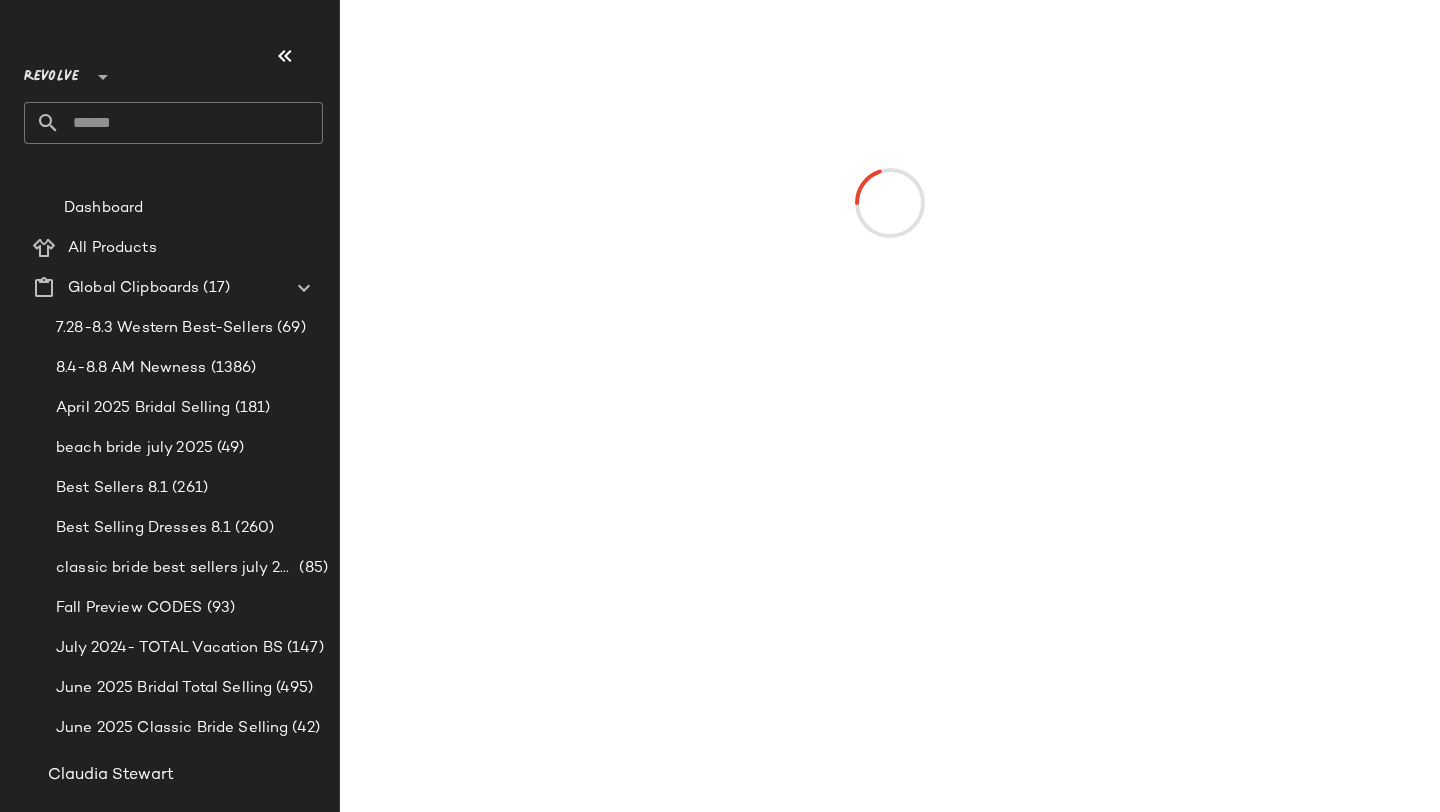 scroll, scrollTop: 0, scrollLeft: 0, axis: both 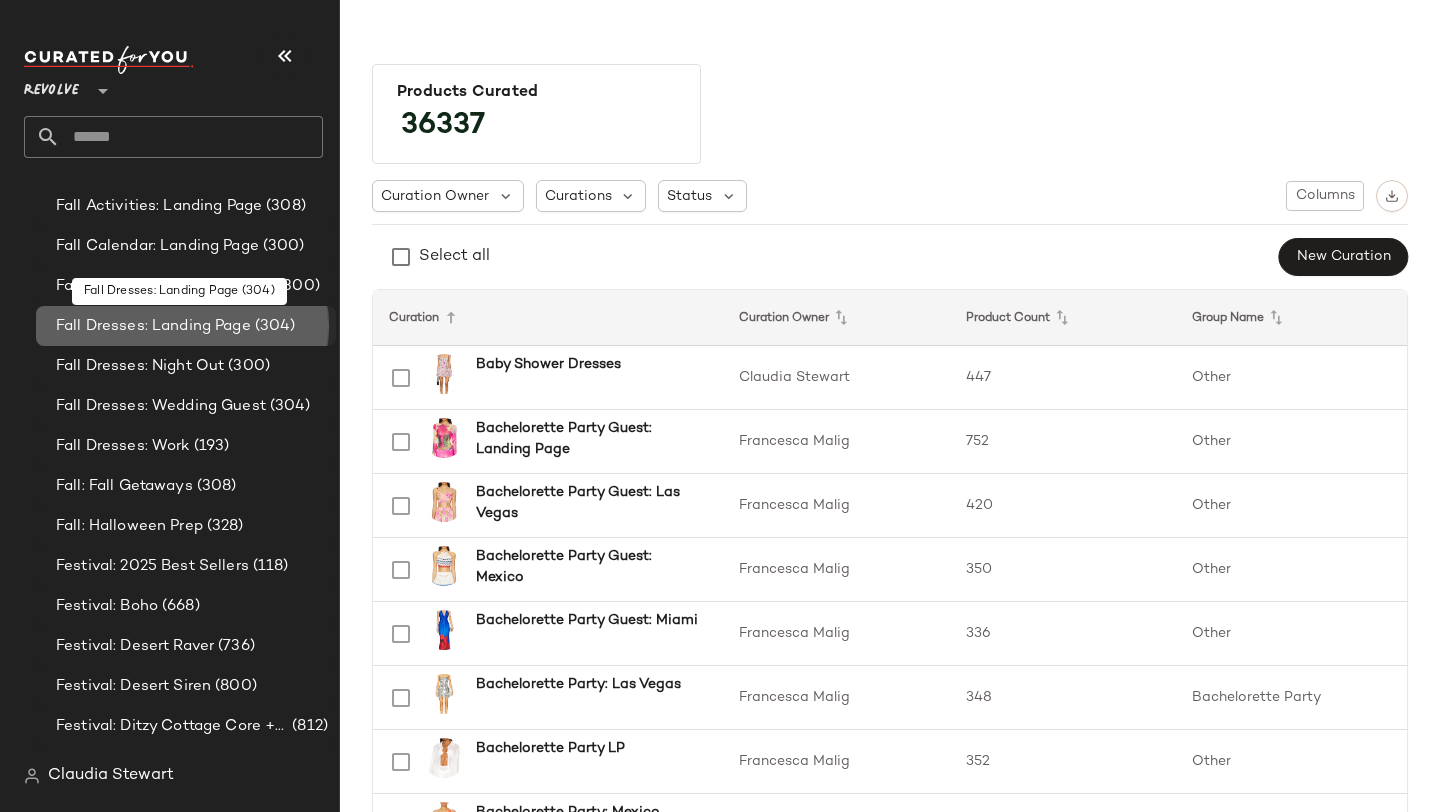 click on "Fall Dresses: Landing Page" at bounding box center [153, 326] 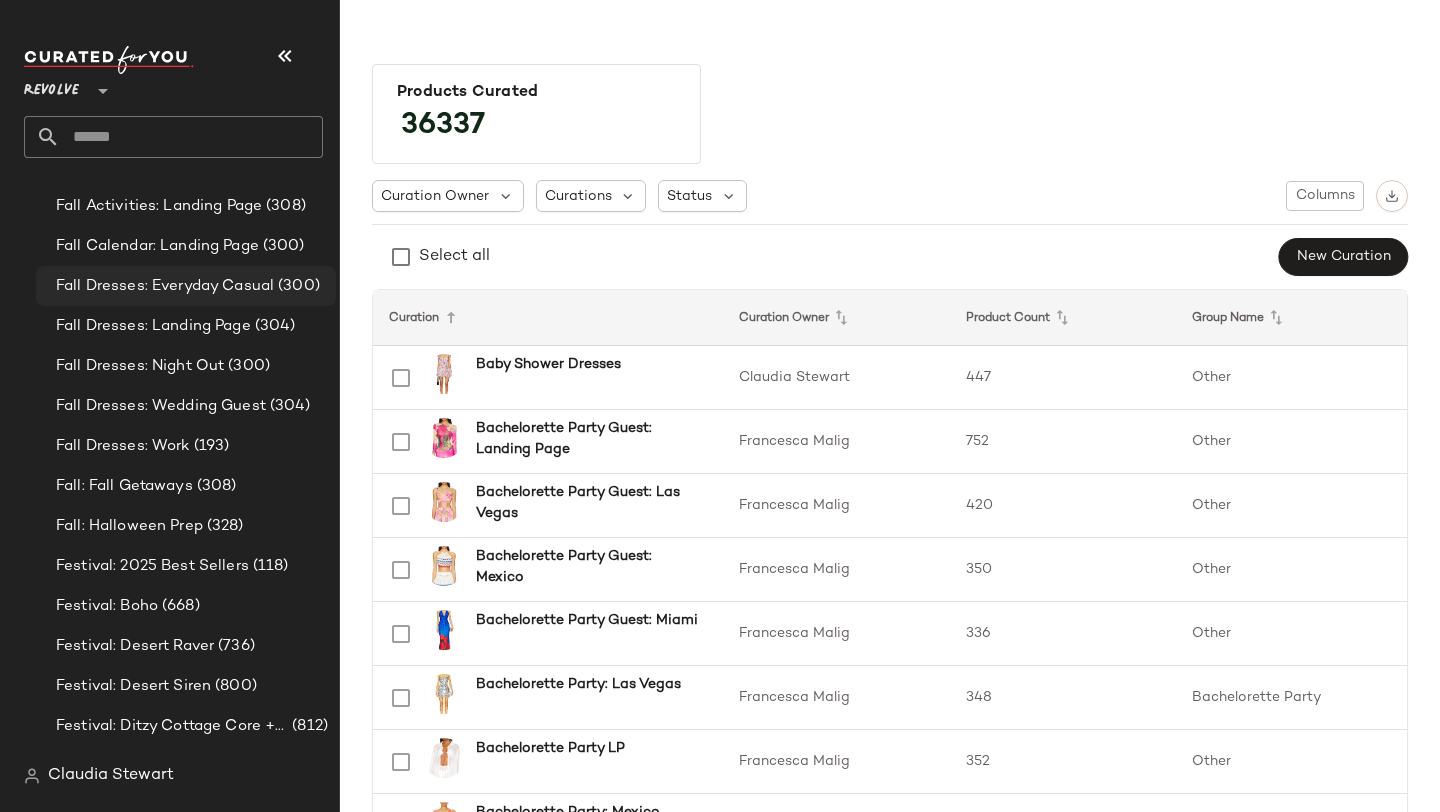 click on "Fall Dresses: Everyday Casual (300)" 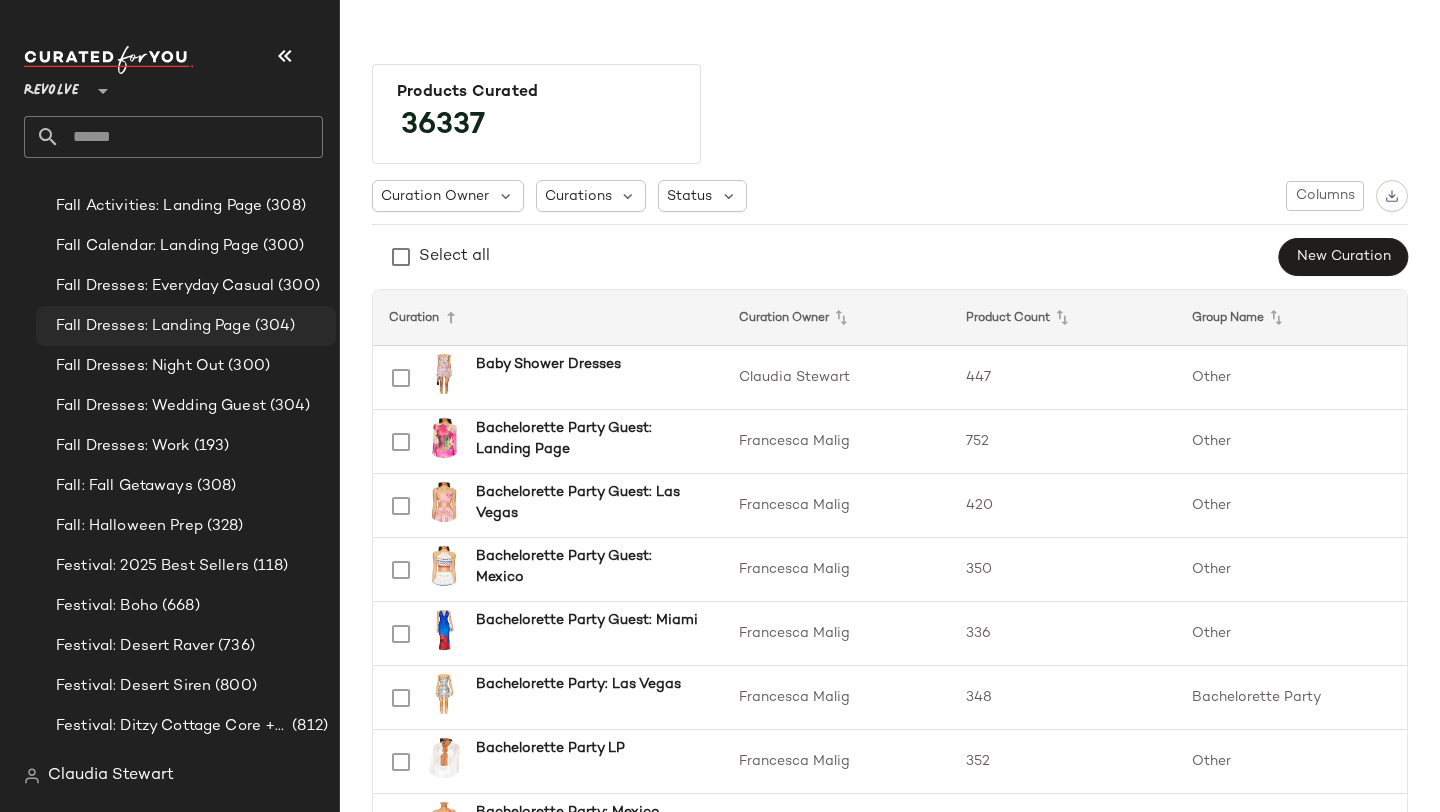 click on "Fall Dresses: Landing Page" at bounding box center [153, 326] 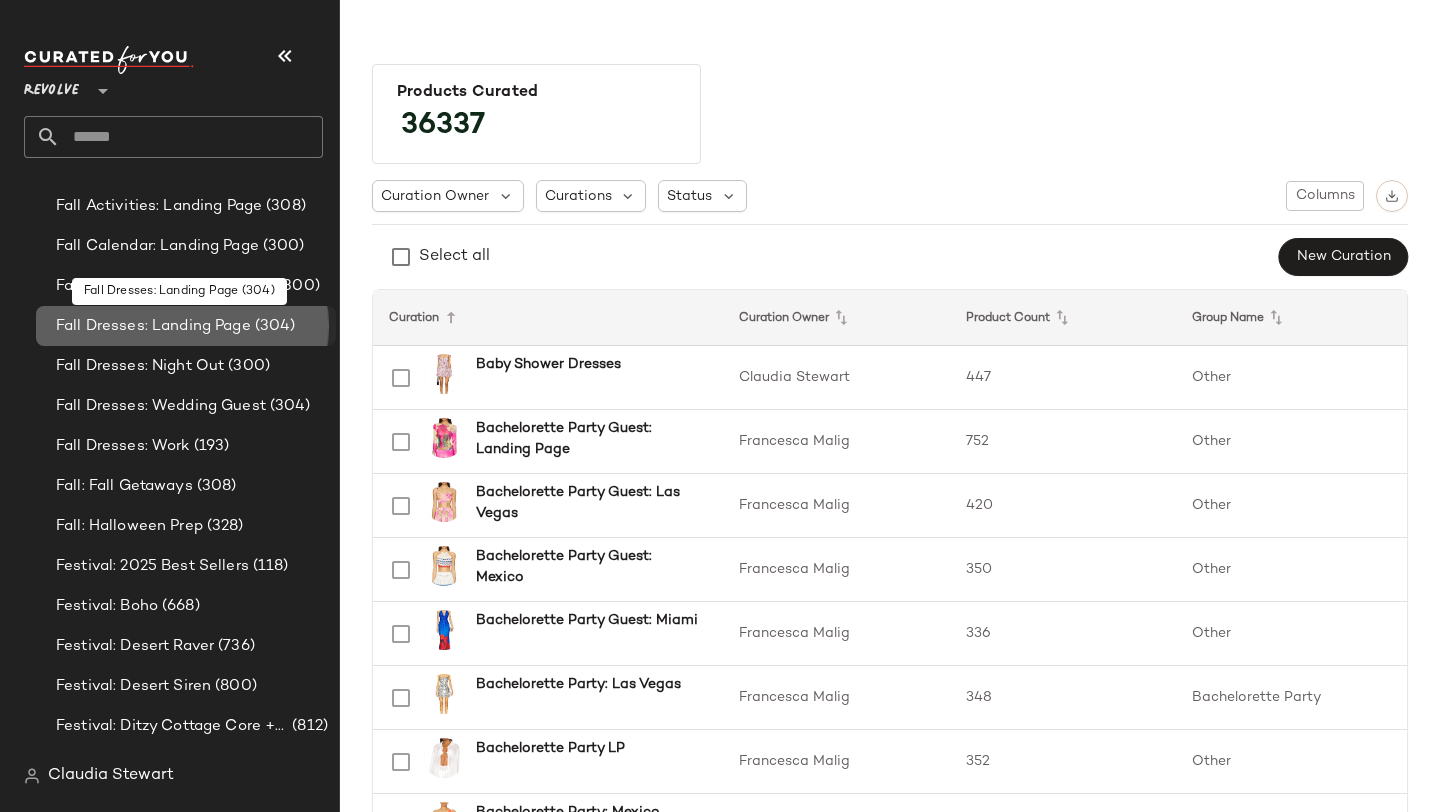 click on "Fall Dresses: Landing Page" at bounding box center [153, 326] 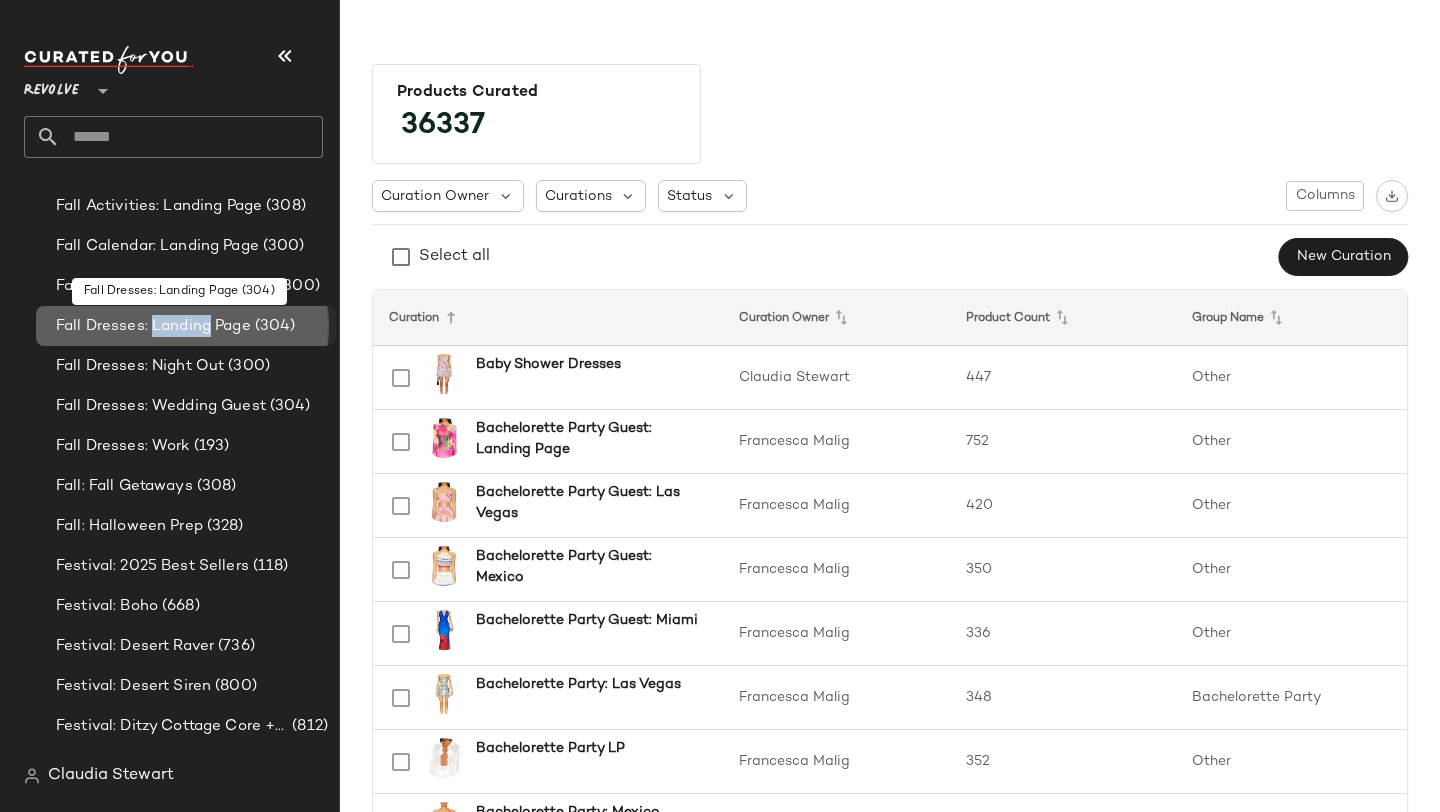 click on "Fall Dresses: Landing Page" at bounding box center (153, 326) 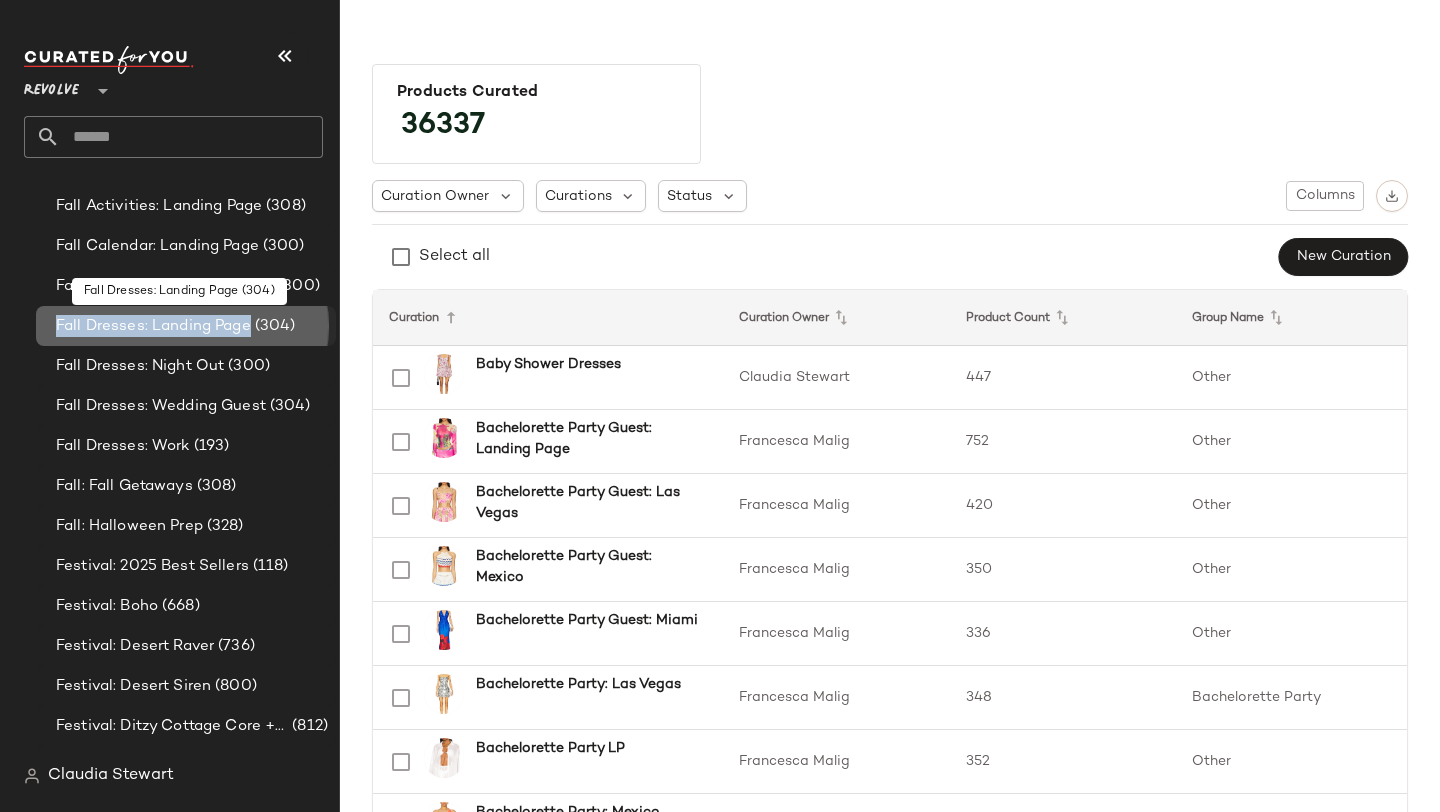 click on "Fall Dresses: Landing Page" at bounding box center [153, 326] 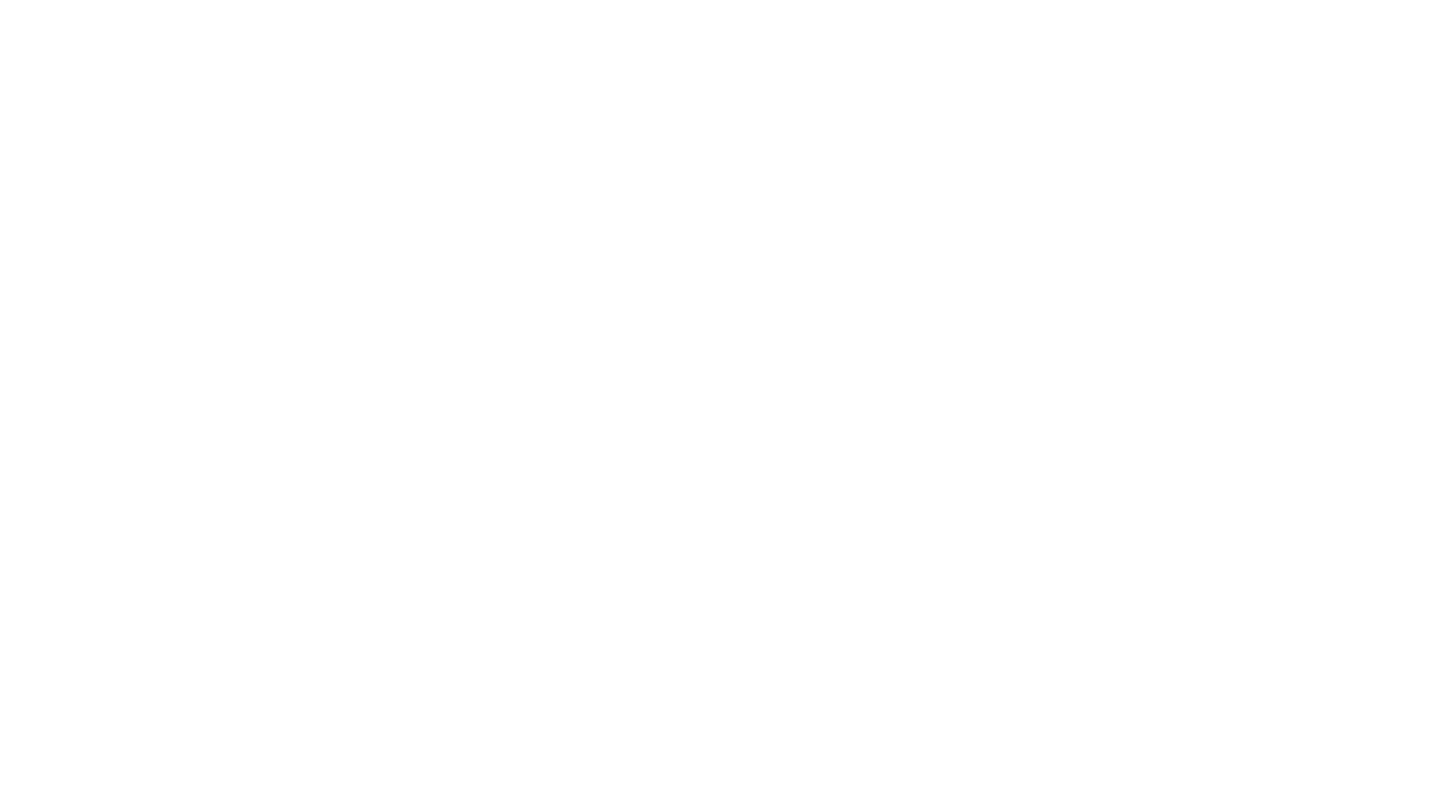 scroll, scrollTop: 0, scrollLeft: 0, axis: both 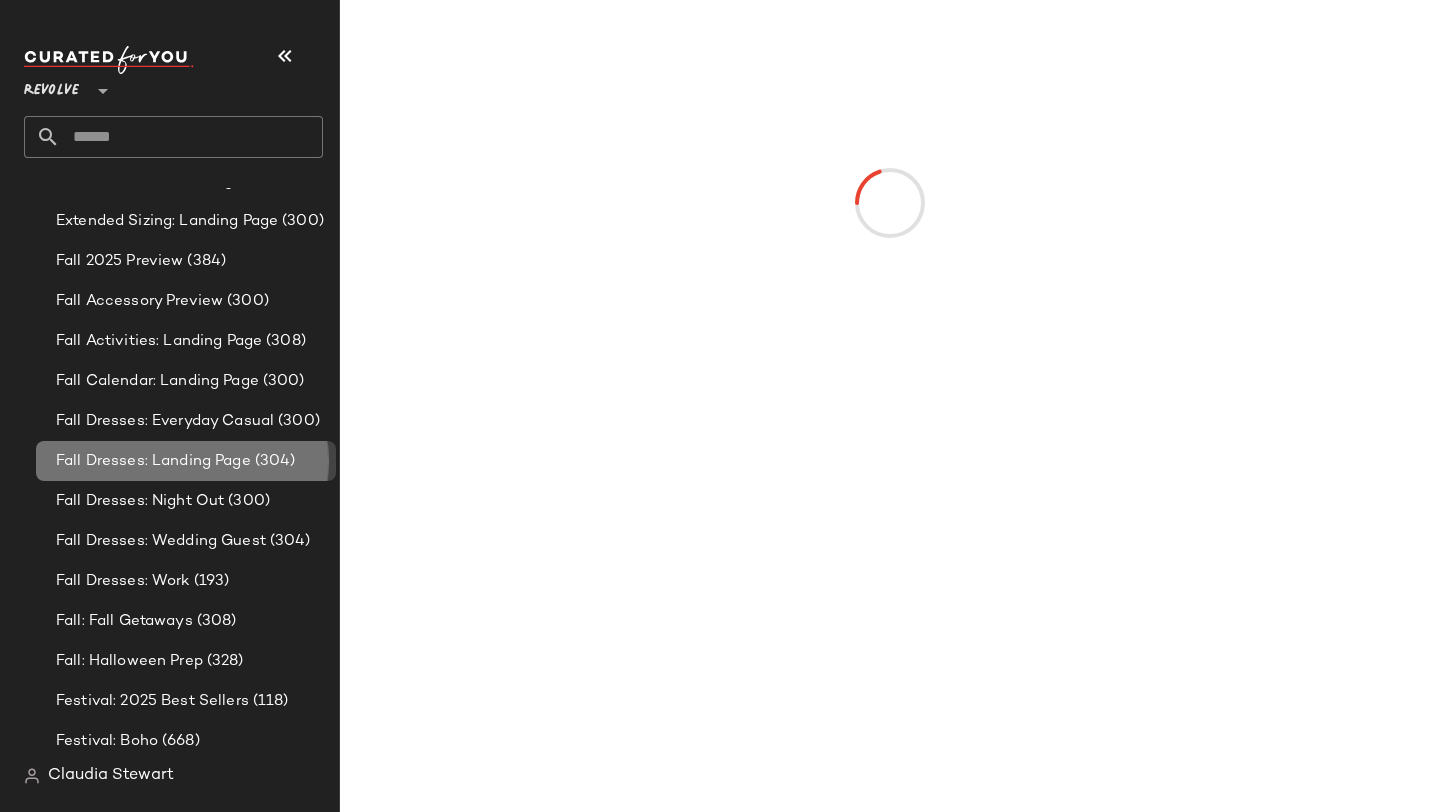 click on "Fall Dresses: Landing Page" at bounding box center (153, 461) 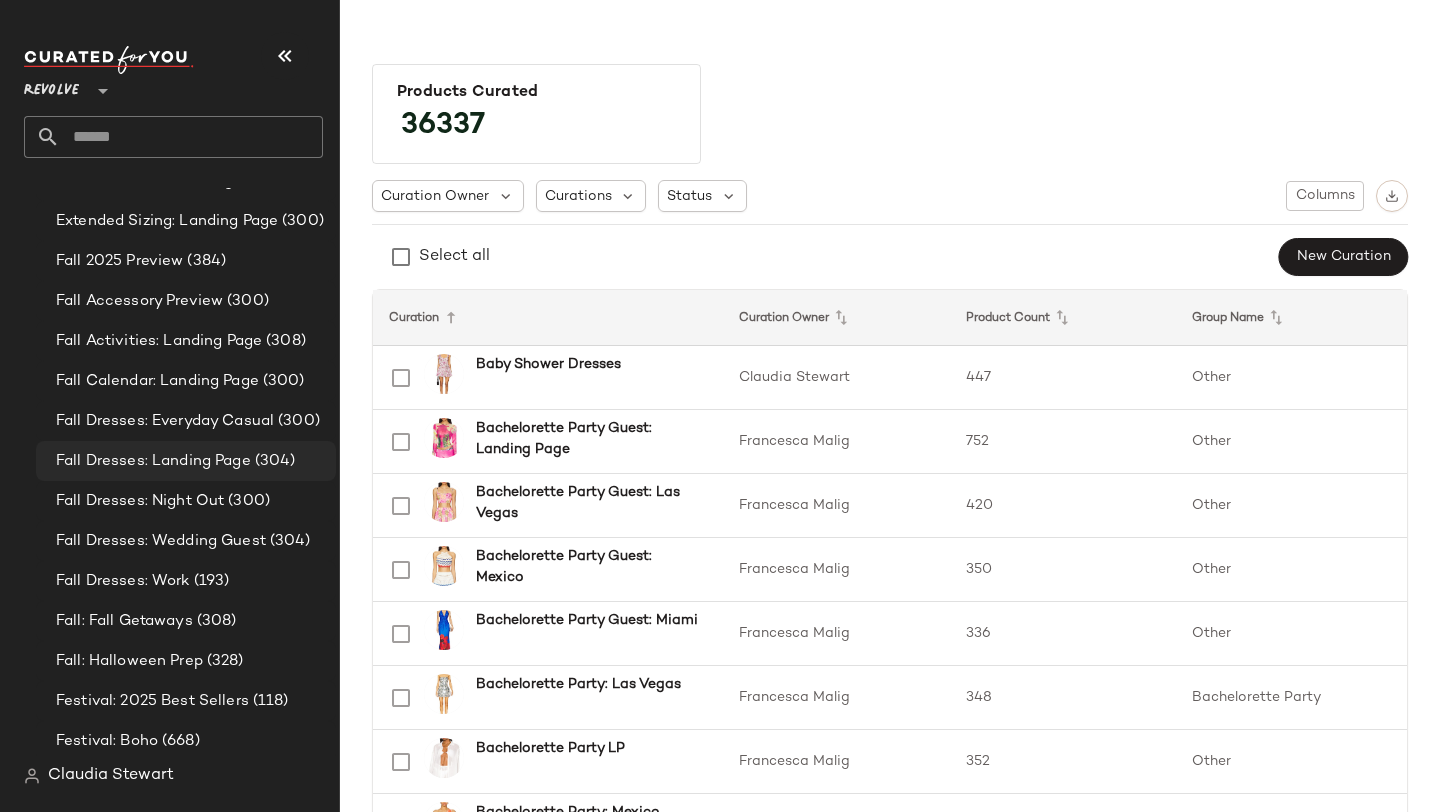 click on "Fall Dresses: Landing Page" at bounding box center (153, 461) 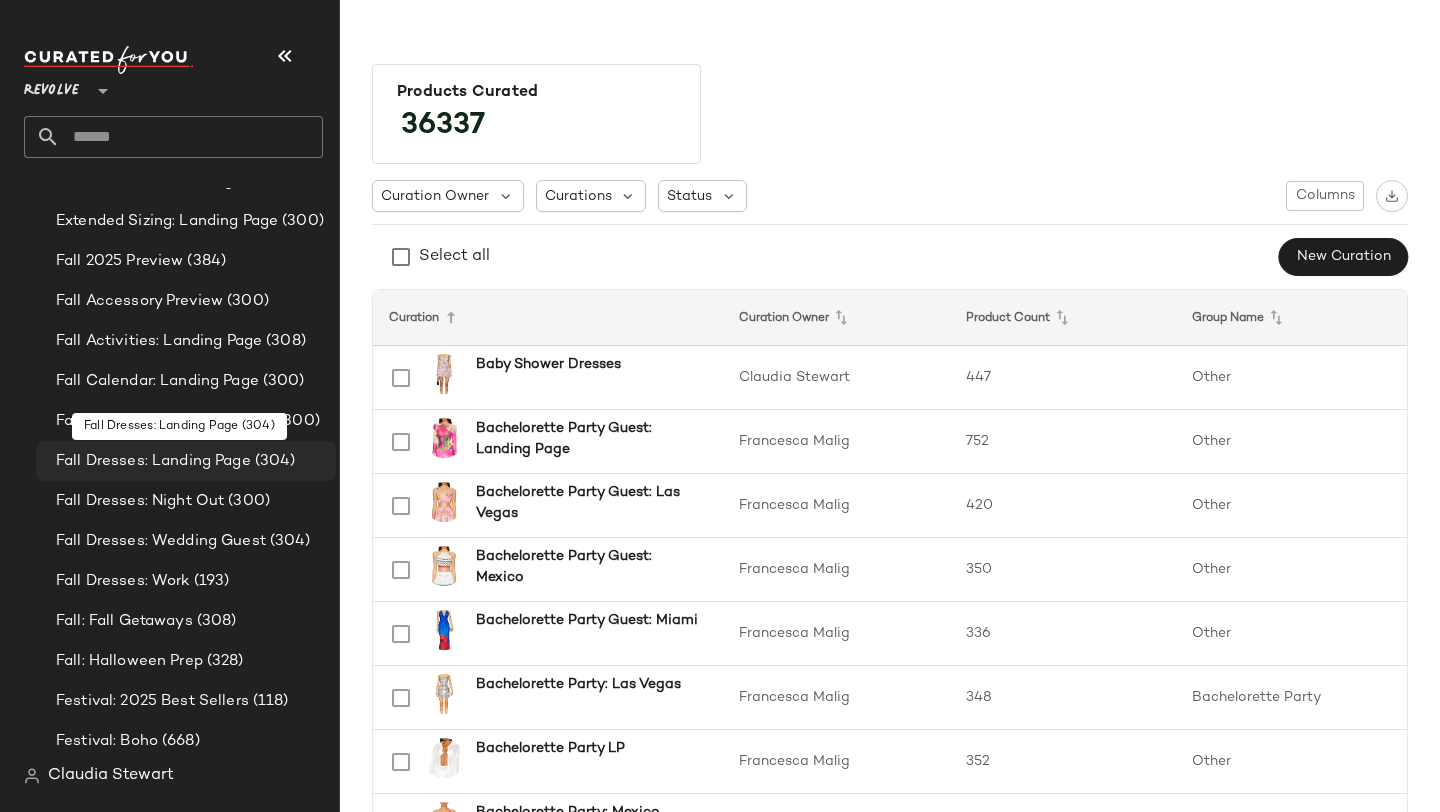 click on "Fall Dresses: Landing Page" at bounding box center (153, 461) 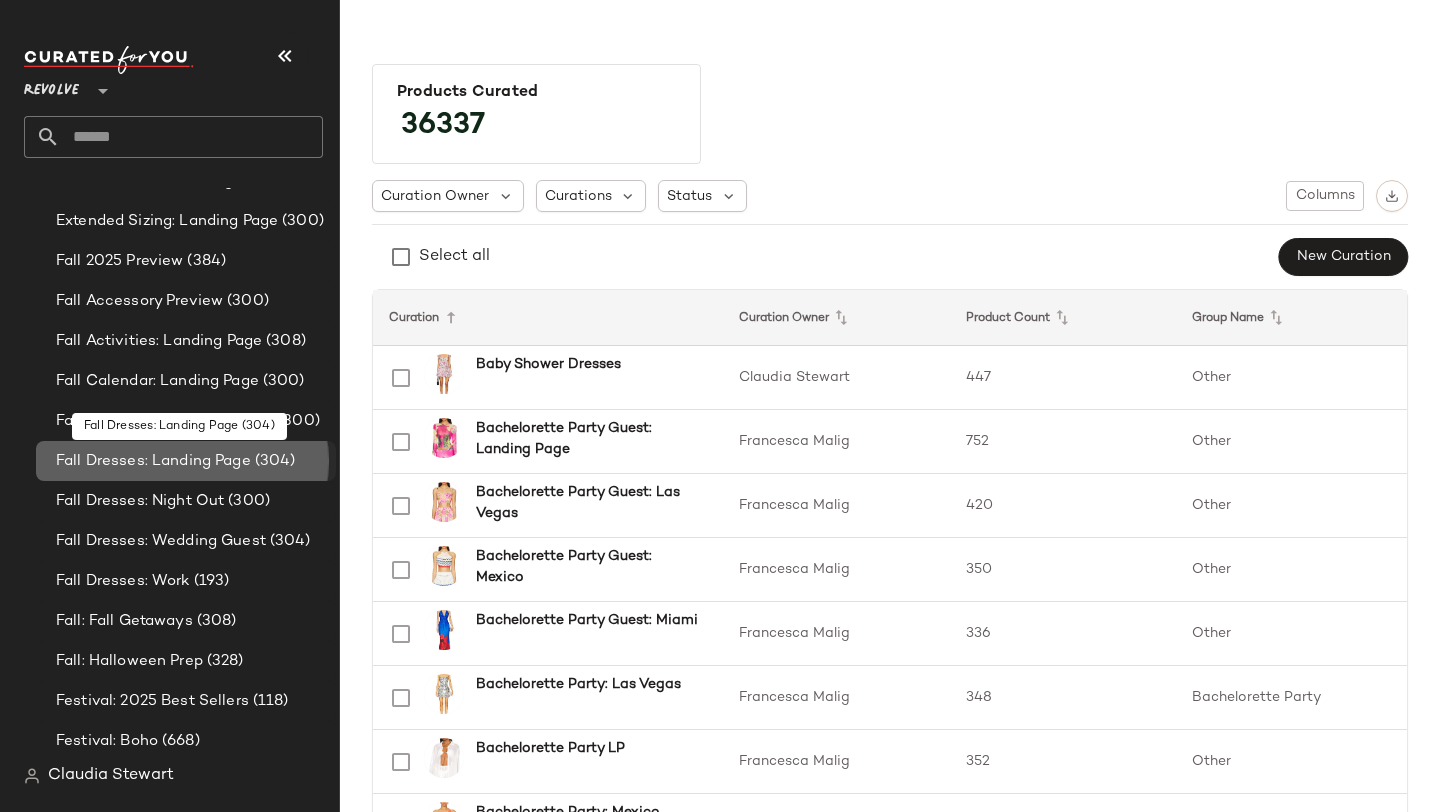 click on "Fall Dresses: Landing Page" at bounding box center [153, 461] 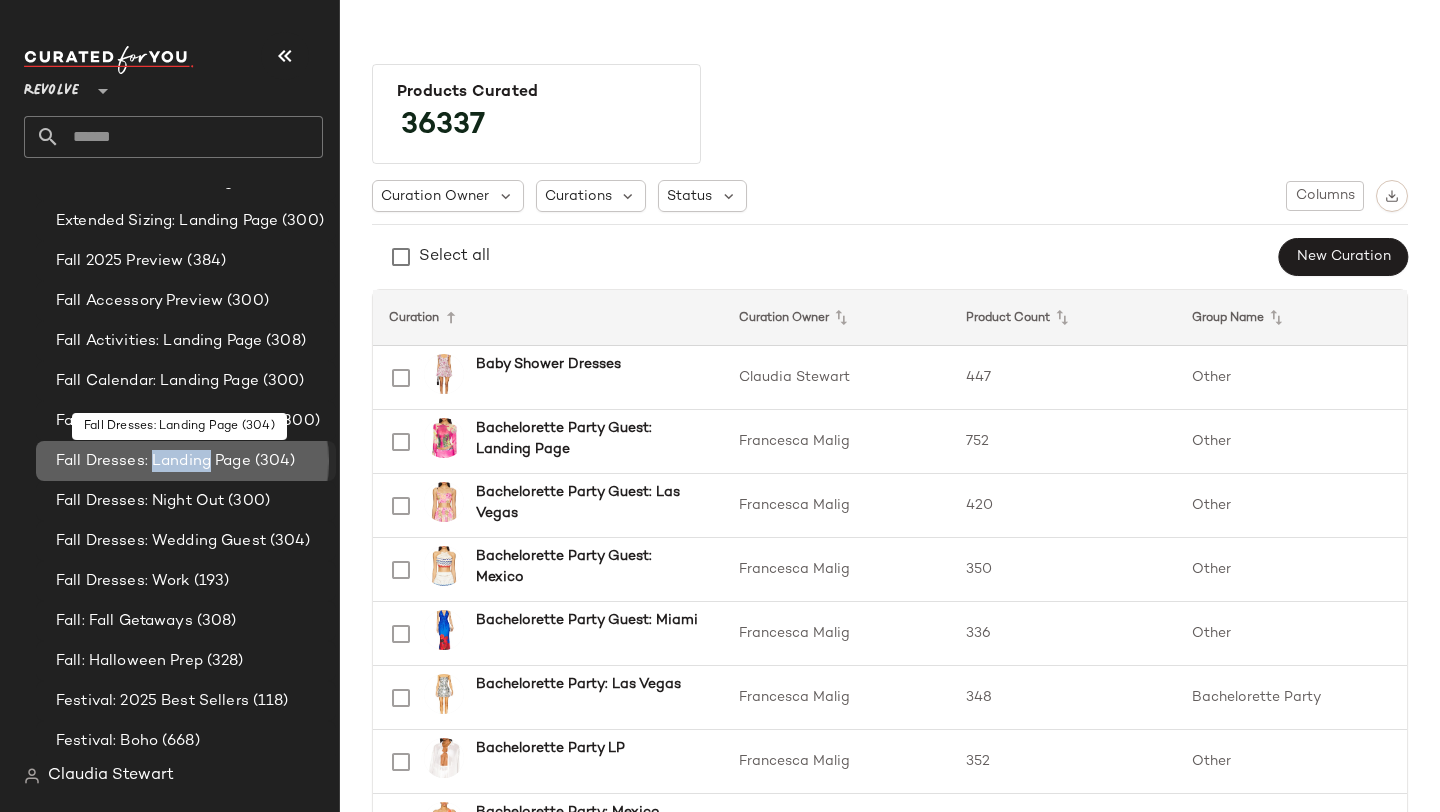 click on "Fall Dresses: Landing Page" at bounding box center (153, 461) 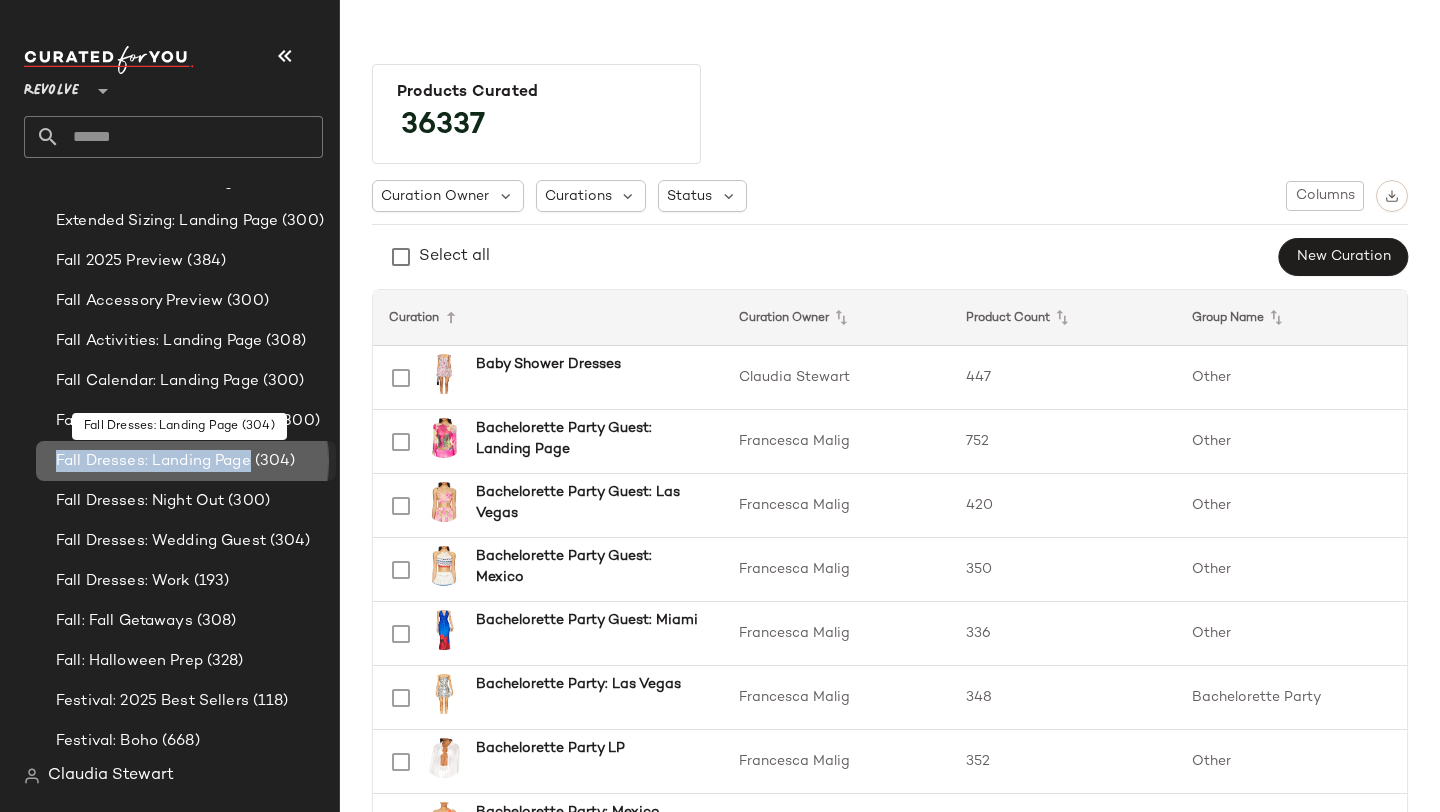 click on "Fall Dresses: Landing Page" at bounding box center [153, 461] 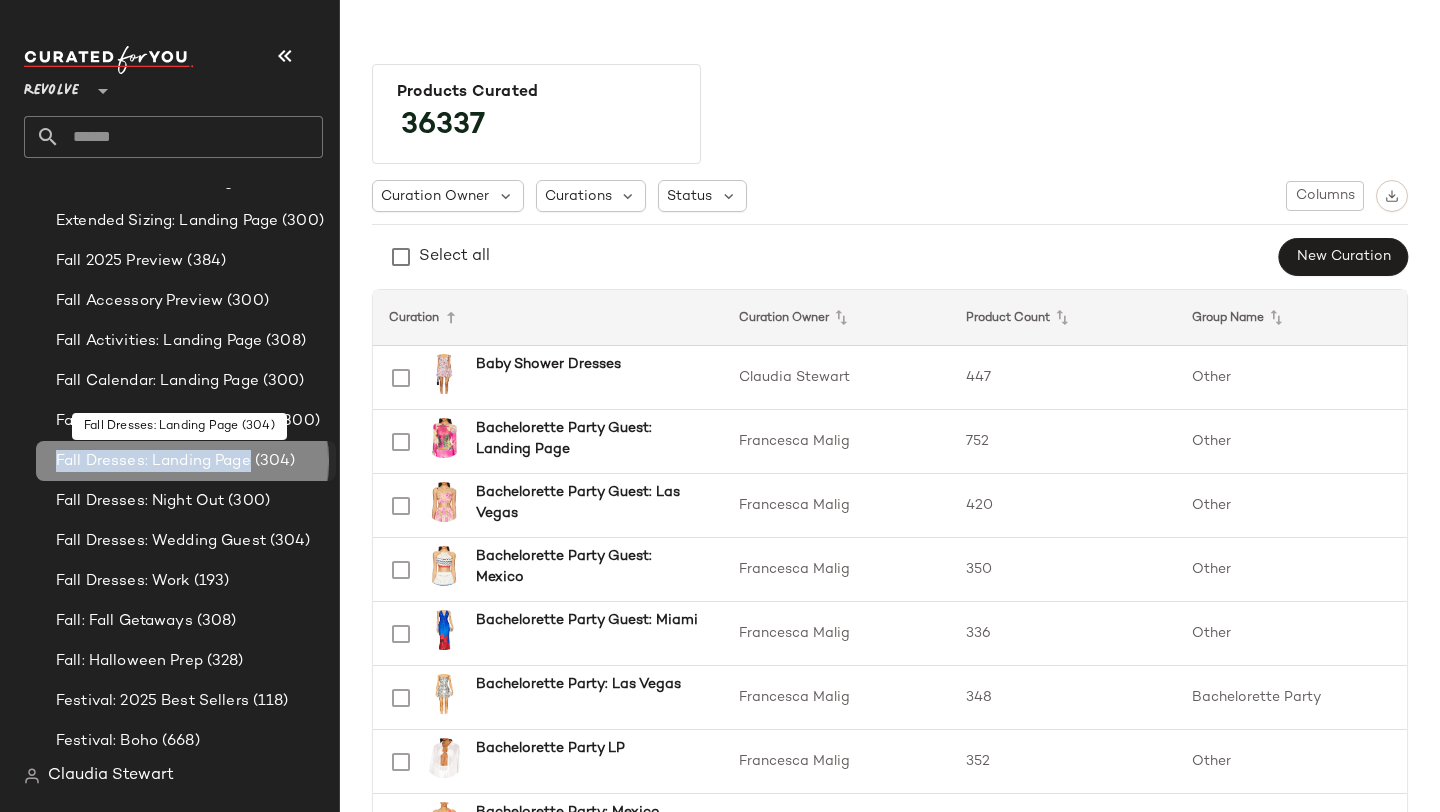 click on "Fall Dresses: Landing Page" at bounding box center [153, 461] 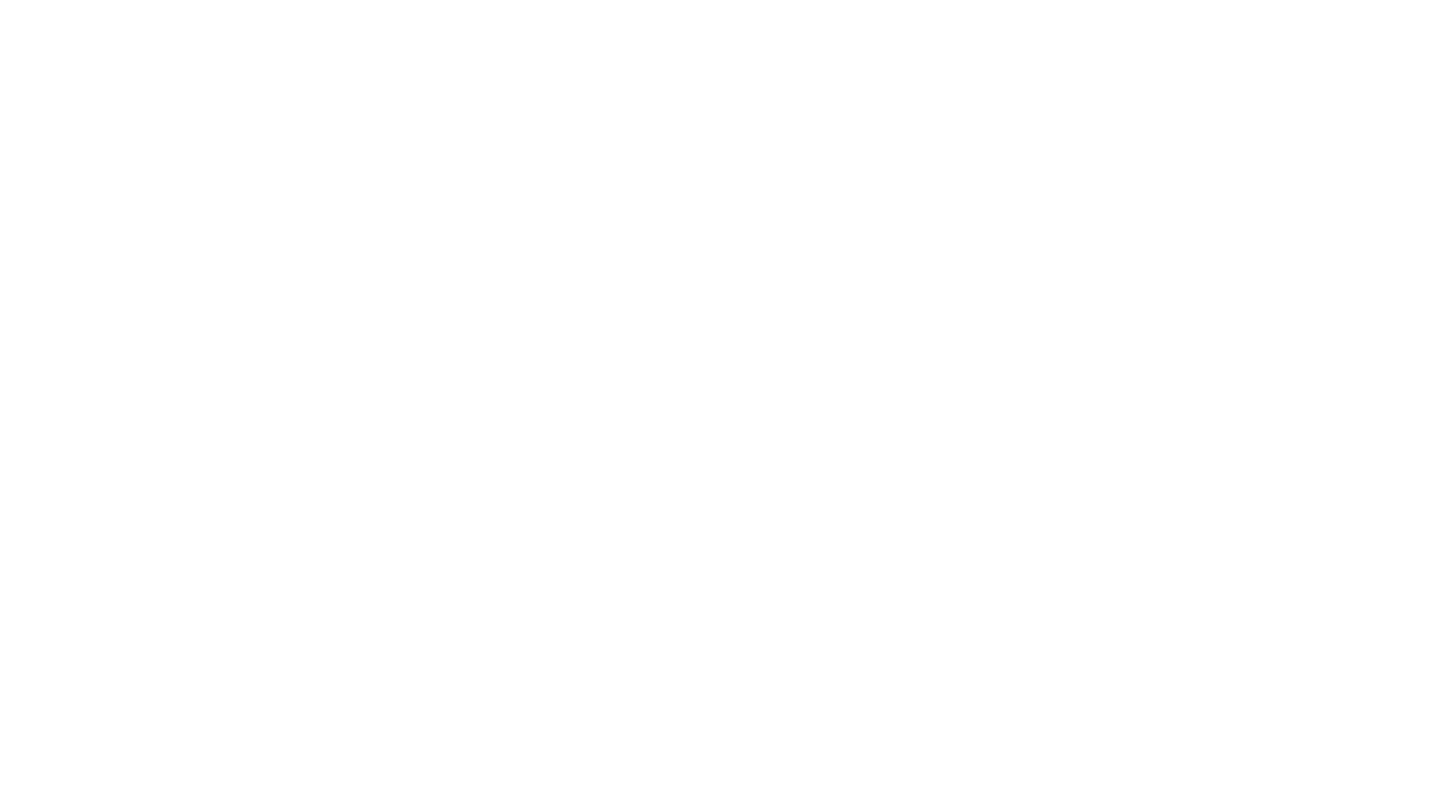 scroll, scrollTop: 0, scrollLeft: 0, axis: both 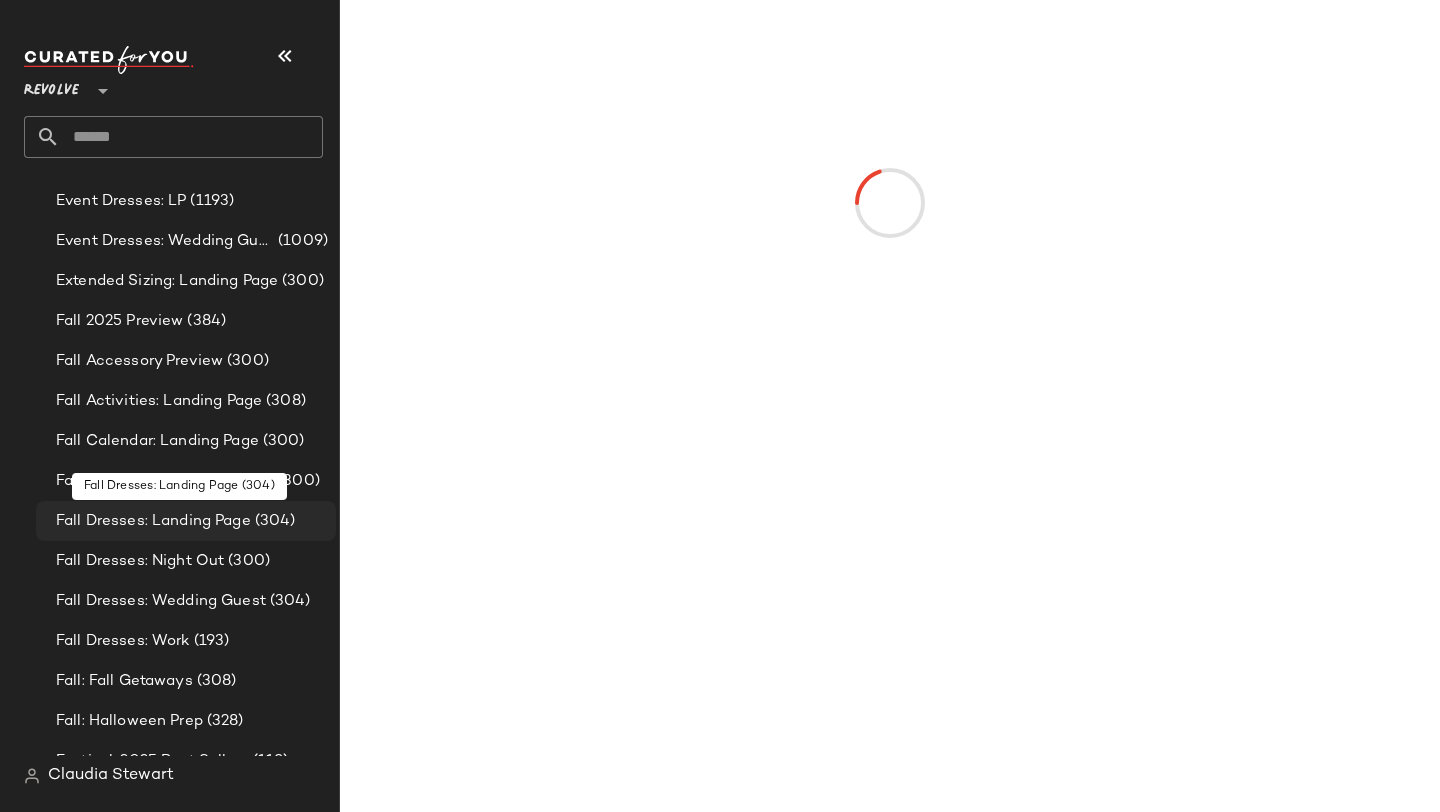click on "Fall Dresses: Landing Page" at bounding box center [153, 521] 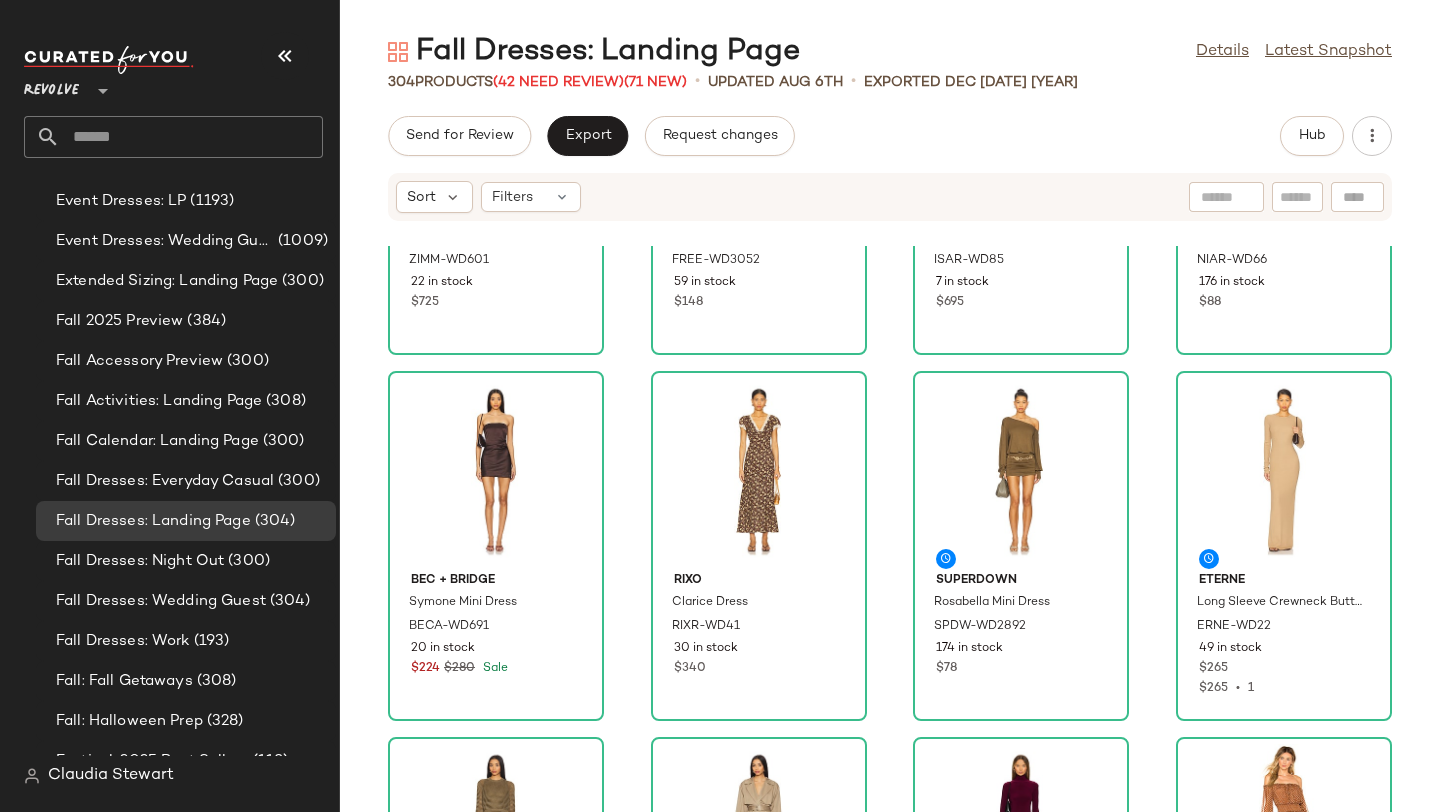 scroll, scrollTop: 0, scrollLeft: 0, axis: both 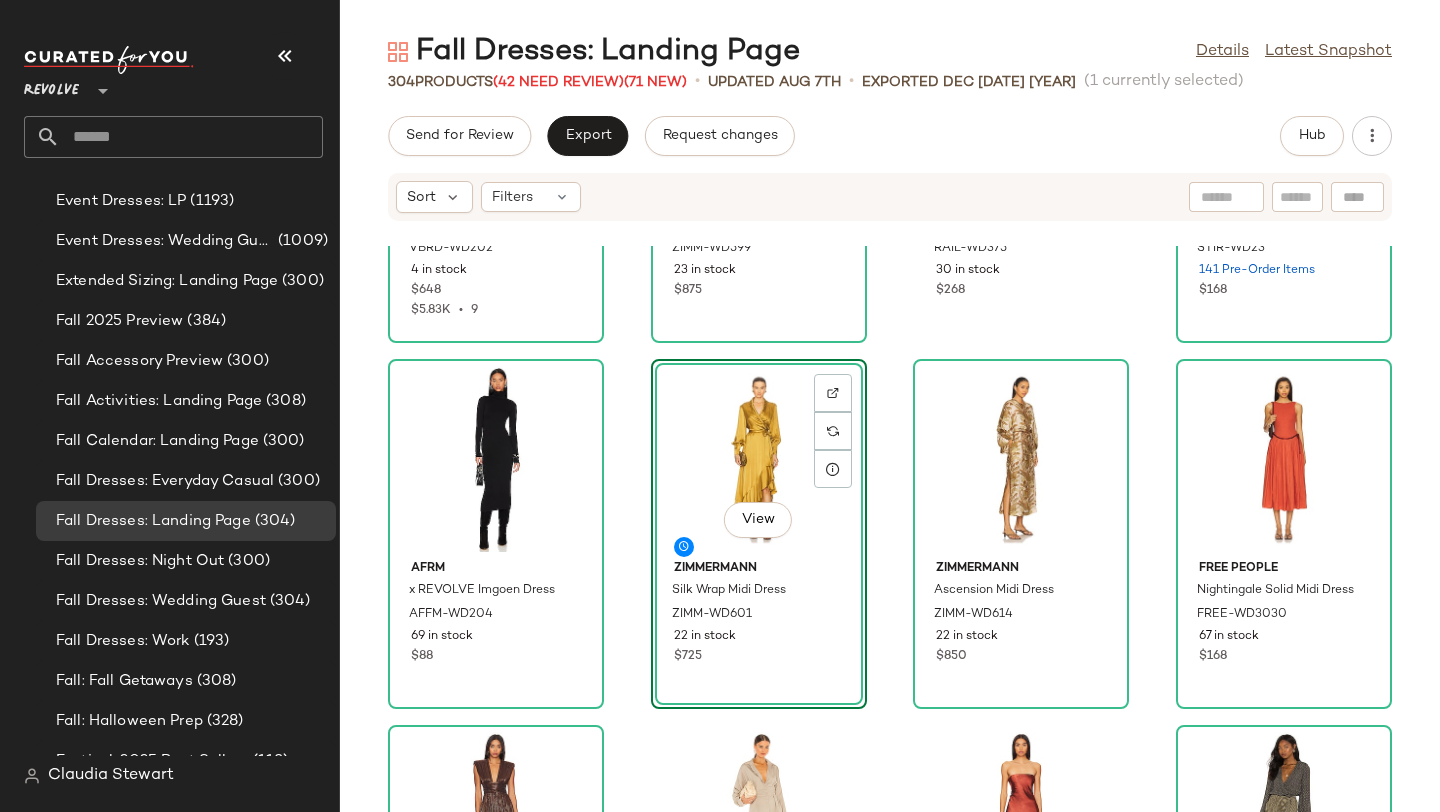click on "Veronica Beard Petra Dress VBRD-WD202 4 in stock $648 $5.83K  •  9 Zimmermann Mouline Midi Dress ZIMM-WD599 23 in stock $875 Rails Westwood Denim Dress RAIL-WD375 30 in stock $268 Stitches & Stripes Maude Maxi Dress STIR-WD23 141 Pre-Order Items $168 AFRM x REVOLVE Imgoen Dress AFFM-WD204 69 in stock $88  View  Zimmermann Silk Wrap Midi Dress ZIMM-WD601 22 in stock $725 Zimmermann Ascension Midi Dress ZIMM-WD614 22 in stock $850 Free People Nightingale Solid Midi Dress FREE-WD3030 67 in stock $168 Sabina Musayev Tinka Dress SBNA-WD229 4 in stock $345 OW Collection Ella Shirt Dress OWIR-WD21 155 in stock $110 $220  •  2 MORE TO COME Emma Strapless Maxi Dress MOTO-WD306 4 in stock $92 $92  •  1 House of Harlow 1960 x REVOLVE Giovanna Mini Dress HOOF-WD762 45 in stock $228 Zimmermann Silk Wrap Mini Dress ZIMM-WD232 27 in stock $625 $625  •  1 Susana Monaco One Off Shoulder Long Sleeve Dress SUSA-WD2169 12 in stock $218 Peachy Den Kylie Maxi Dress PEAR-WD7 3 in stock $293 $293  •  1 Steve Madden $99" 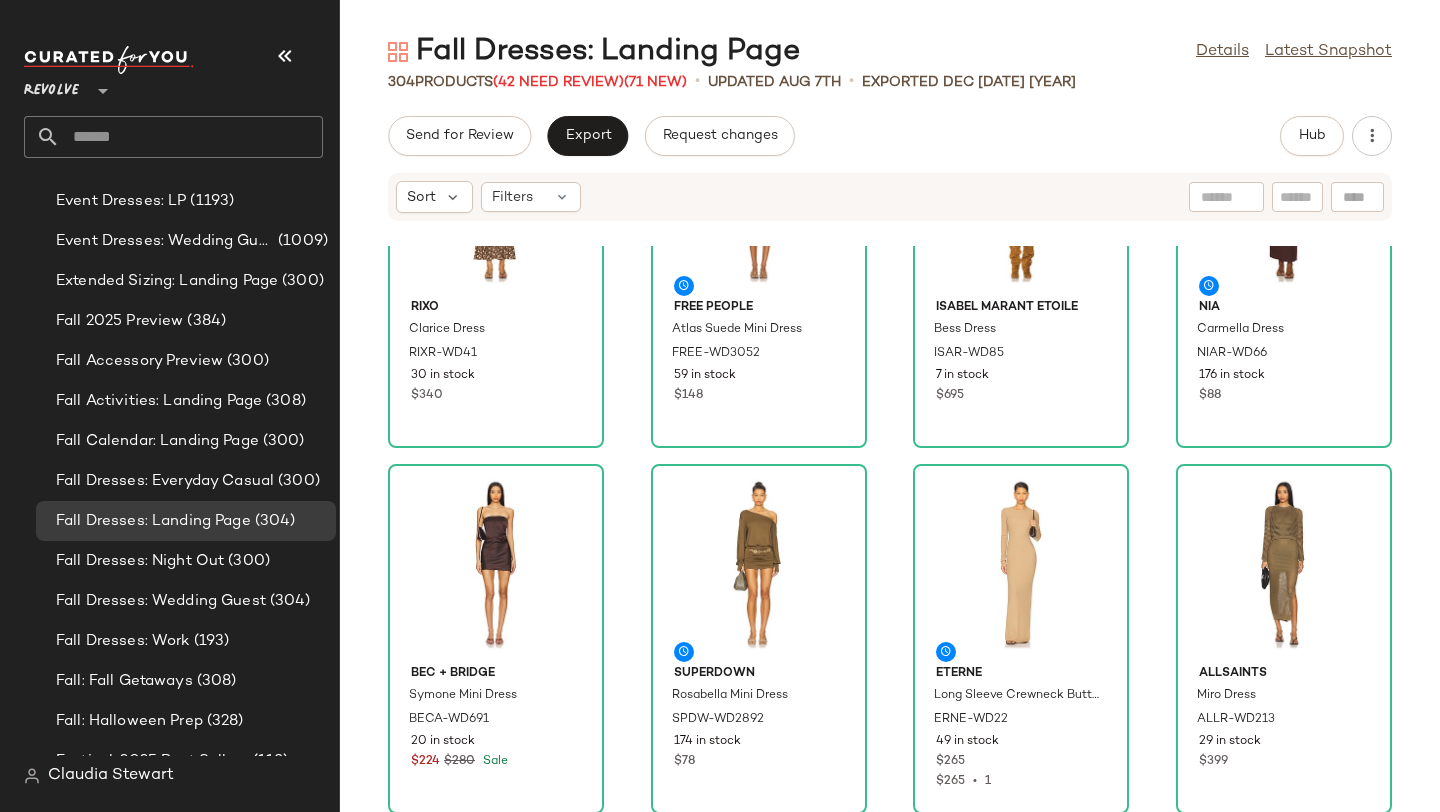 scroll, scrollTop: 0, scrollLeft: 0, axis: both 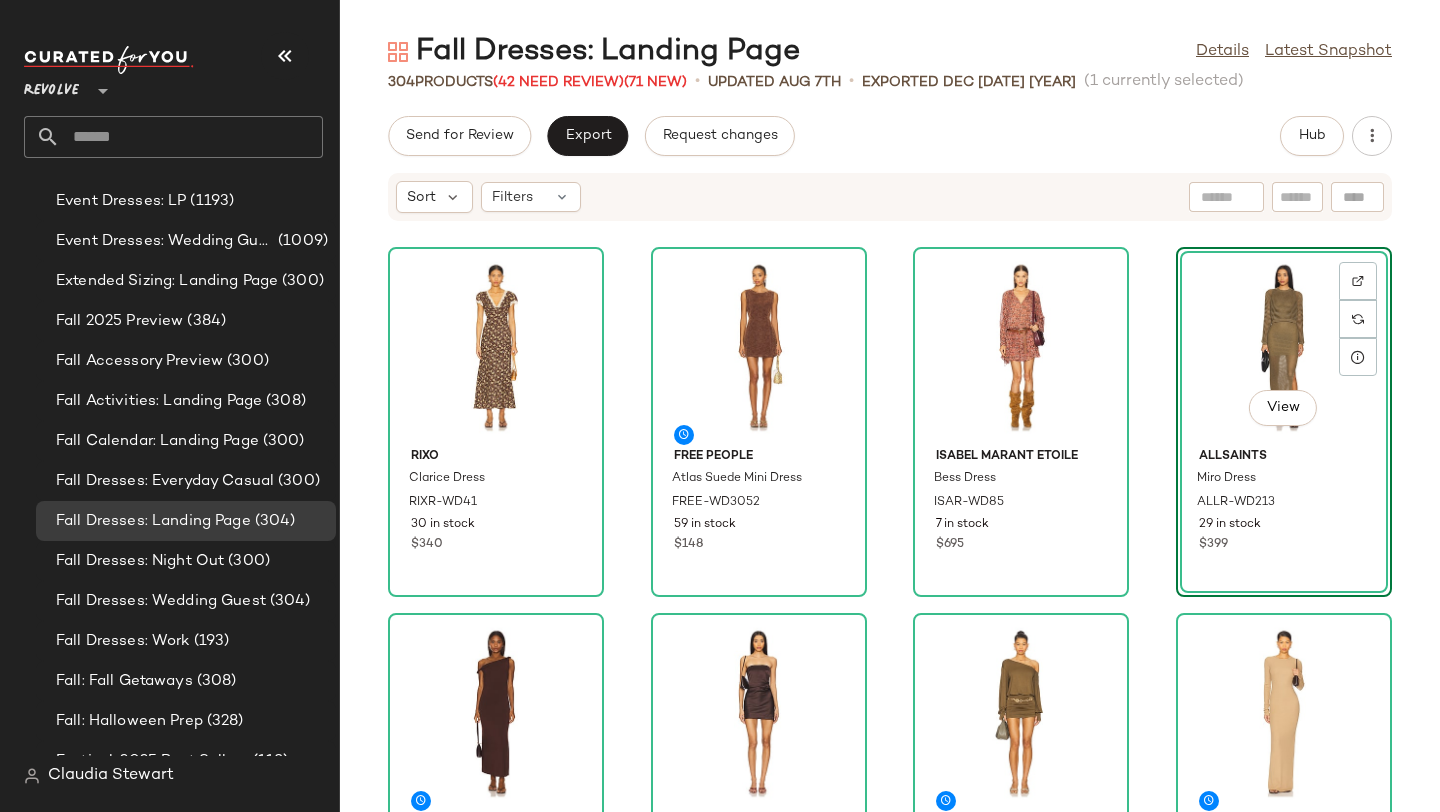 click on "RIXO Clarice Dress RIXR-WD41 30 in stock $340 Free People Atlas Suede Mini Dress FREE-WD3052 59 in stock $148 Isabel Marant Etoile Bess Dress ISAR-WD85 7 in stock $695  View  ALLSAINTS Miro Dress ALLR-WD213 29 in stock $399 NIA Carmella Dress NIAR-WD66 176 in stock $88 Bec + Bridge Symone Mini Dress BECA-WD691 20 in stock $224 $280 Sale superdown Rosabella Mini Dress SPDW-WD2892 174 in stock $78 Eterne Long Sleeve Crewneck Butter Rib Maxi Dress ERNE-WD22 49 in stock $265 $265  •  1 SNDYS Victoria Mini Trench Dress SDYS-WD307 331 in stock $145 $290  •  2 Norma Kamali x REVOLVE Long Sleeve Turtleneck Fishtail Mini Dress NKAM-WD680 12 in stock $250 House of Harlow 1960 x REVOLVE Sapphire Dress HOOF-WD343 3 in stock $228 Lovers and Friends Tamarin Sweater Dress LOVF-WD3122 60 Pre-Order Items $168 Veronica Beard Petra Dress VBRD-WD202 4 in stock $648 $5.83K  •  9 Zimmermann Mouline Midi Dress ZIMM-WD599 23 in stock $875 Rails Westwood Denim Dress RAIL-WD375 30 in stock $268 Stitches & Stripes STIR-WD23 $168" 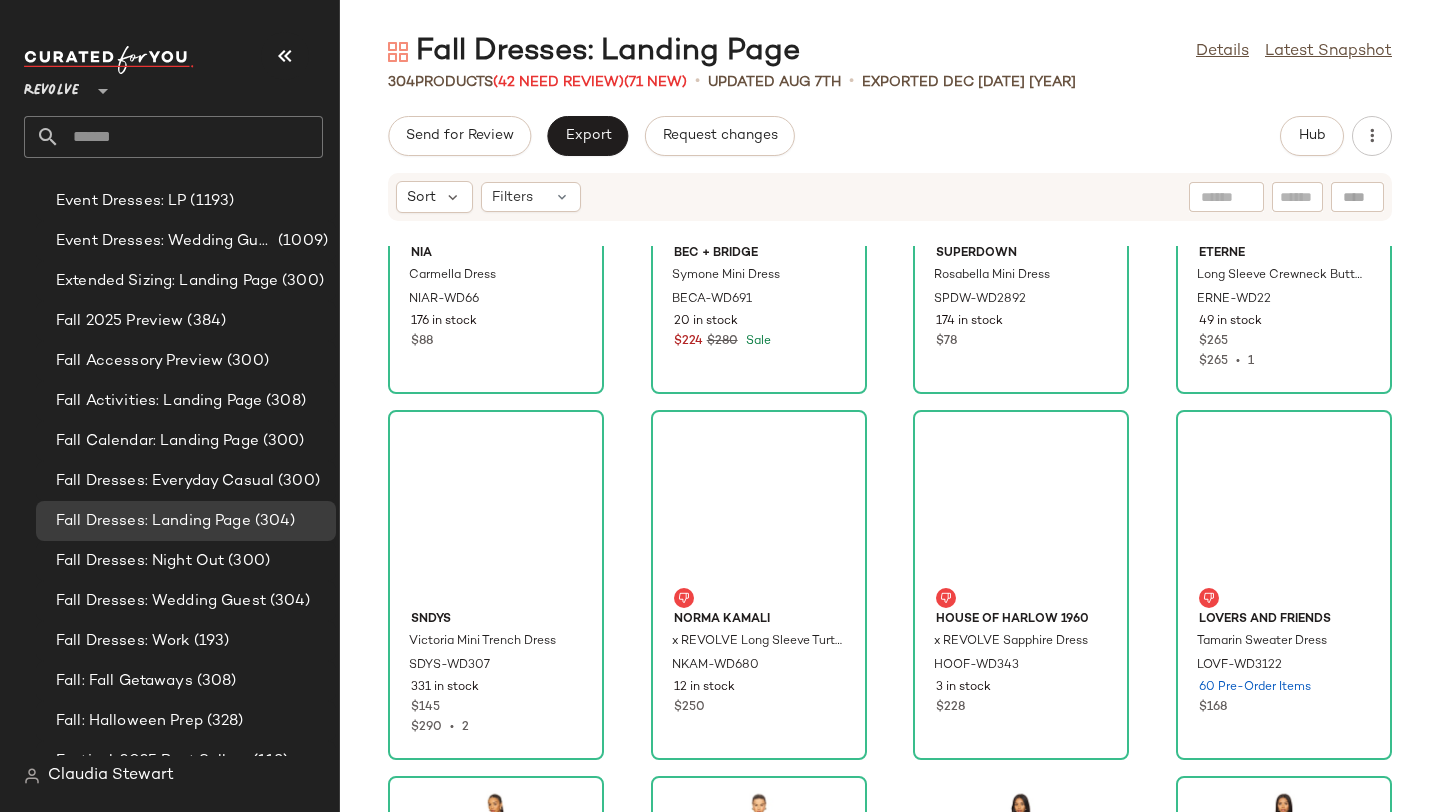 scroll, scrollTop: 0, scrollLeft: 0, axis: both 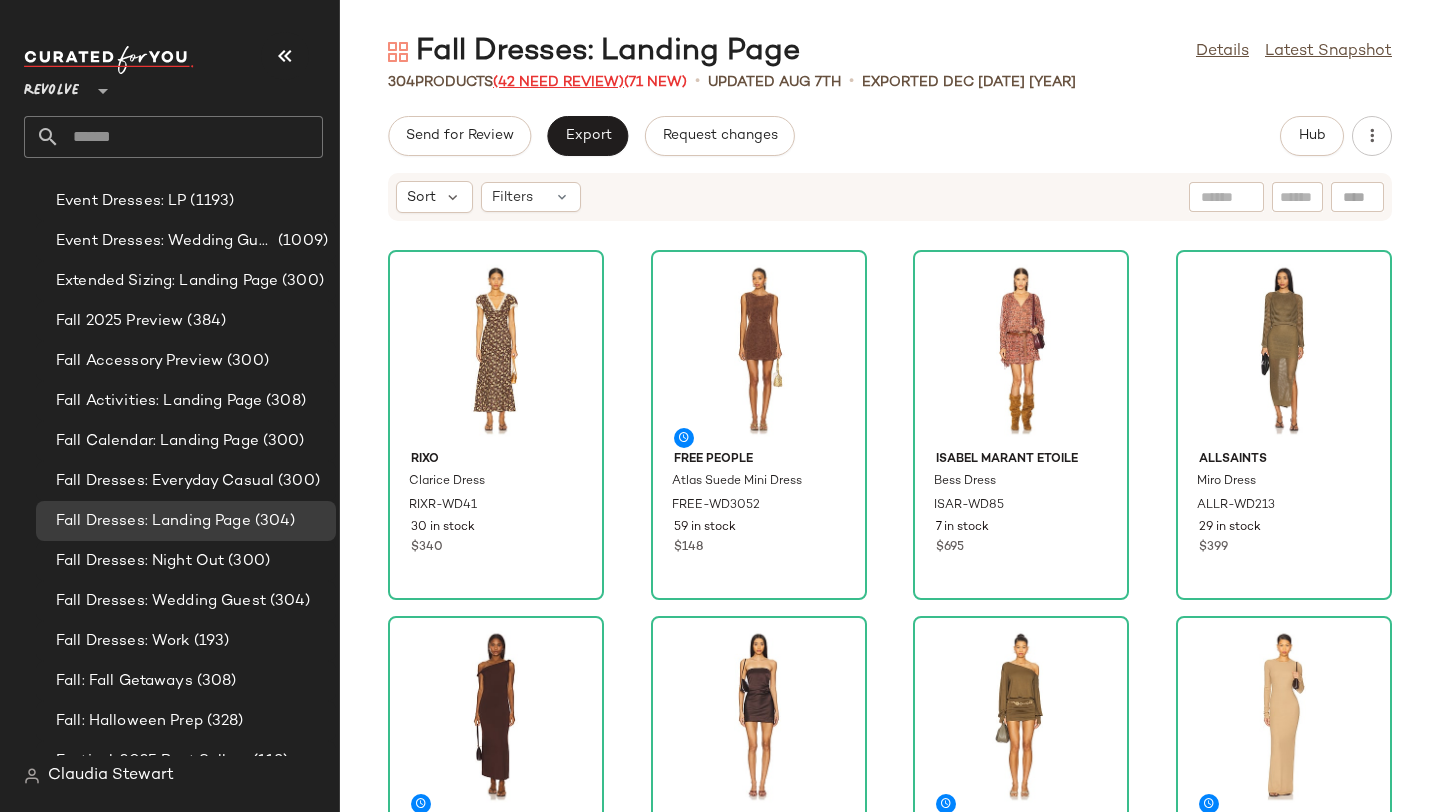 click on "(42 Need Review)" at bounding box center (558, 82) 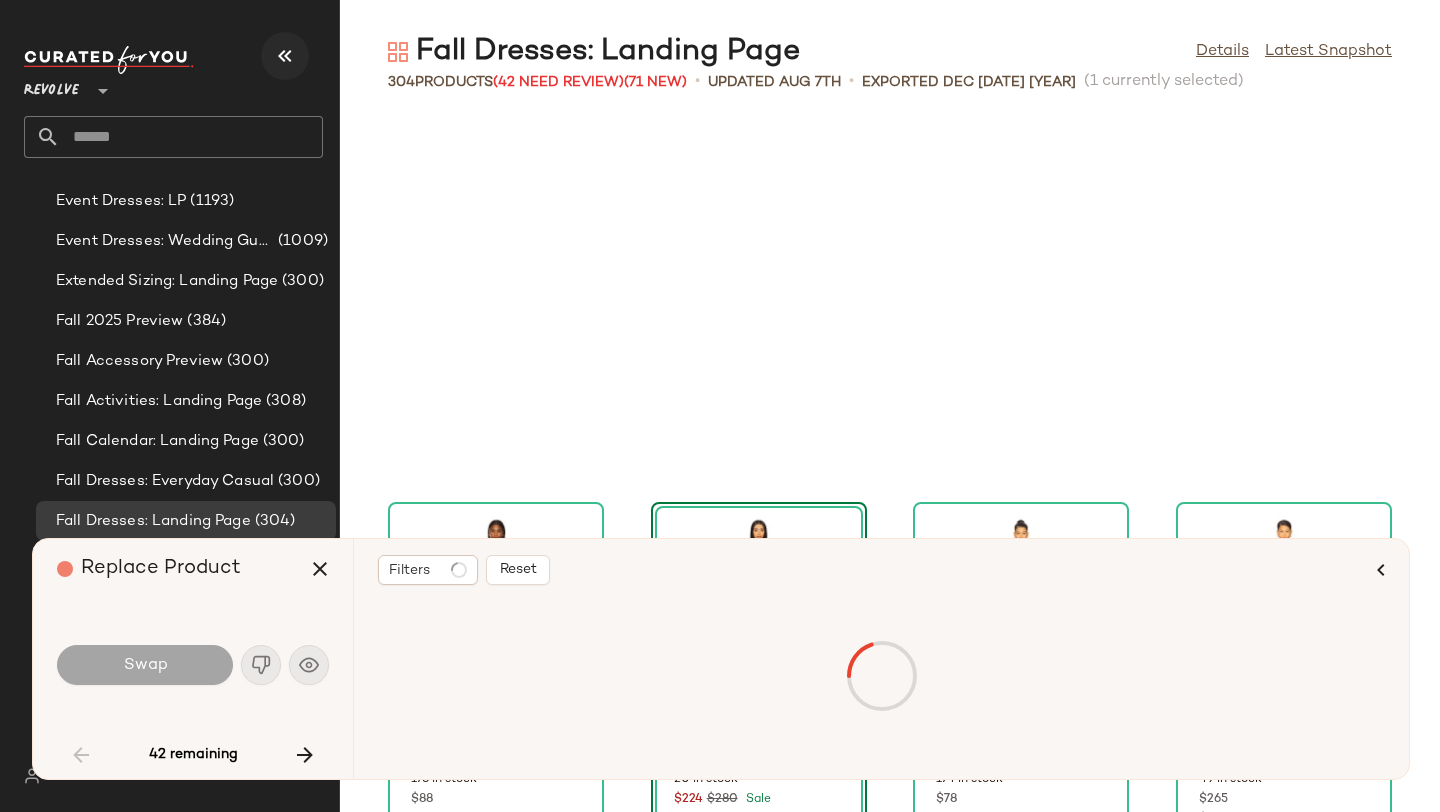 scroll, scrollTop: 382, scrollLeft: 0, axis: vertical 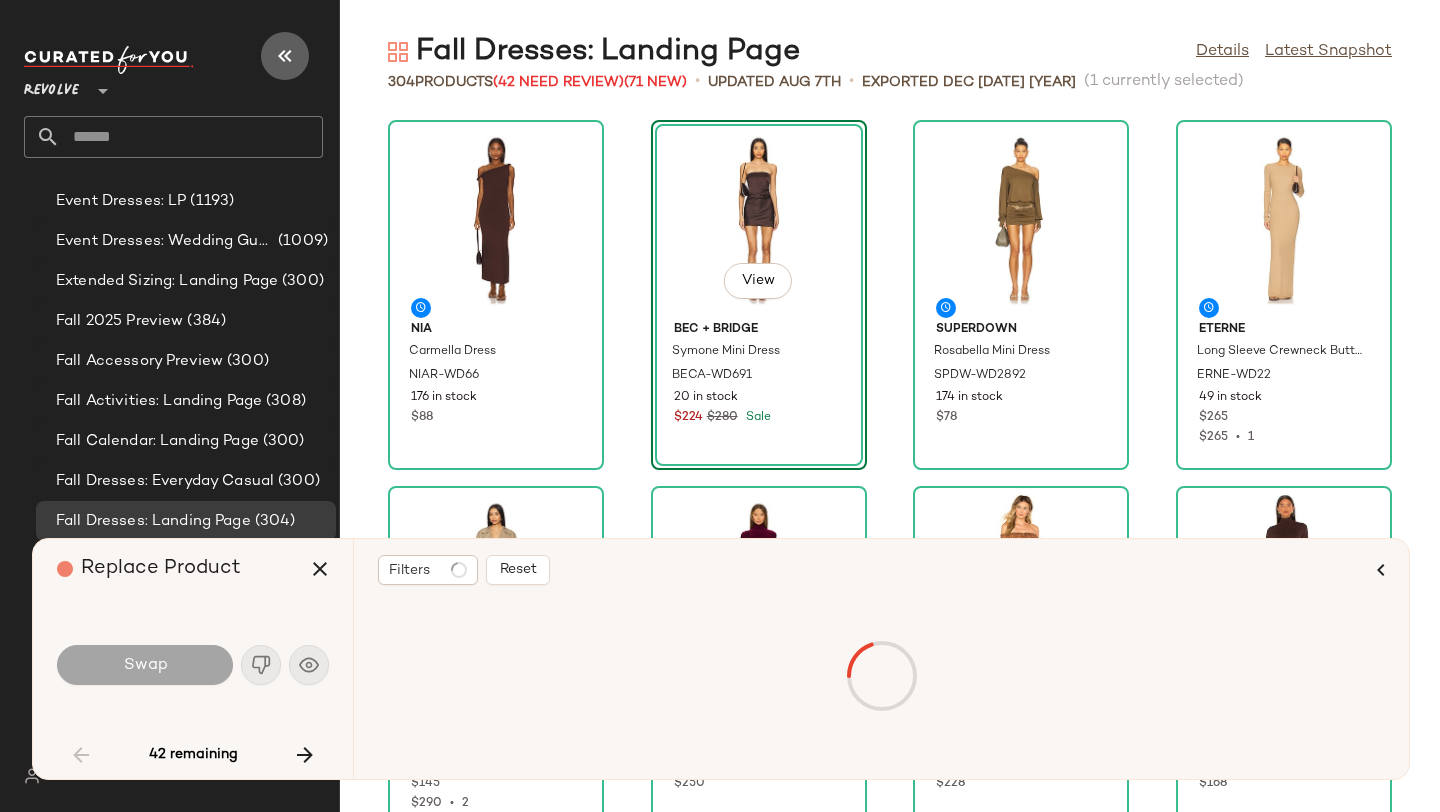 click at bounding box center (285, 56) 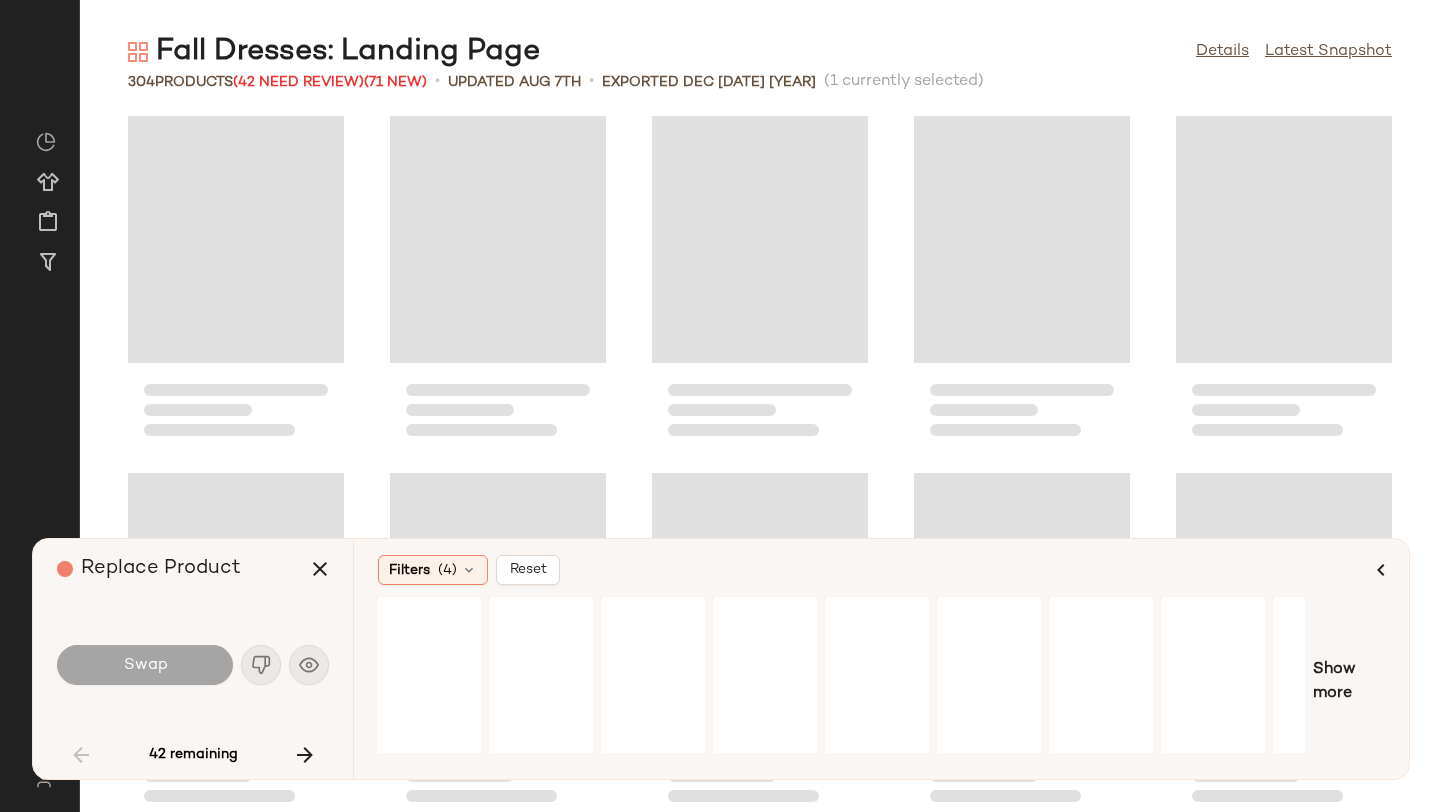 scroll, scrollTop: 0, scrollLeft: 0, axis: both 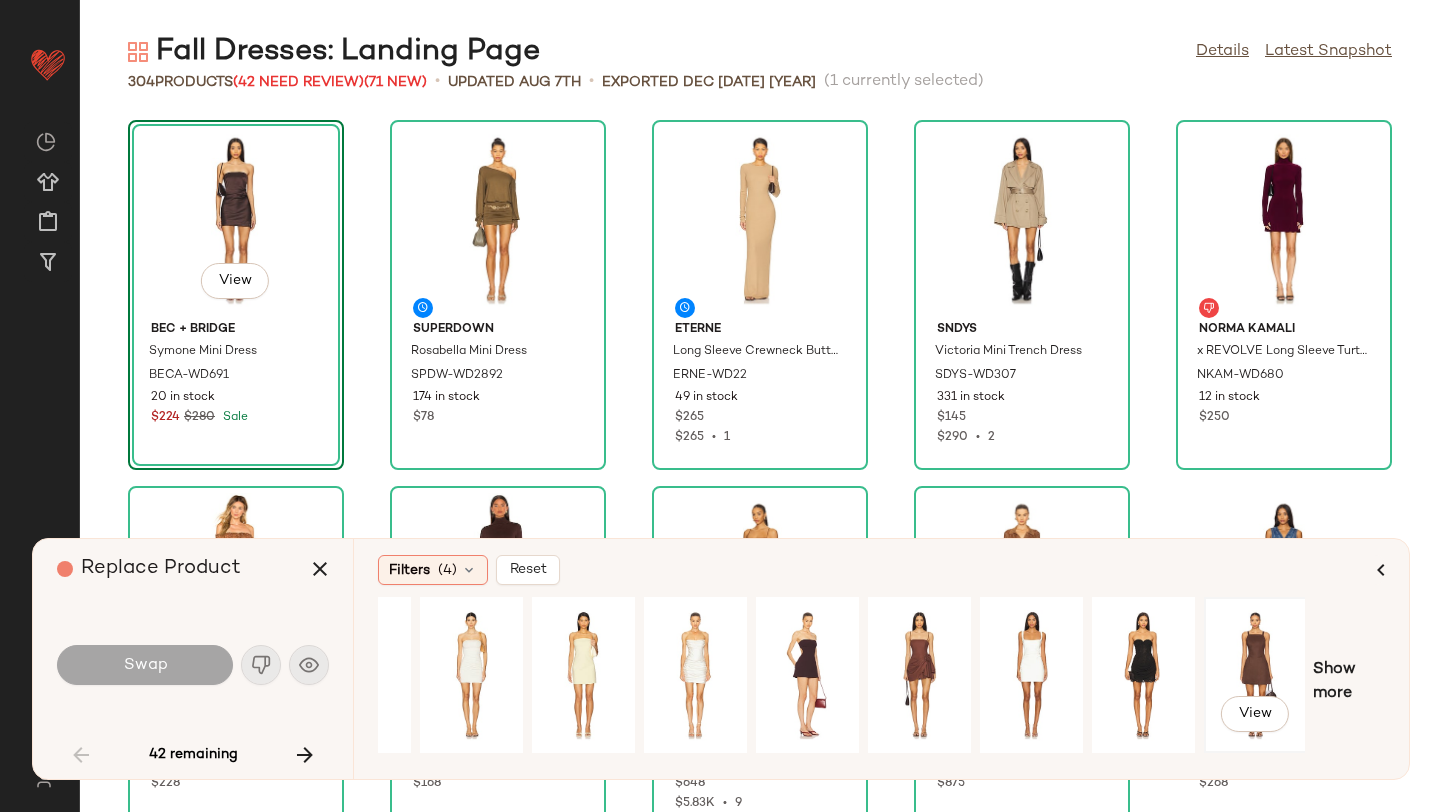 click on "View" 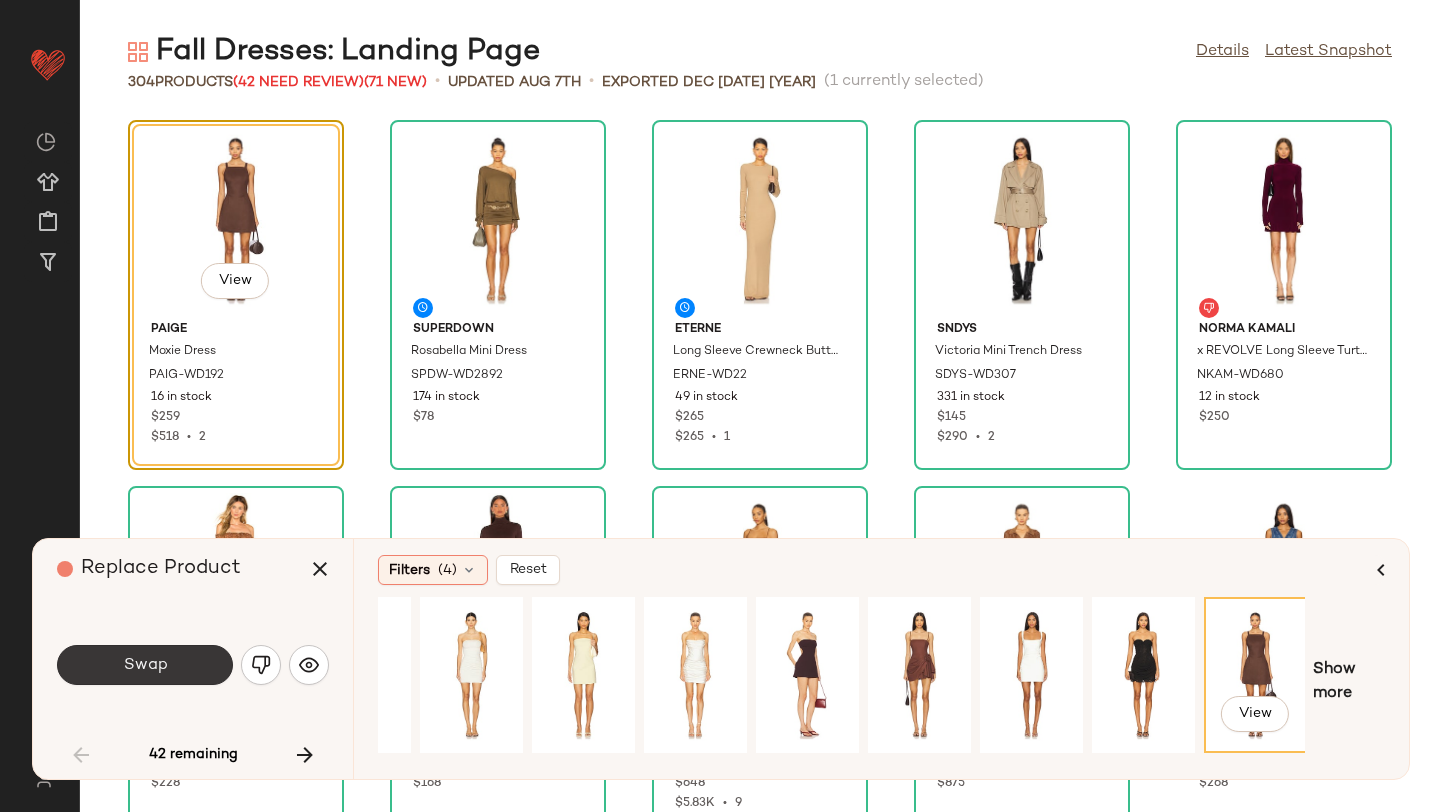 click on "Swap" 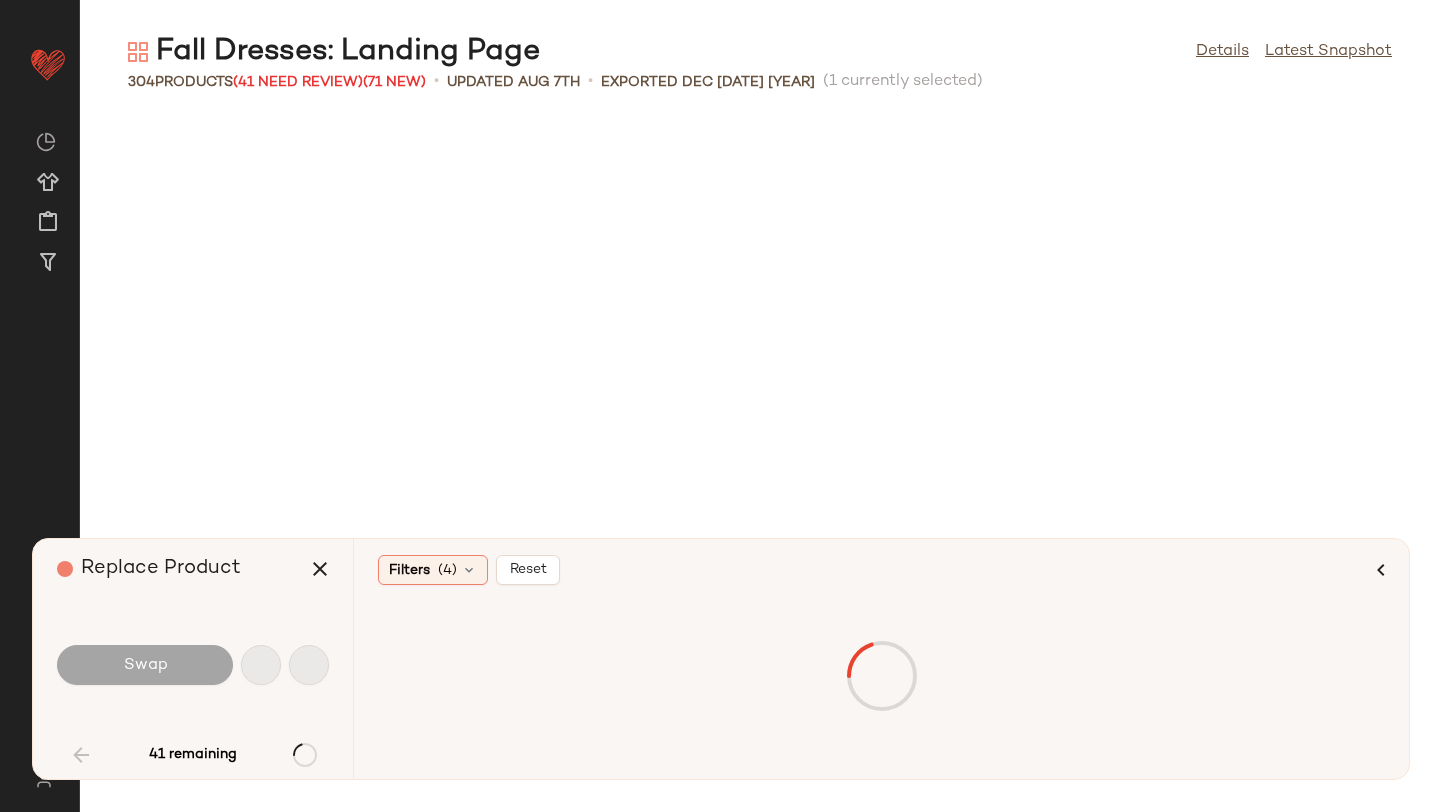 scroll, scrollTop: 2196, scrollLeft: 0, axis: vertical 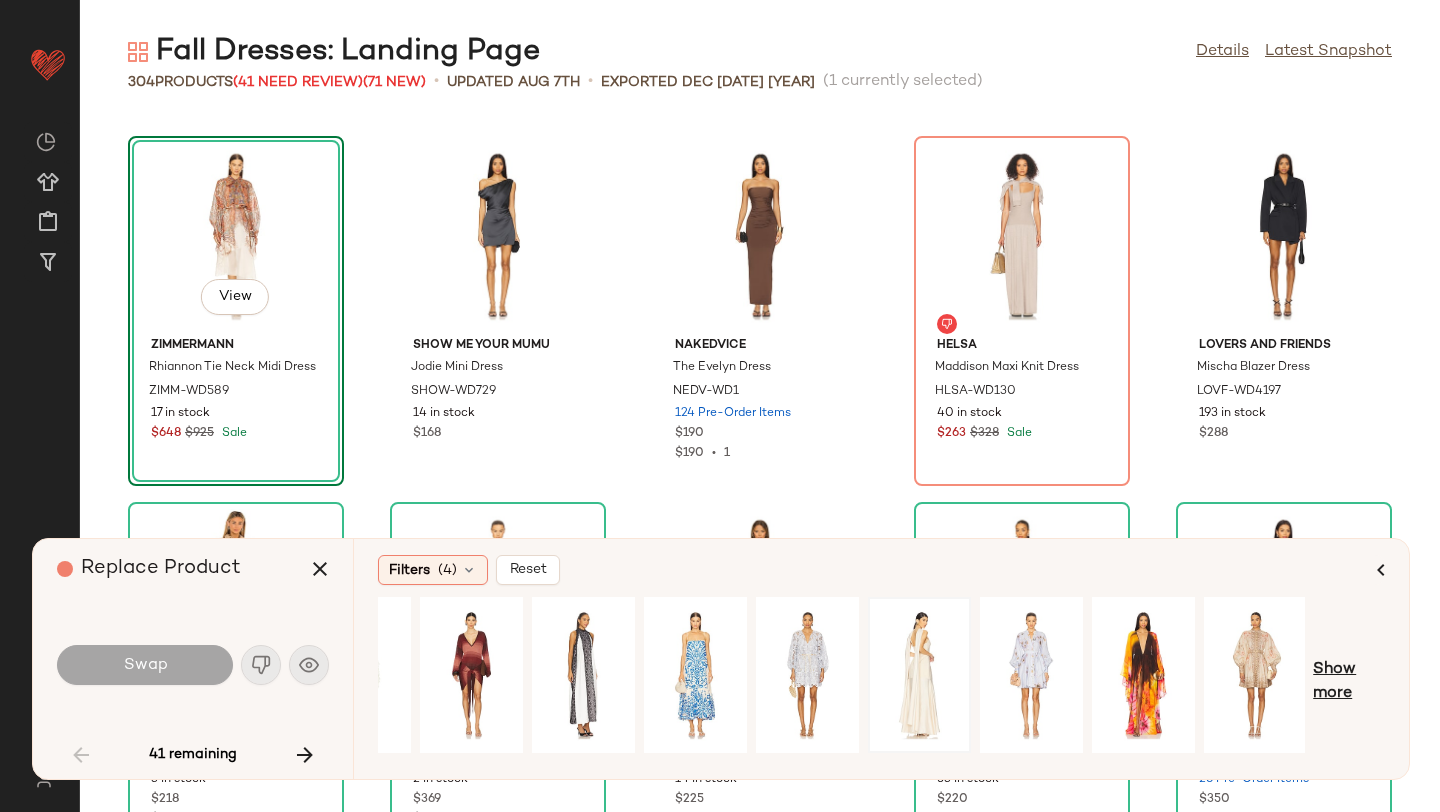 click on "Show more" at bounding box center (1349, 682) 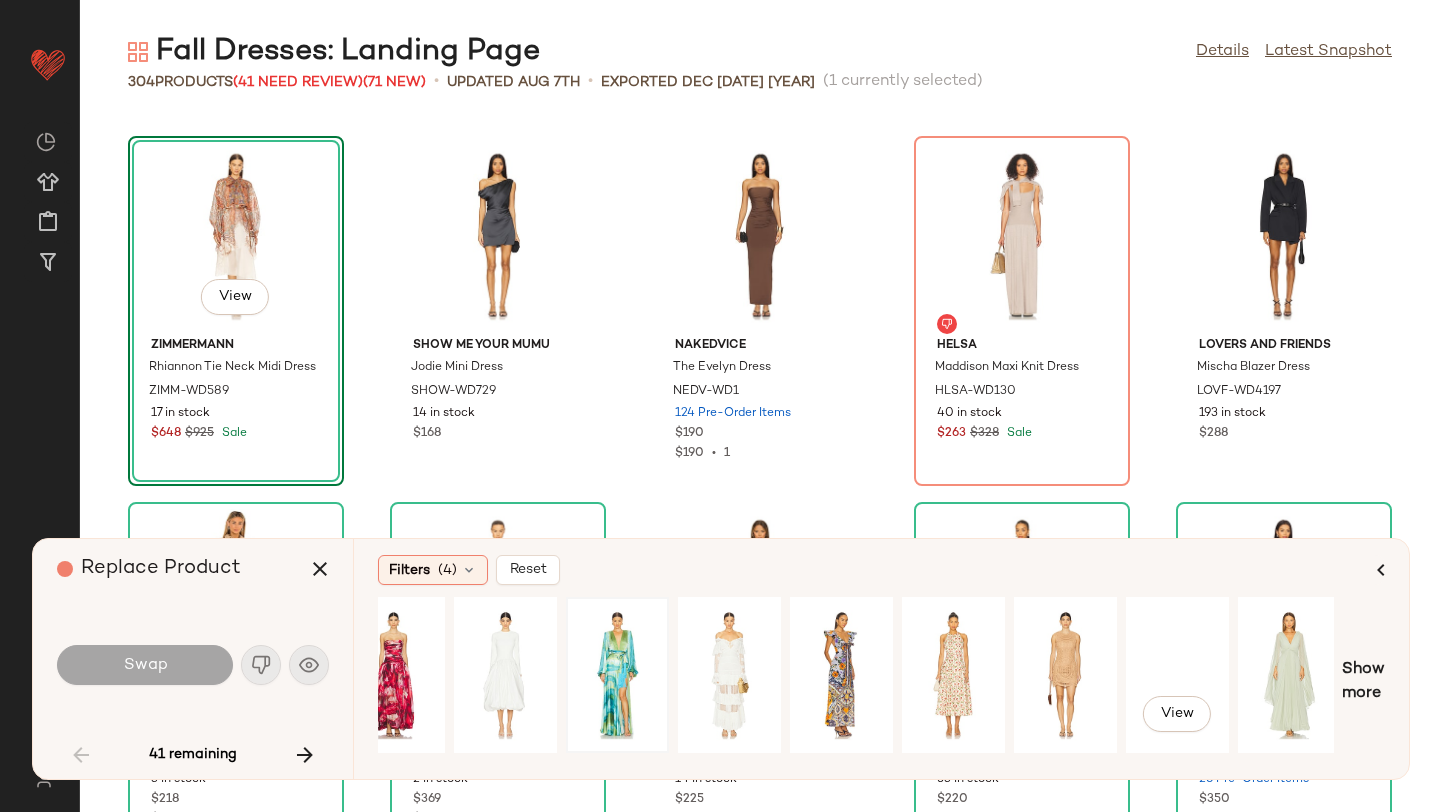 scroll, scrollTop: 0, scrollLeft: 1273, axis: horizontal 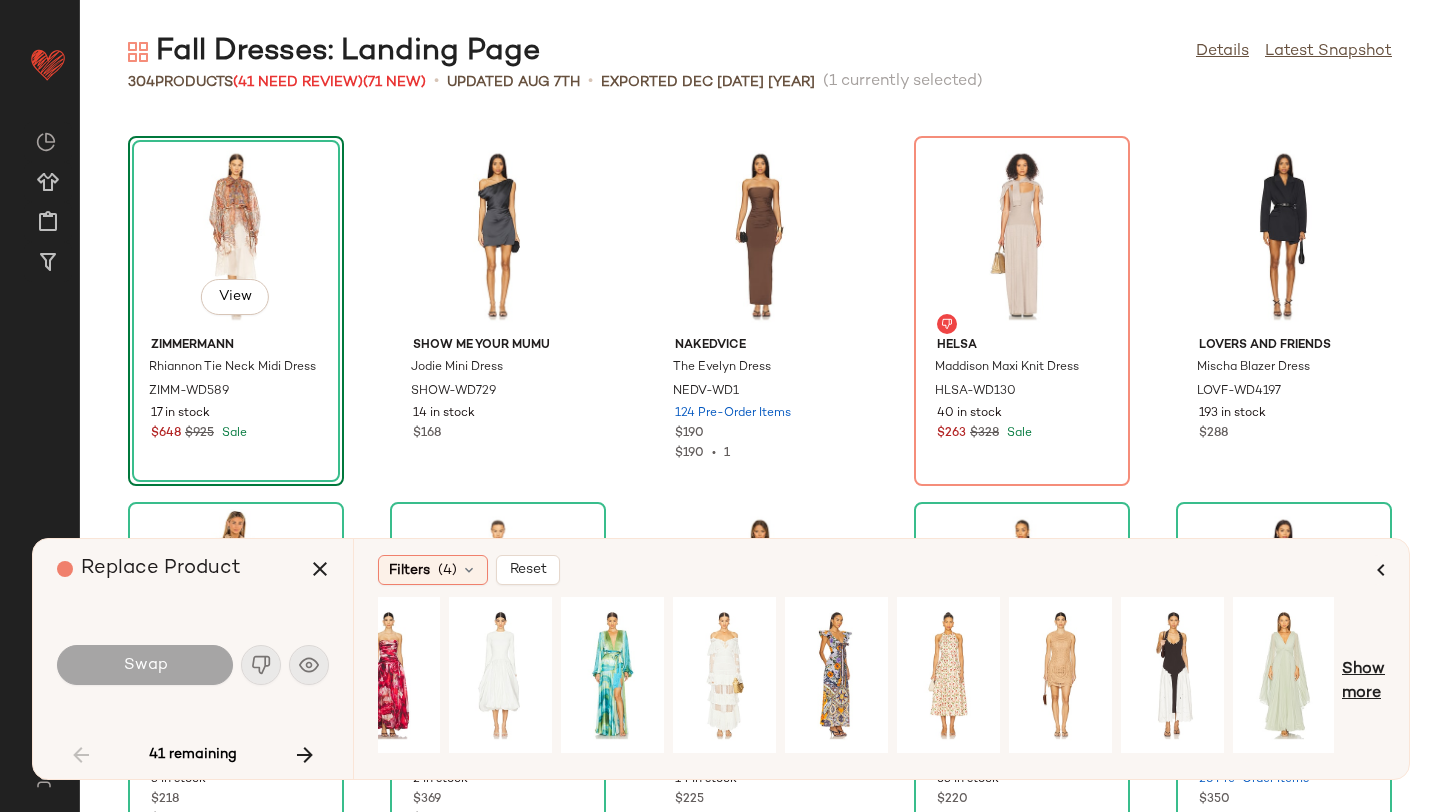 click on "Show more" at bounding box center (1363, 682) 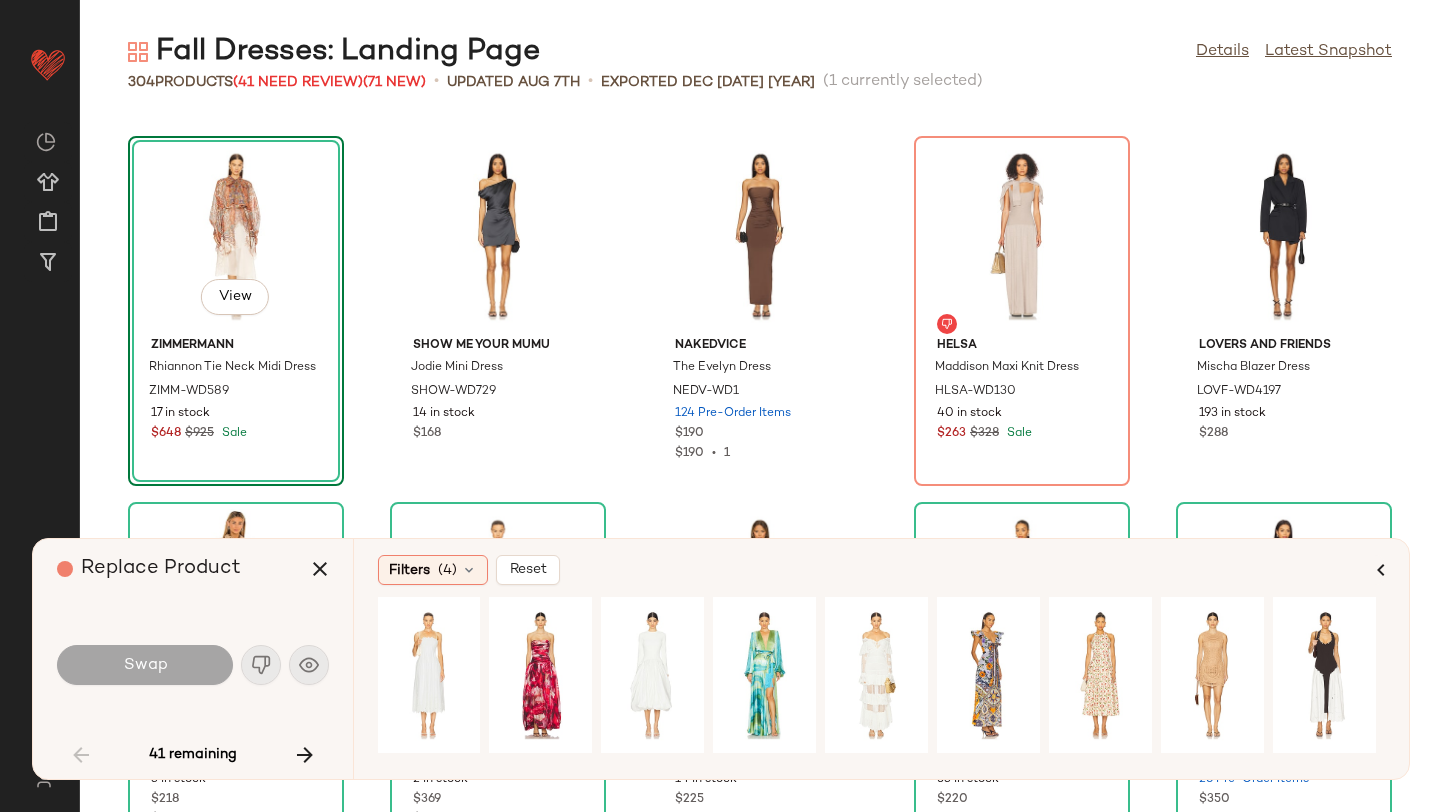 scroll, scrollTop: 0, scrollLeft: 1036, axis: horizontal 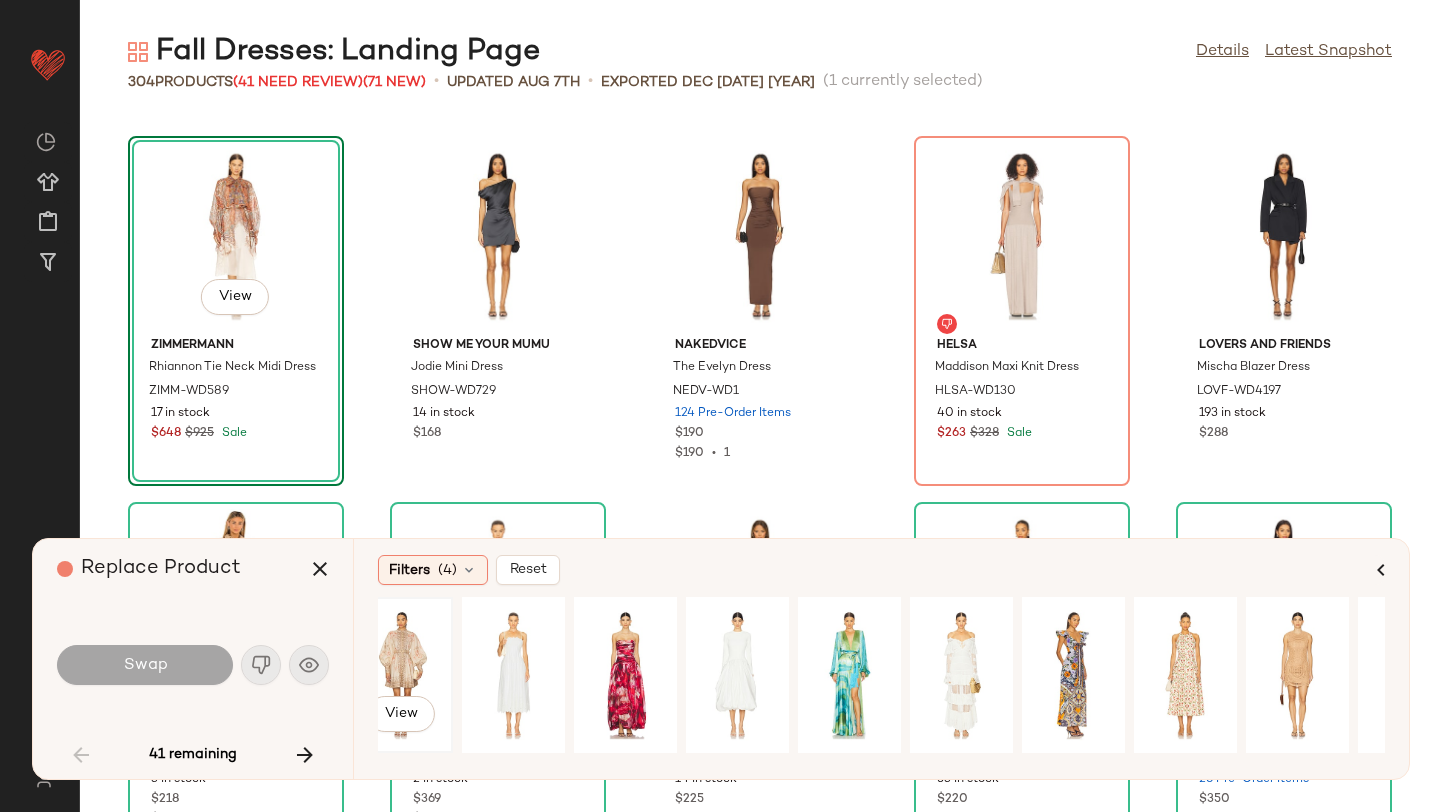 click on "View" 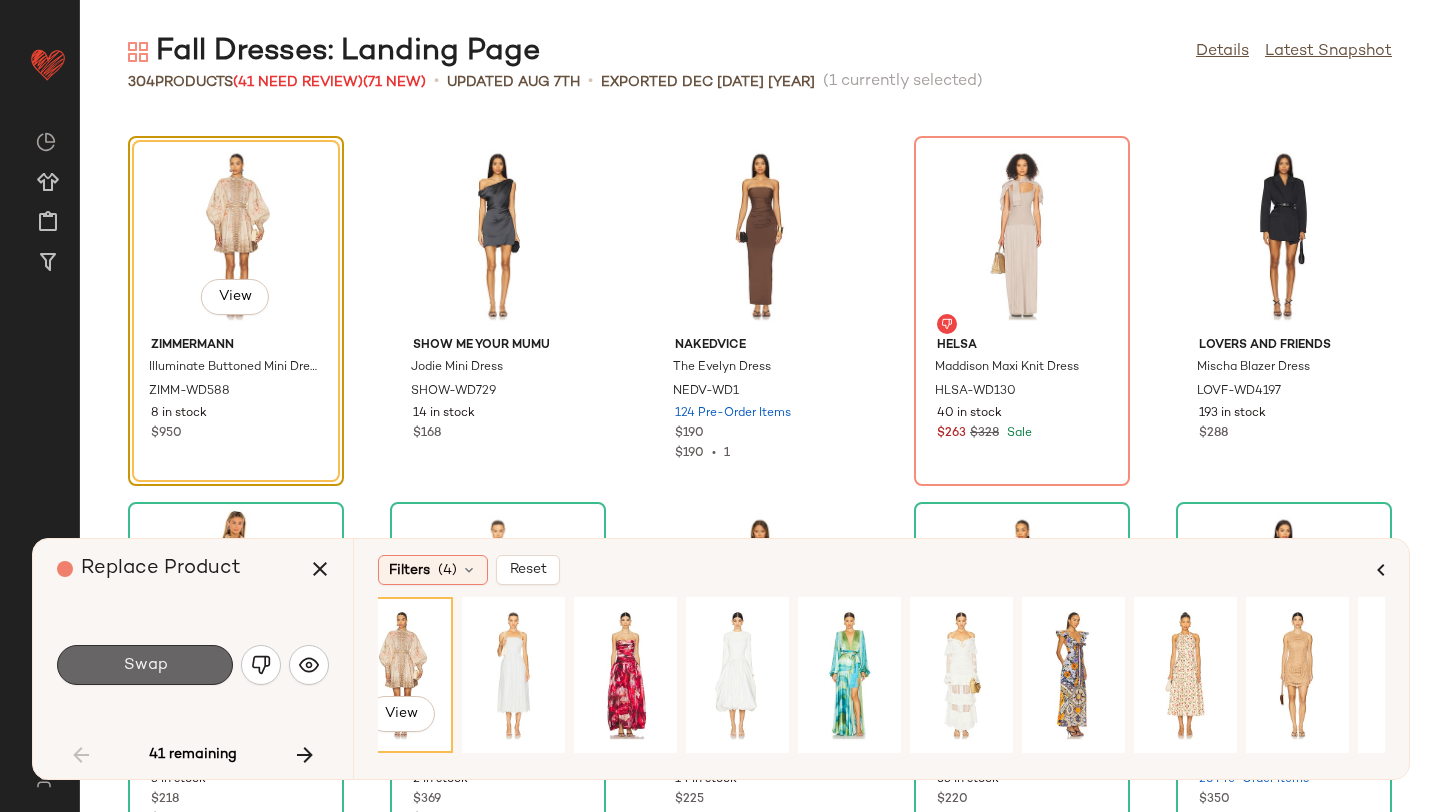click on "Swap" at bounding box center [145, 665] 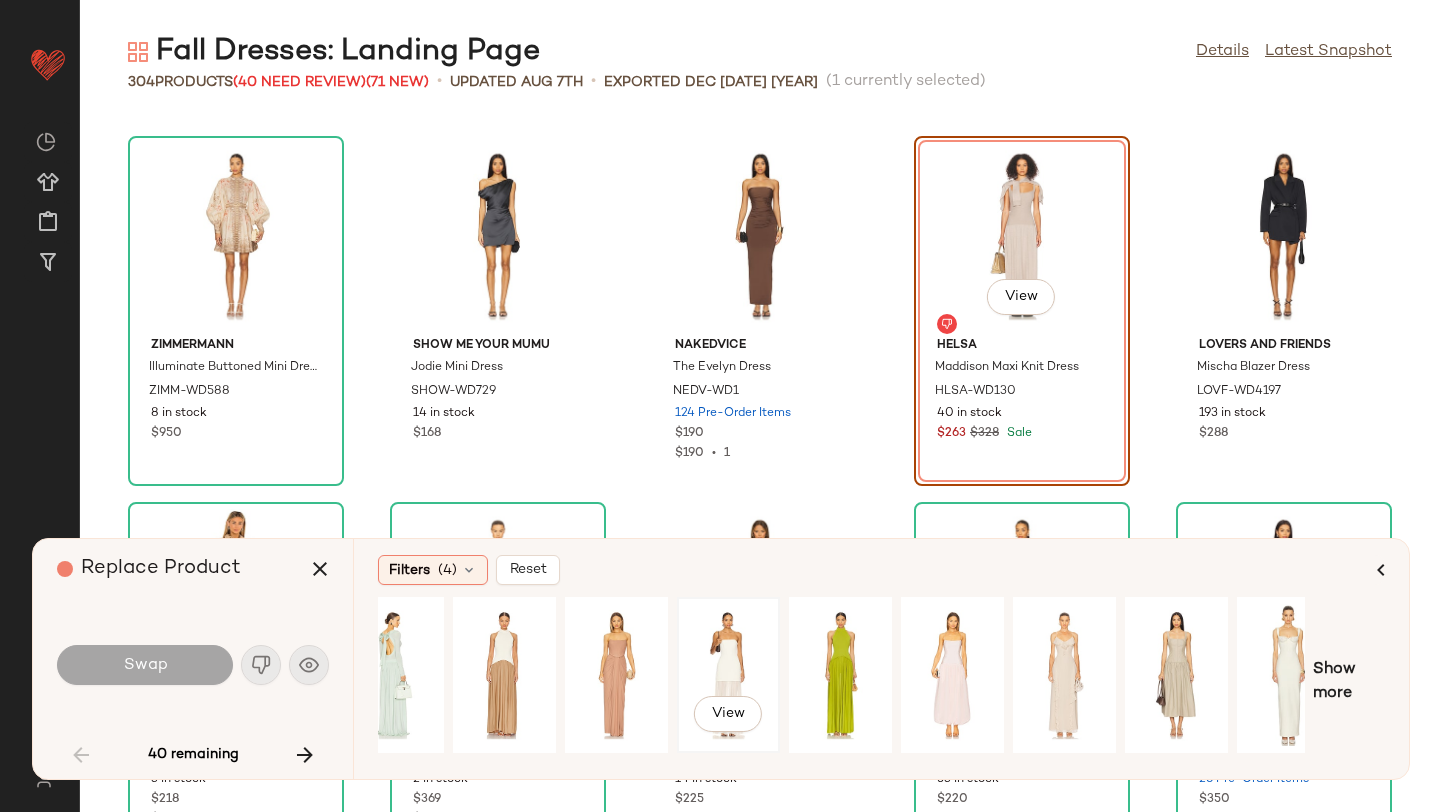 scroll, scrollTop: 0, scrollLeft: 182, axis: horizontal 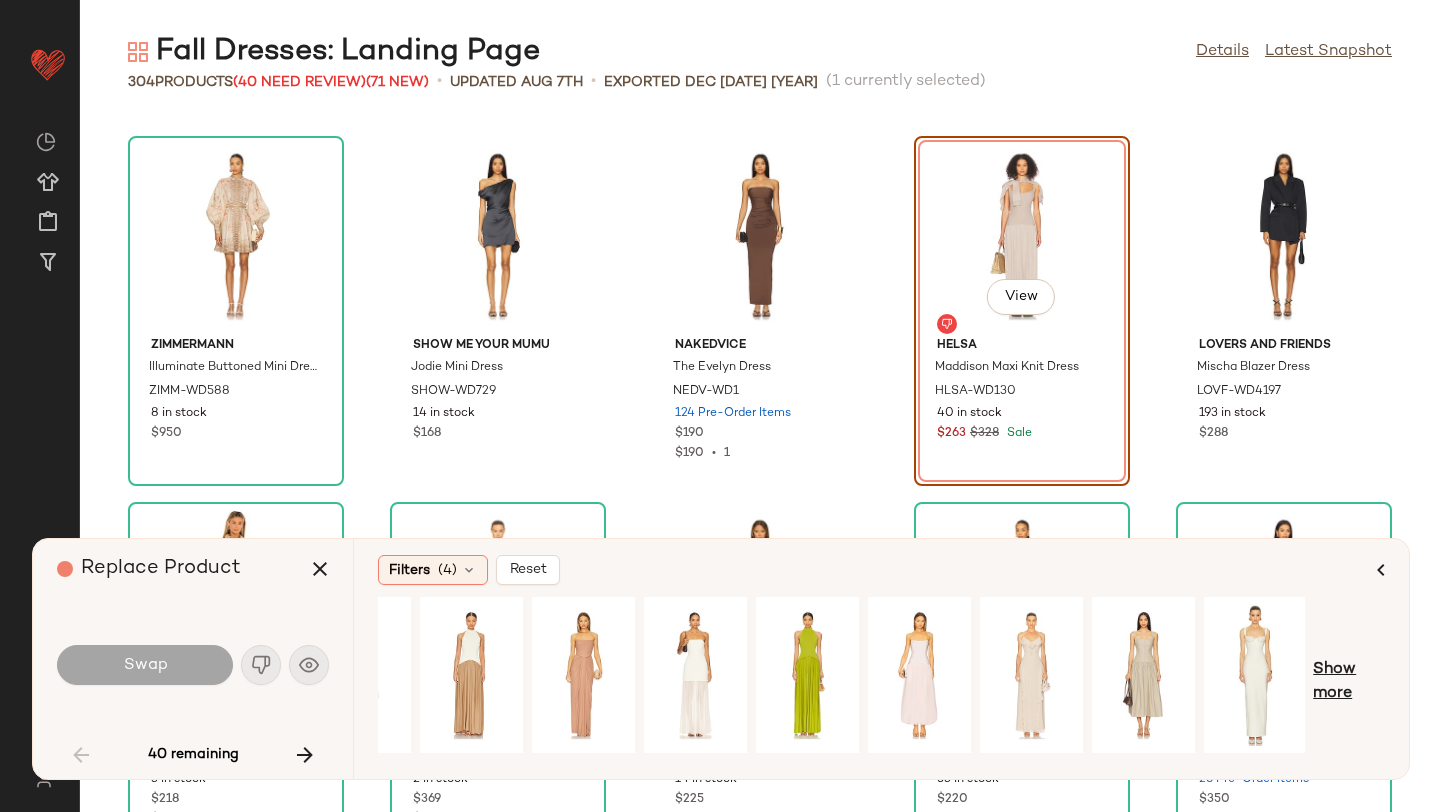 click on "Show more" at bounding box center (1349, 682) 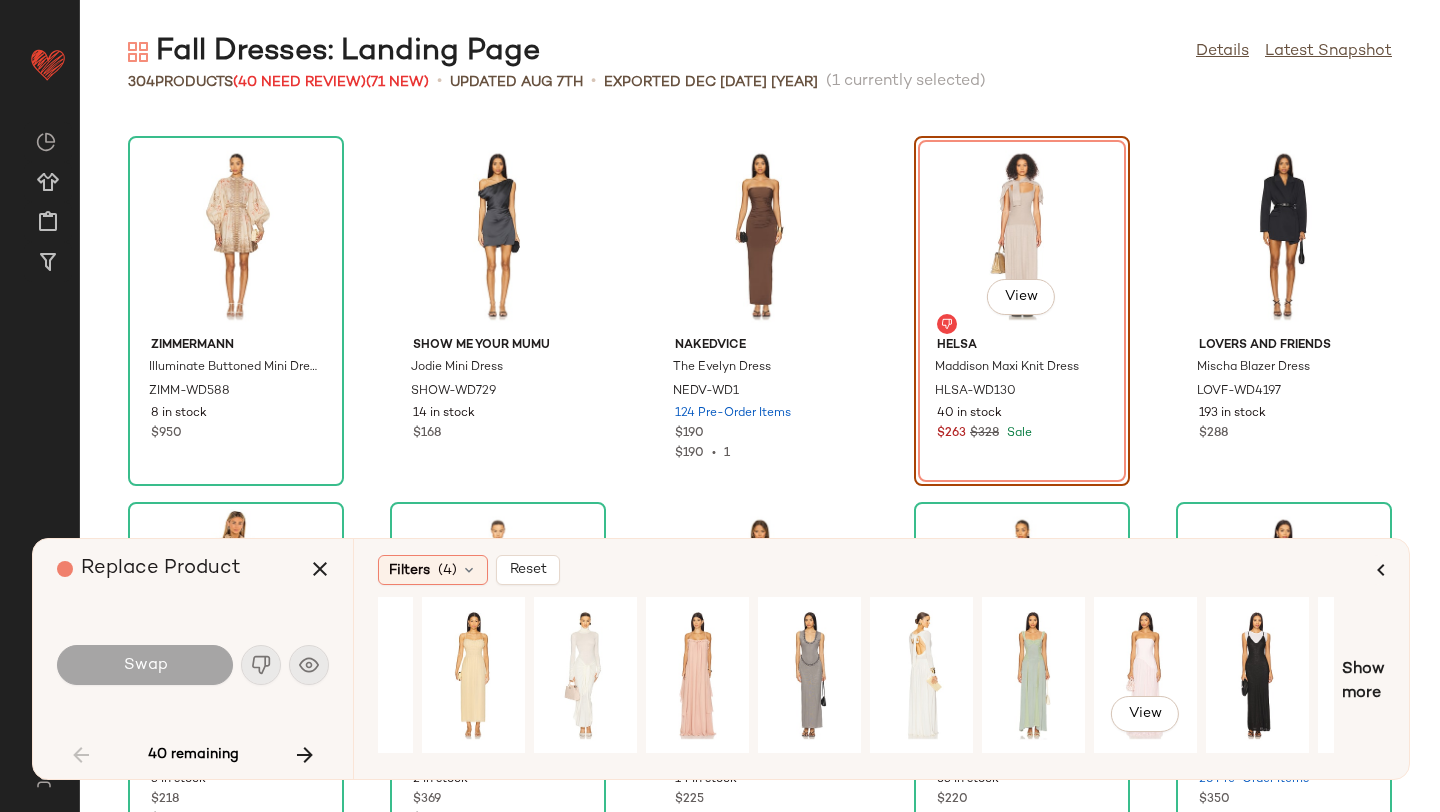 scroll, scrollTop: 0, scrollLeft: 1077, axis: horizontal 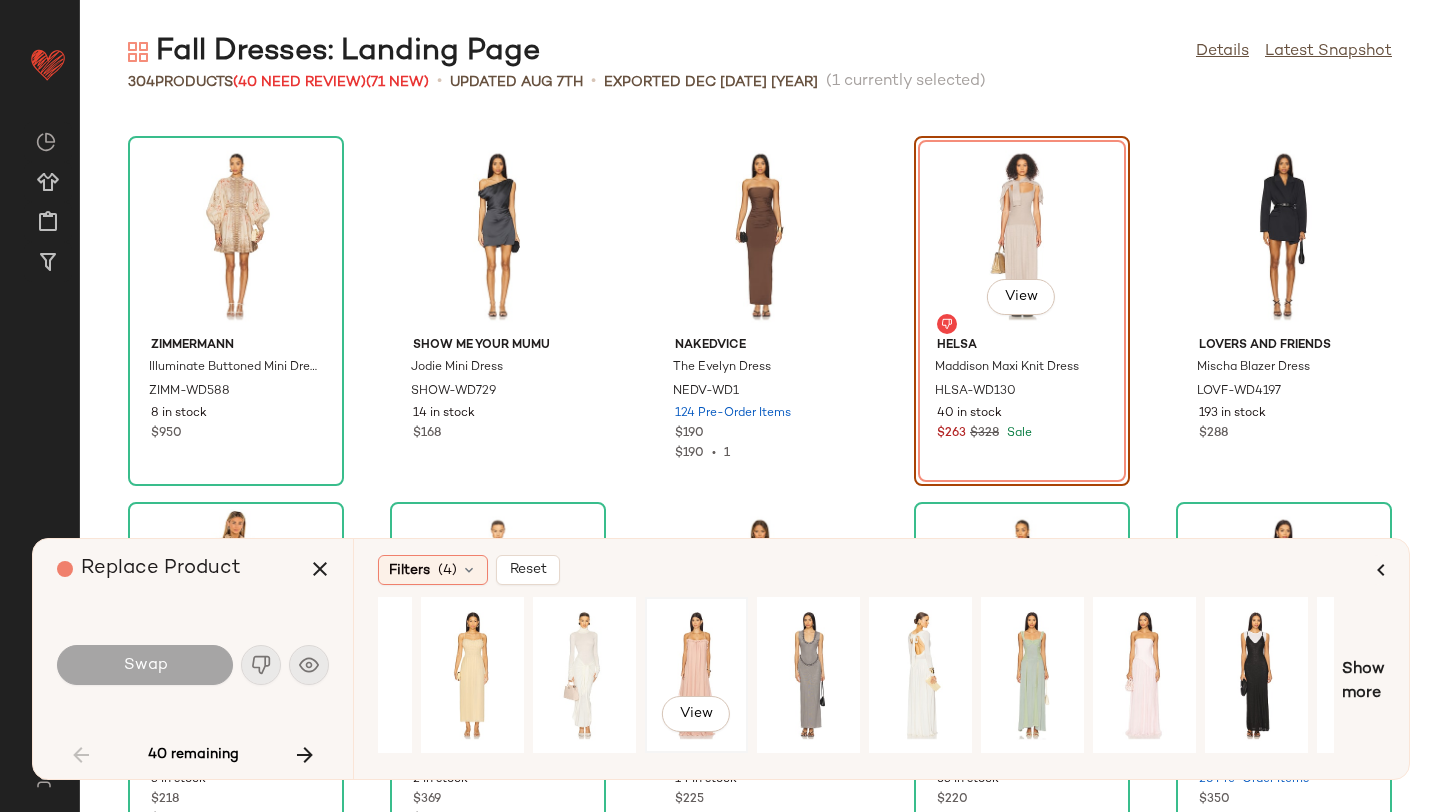 click on "View" 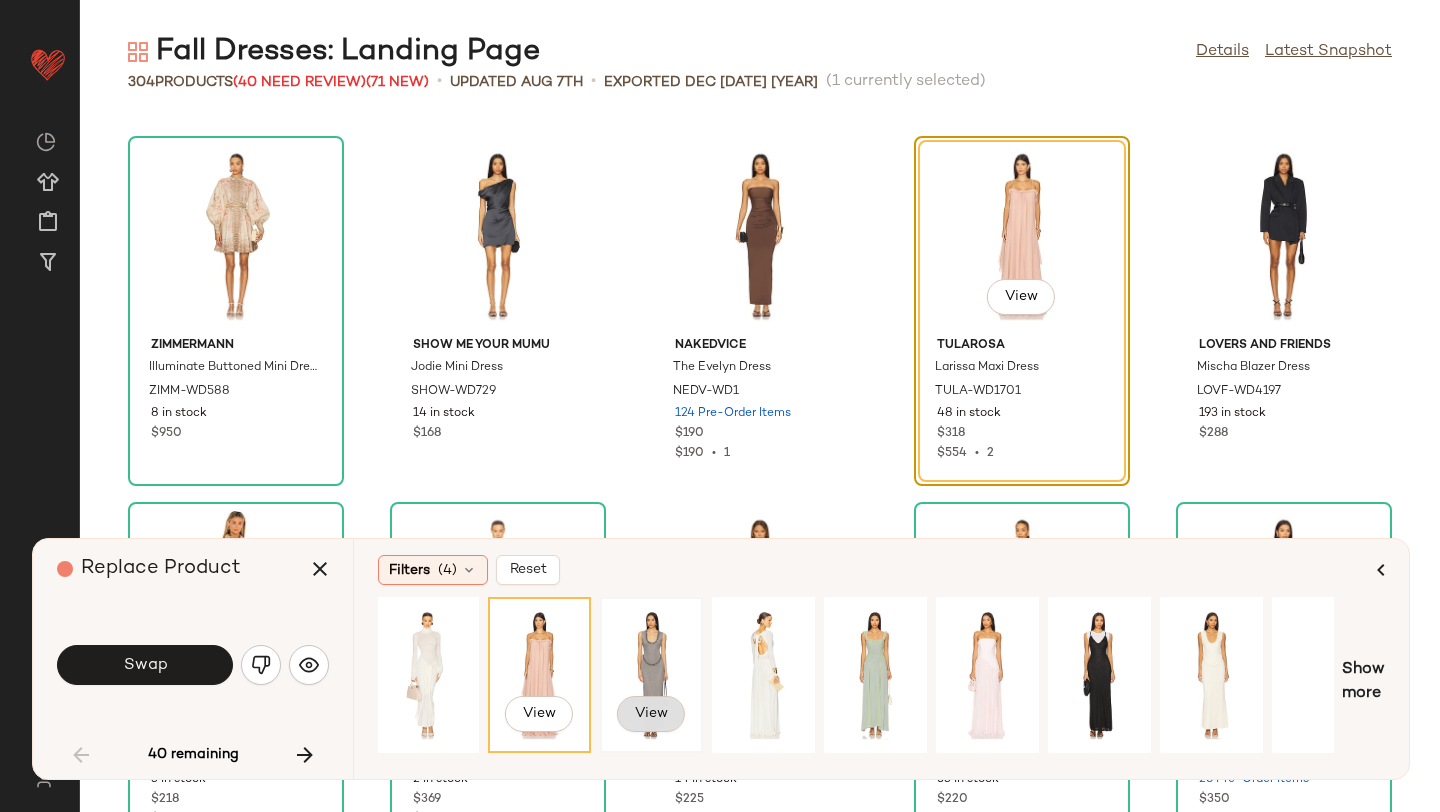 scroll, scrollTop: 0, scrollLeft: 1273, axis: horizontal 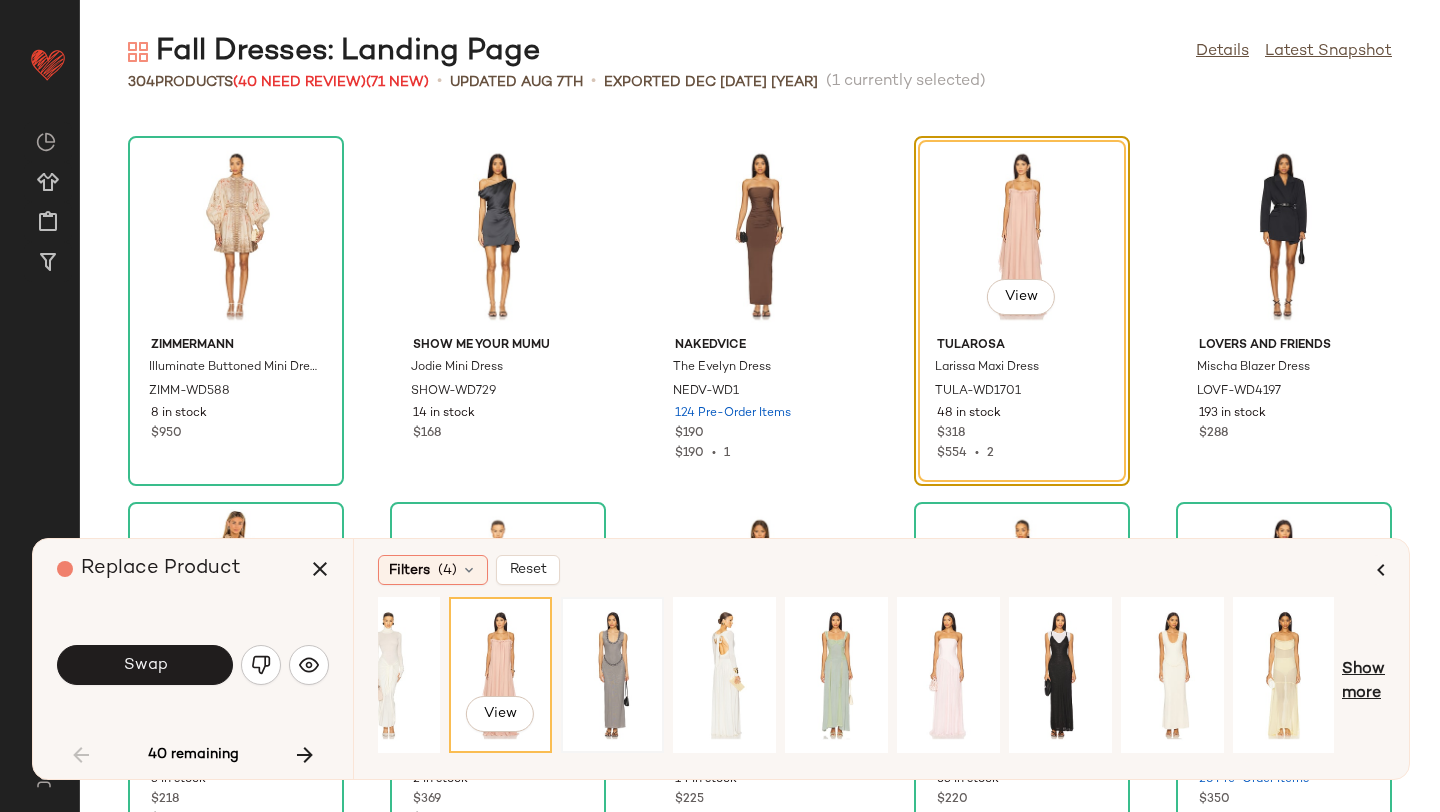 click on "Show more" at bounding box center (1363, 682) 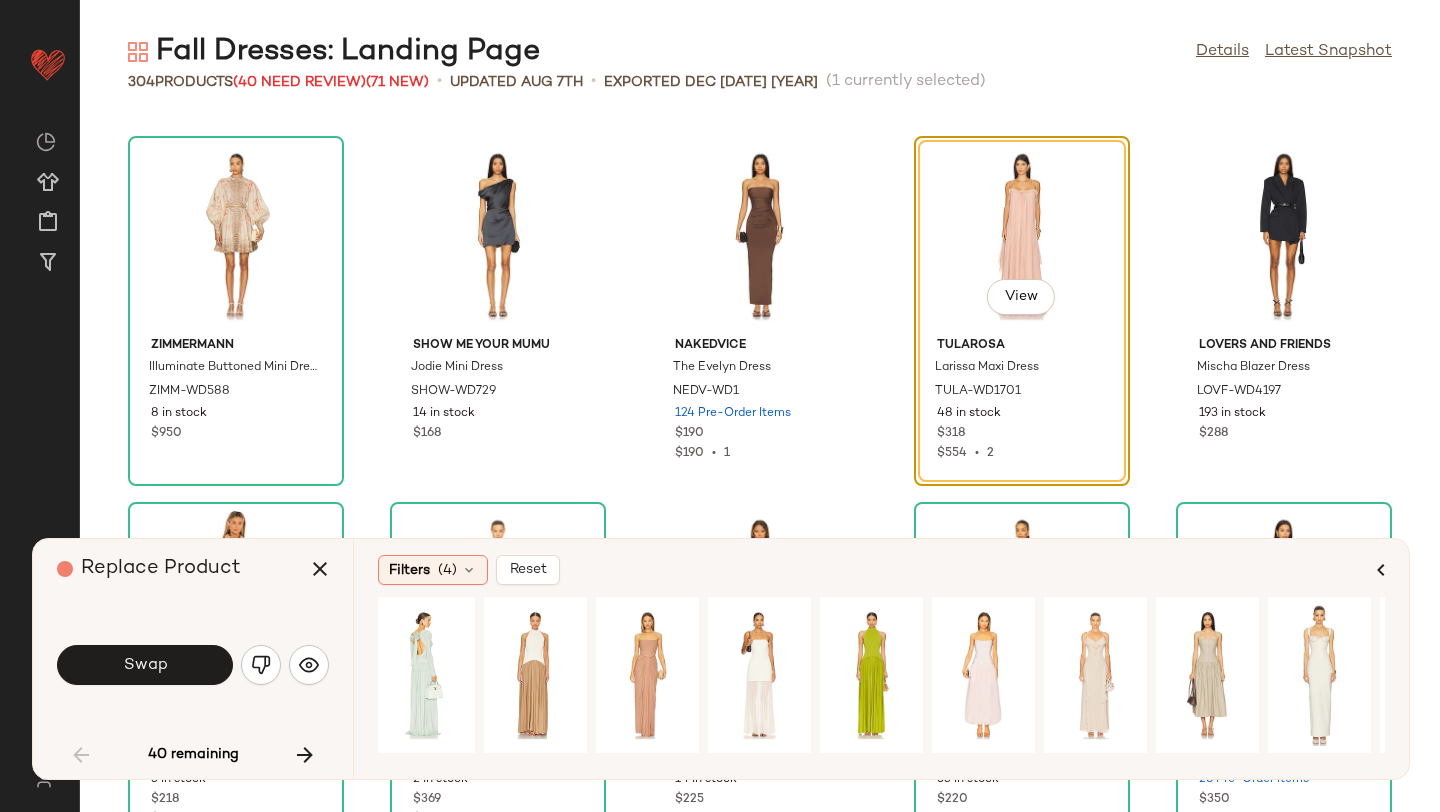 scroll, scrollTop: 0, scrollLeft: 110, axis: horizontal 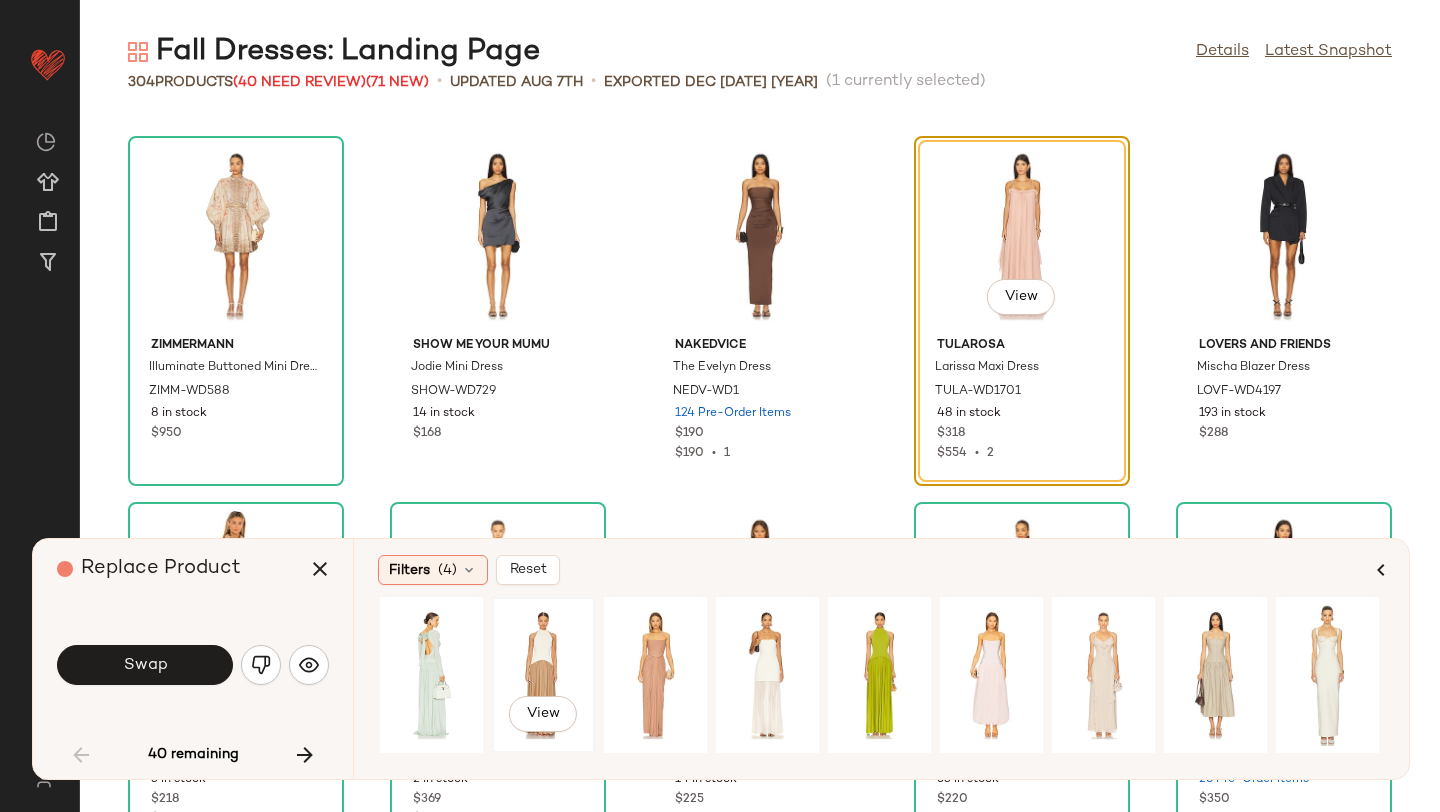click on "View" 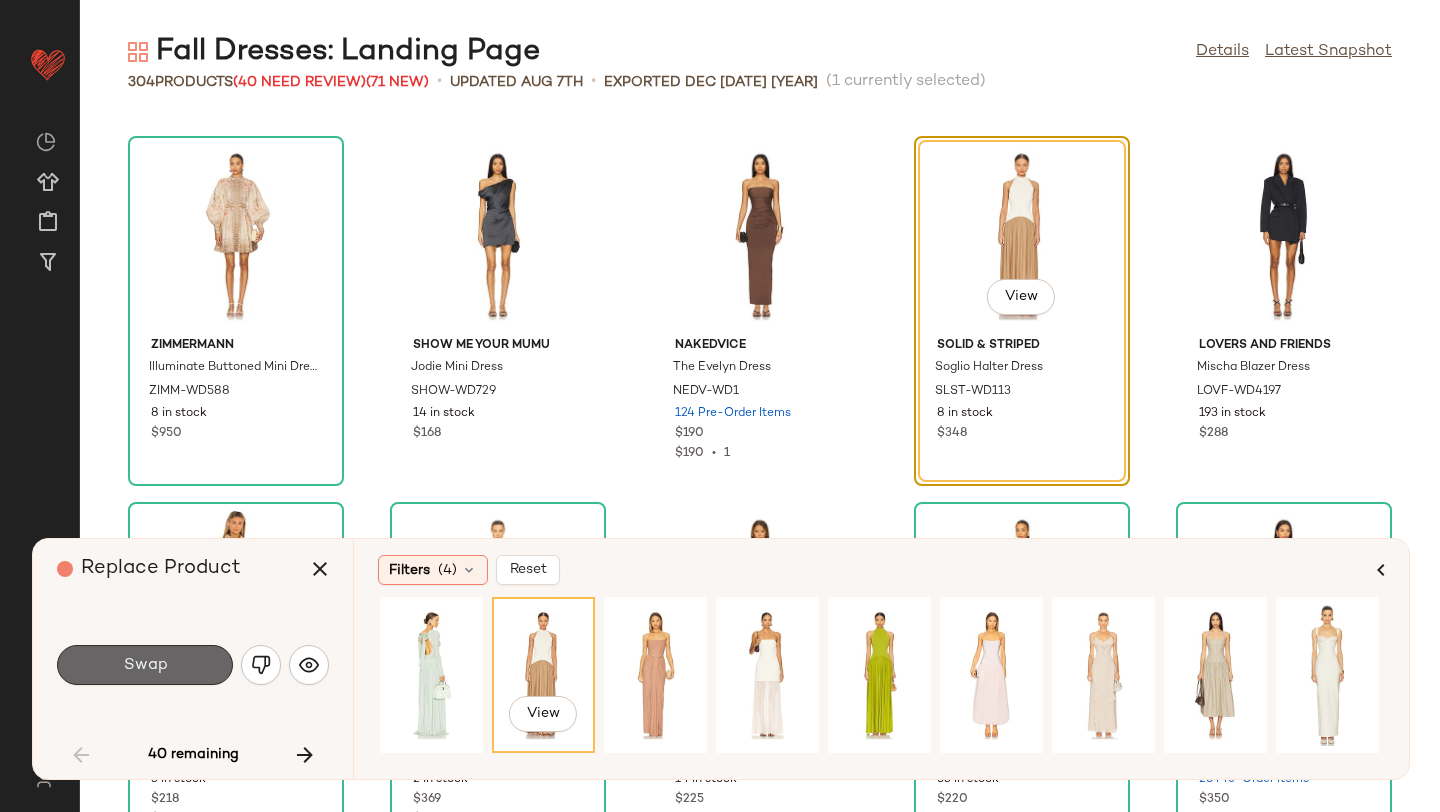click on "Swap" at bounding box center [145, 665] 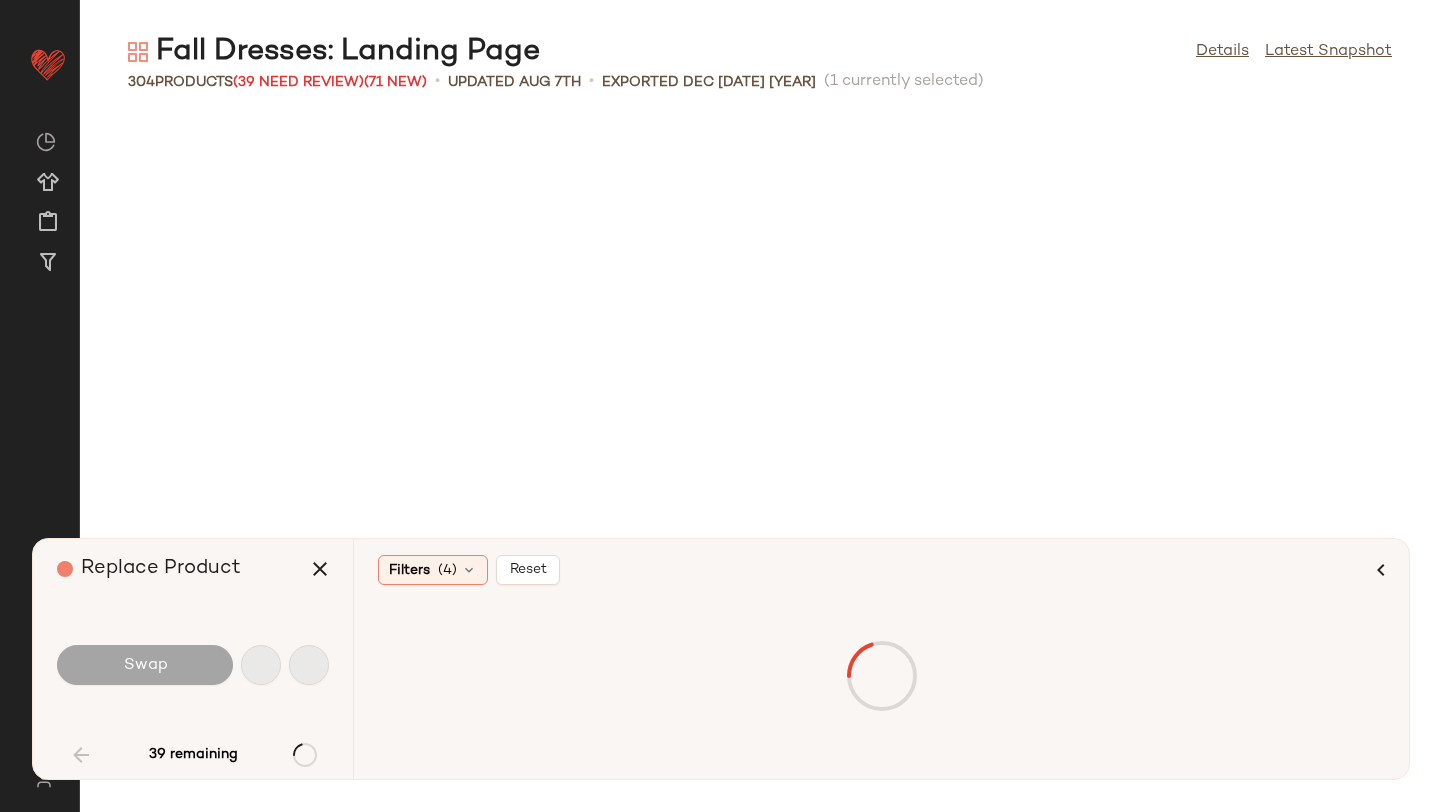 scroll, scrollTop: 3294, scrollLeft: 0, axis: vertical 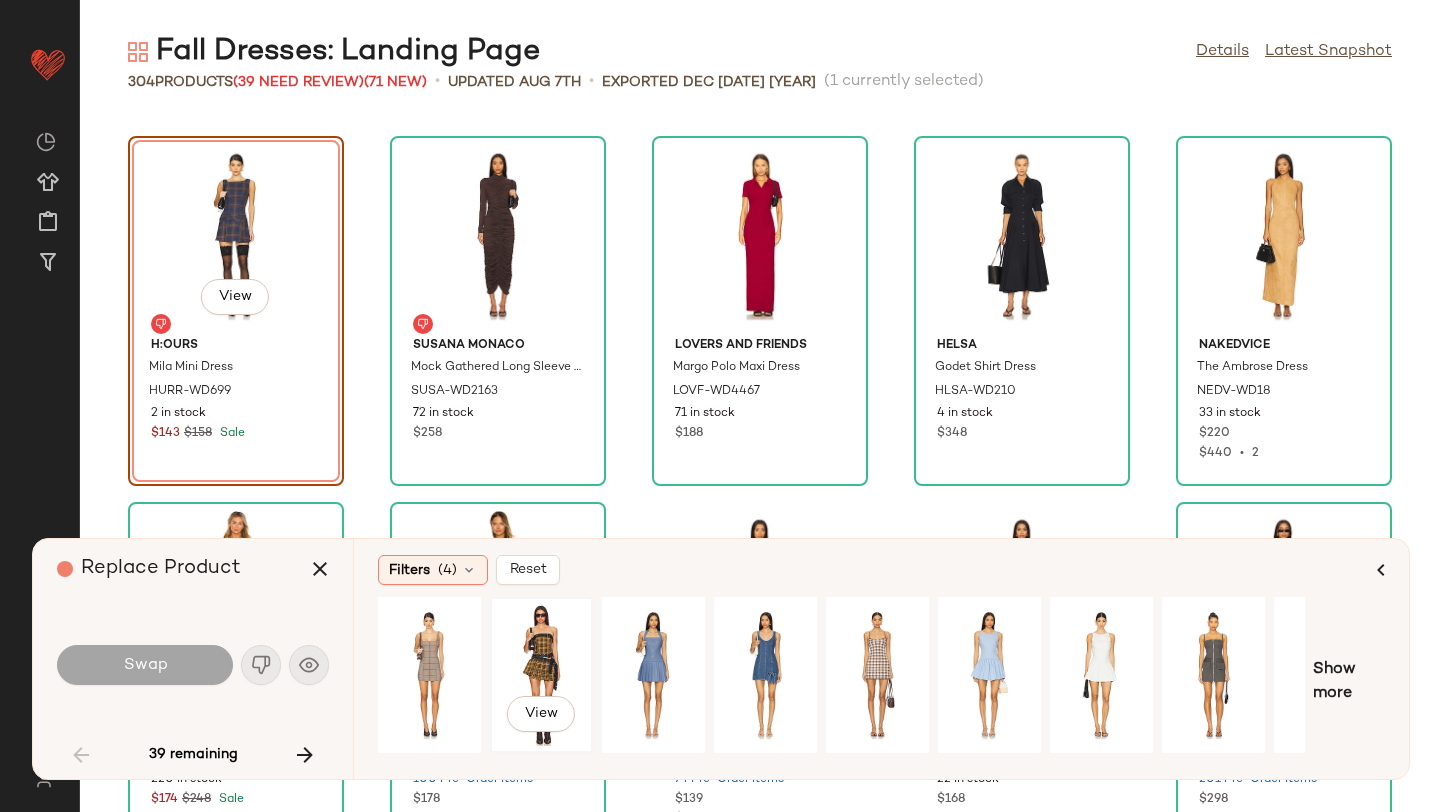 click on "View" 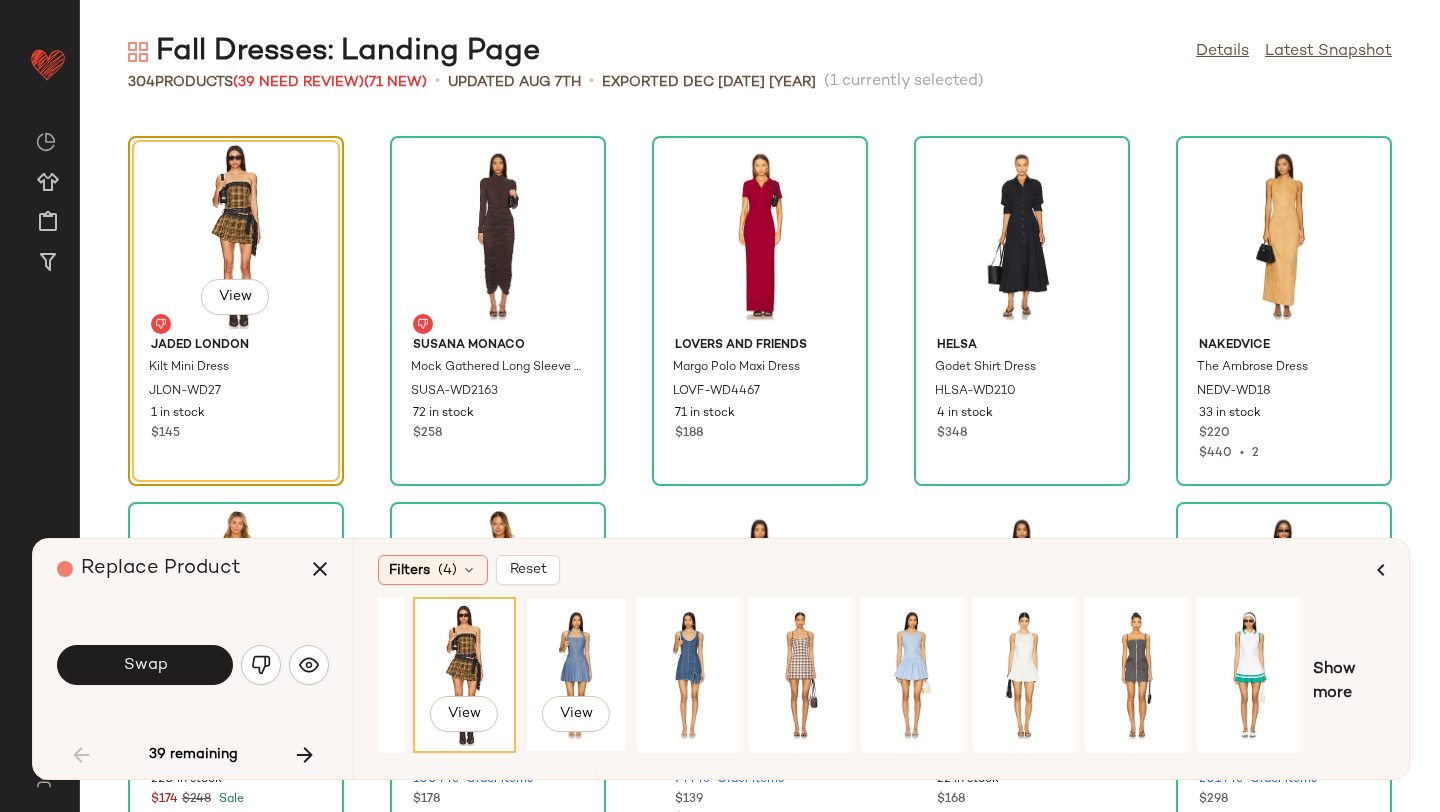 scroll, scrollTop: 0, scrollLeft: 182, axis: horizontal 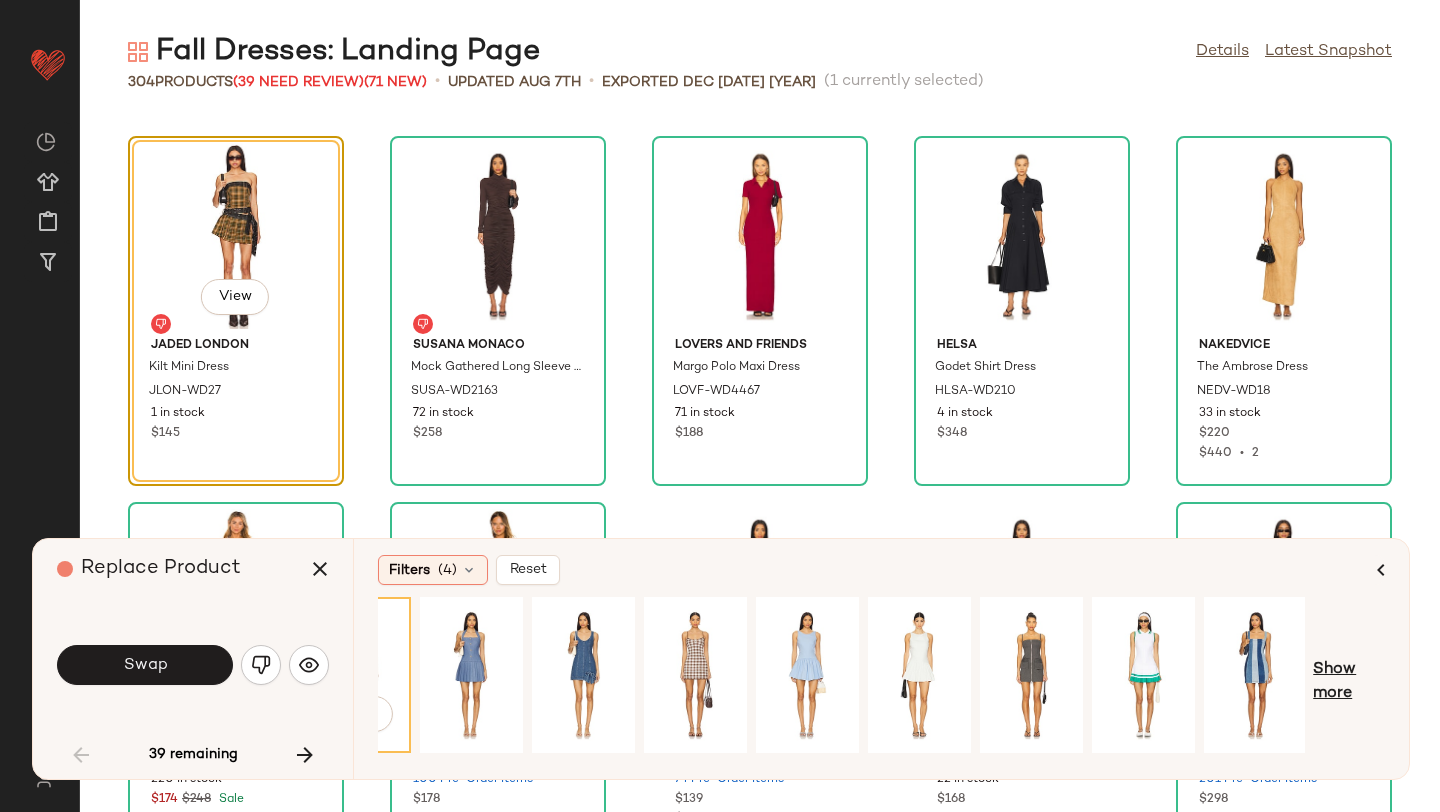 click on "Show more" at bounding box center [1349, 682] 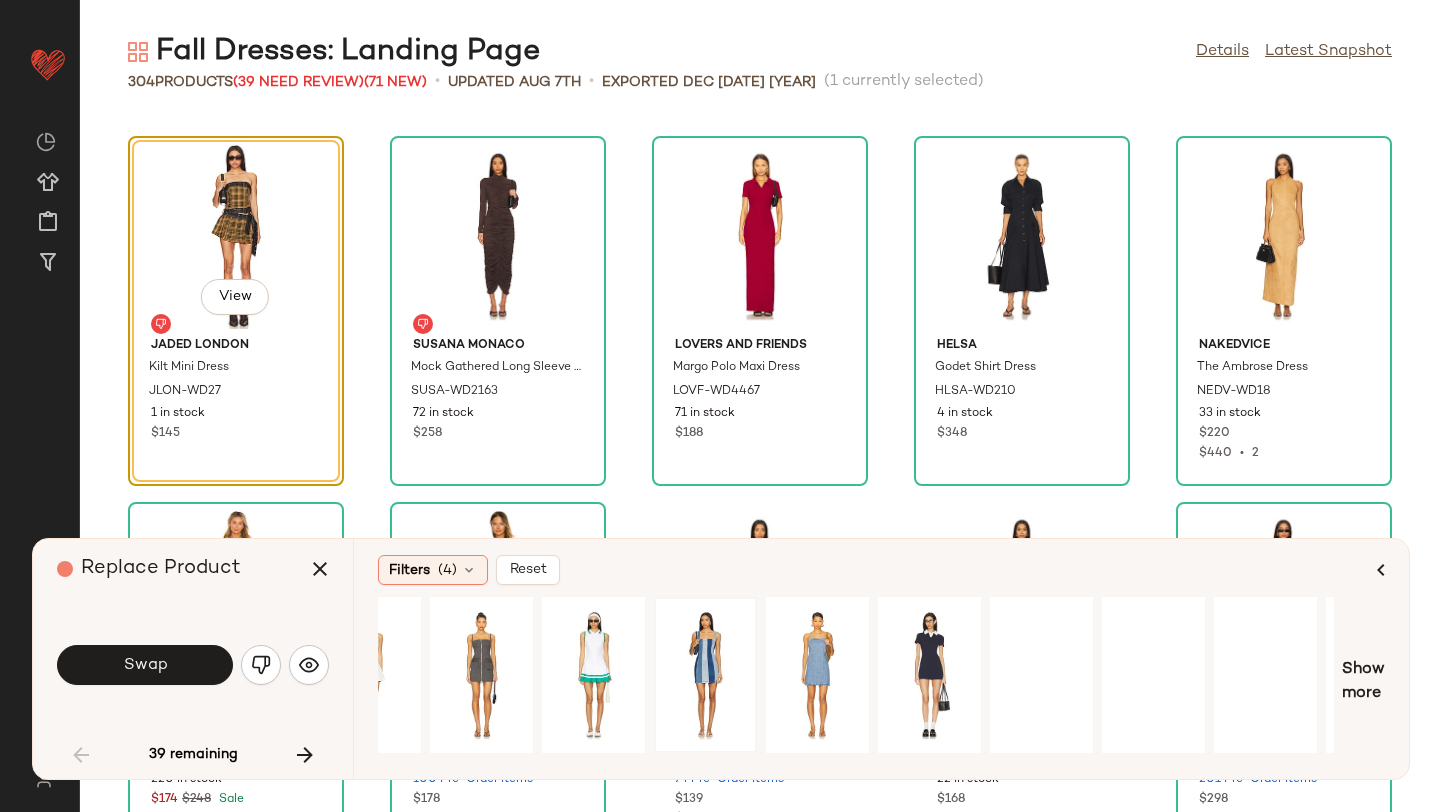 scroll, scrollTop: 0, scrollLeft: 1273, axis: horizontal 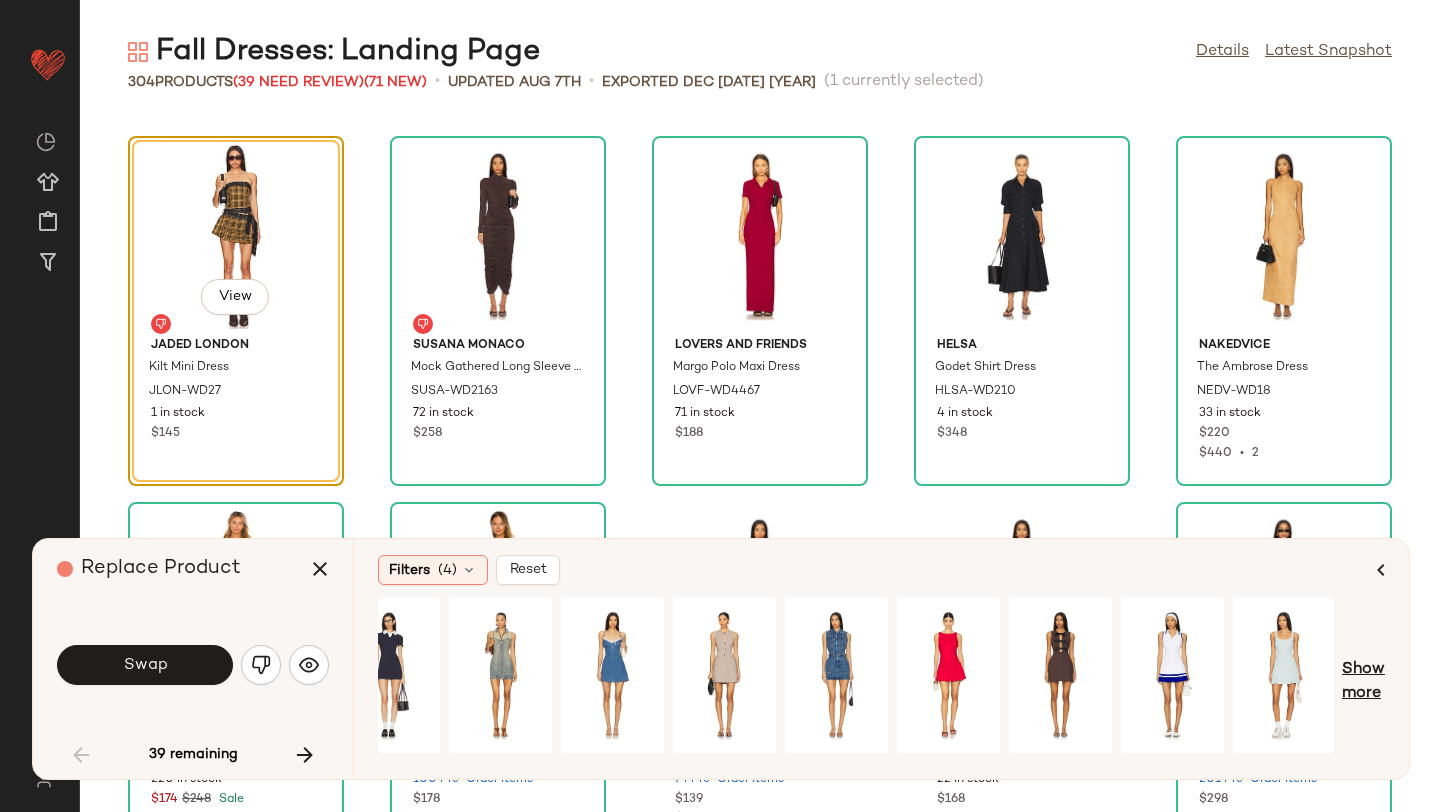 click on "Show more" at bounding box center [1363, 682] 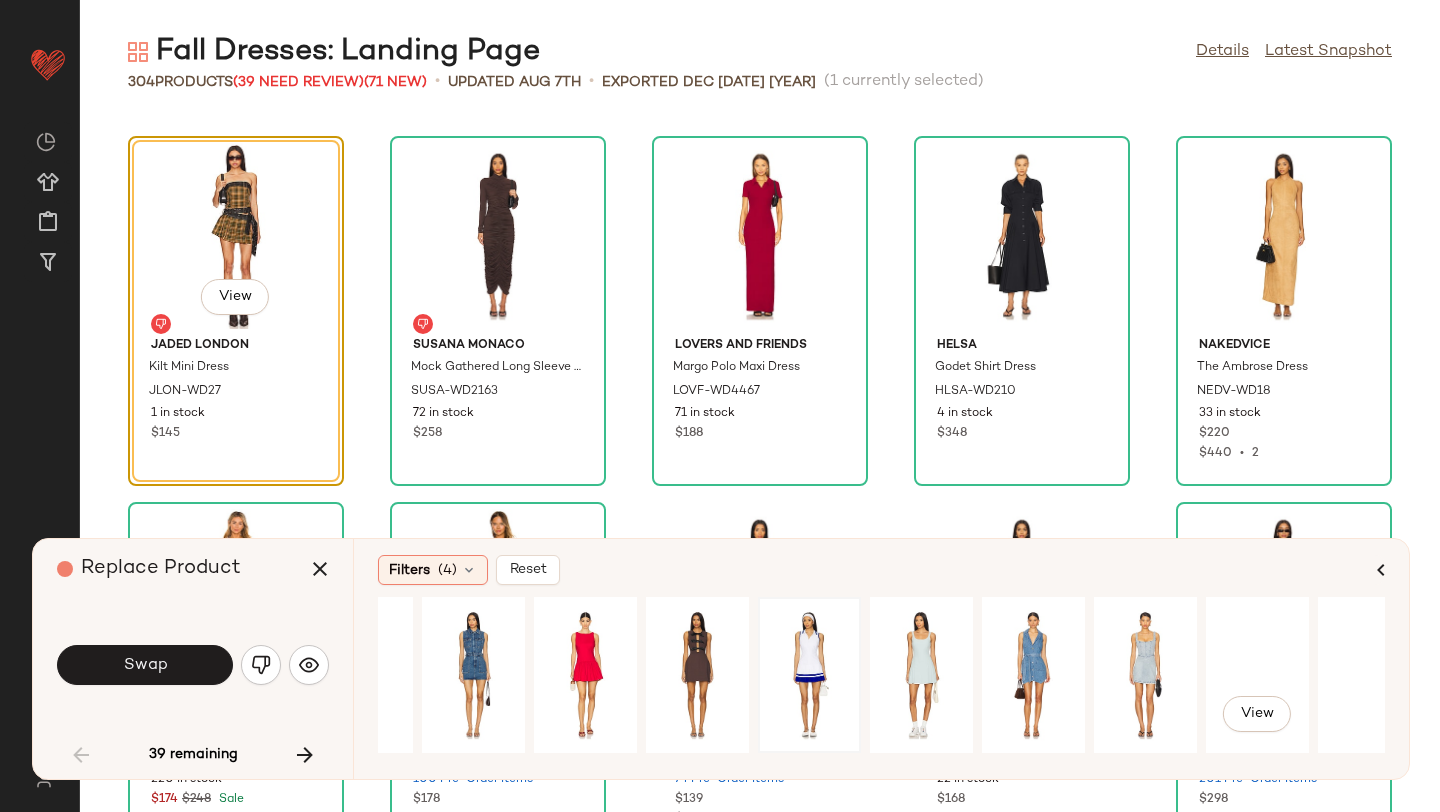 scroll, scrollTop: 0, scrollLeft: 1784, axis: horizontal 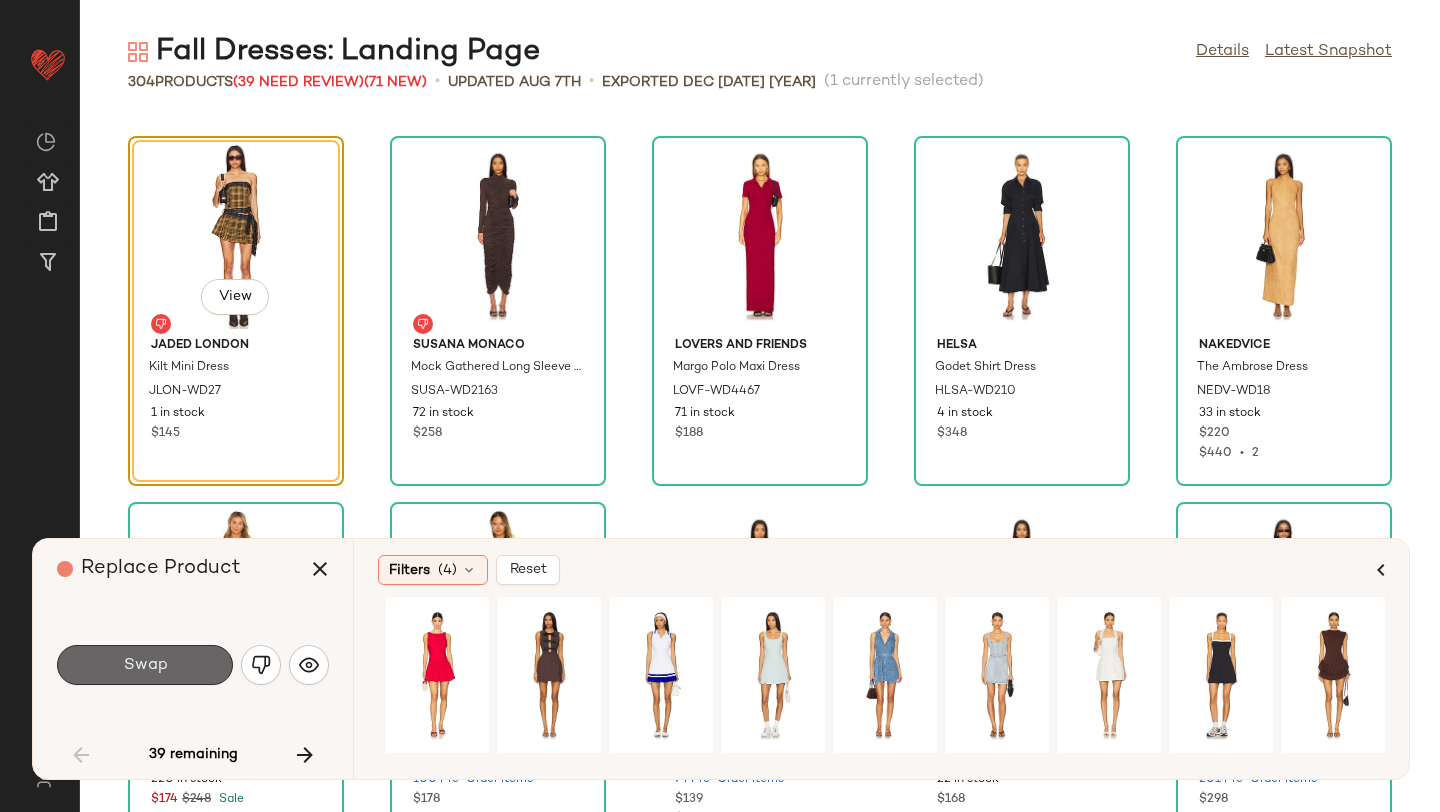 click on "Swap" at bounding box center [145, 665] 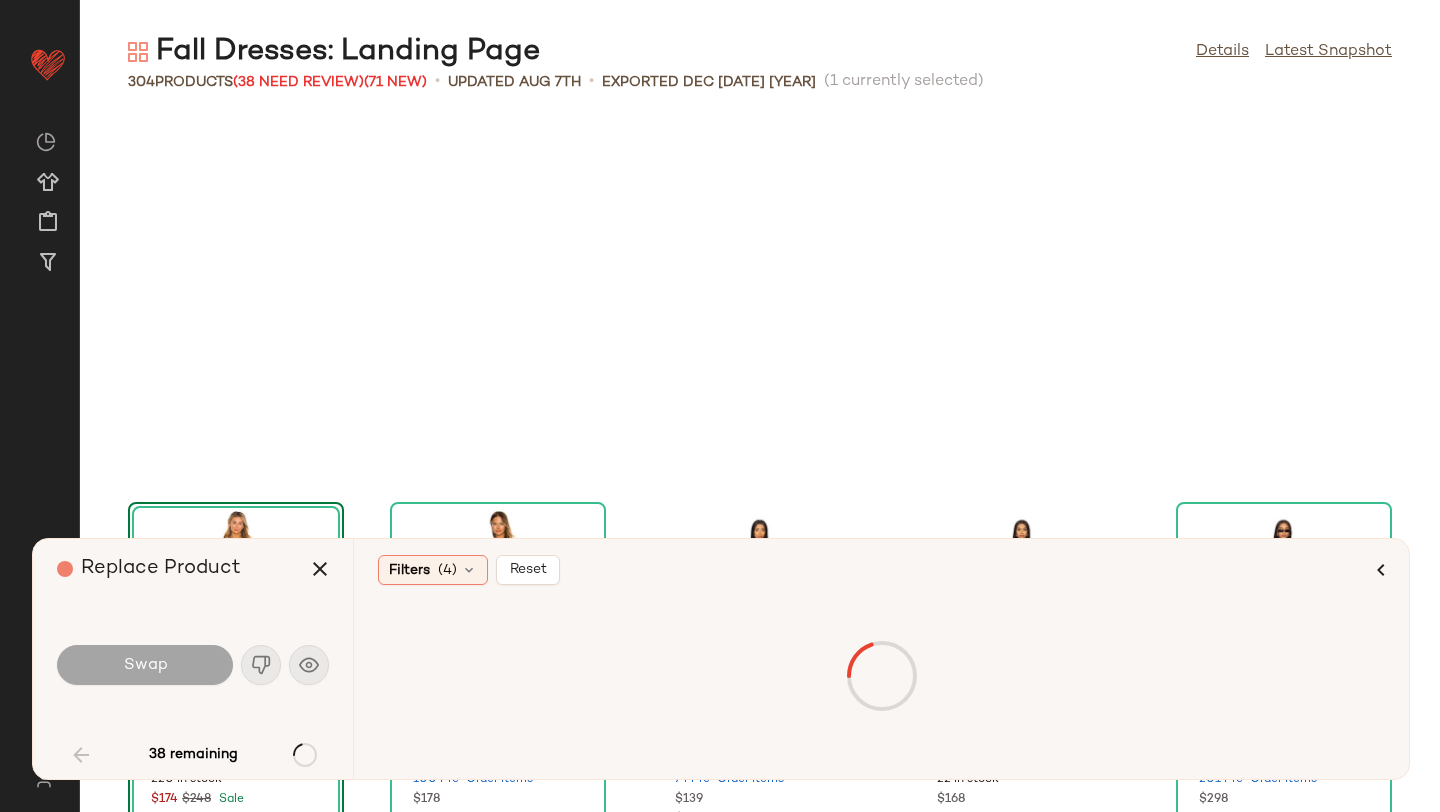 scroll, scrollTop: 3660, scrollLeft: 0, axis: vertical 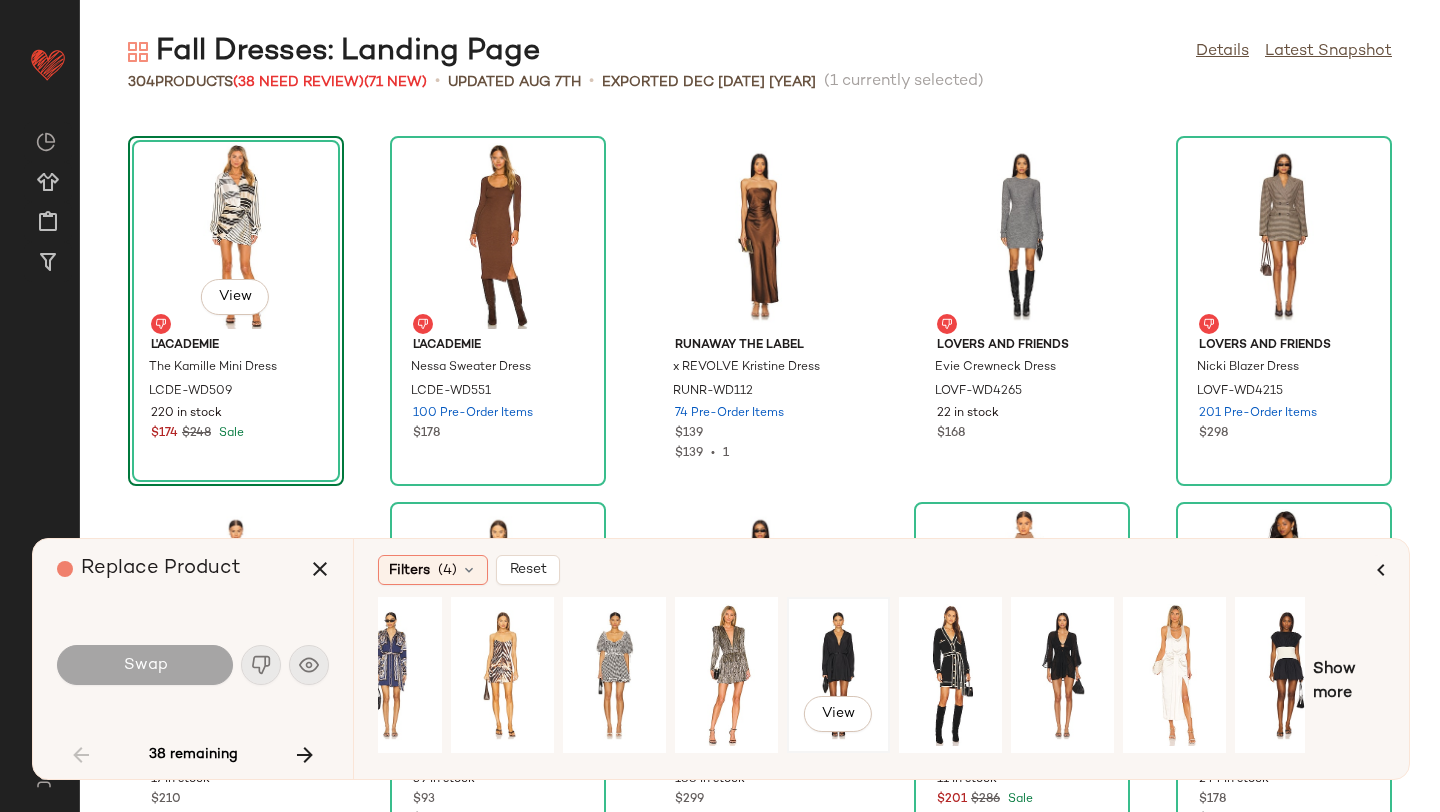 click on "View" 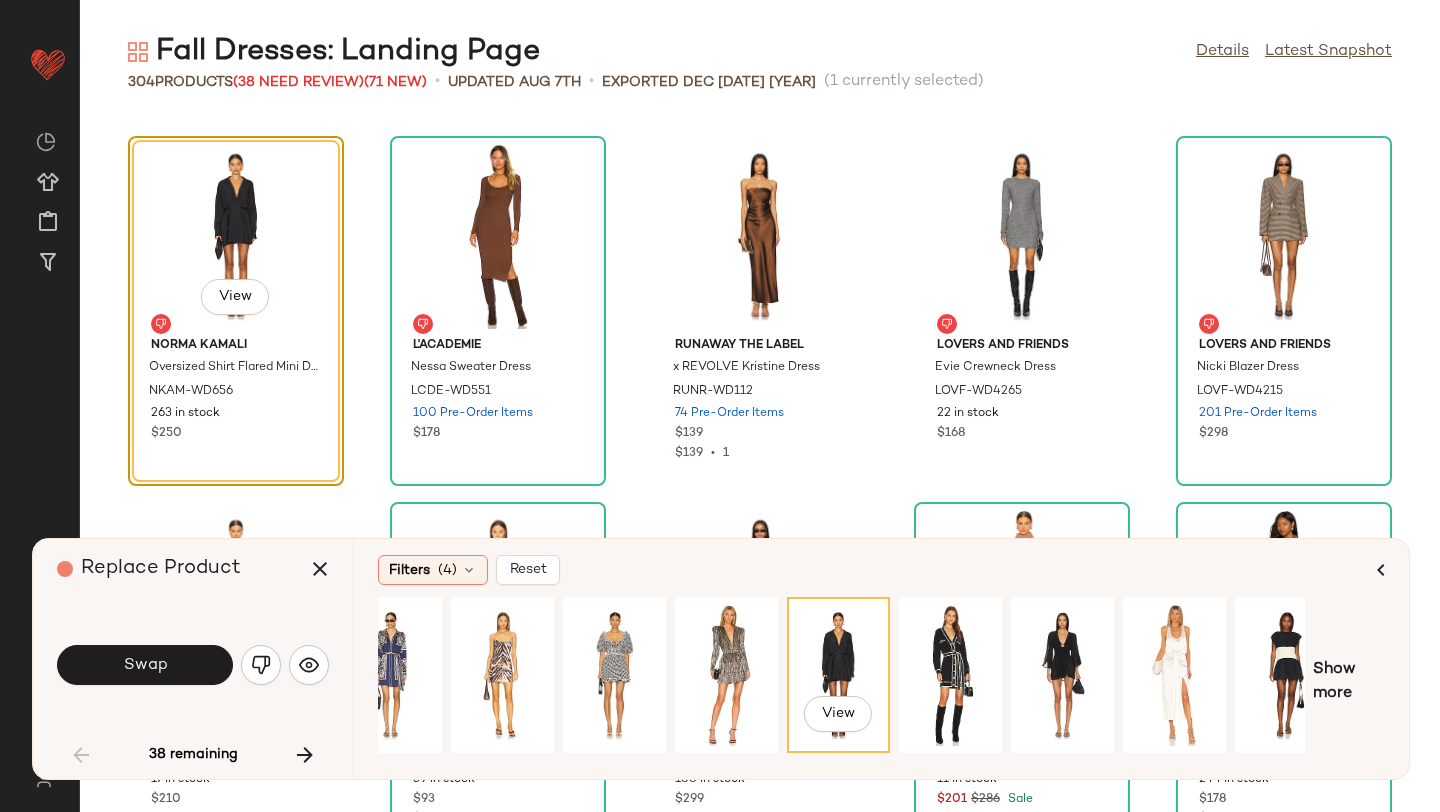 scroll, scrollTop: 0, scrollLeft: 182, axis: horizontal 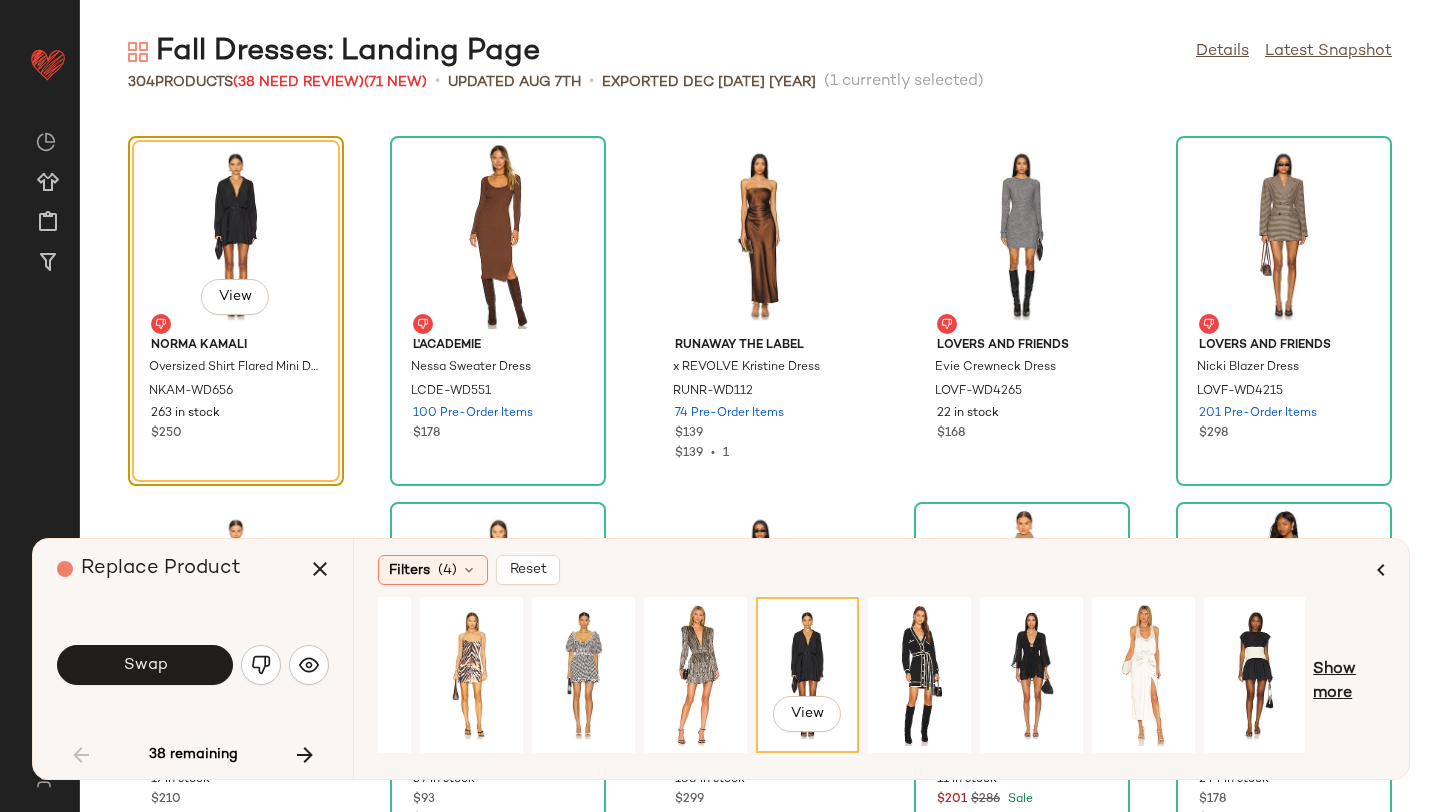 click on "Show more" at bounding box center (1349, 682) 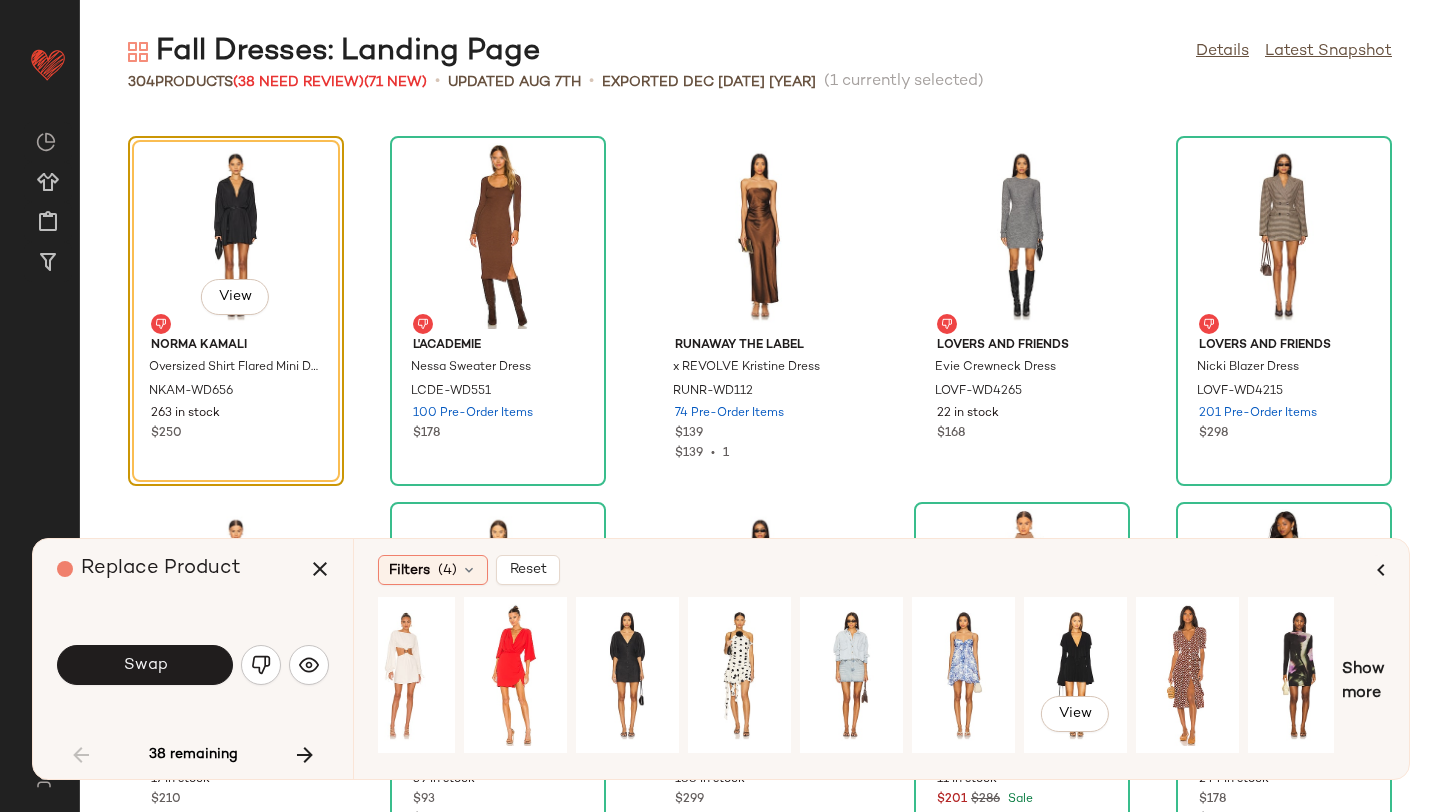 scroll, scrollTop: 0, scrollLeft: 1150, axis: horizontal 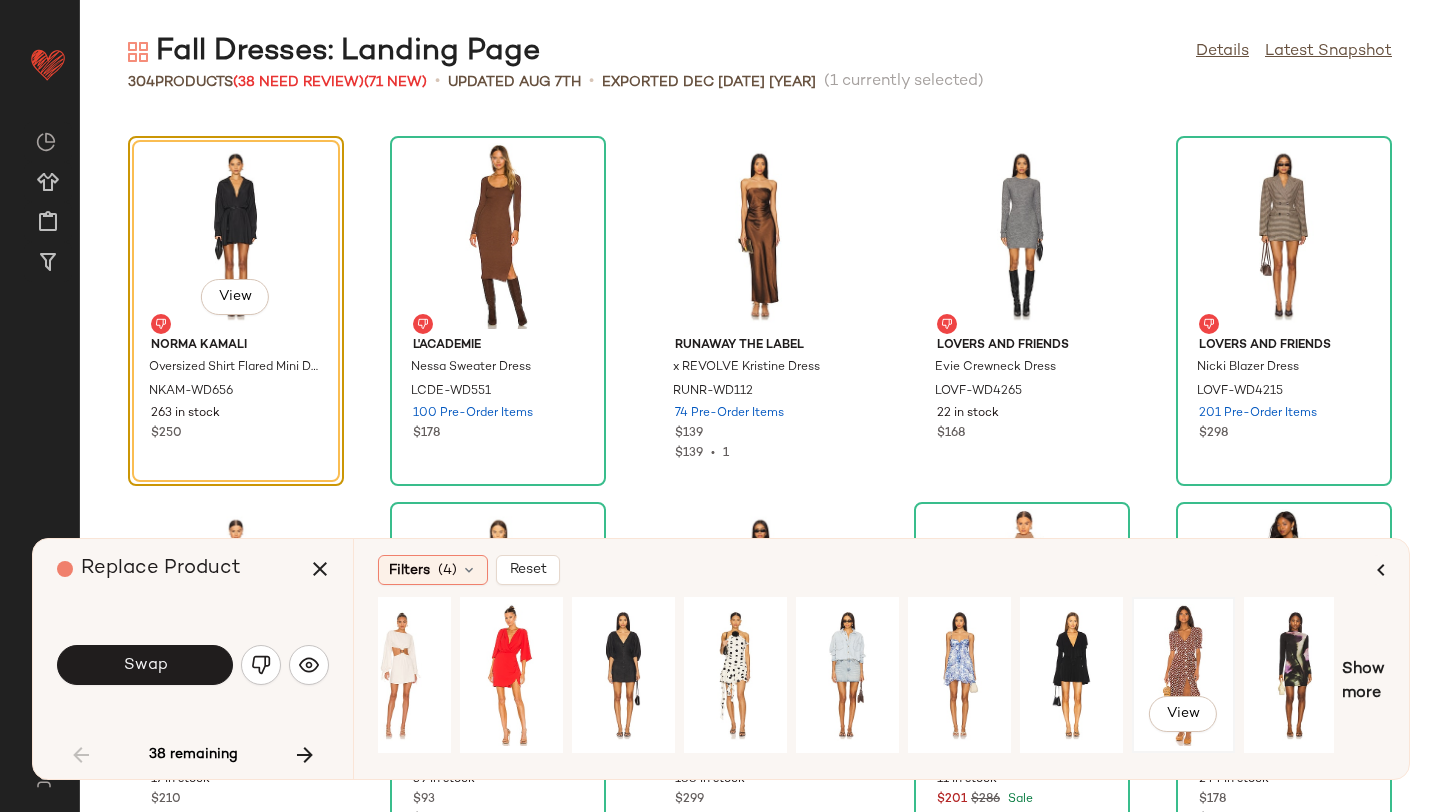 click on "View" 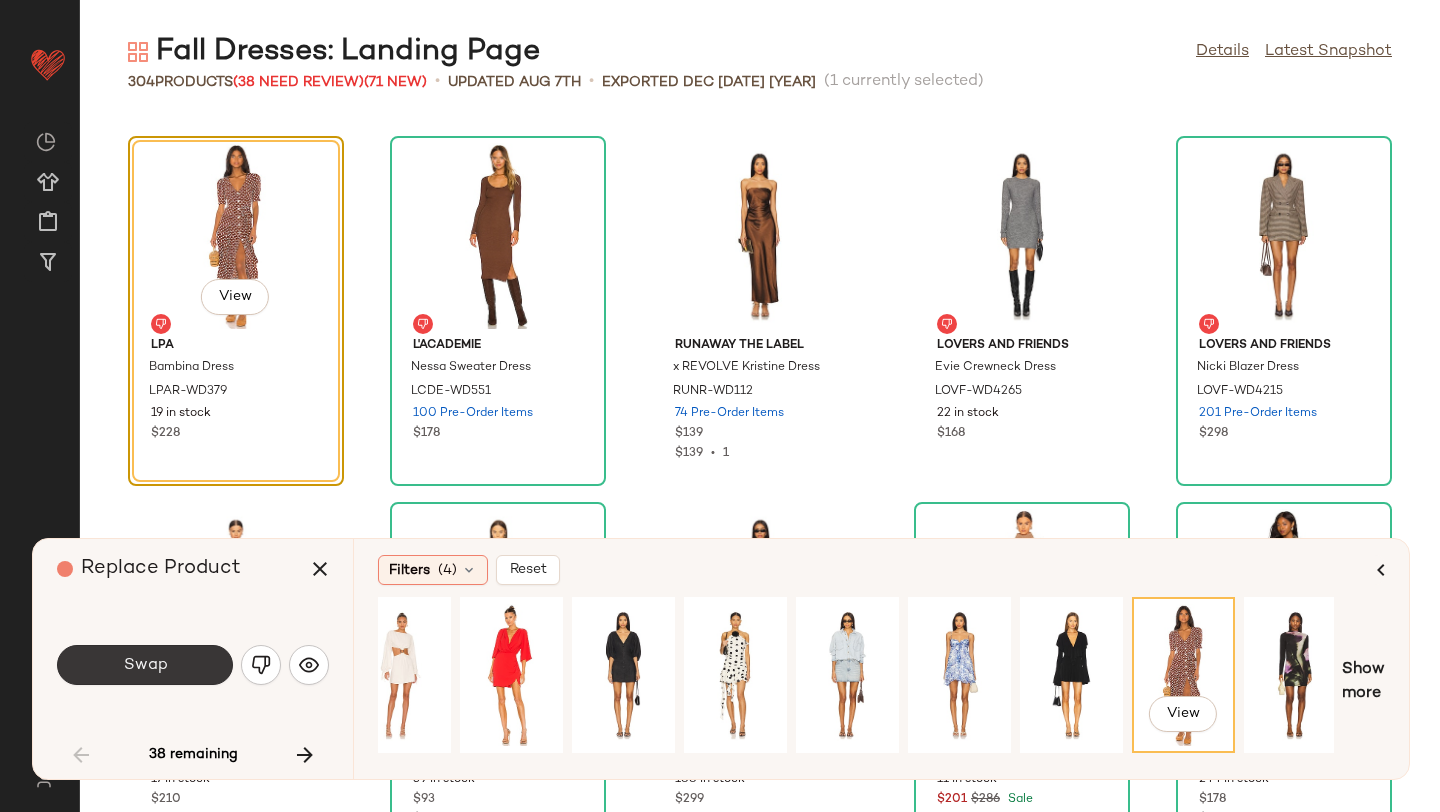 click on "Swap" at bounding box center [145, 665] 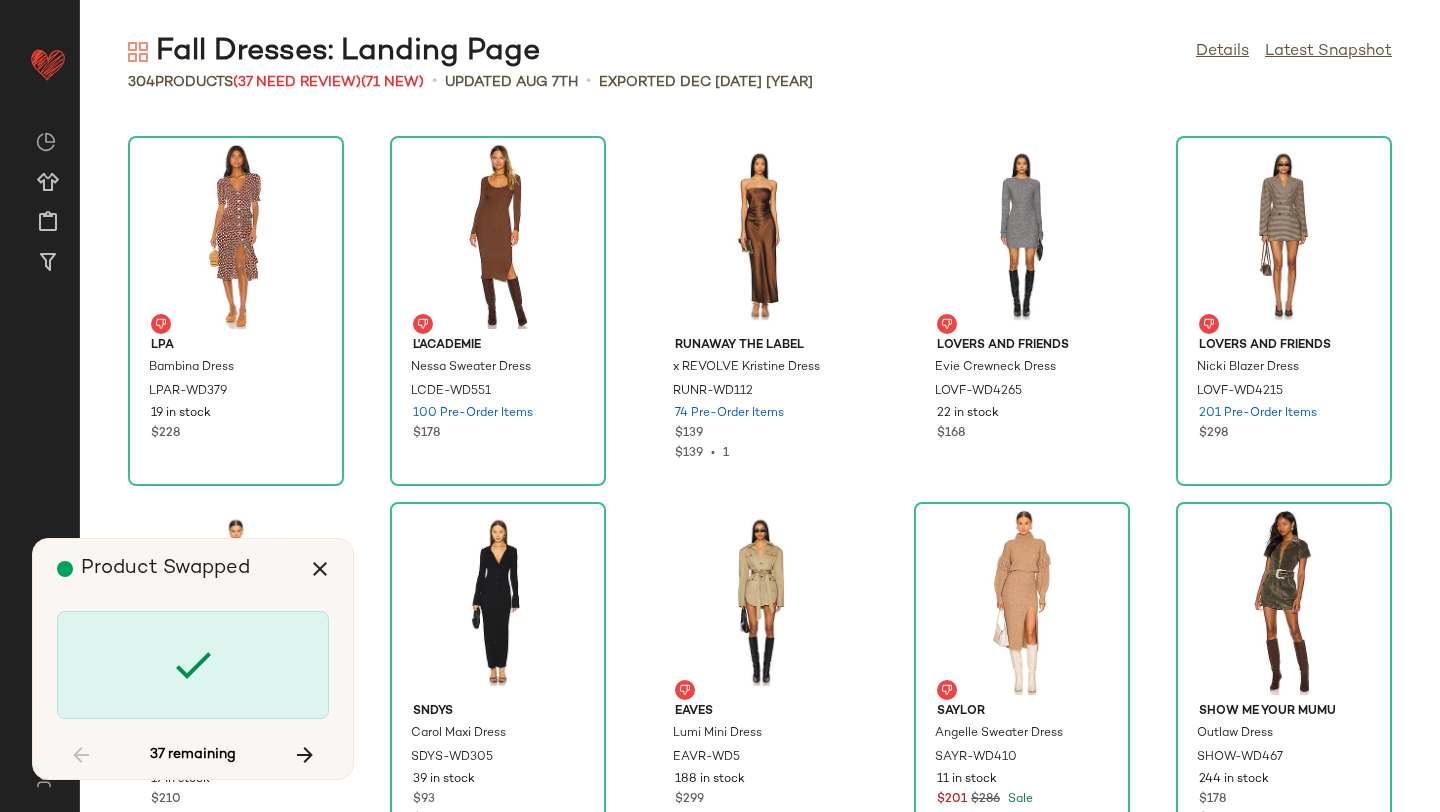 scroll, scrollTop: 4026, scrollLeft: 0, axis: vertical 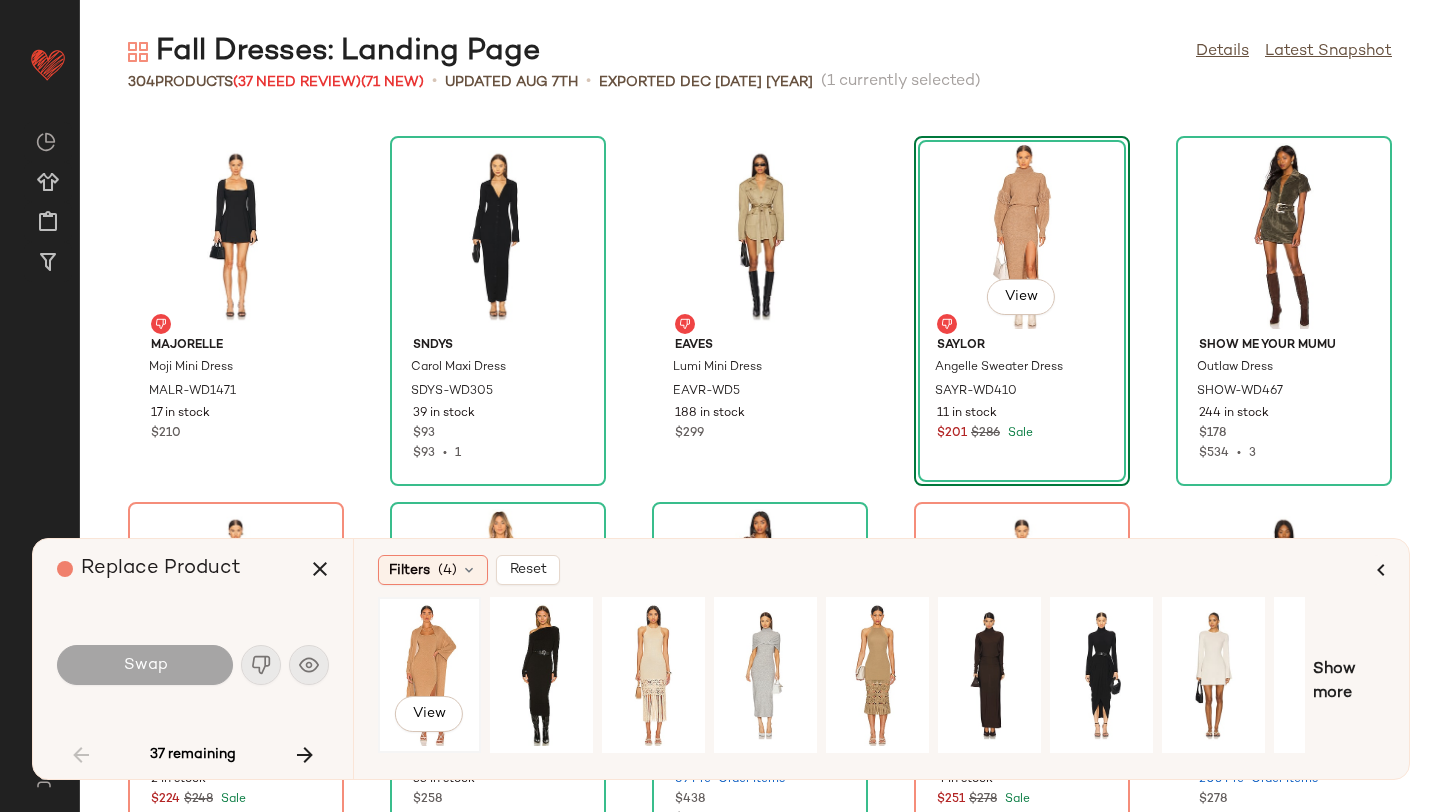 click on "View" 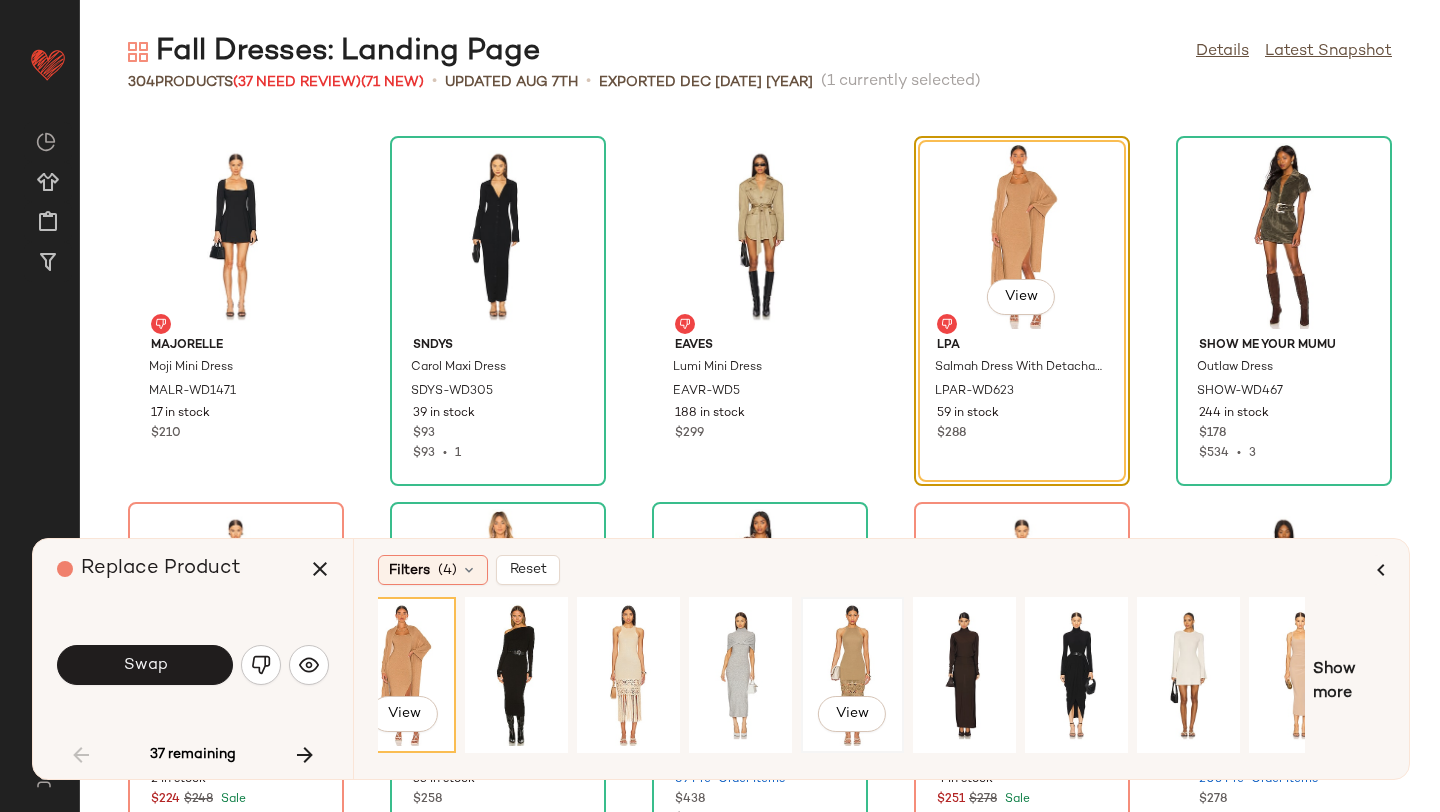 scroll, scrollTop: 0, scrollLeft: 39, axis: horizontal 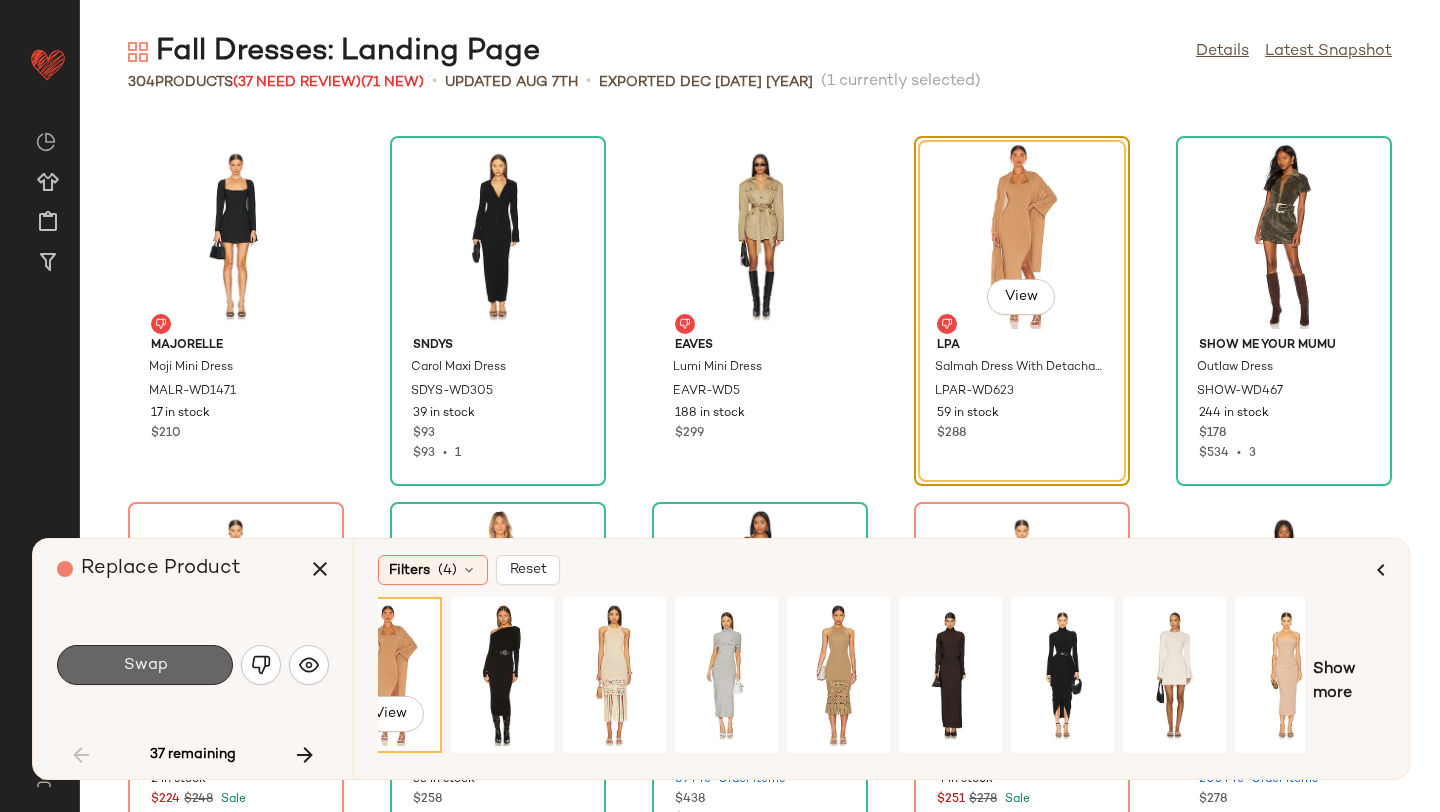 click on "Swap" at bounding box center (145, 665) 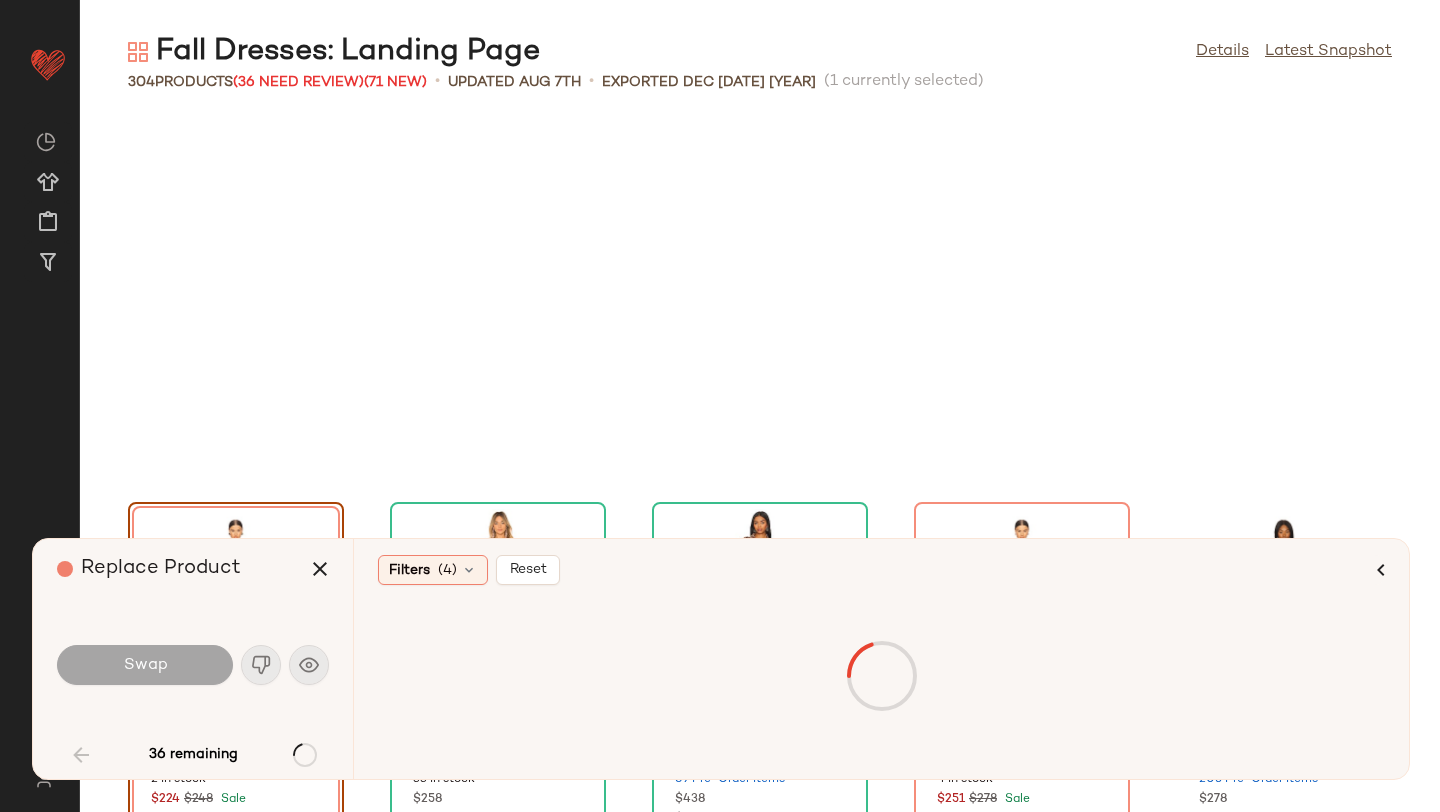 scroll, scrollTop: 4392, scrollLeft: 0, axis: vertical 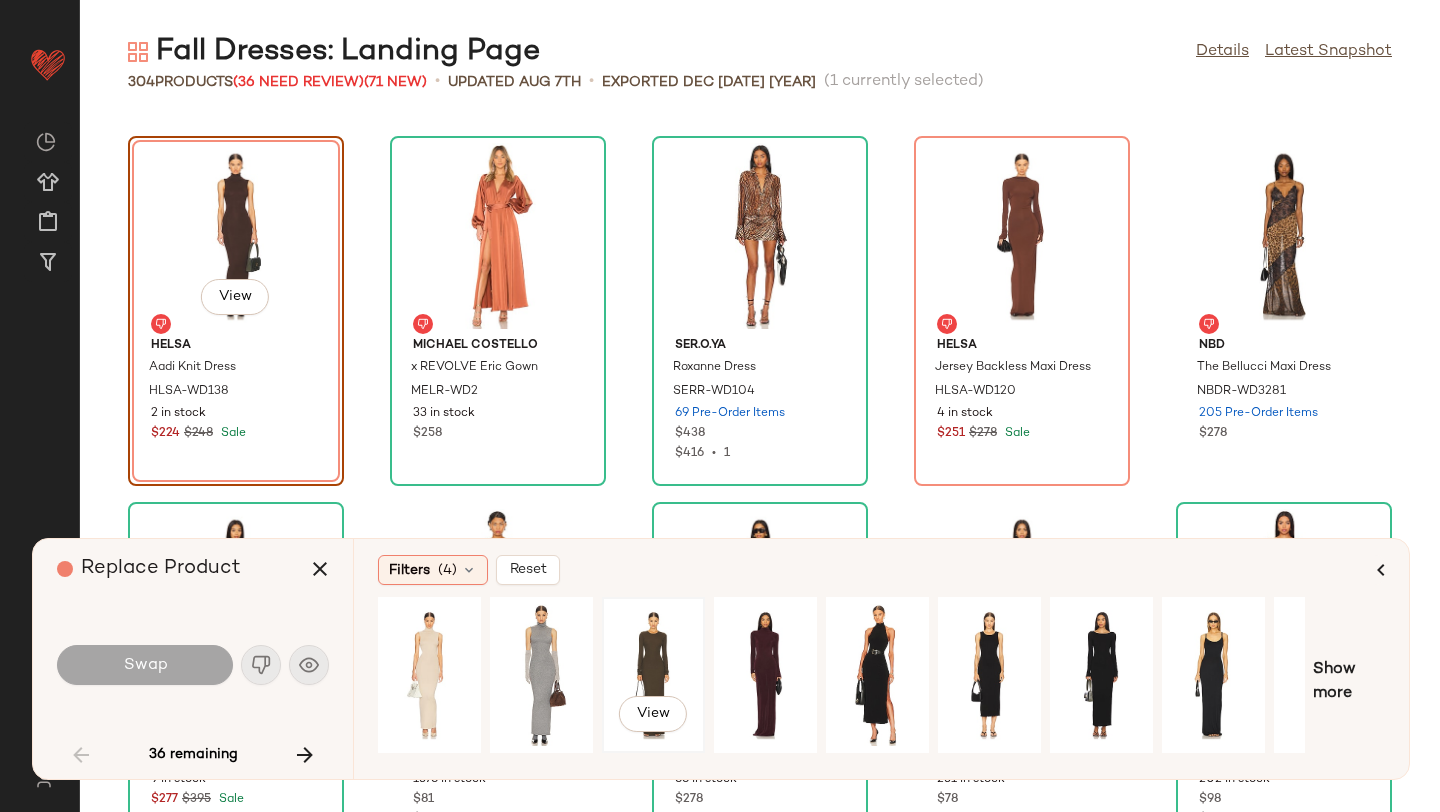 click on "View" 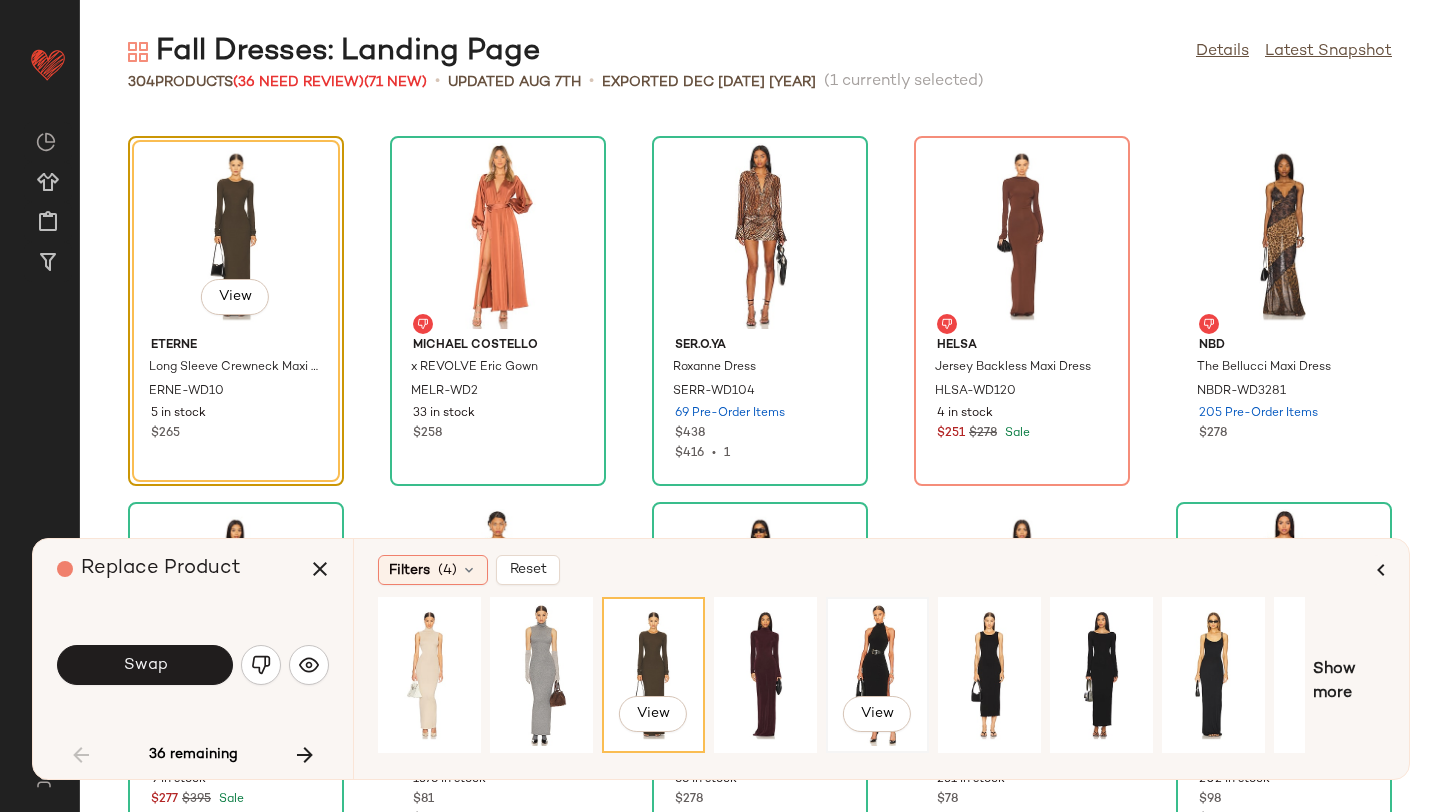 click on "View" 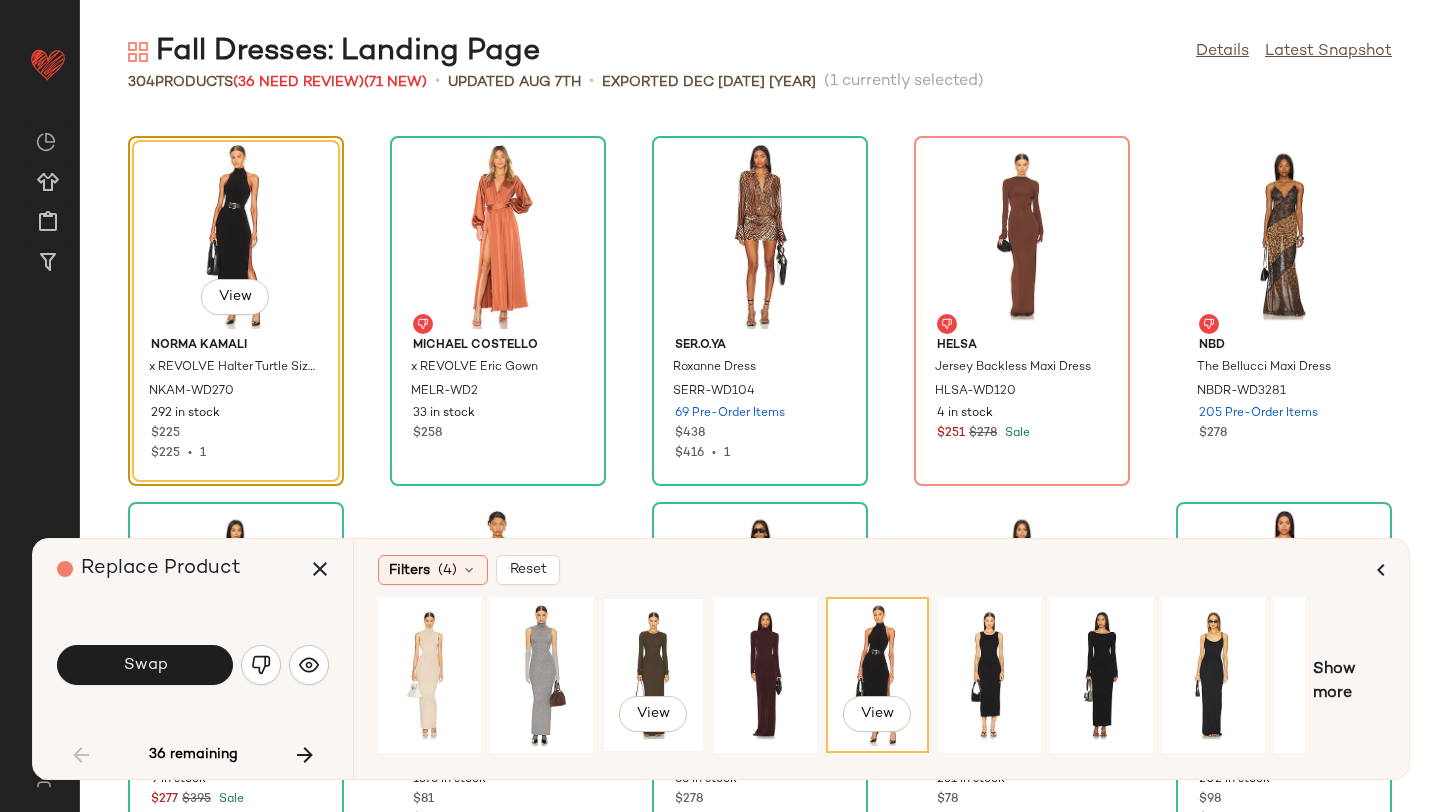 click on "View" 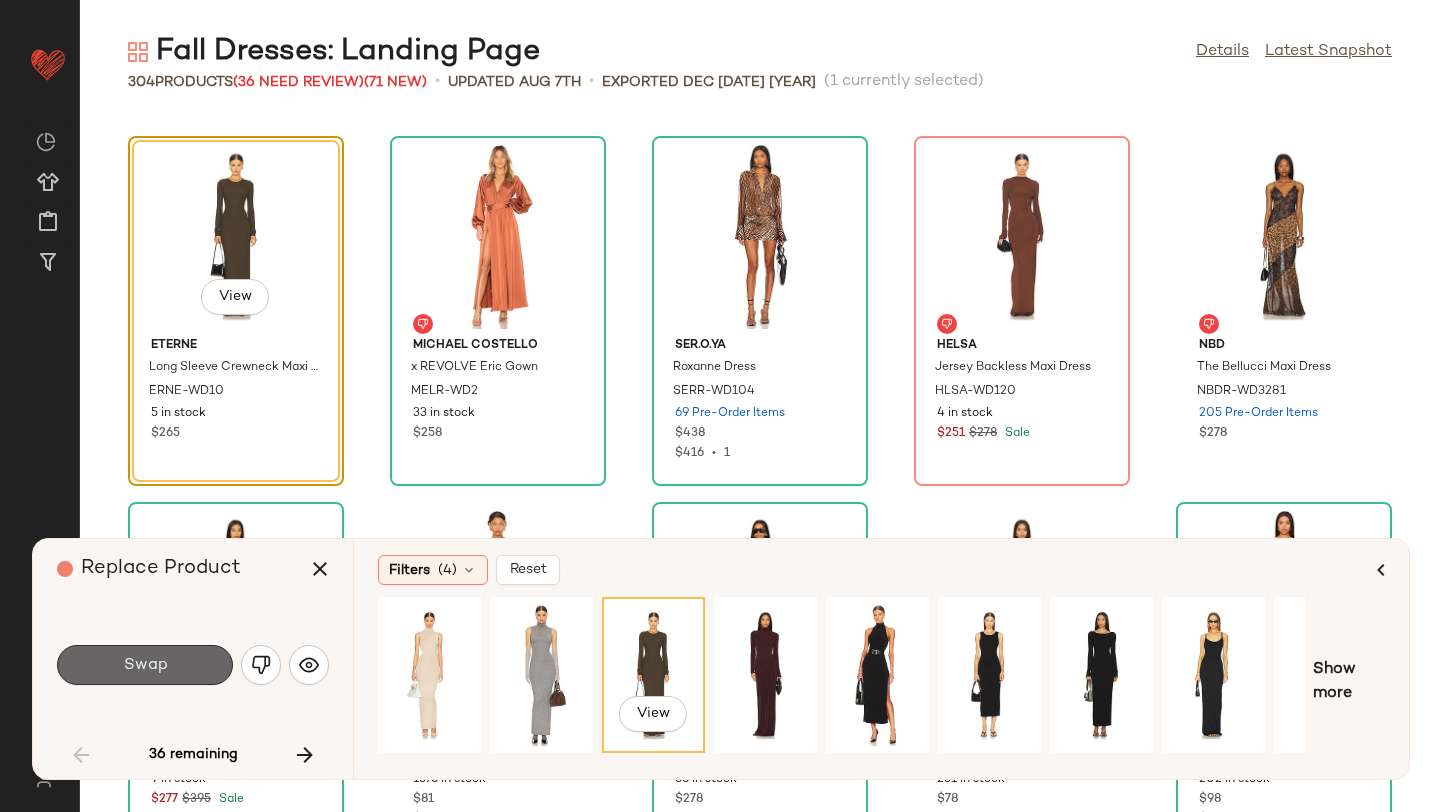 click on "Swap" at bounding box center (145, 665) 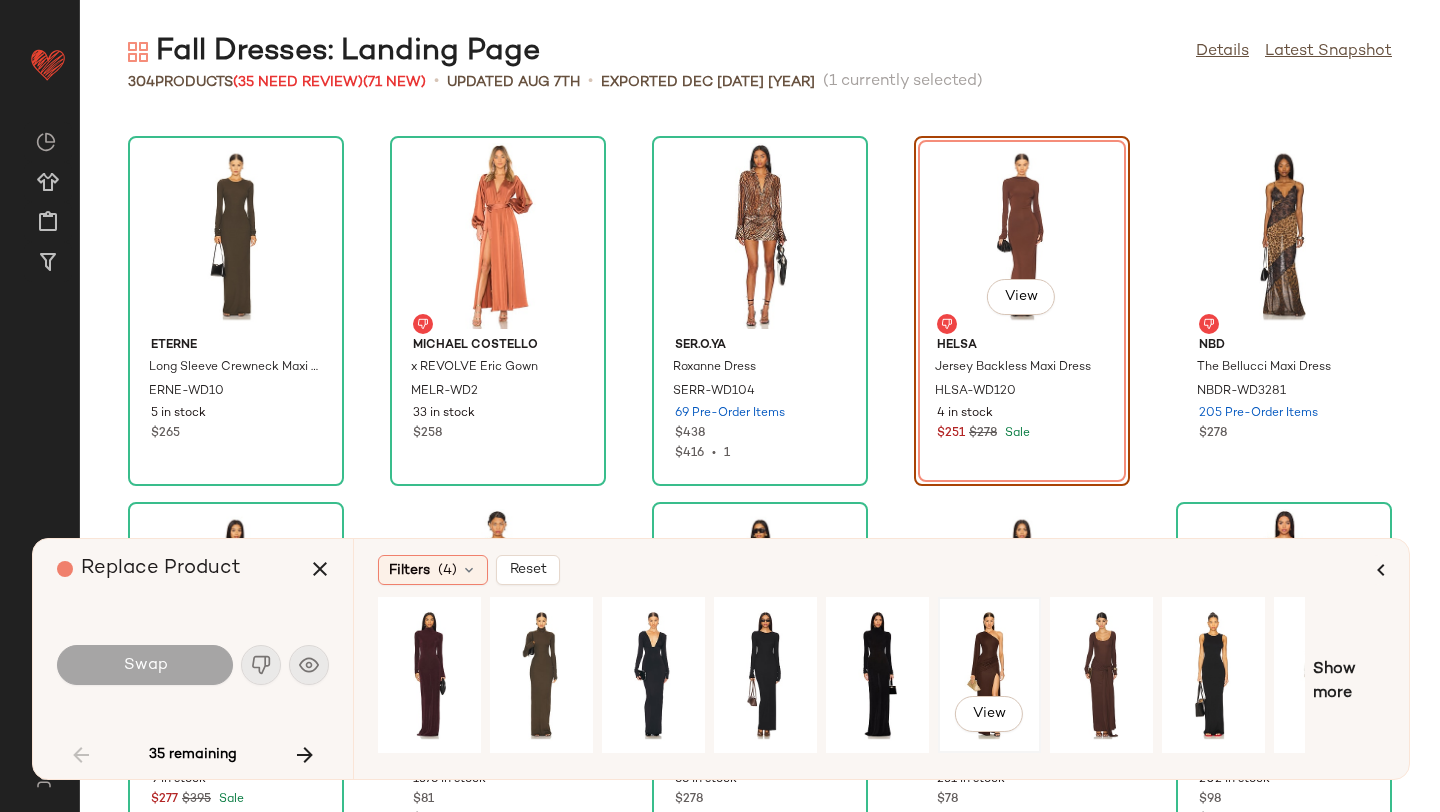 click on "View" 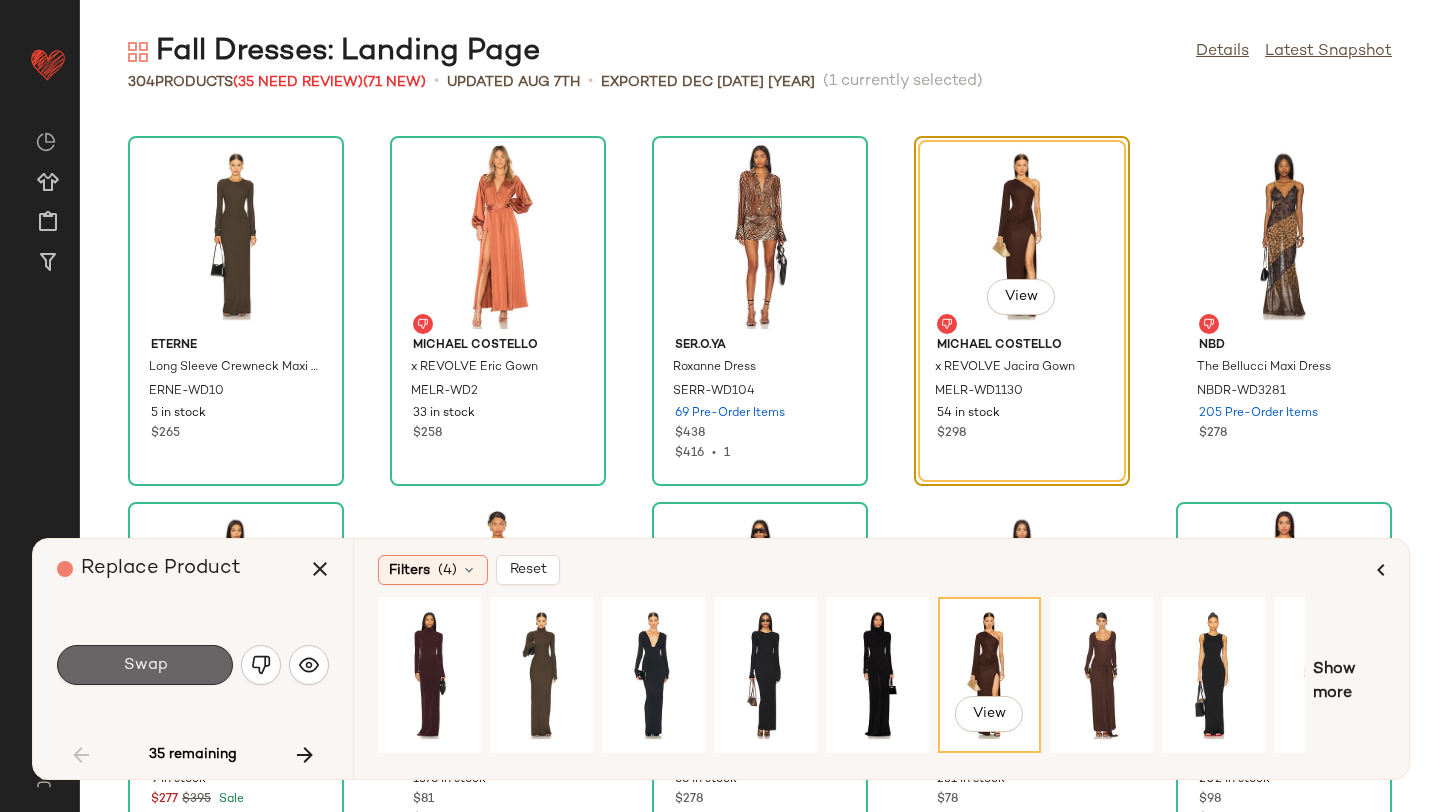 click on "Swap" at bounding box center (145, 665) 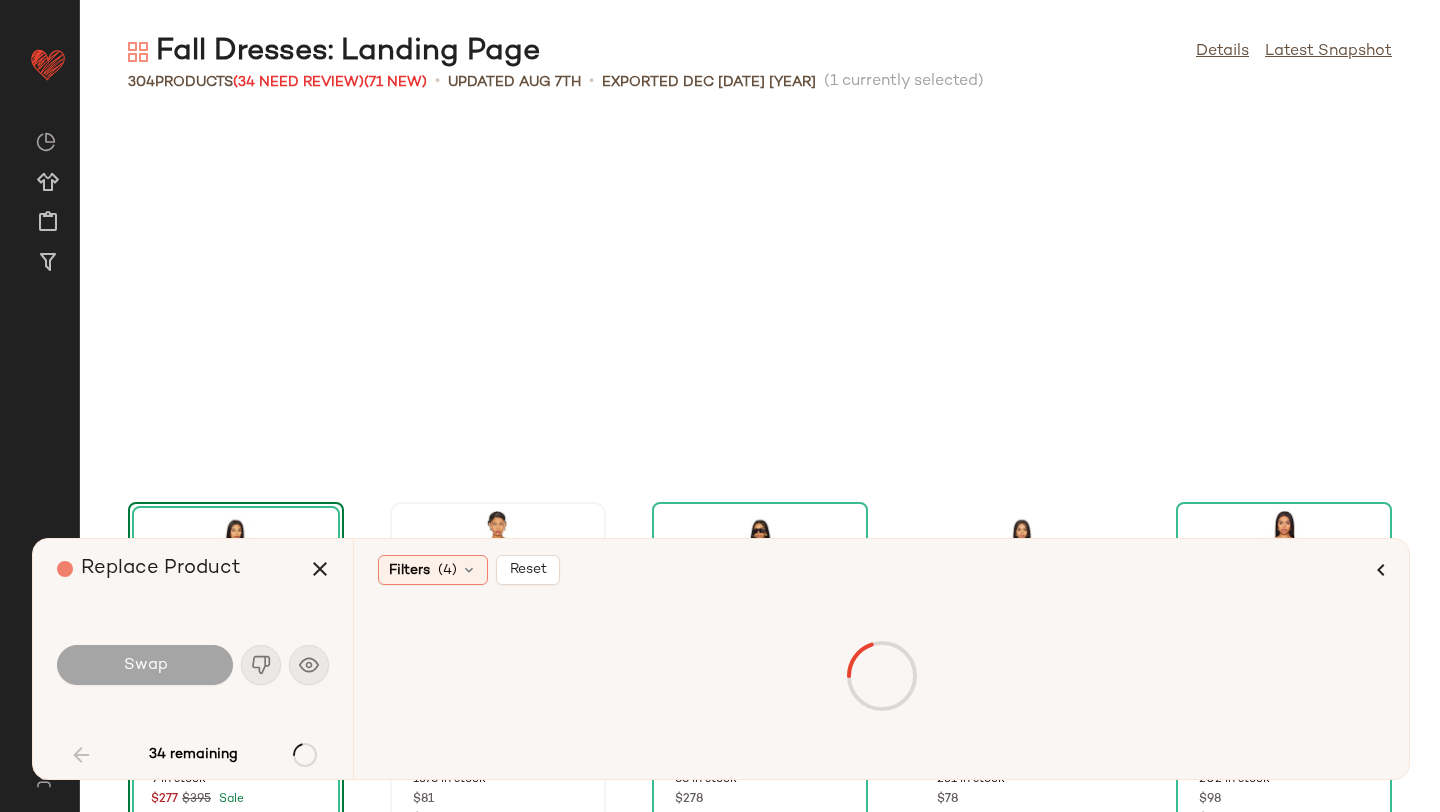 scroll, scrollTop: 4758, scrollLeft: 0, axis: vertical 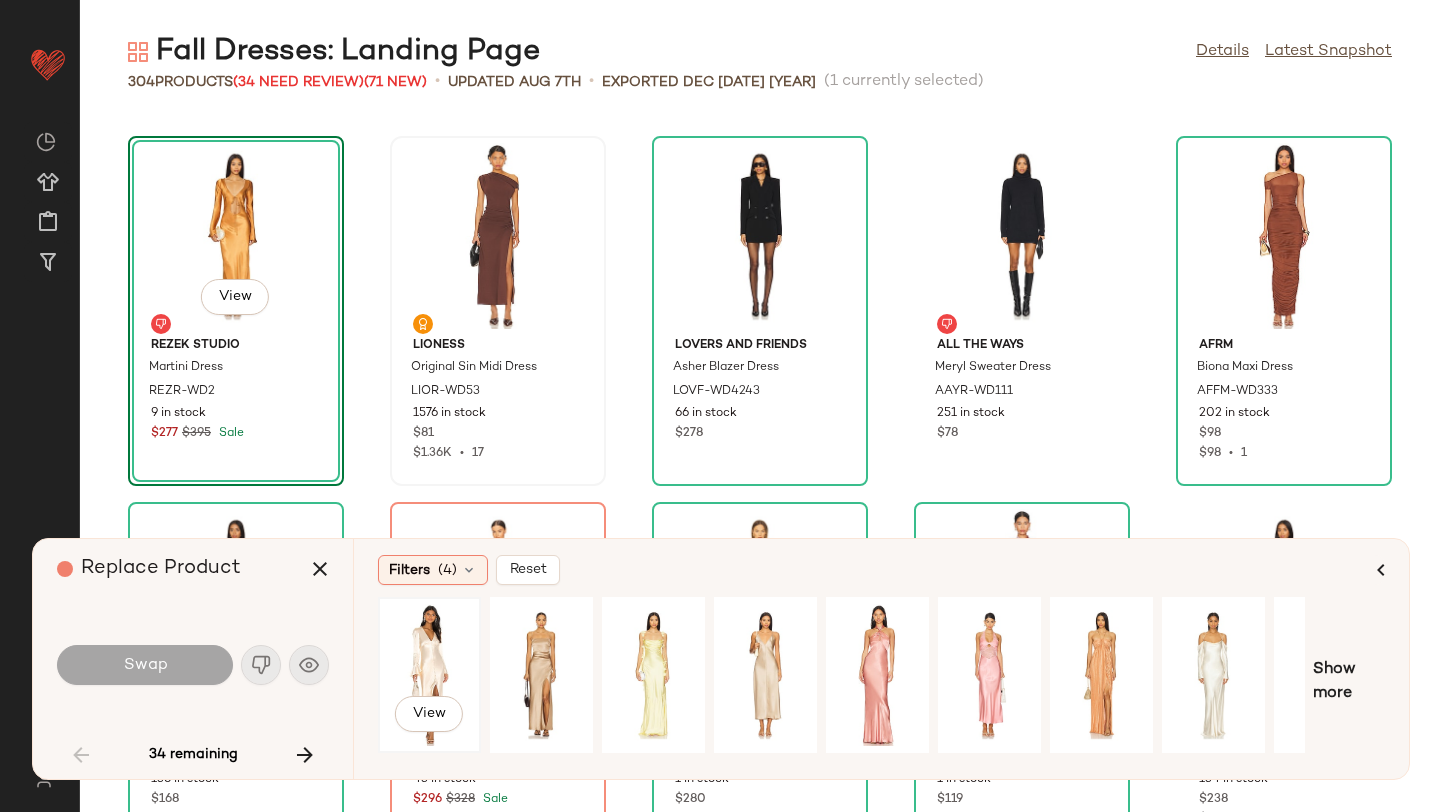 click on "View" 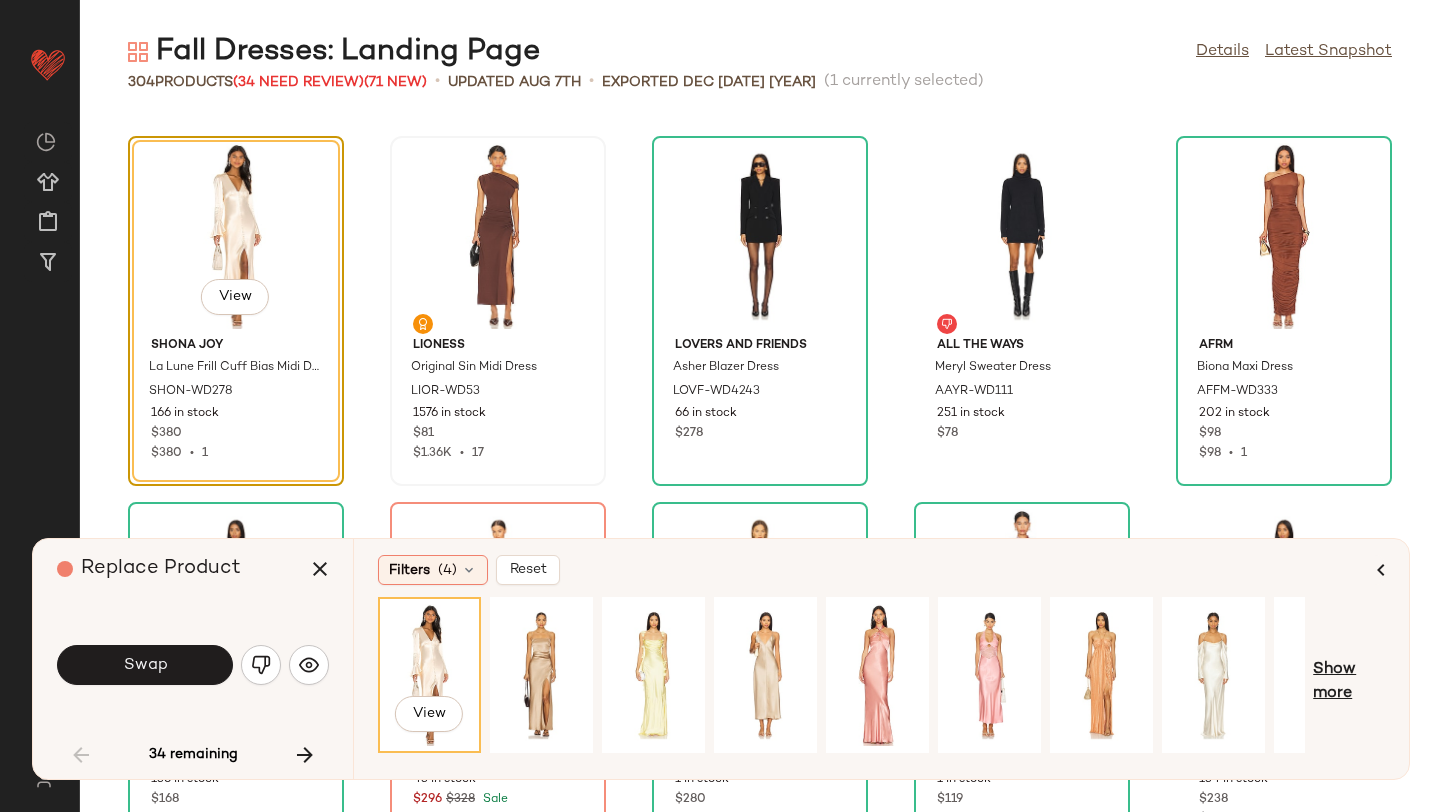 click on "Show more" at bounding box center [1349, 682] 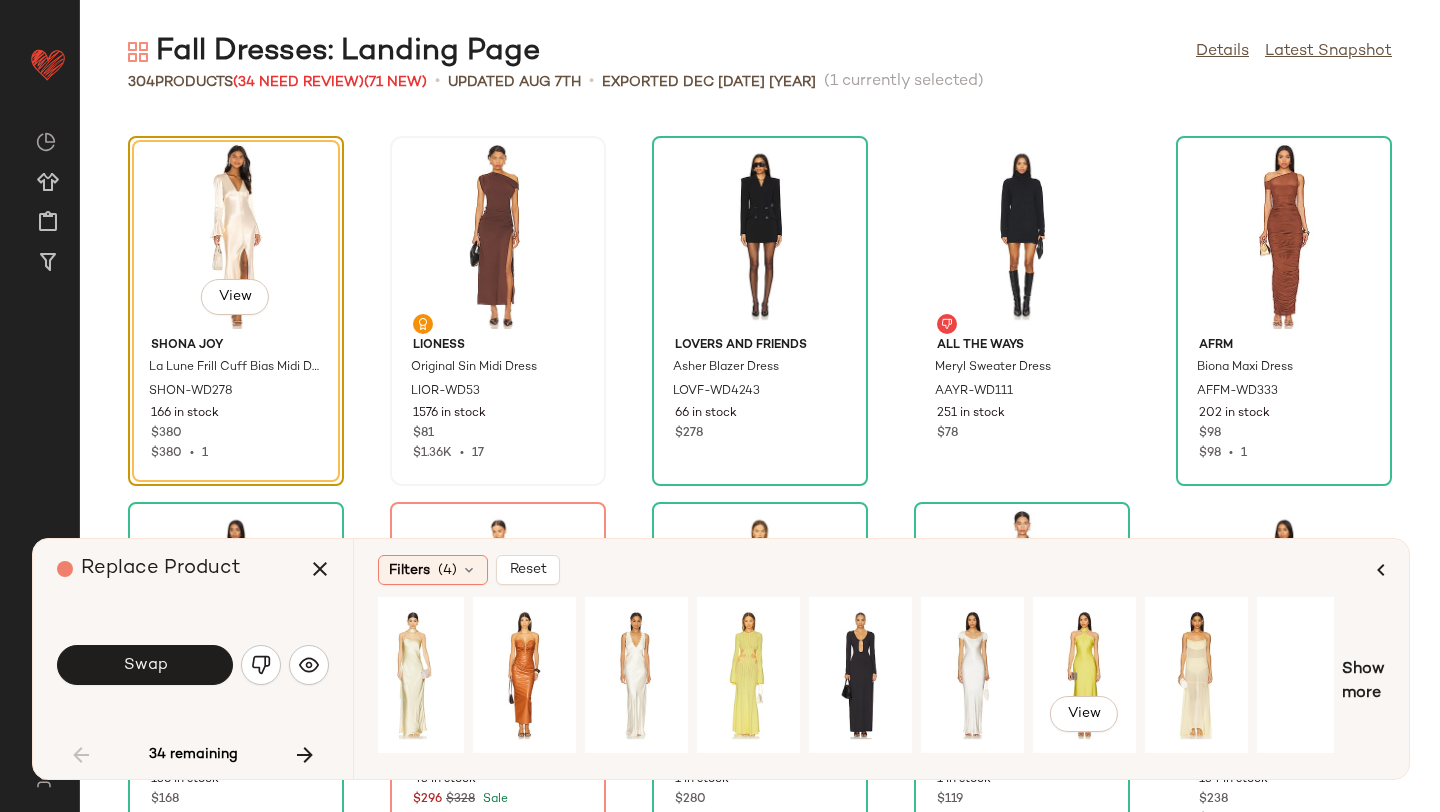 scroll, scrollTop: 0, scrollLeft: 1188, axis: horizontal 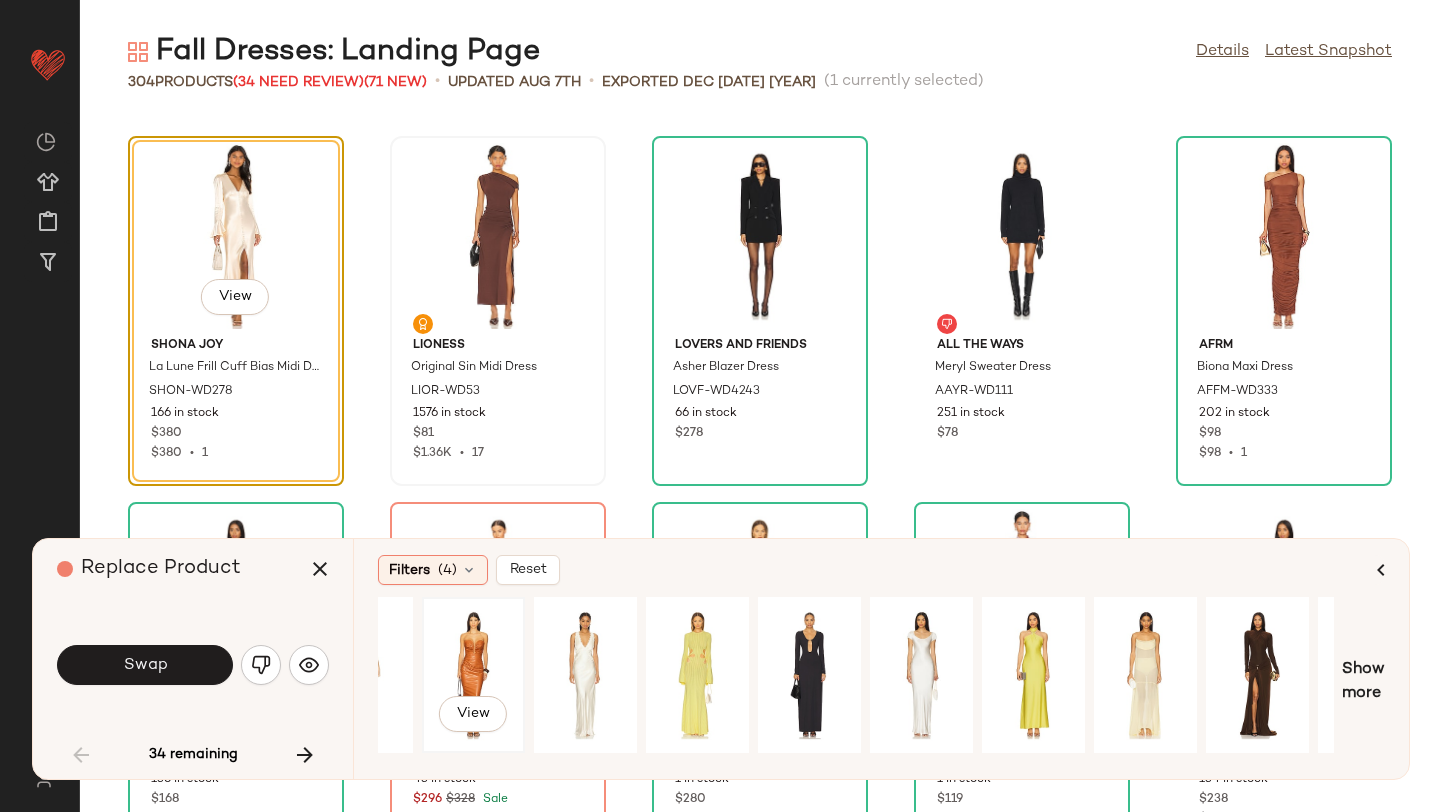 click on "View" 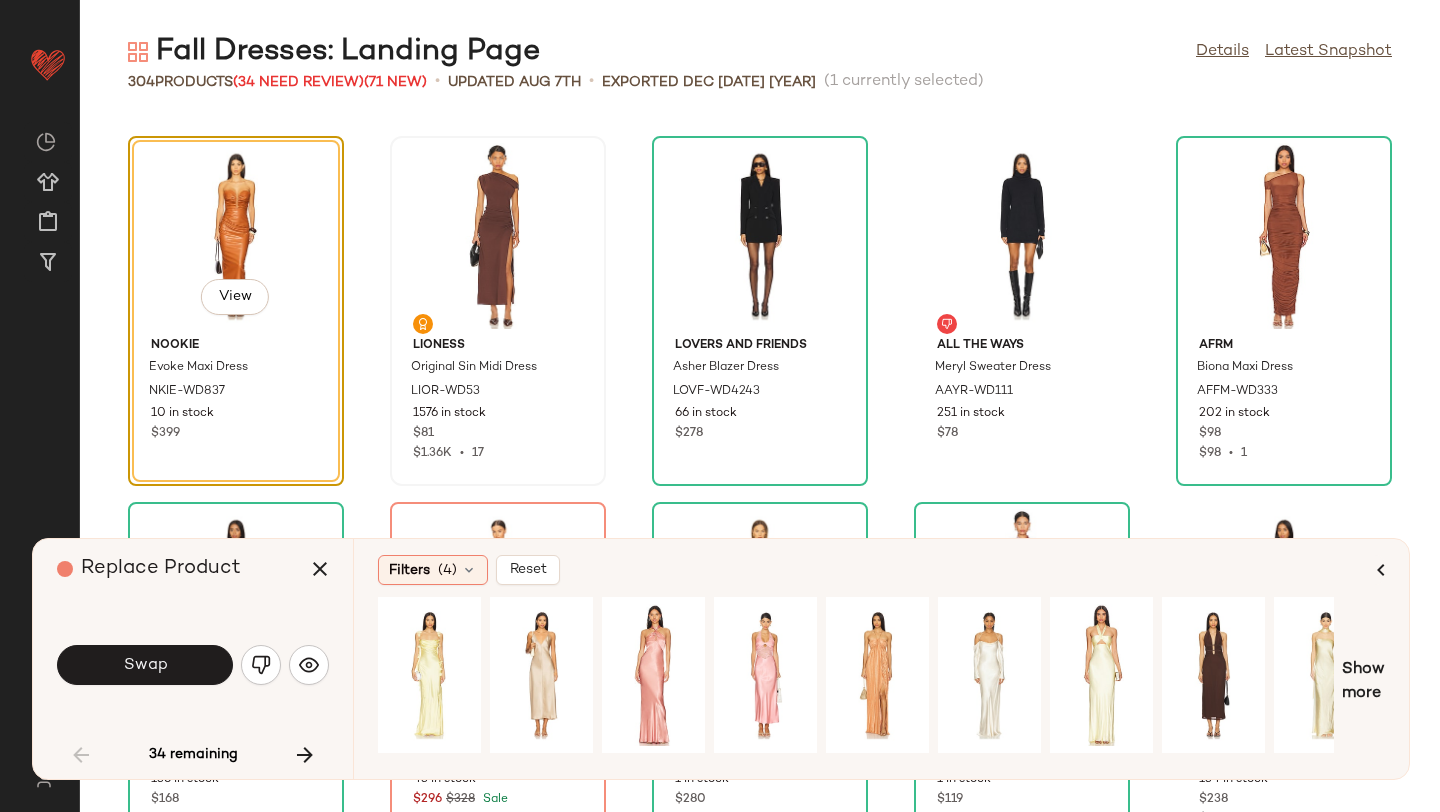 scroll, scrollTop: 0, scrollLeft: 0, axis: both 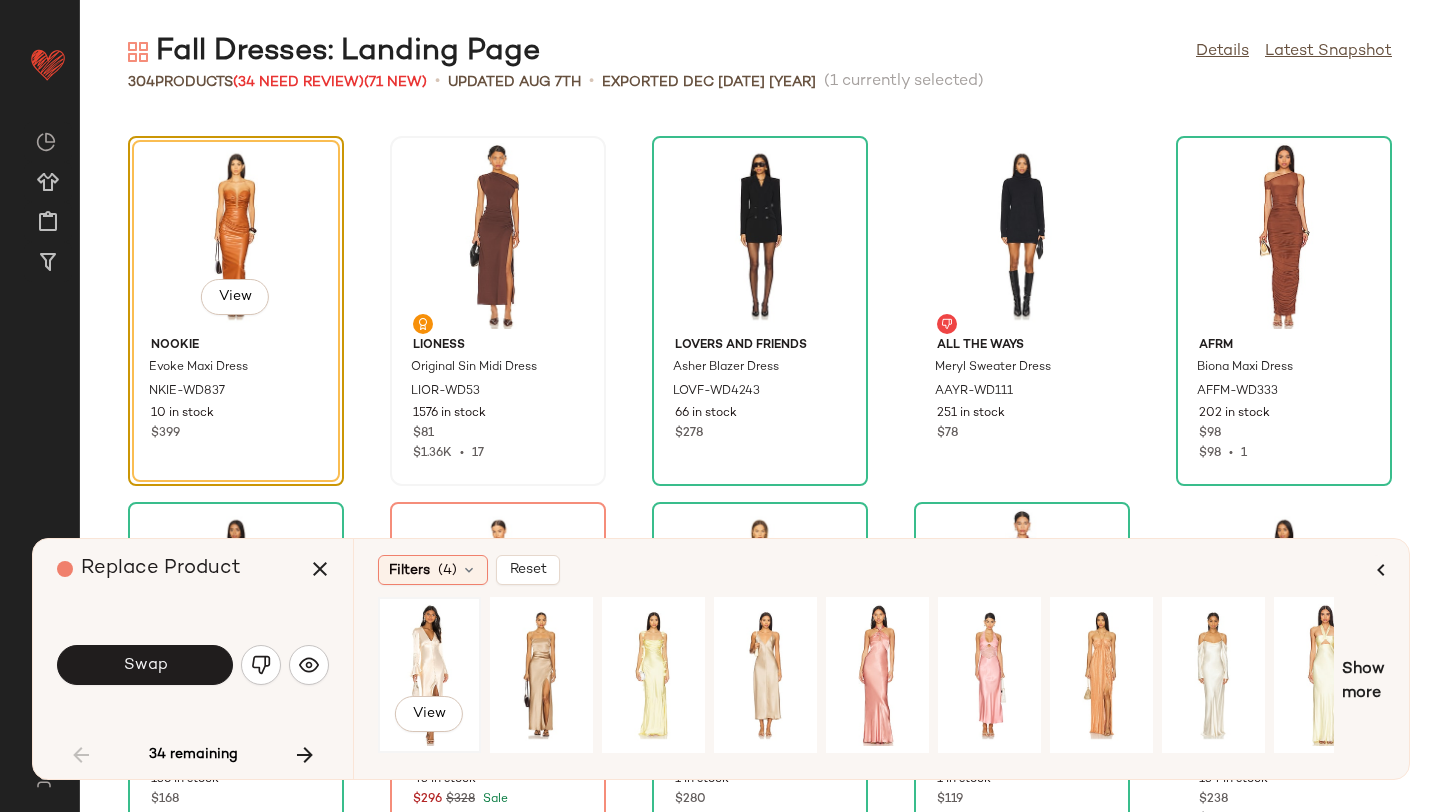 click on "View" 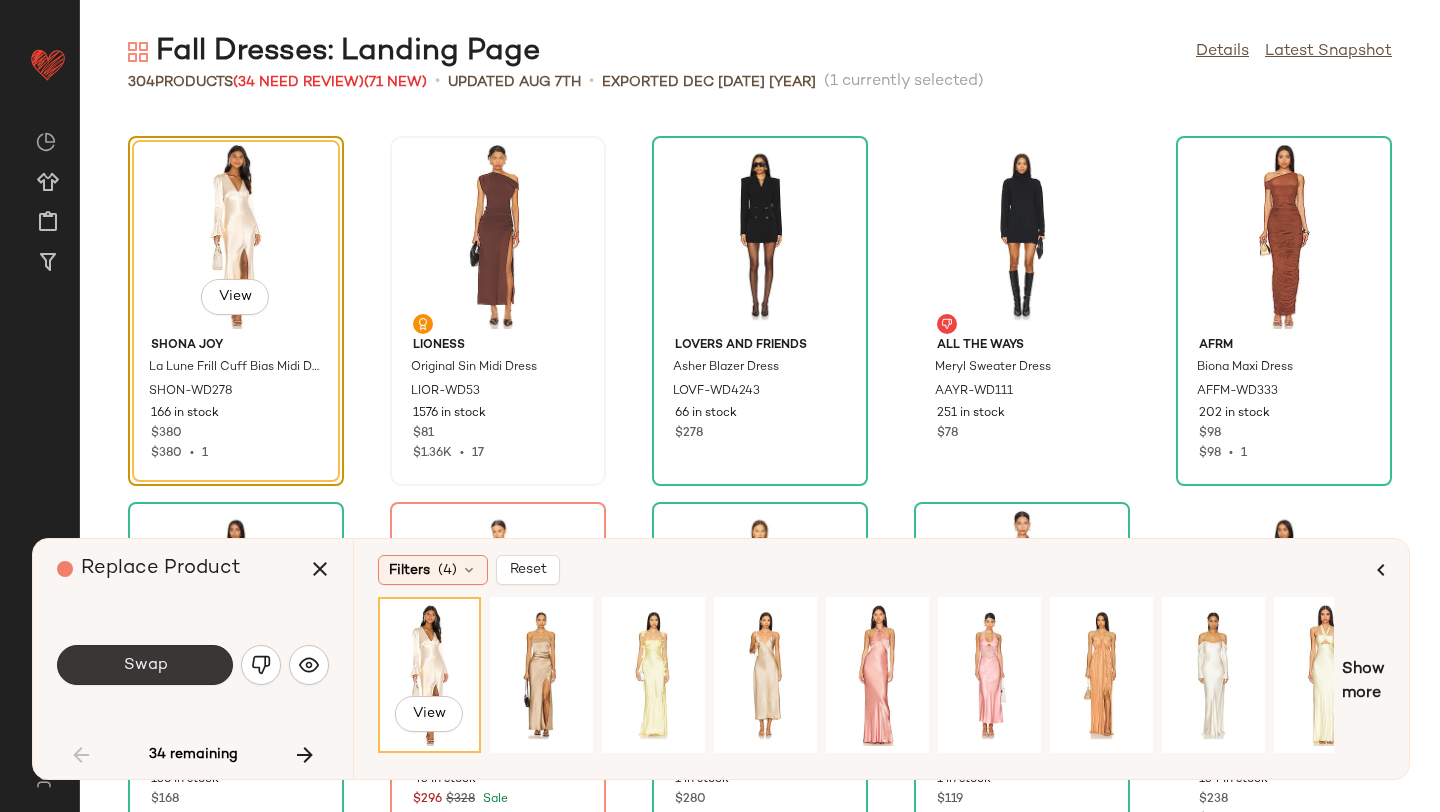 click on "Swap" 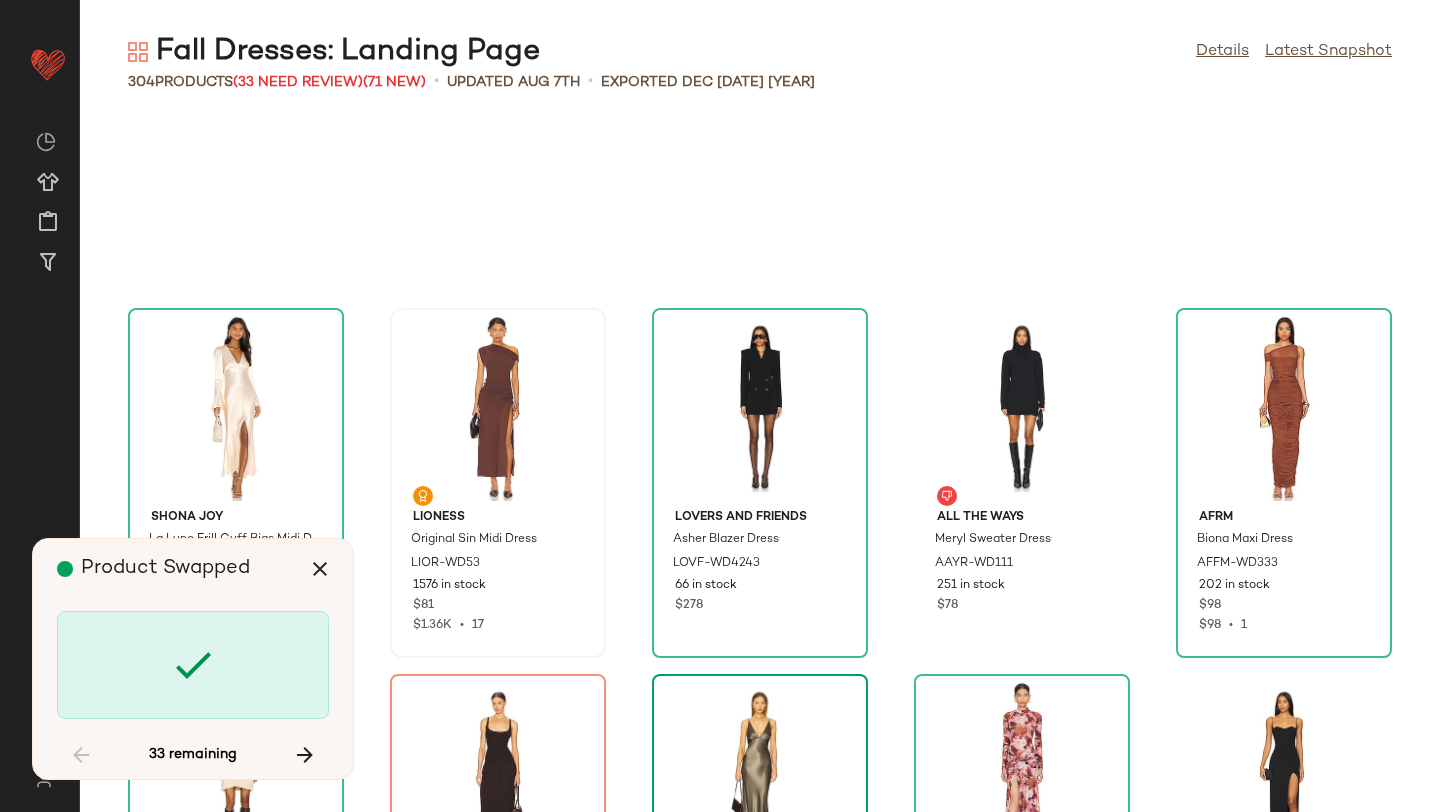 scroll, scrollTop: 4501, scrollLeft: 0, axis: vertical 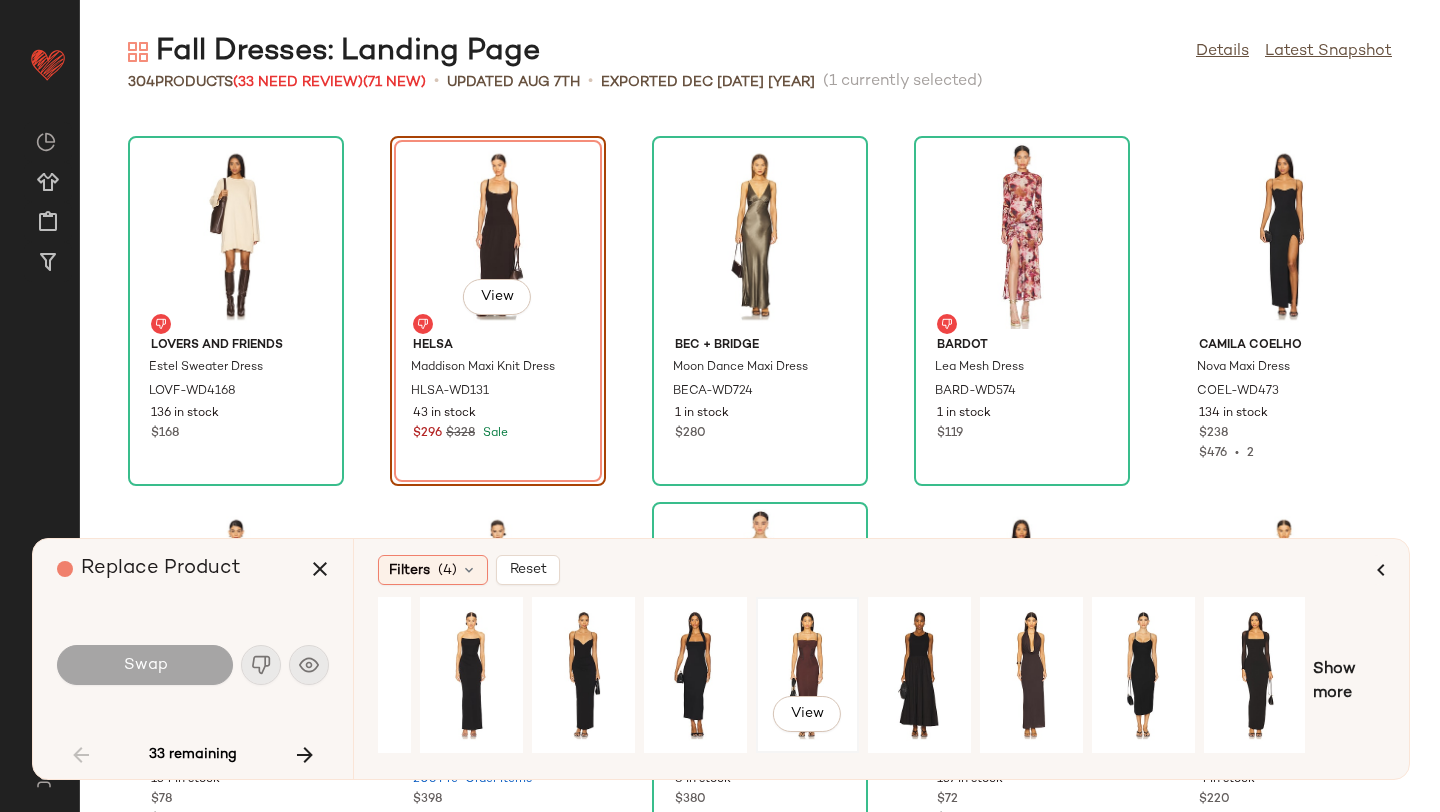click on "View" 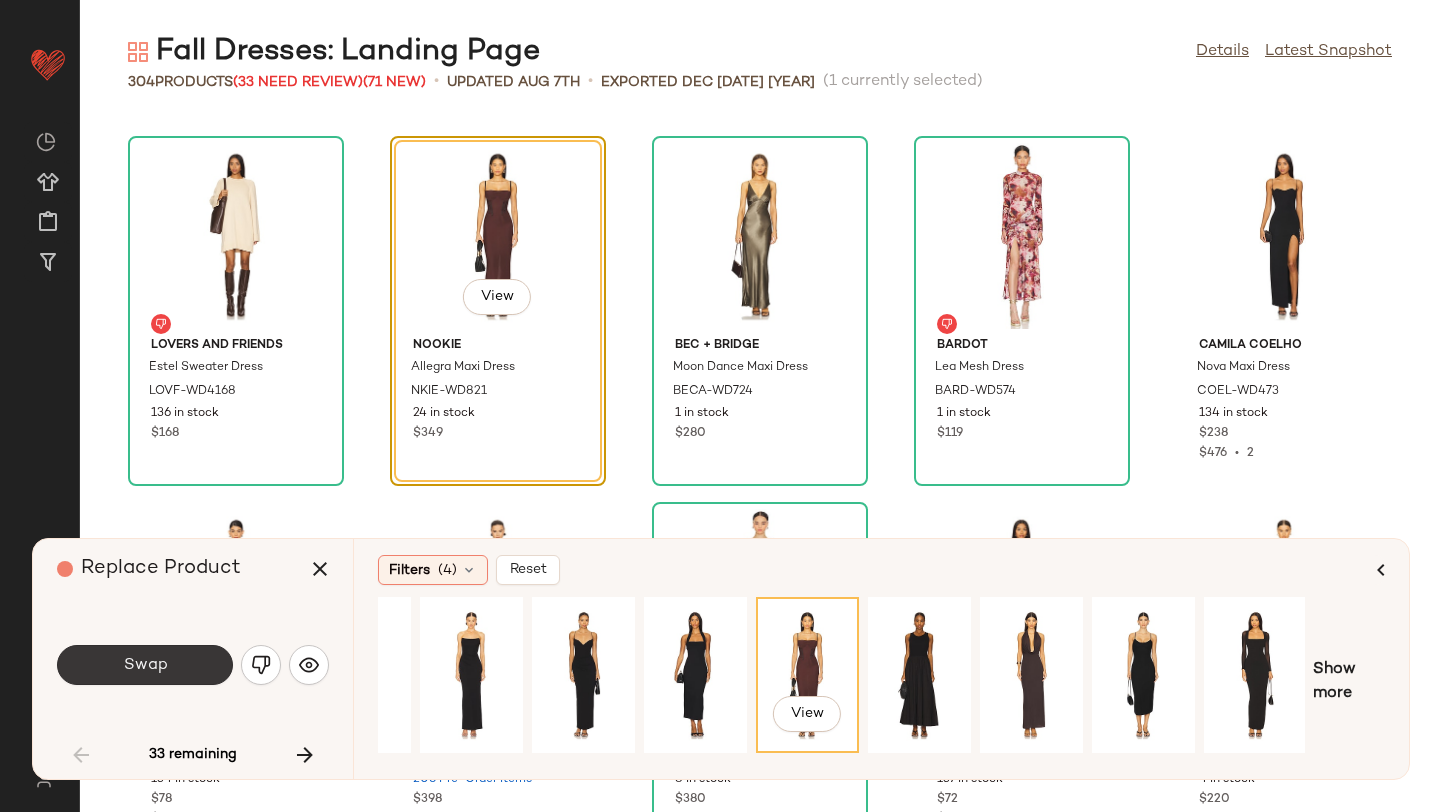 click on "Swap" 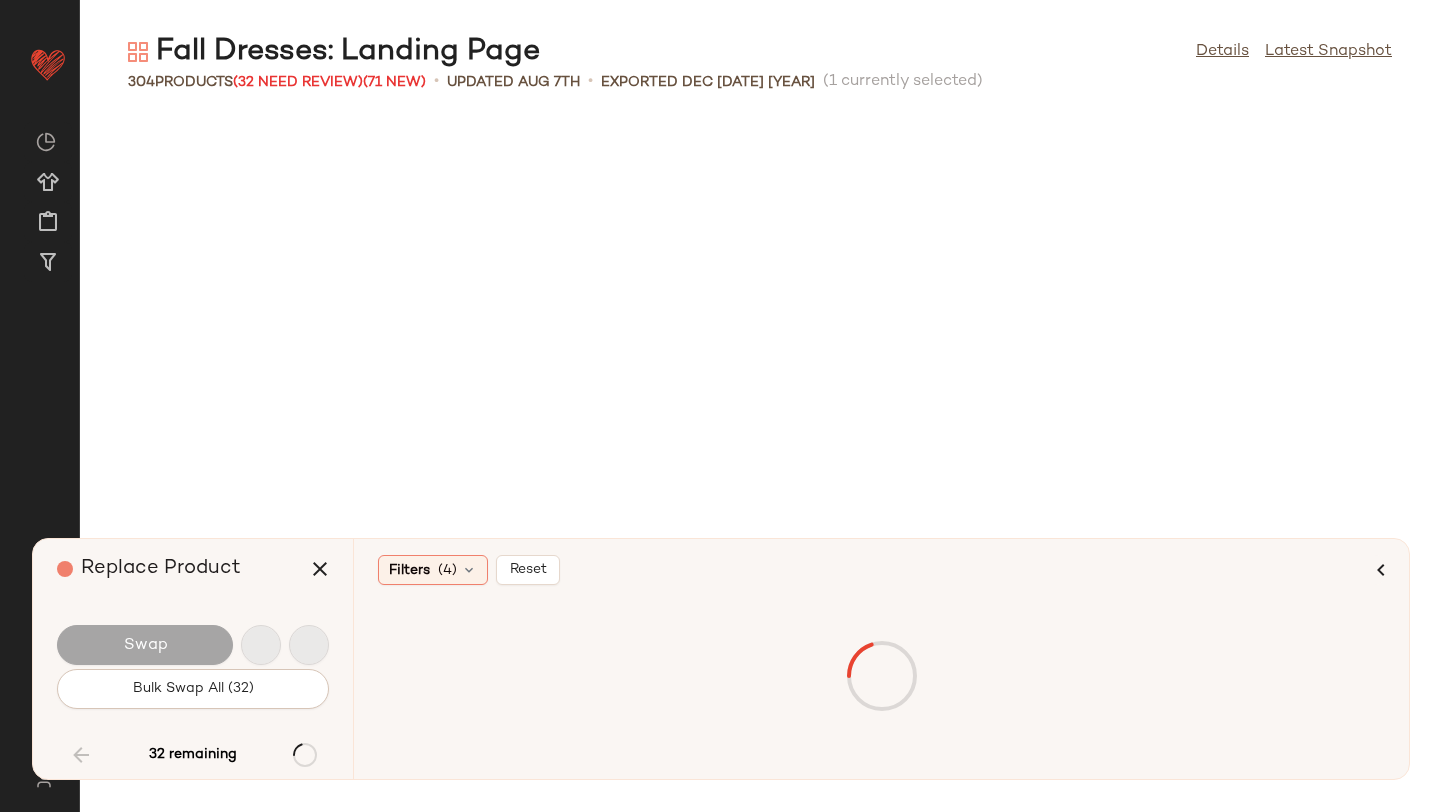 scroll, scrollTop: 5856, scrollLeft: 0, axis: vertical 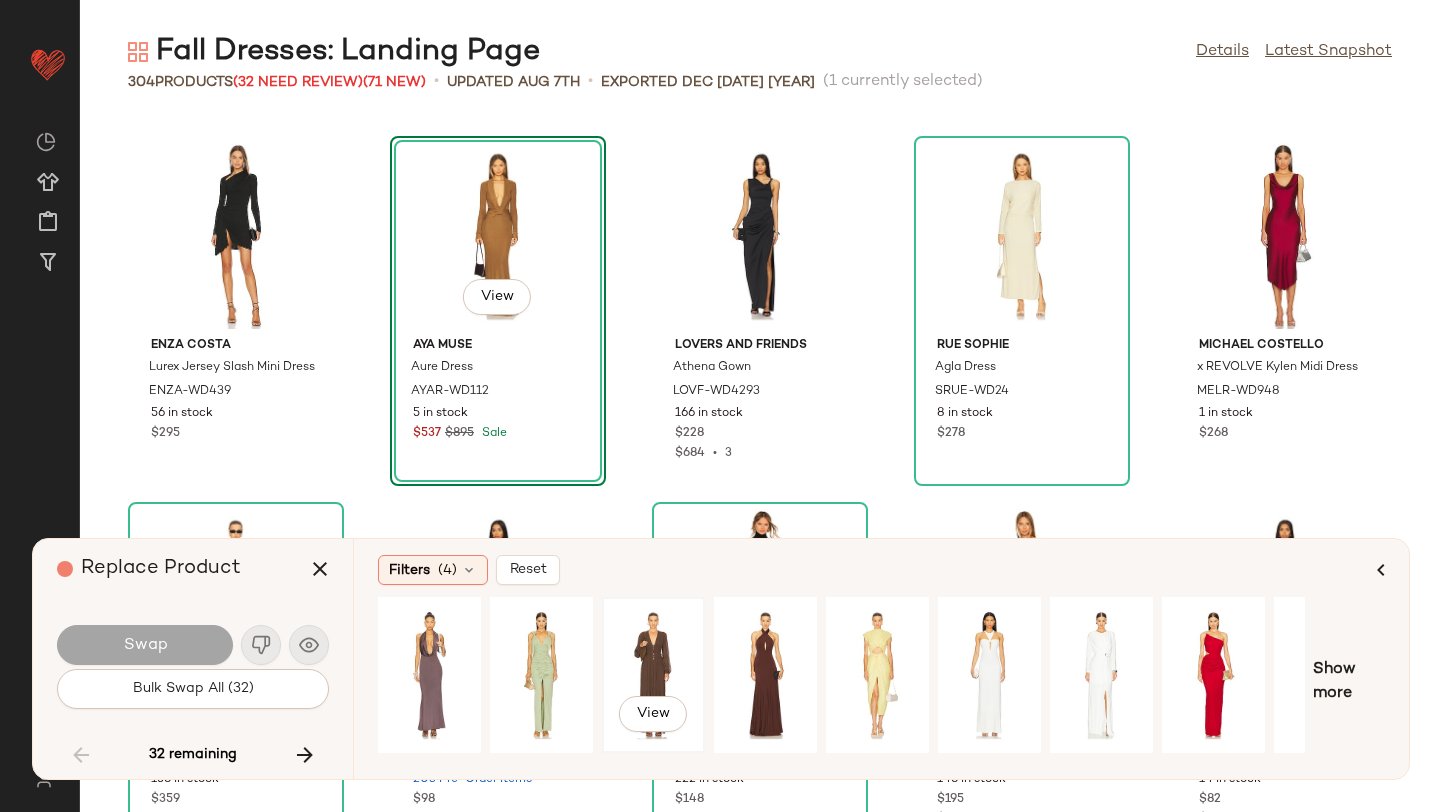 click on "View" 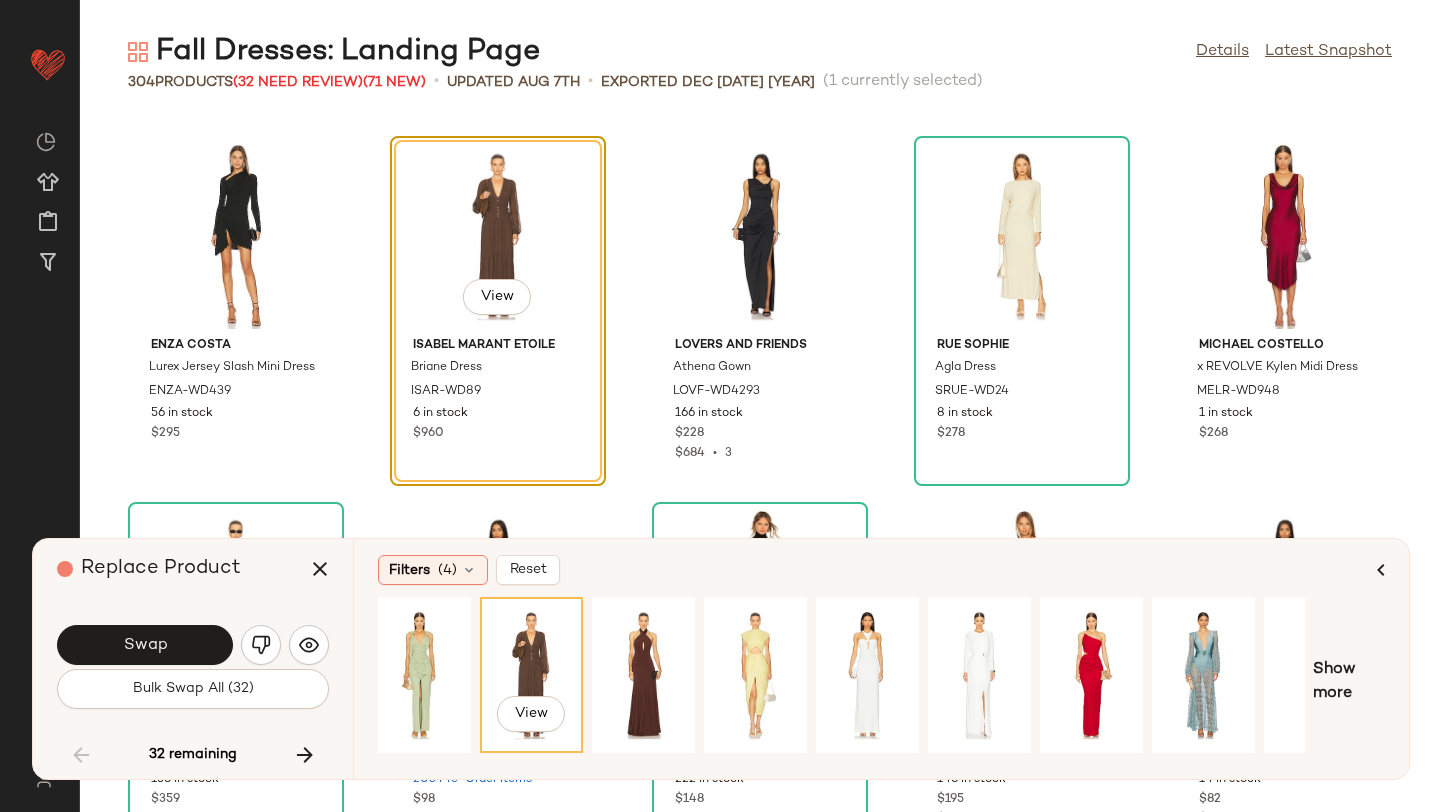 scroll, scrollTop: 0, scrollLeft: 182, axis: horizontal 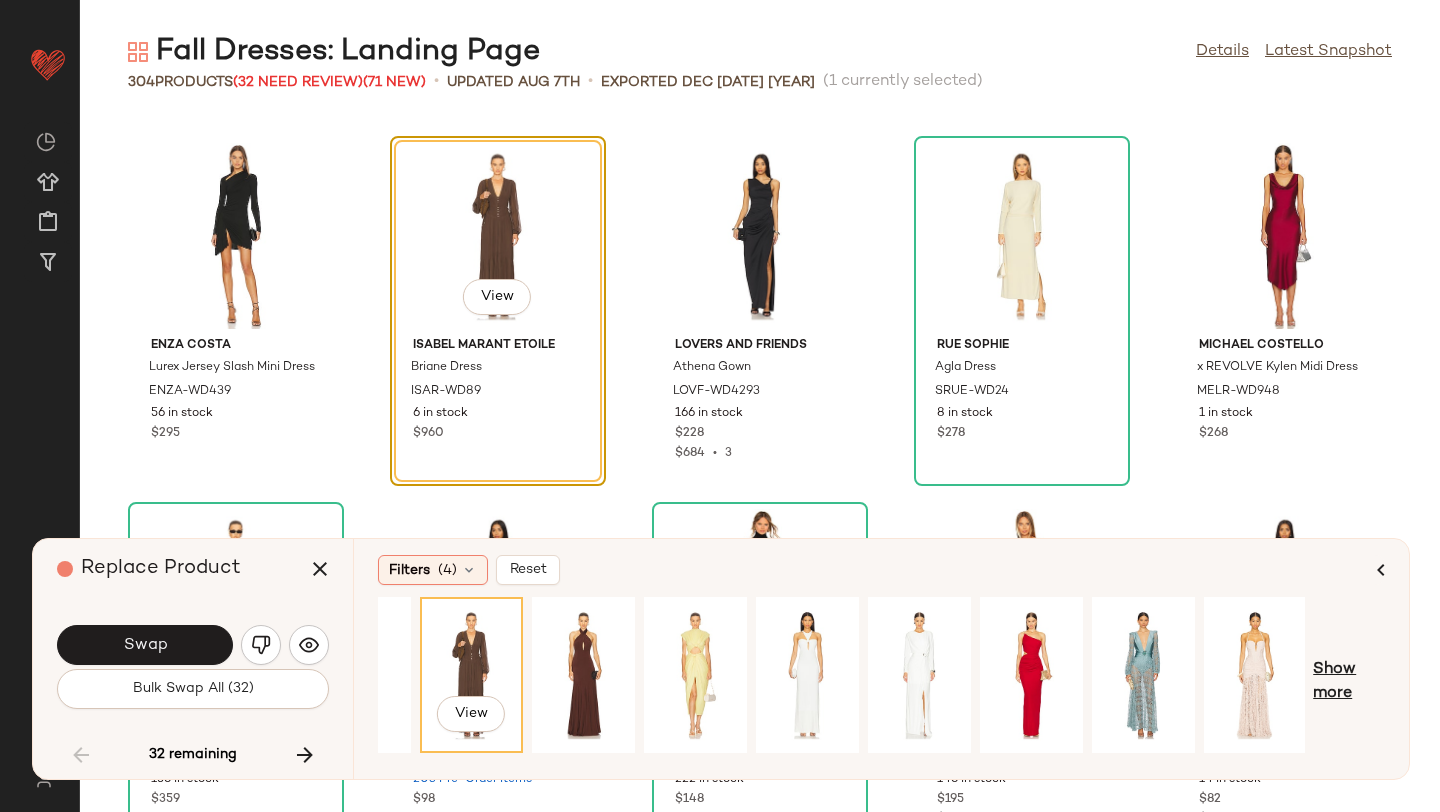 click on "Show more" at bounding box center (1349, 682) 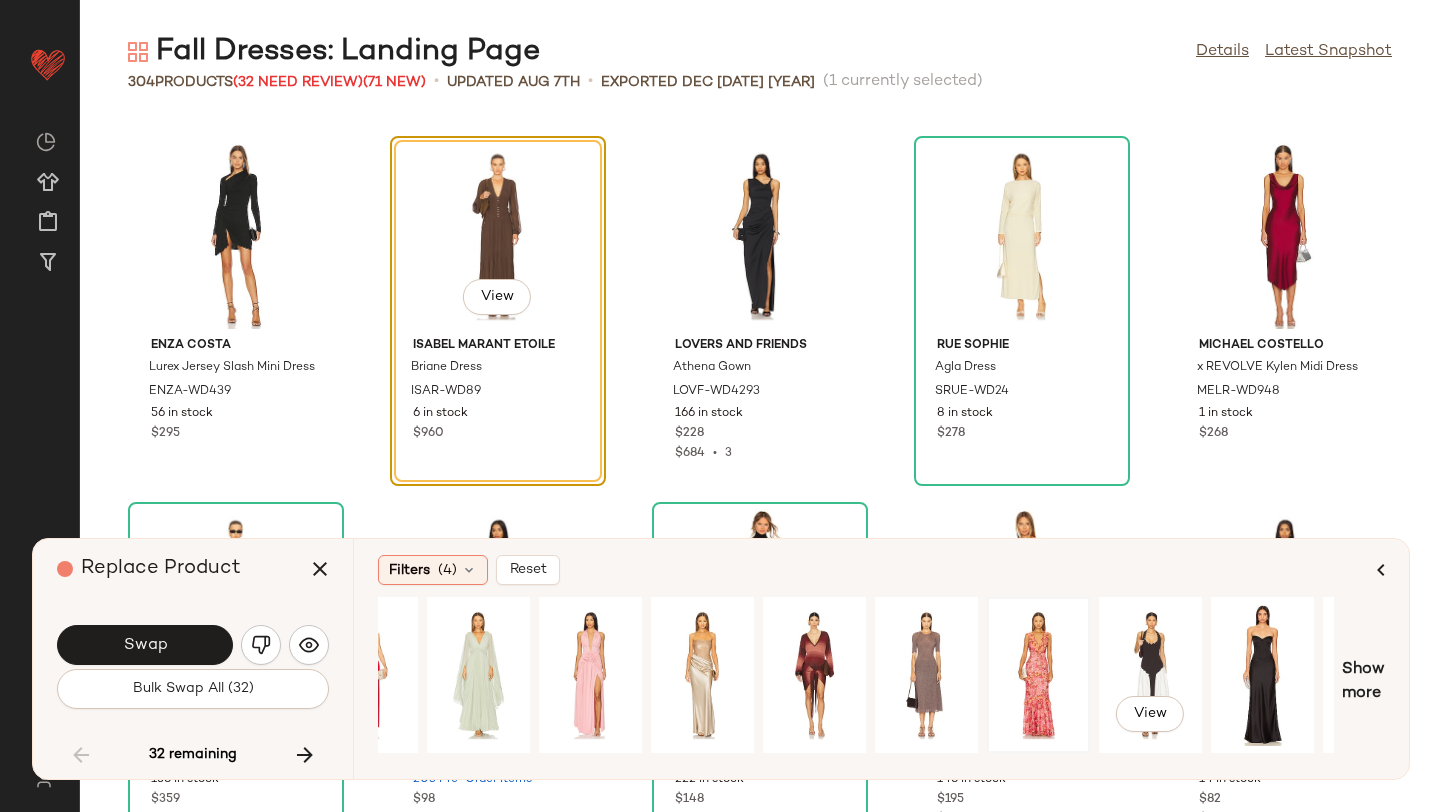 scroll, scrollTop: 0, scrollLeft: 1184, axis: horizontal 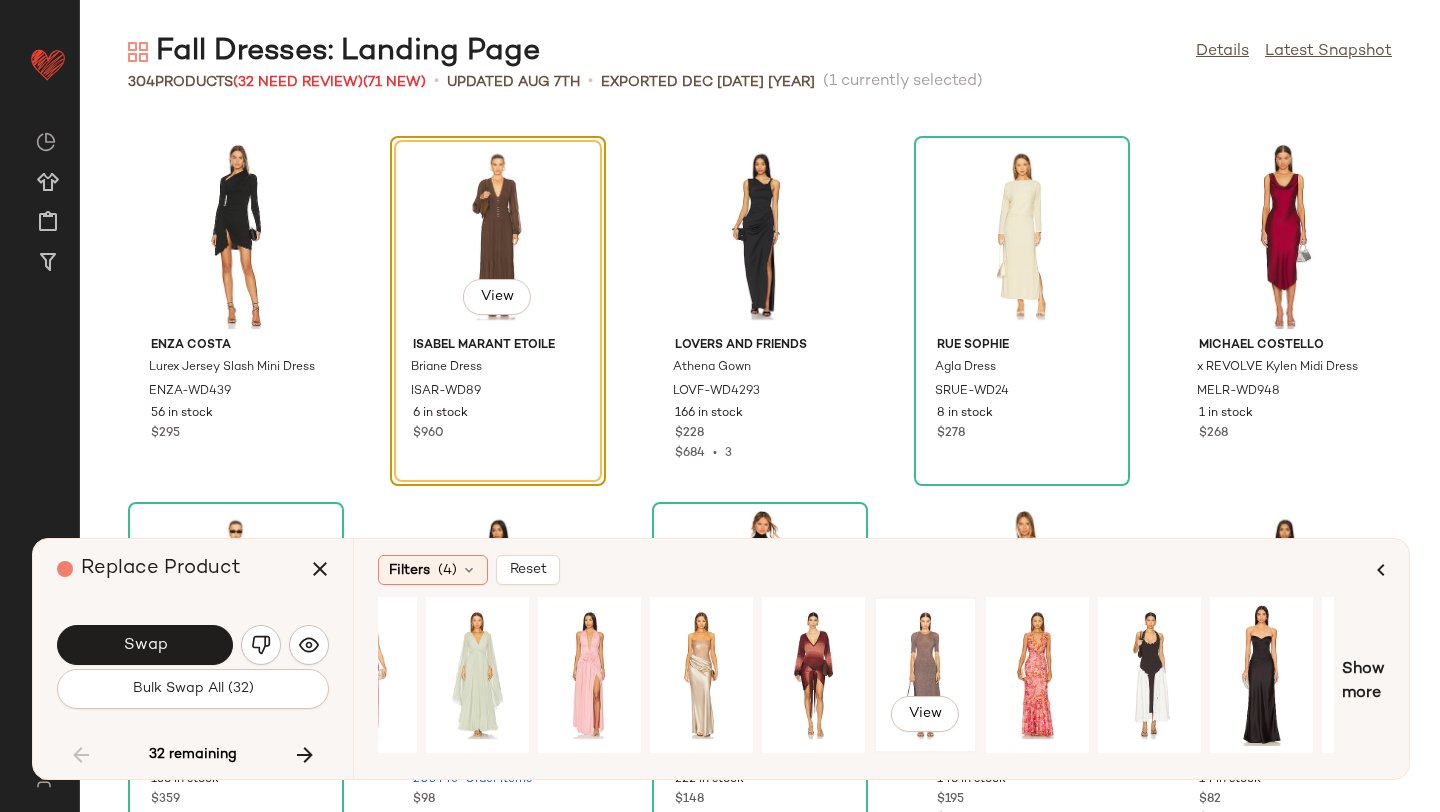 click on "View" 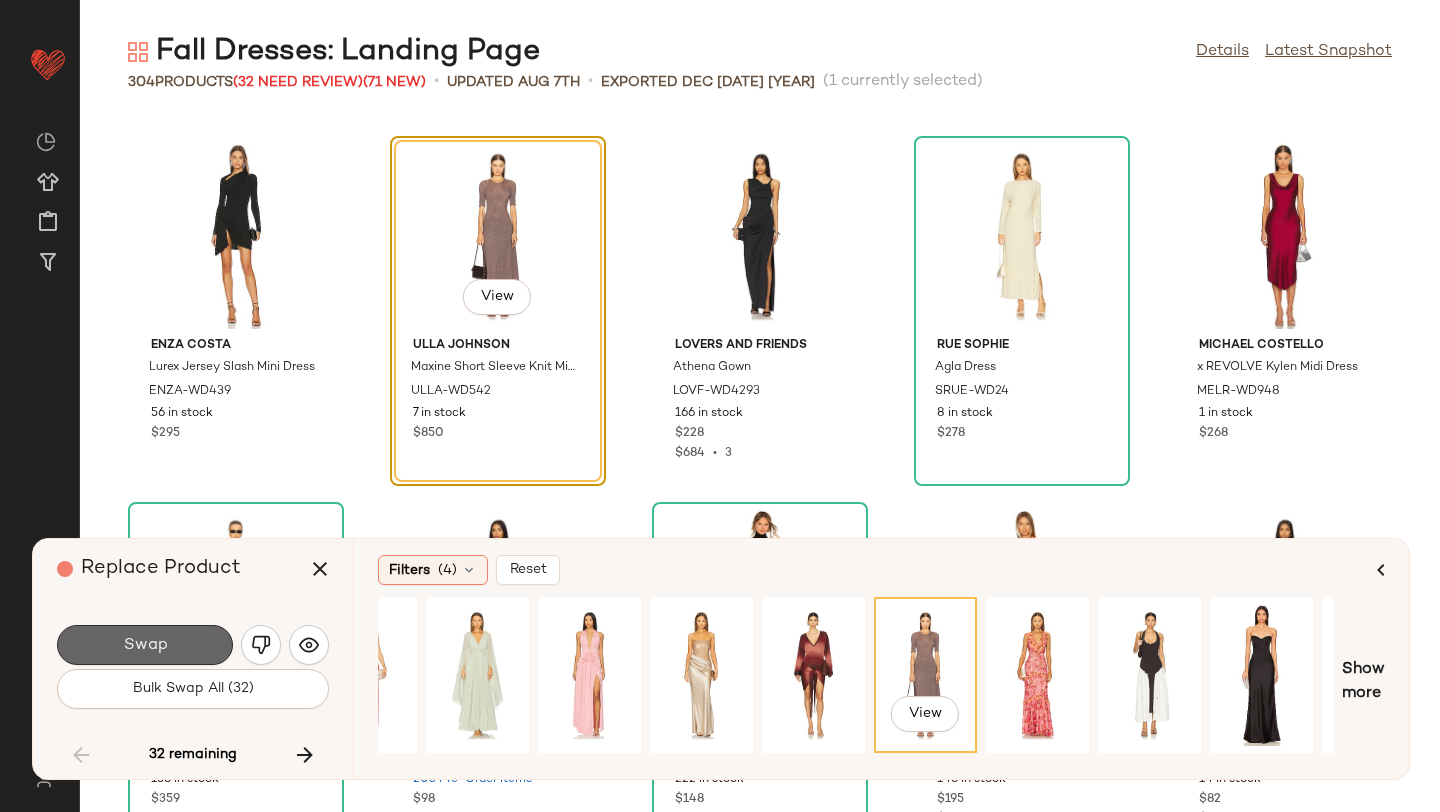 click on "Swap" at bounding box center [145, 645] 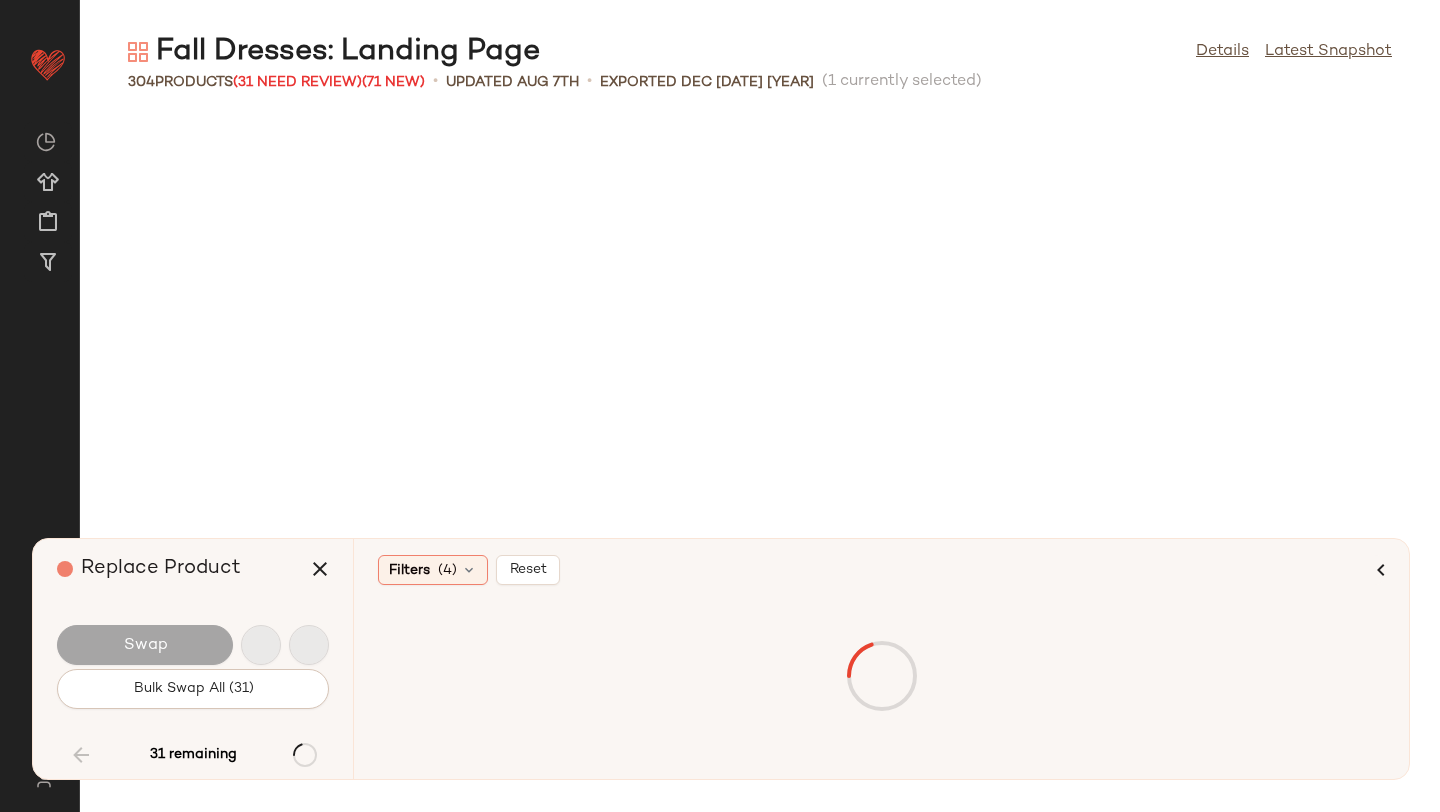 scroll, scrollTop: 6588, scrollLeft: 0, axis: vertical 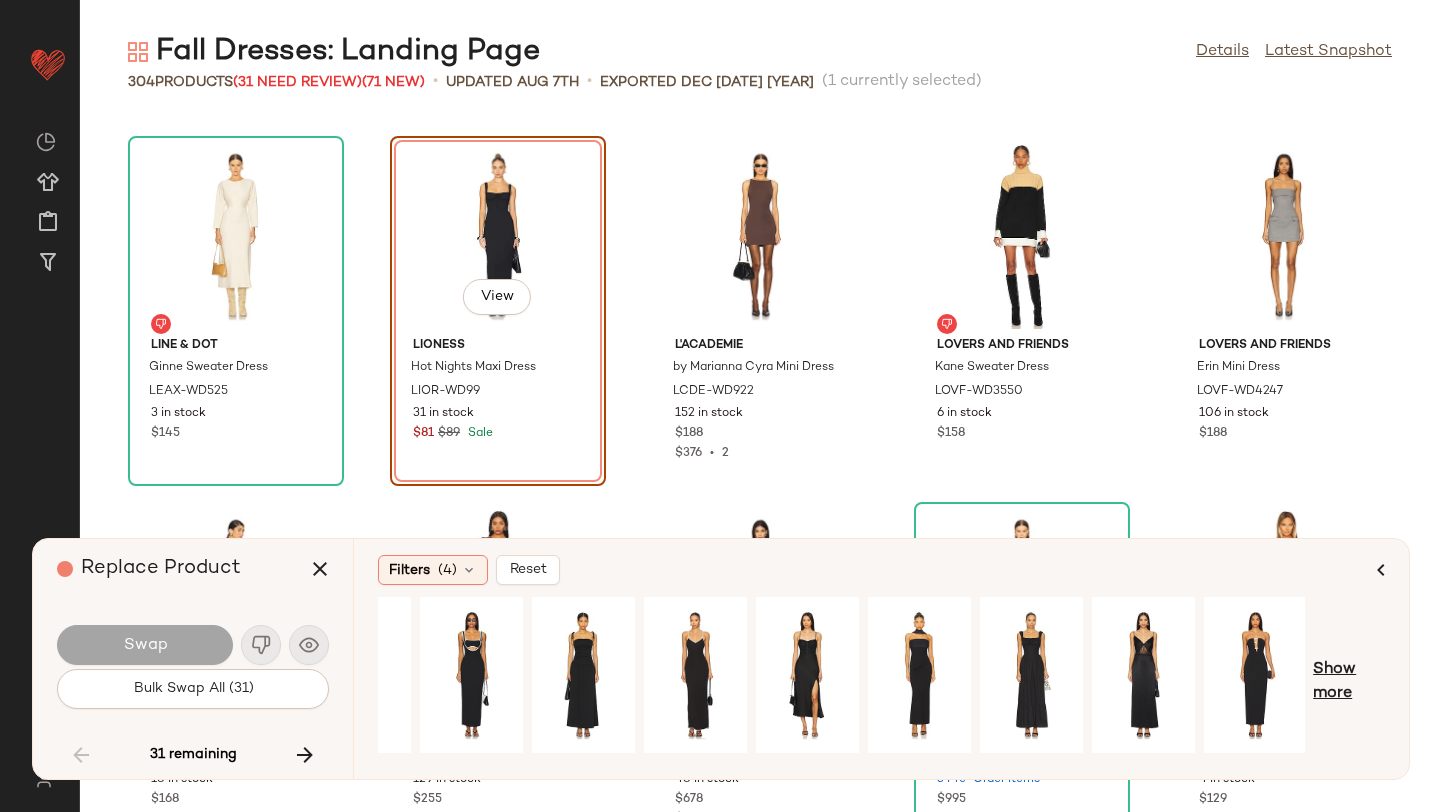 click on "Show more" at bounding box center [1349, 682] 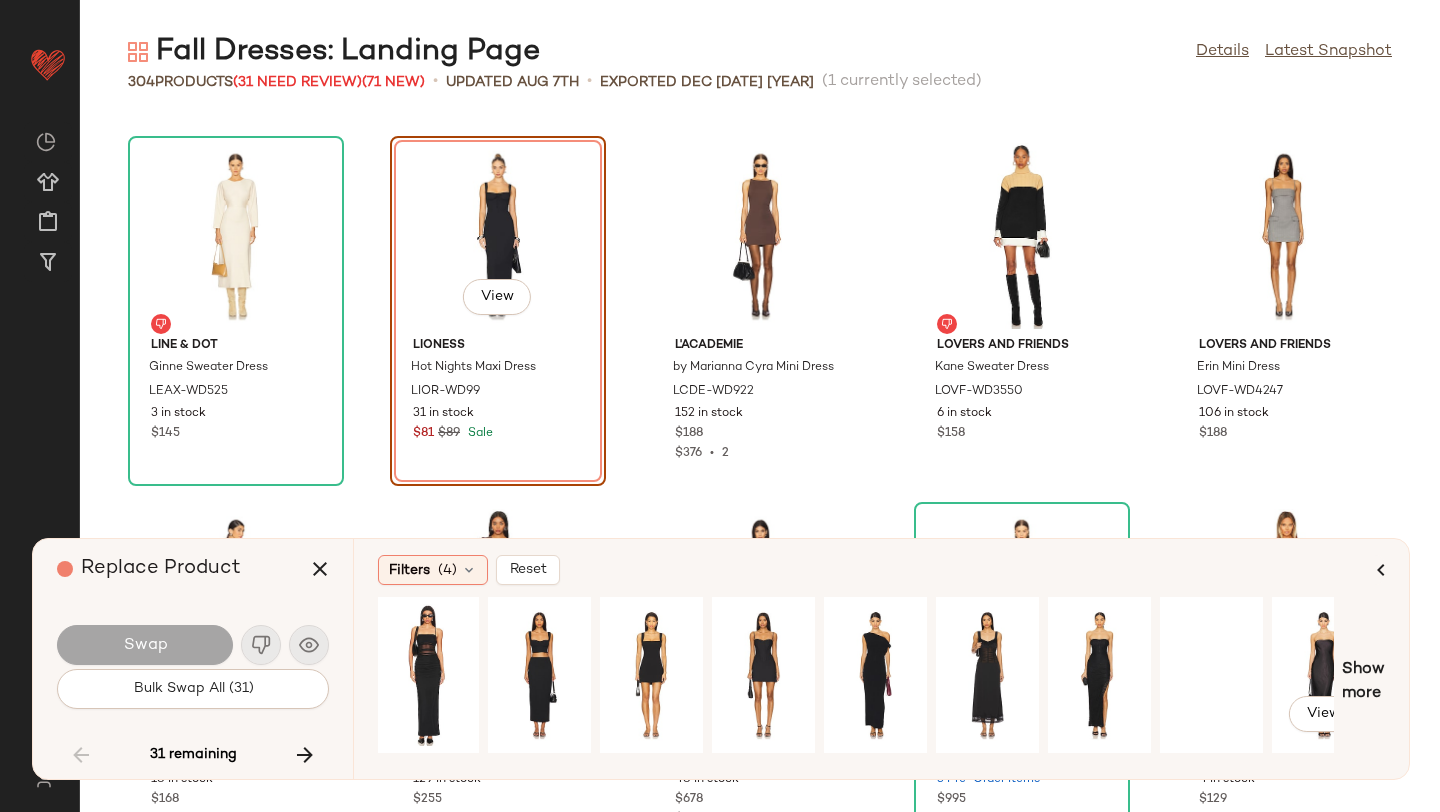 scroll, scrollTop: 0, scrollLeft: 1273, axis: horizontal 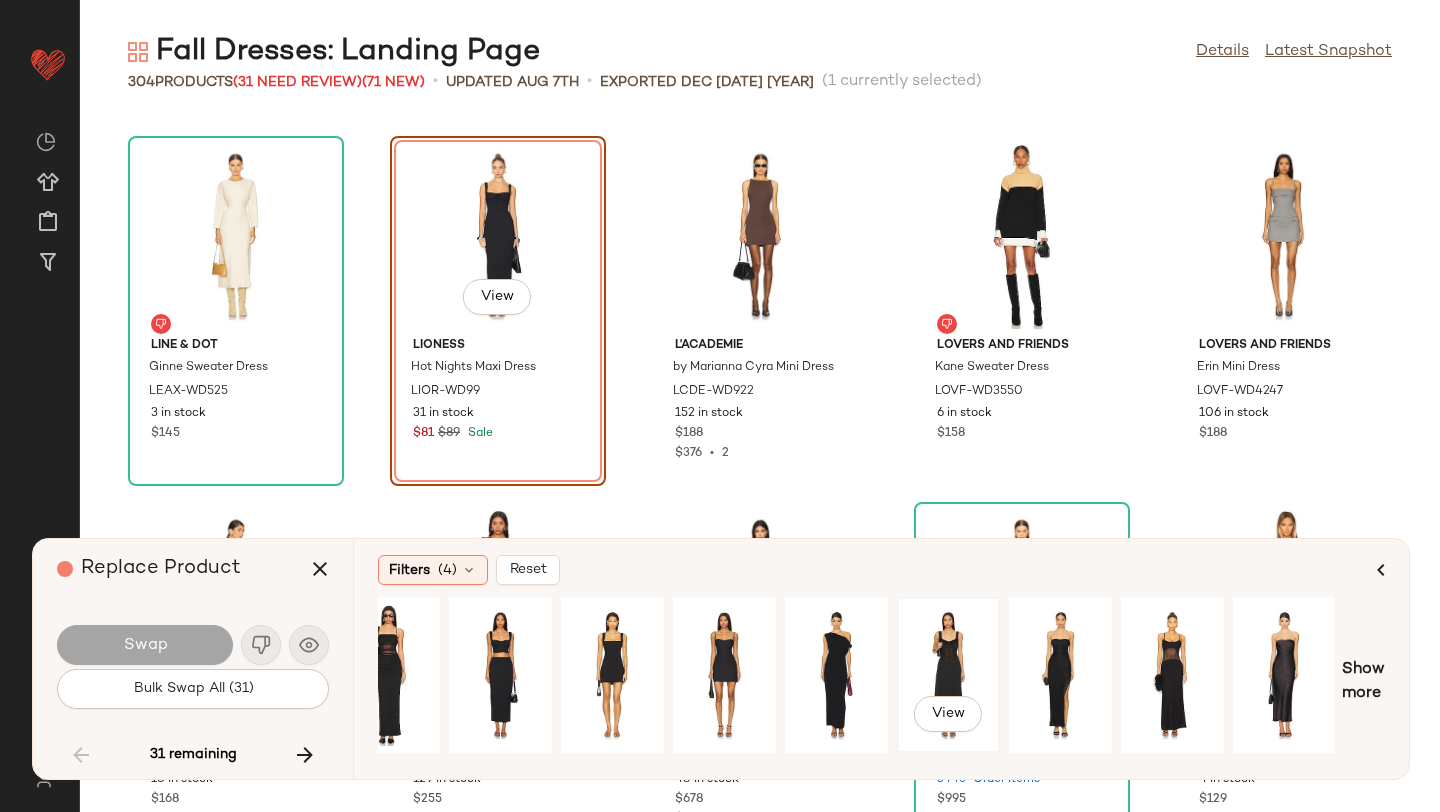 click on "View" 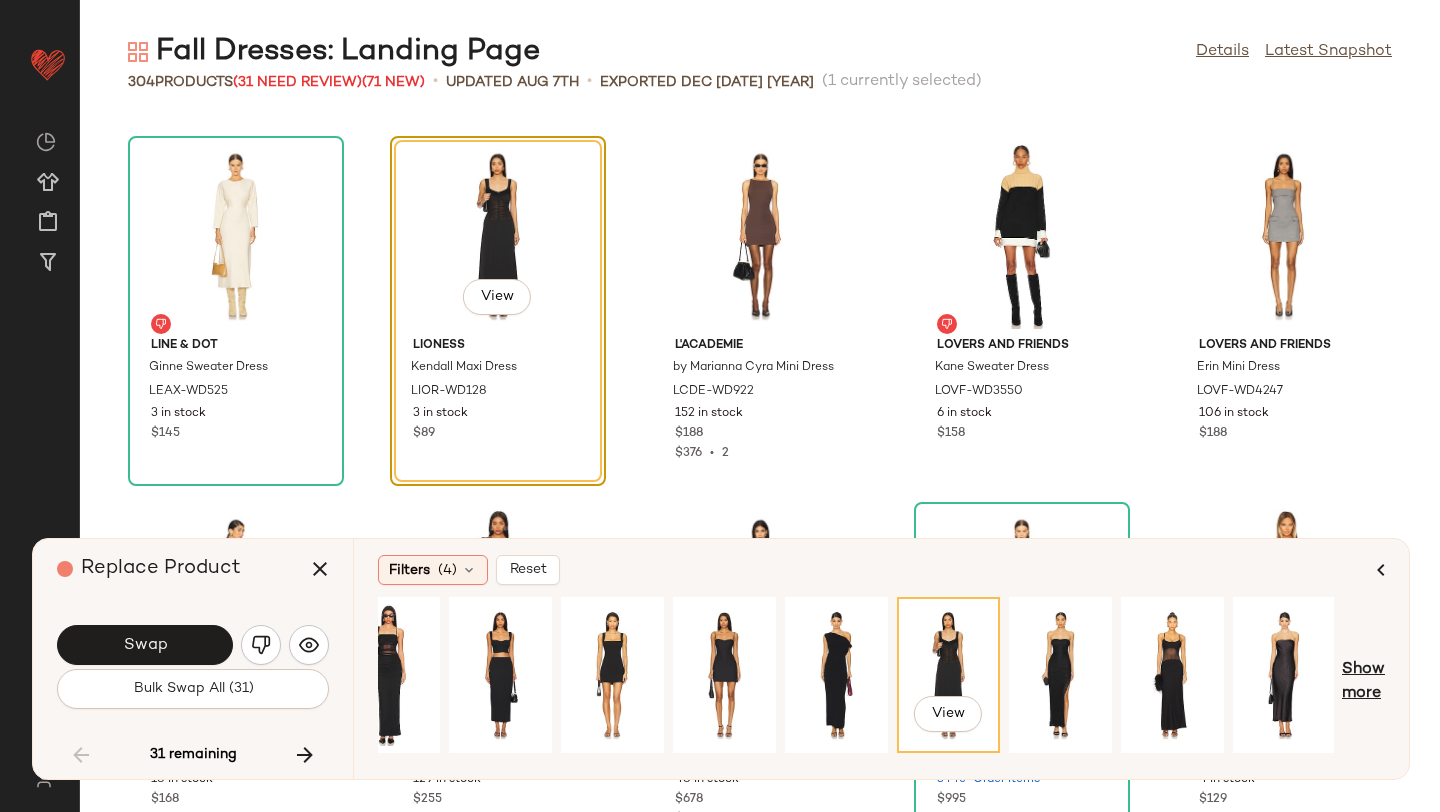 click on "Show more" at bounding box center (1363, 682) 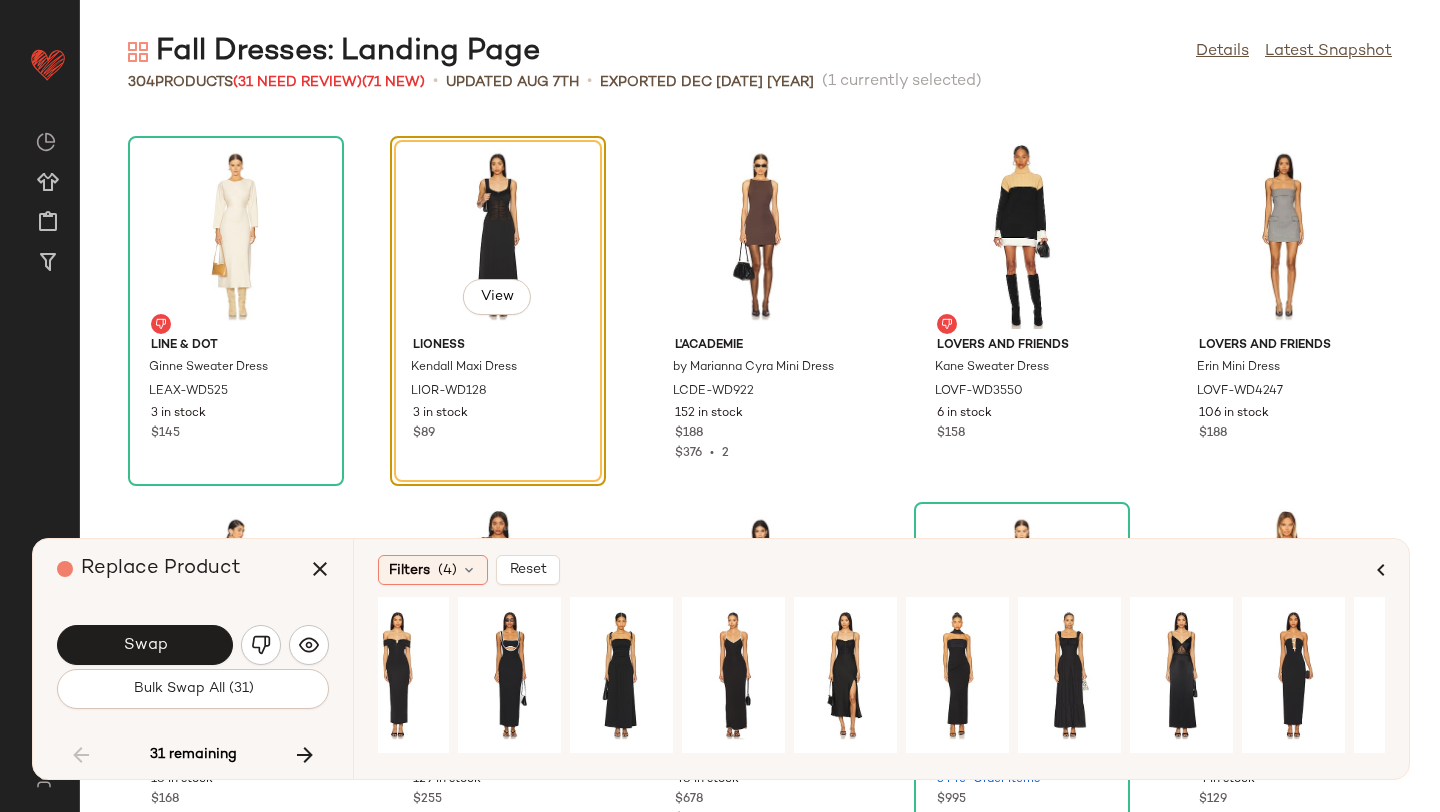scroll, scrollTop: 0, scrollLeft: 0, axis: both 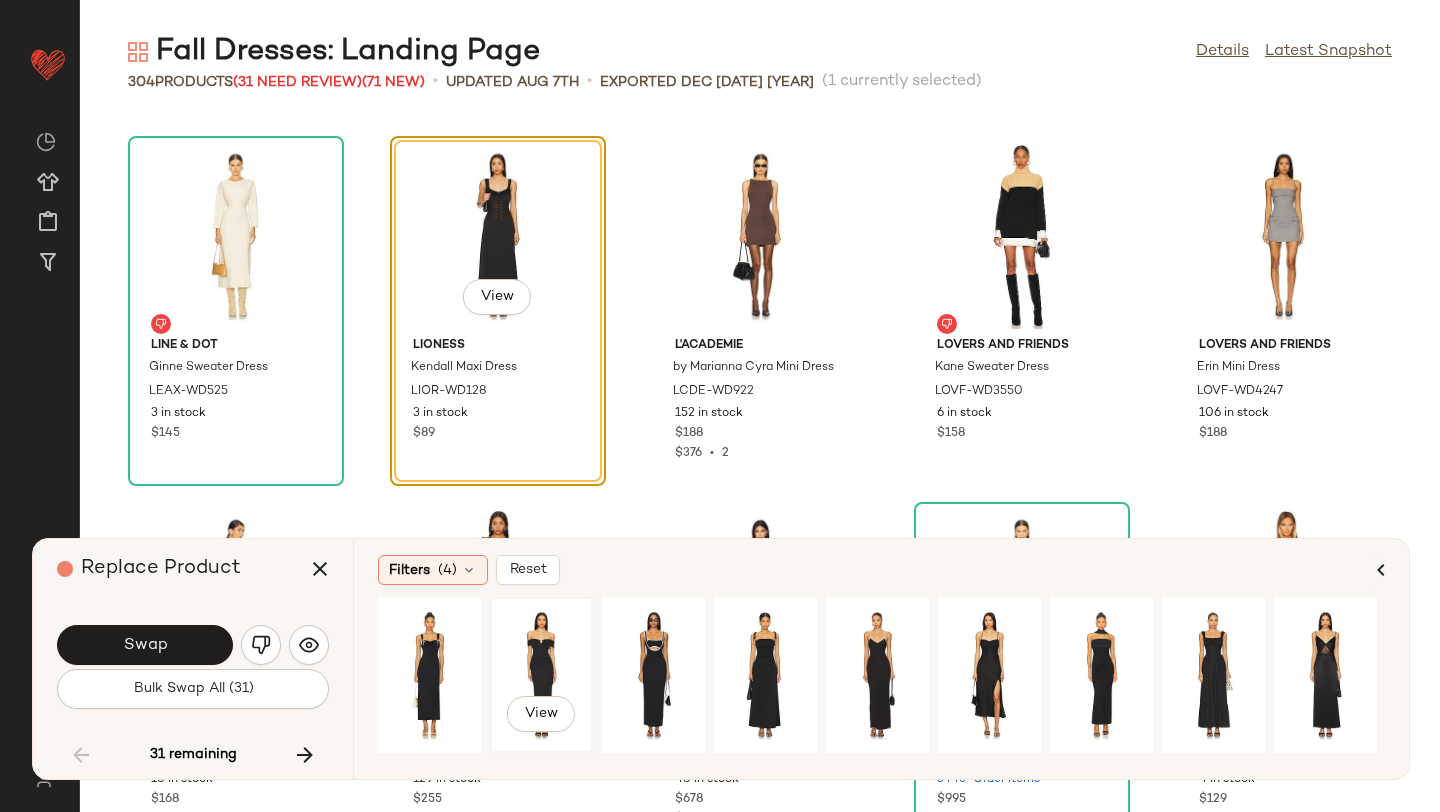 click on "View" 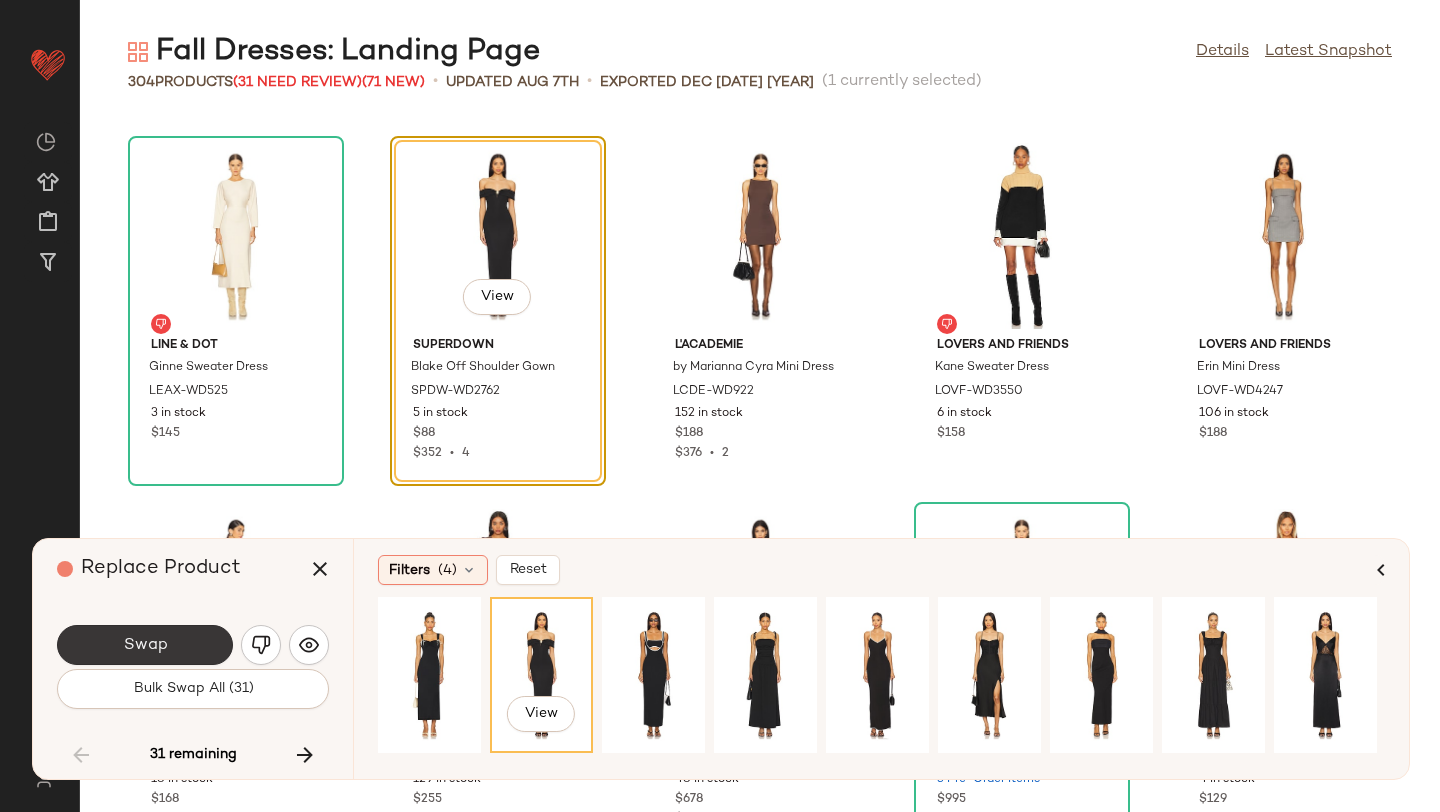 click on "Swap" at bounding box center (145, 645) 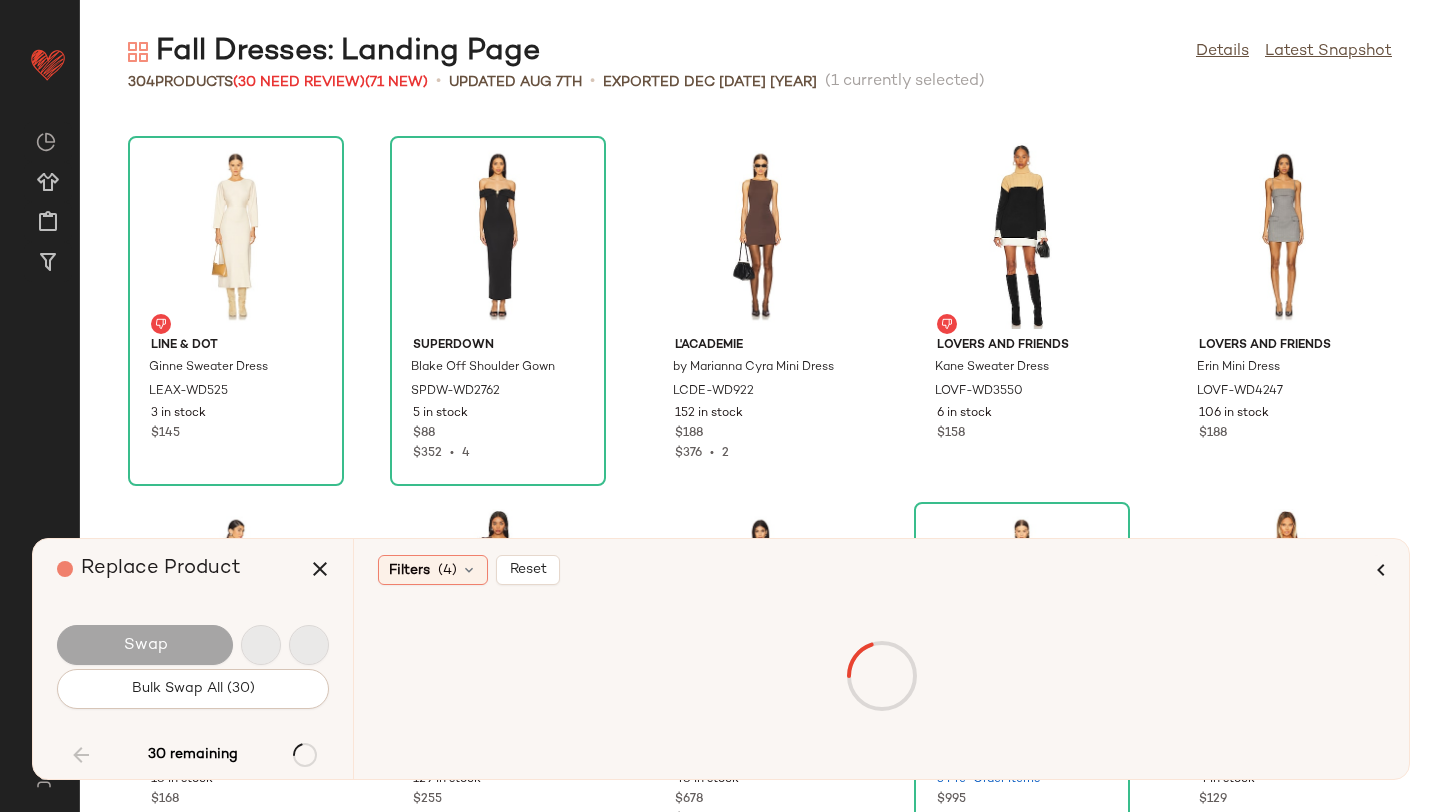 scroll, scrollTop: 8418, scrollLeft: 0, axis: vertical 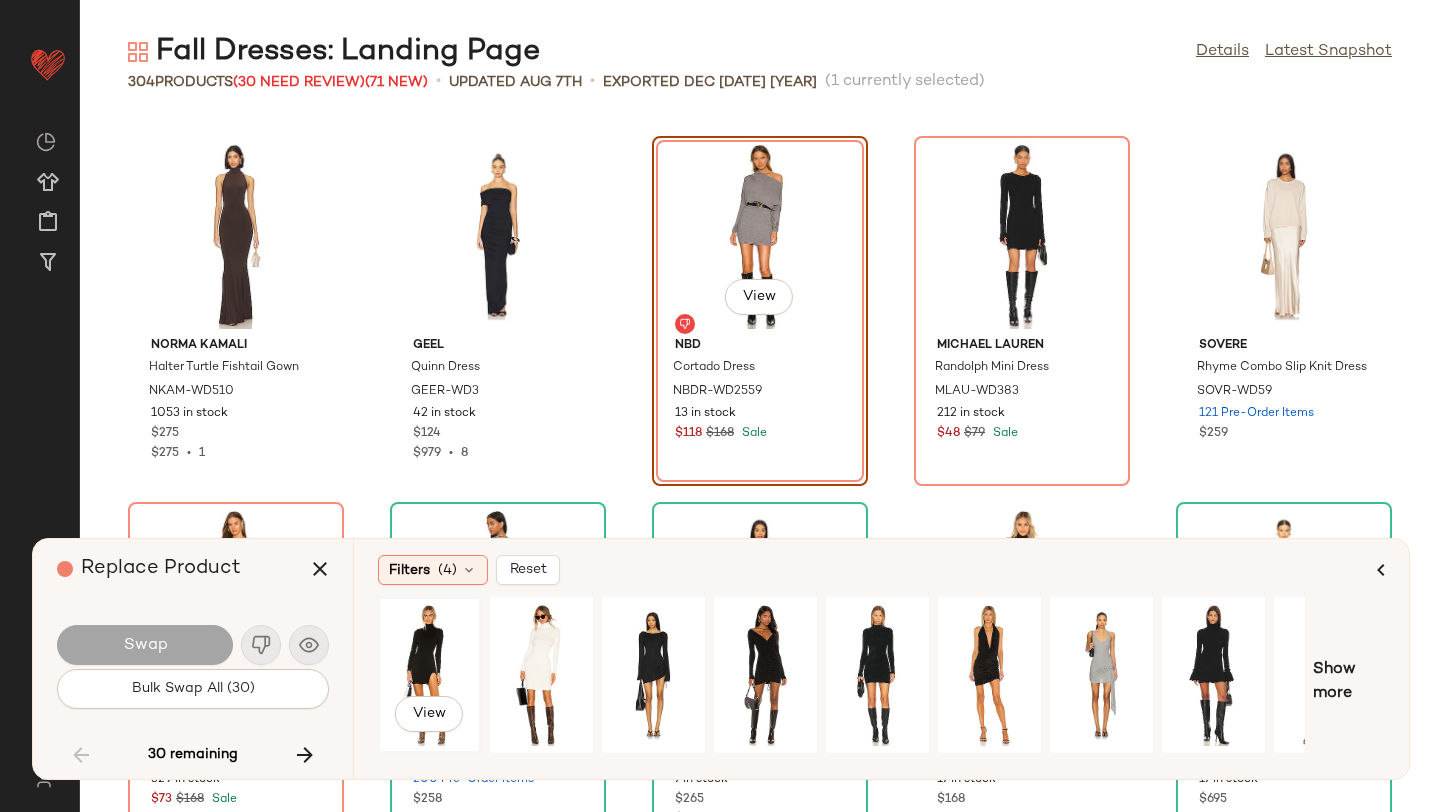 click on "View" 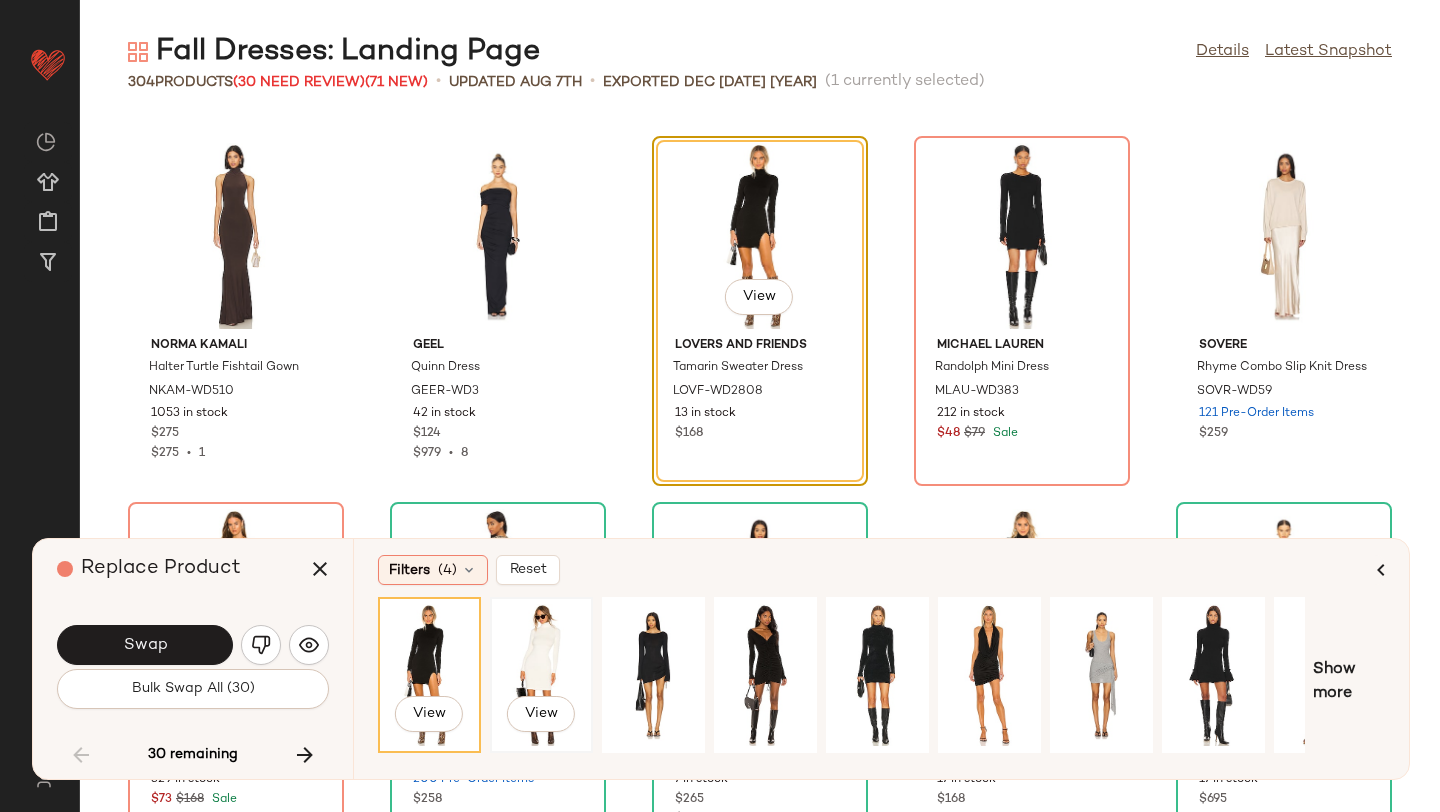 click on "View" 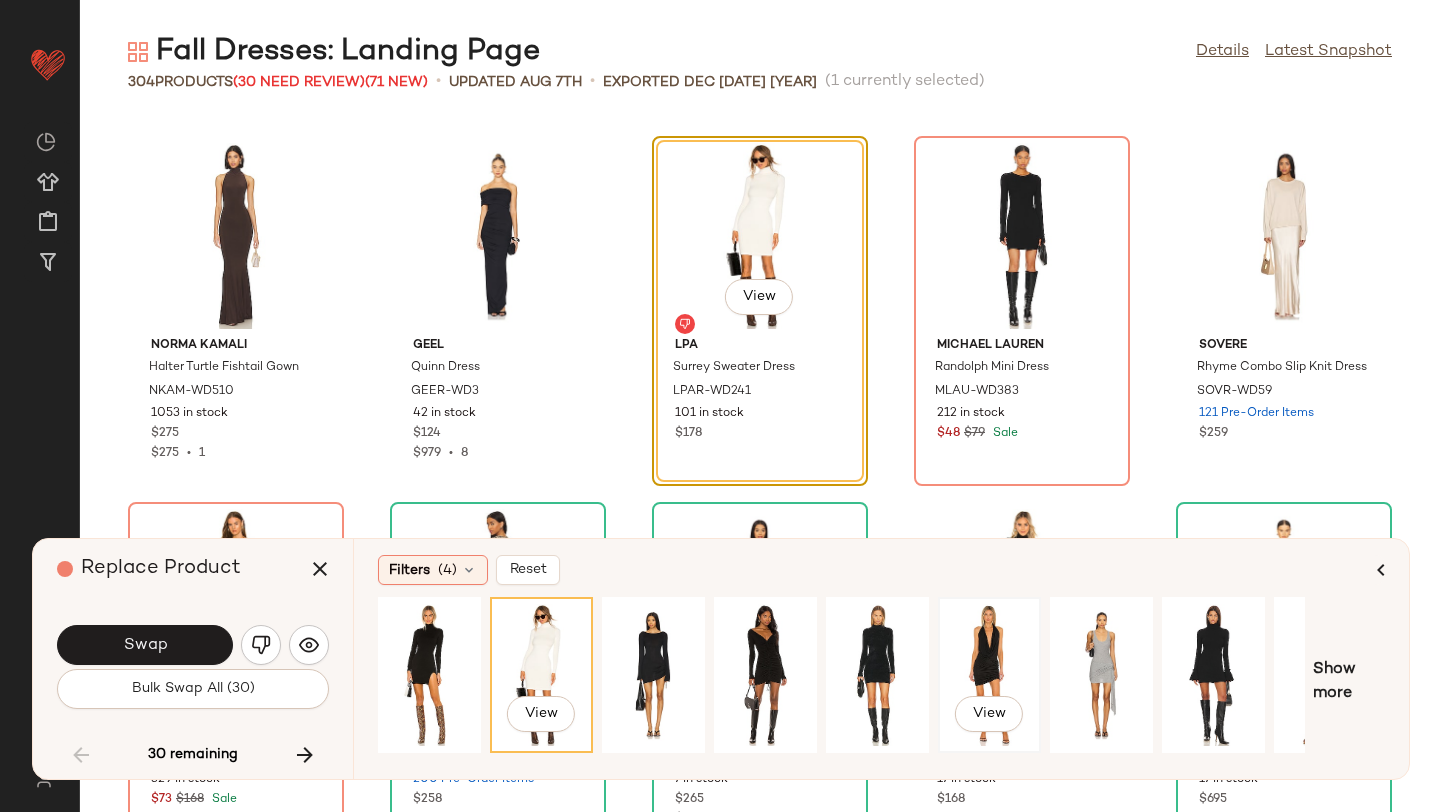 scroll, scrollTop: 0, scrollLeft: 182, axis: horizontal 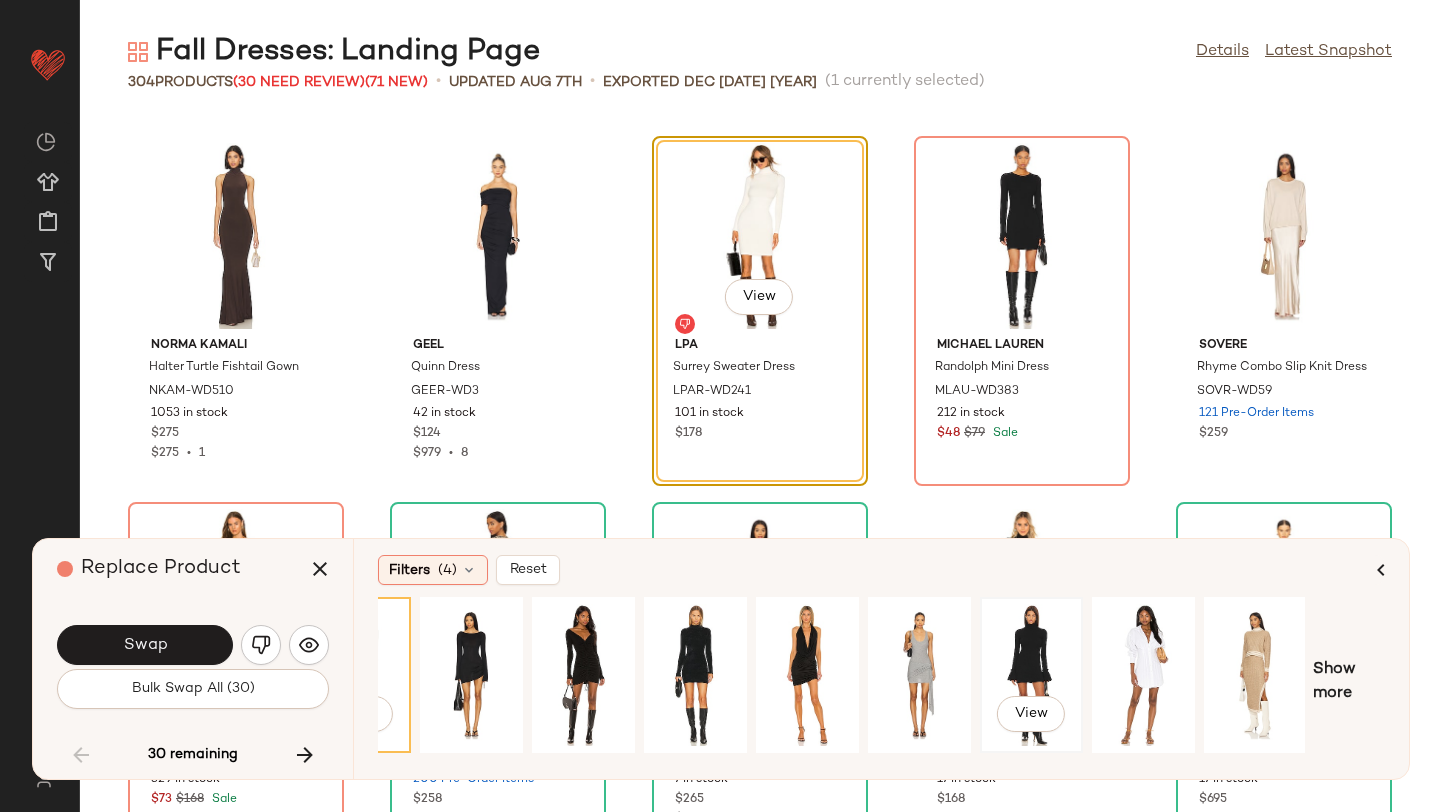 click on "View" 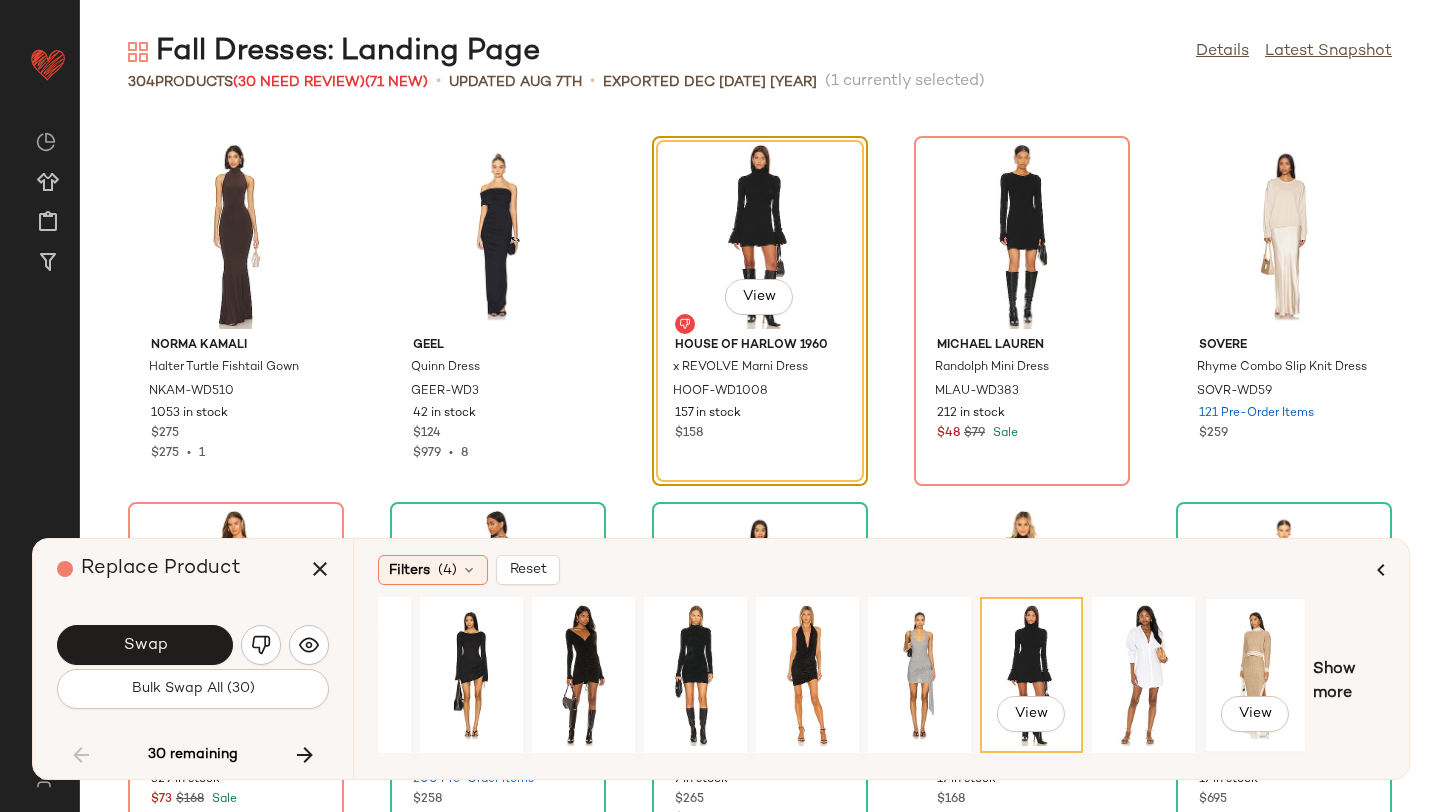 click on "View" 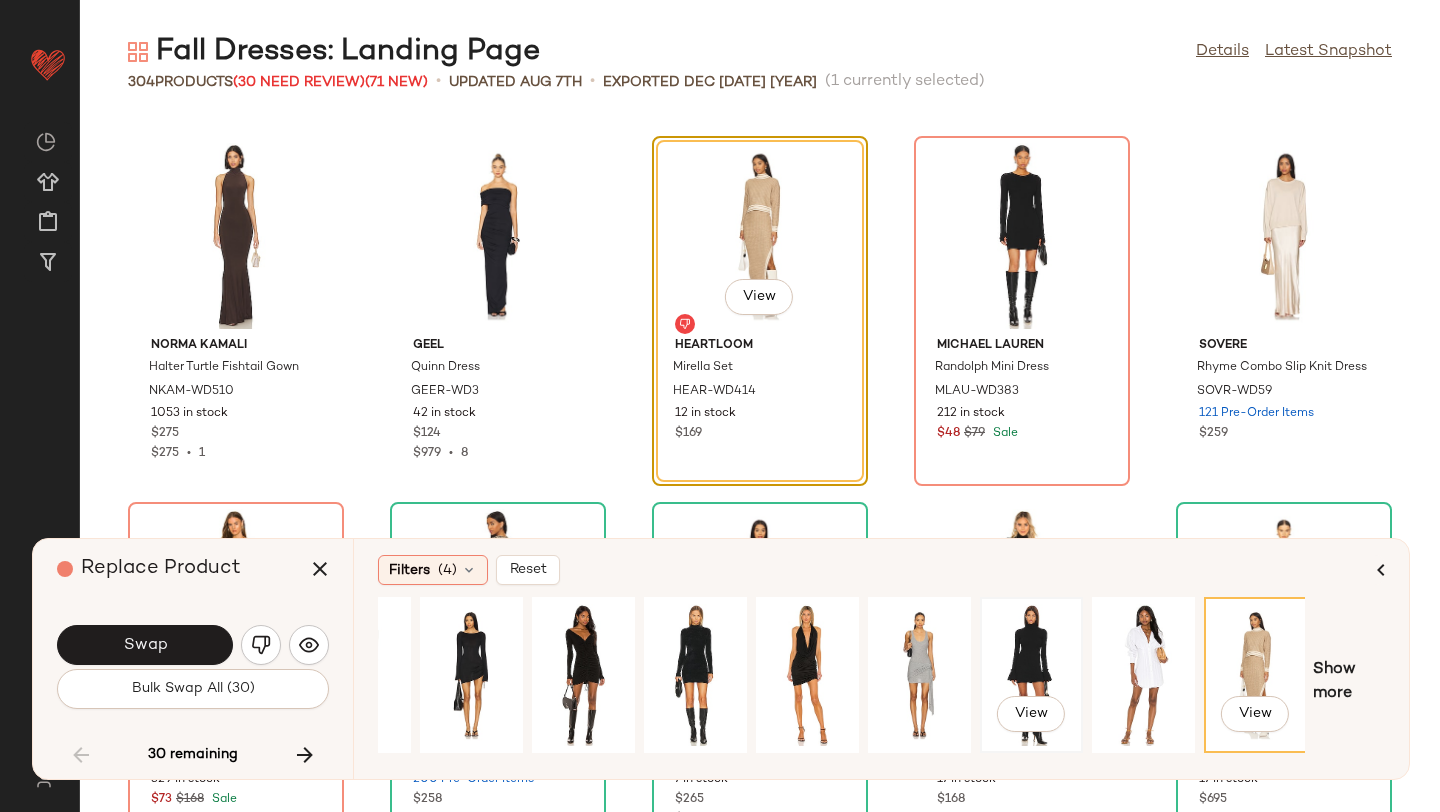 click on "View" 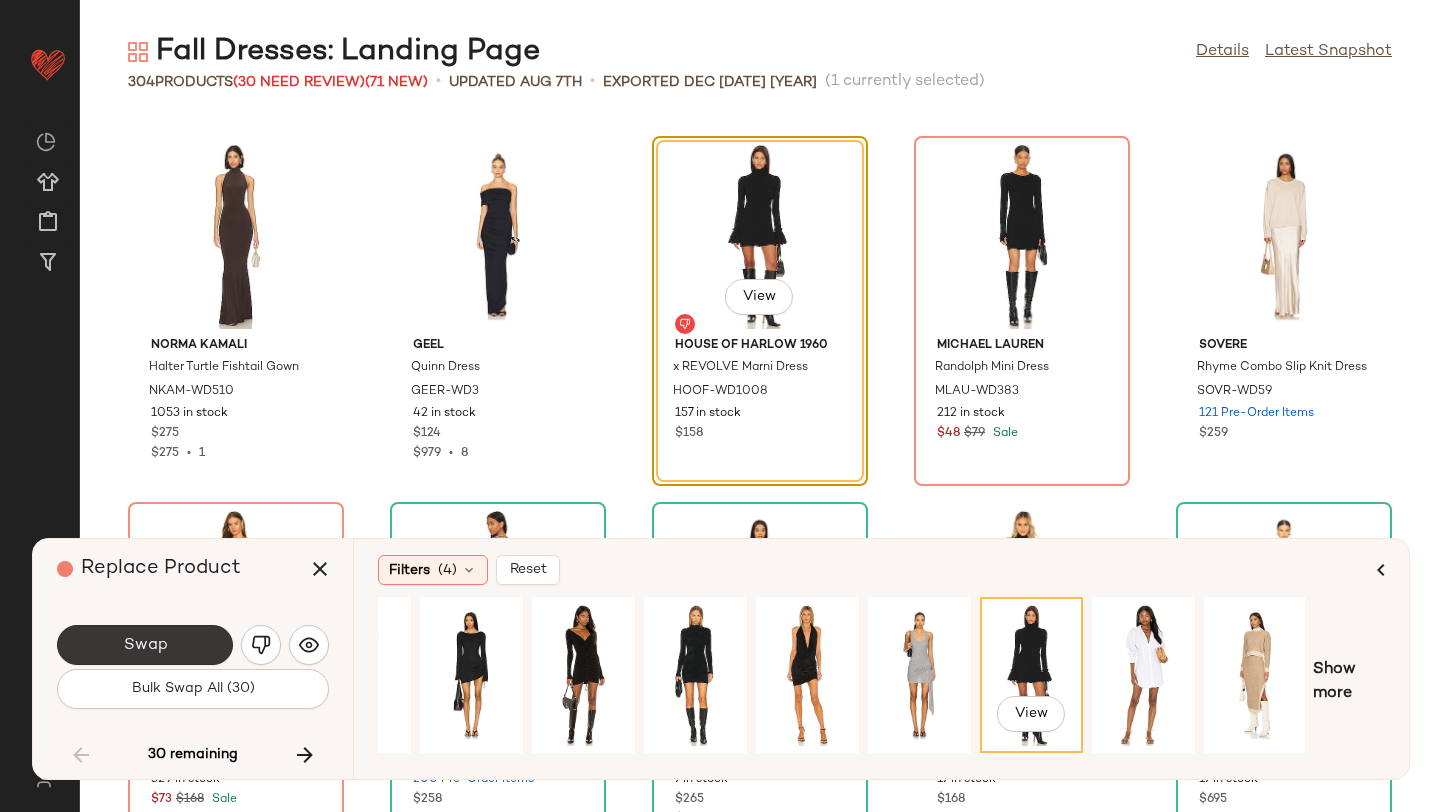 click on "Swap" at bounding box center [145, 645] 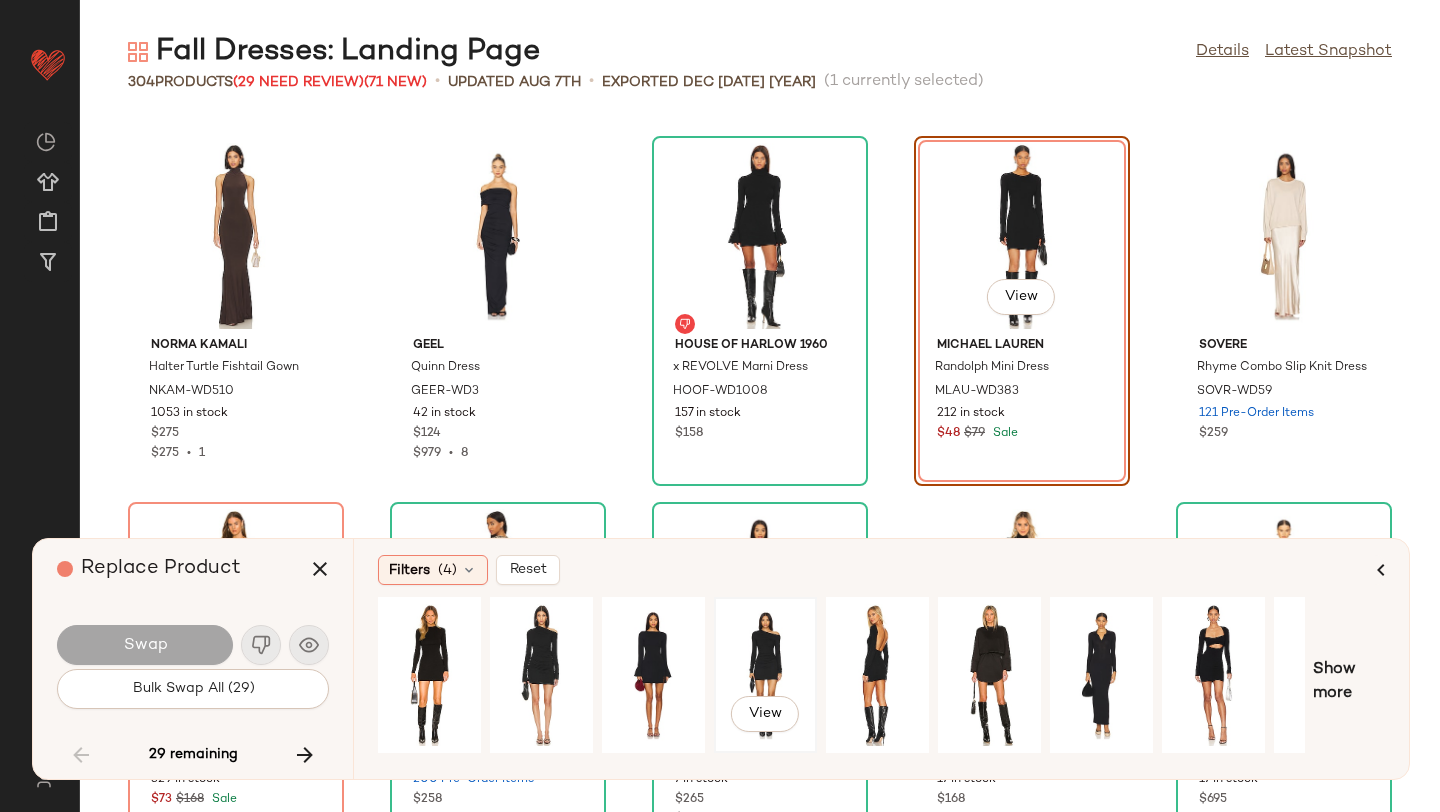 scroll, scrollTop: 0, scrollLeft: 182, axis: horizontal 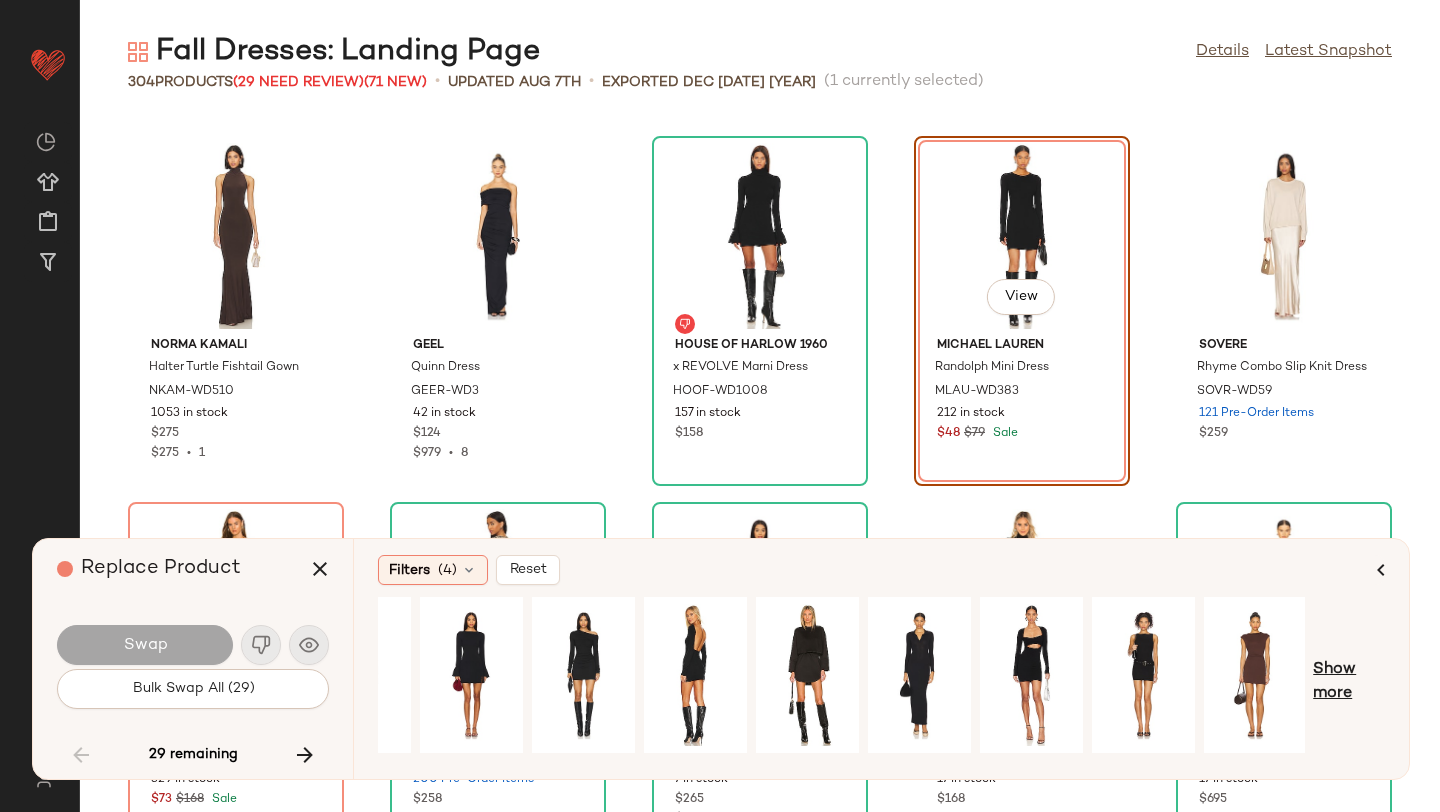 click on "Show more" at bounding box center [1349, 682] 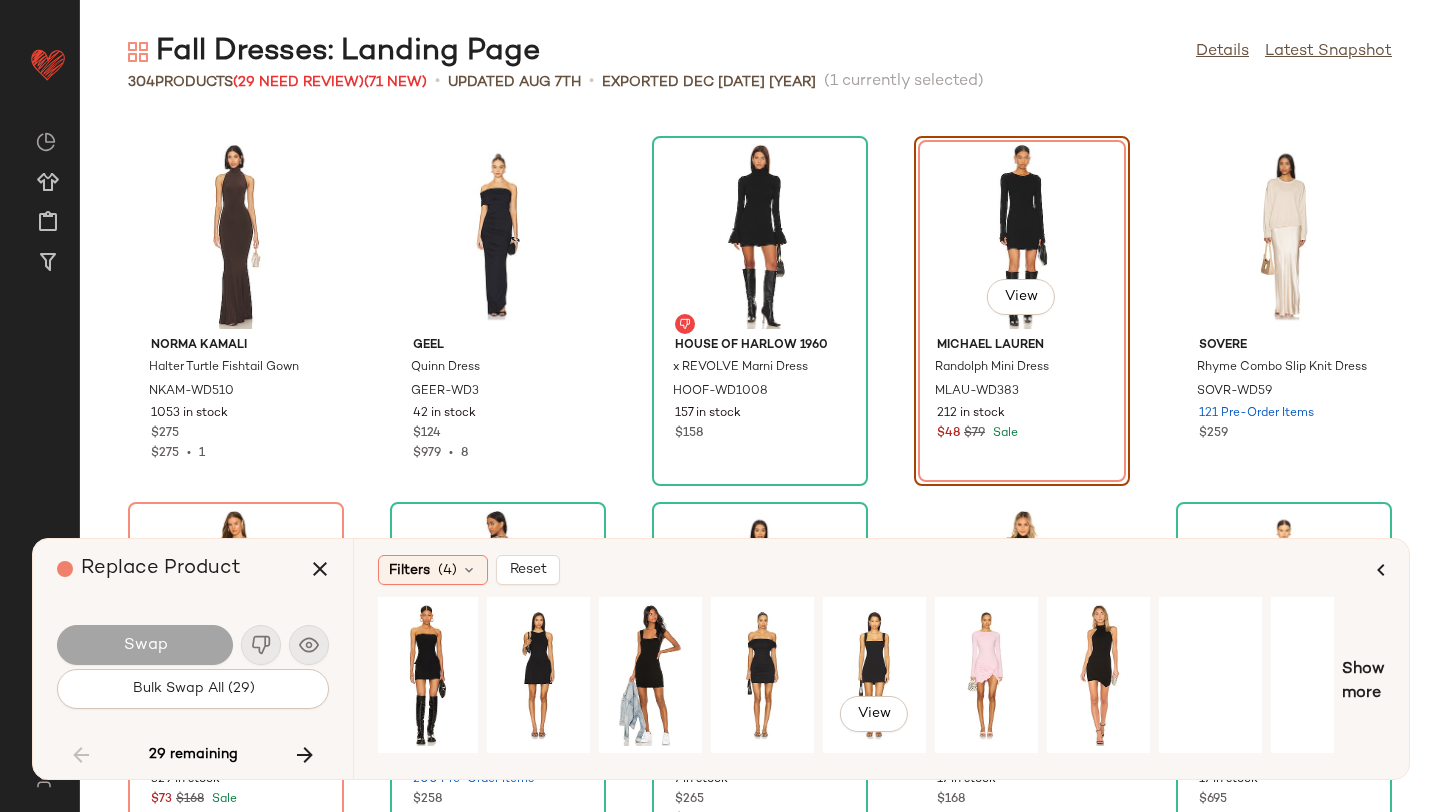 scroll, scrollTop: 0, scrollLeft: 1273, axis: horizontal 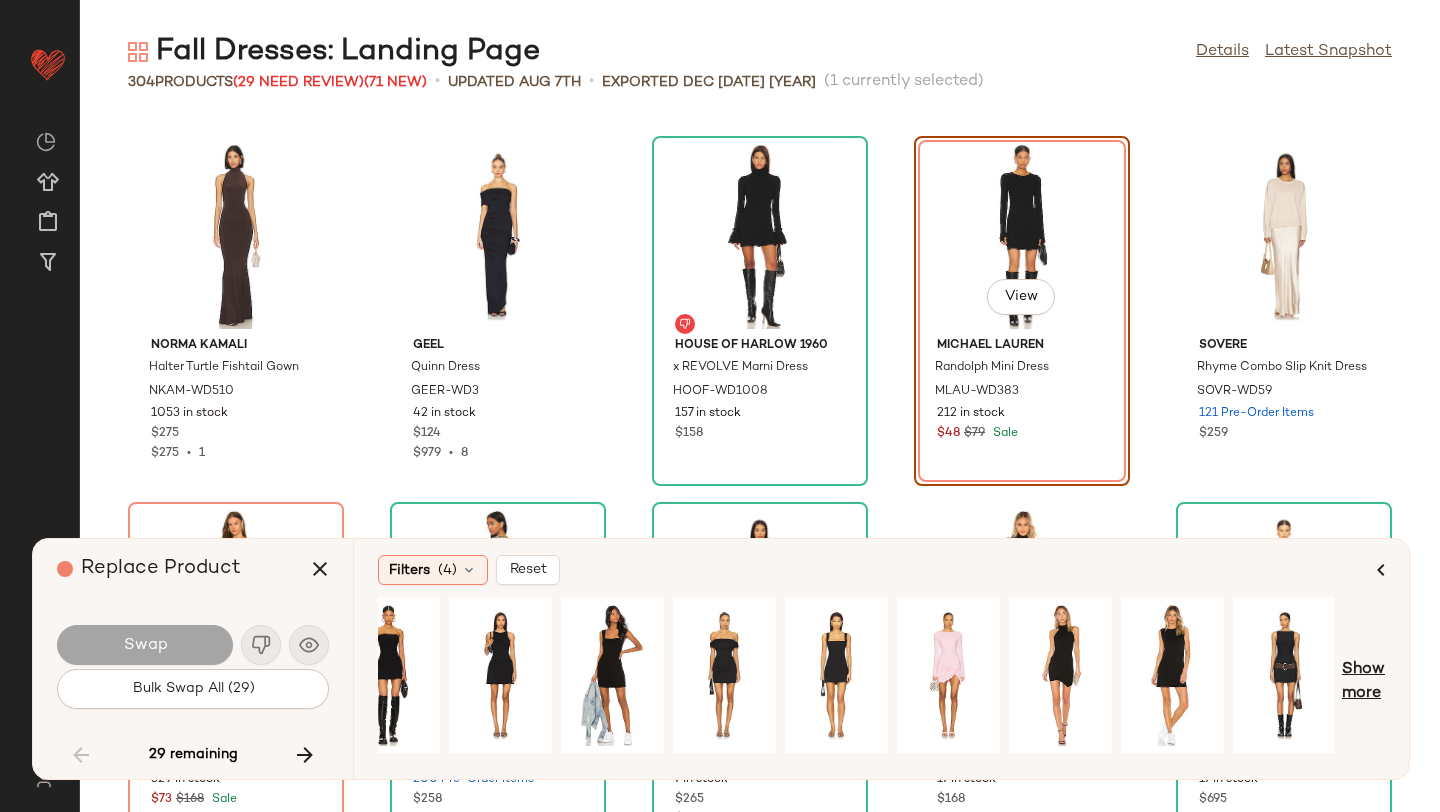 click on "Show more" at bounding box center [1363, 682] 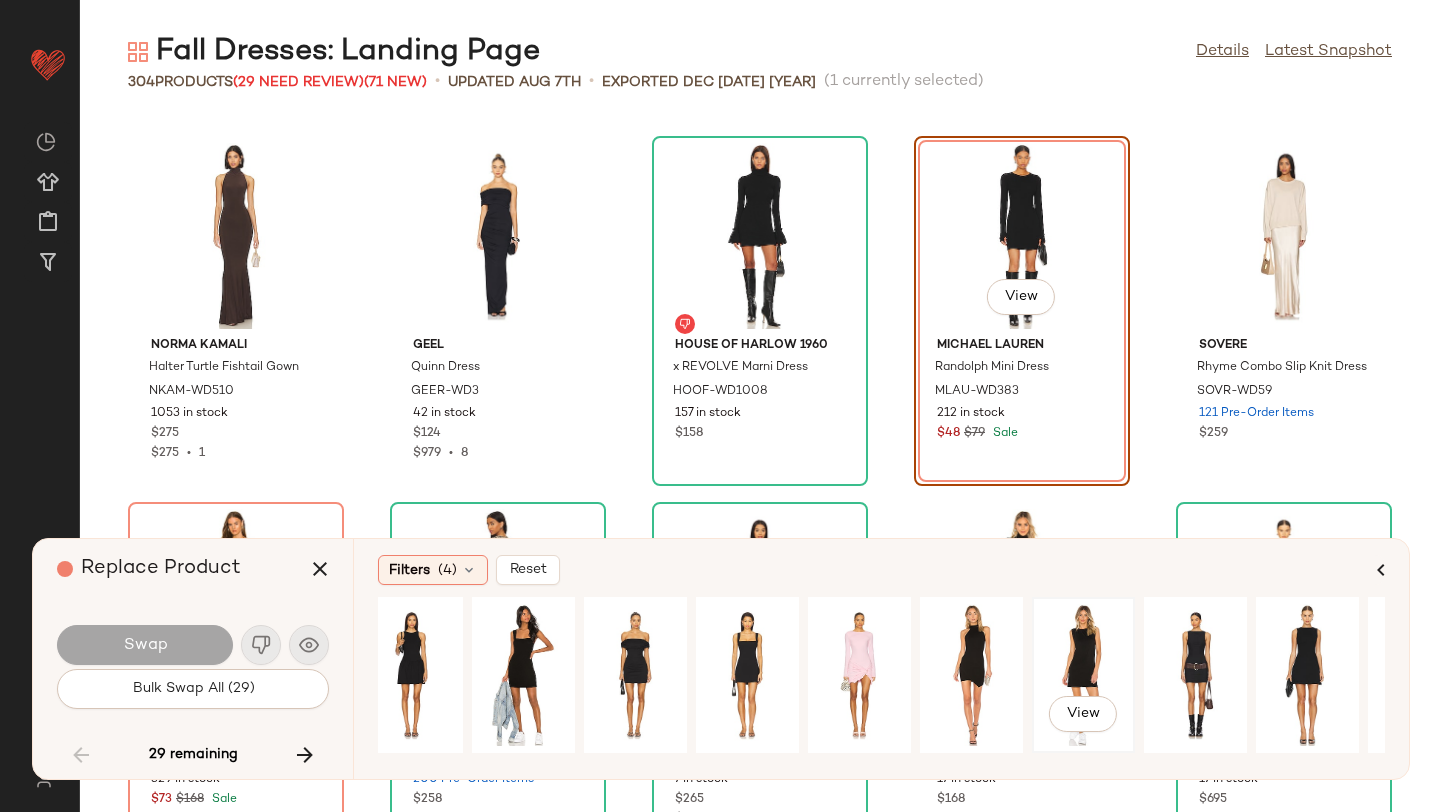 scroll, scrollTop: 0, scrollLeft: 1784, axis: horizontal 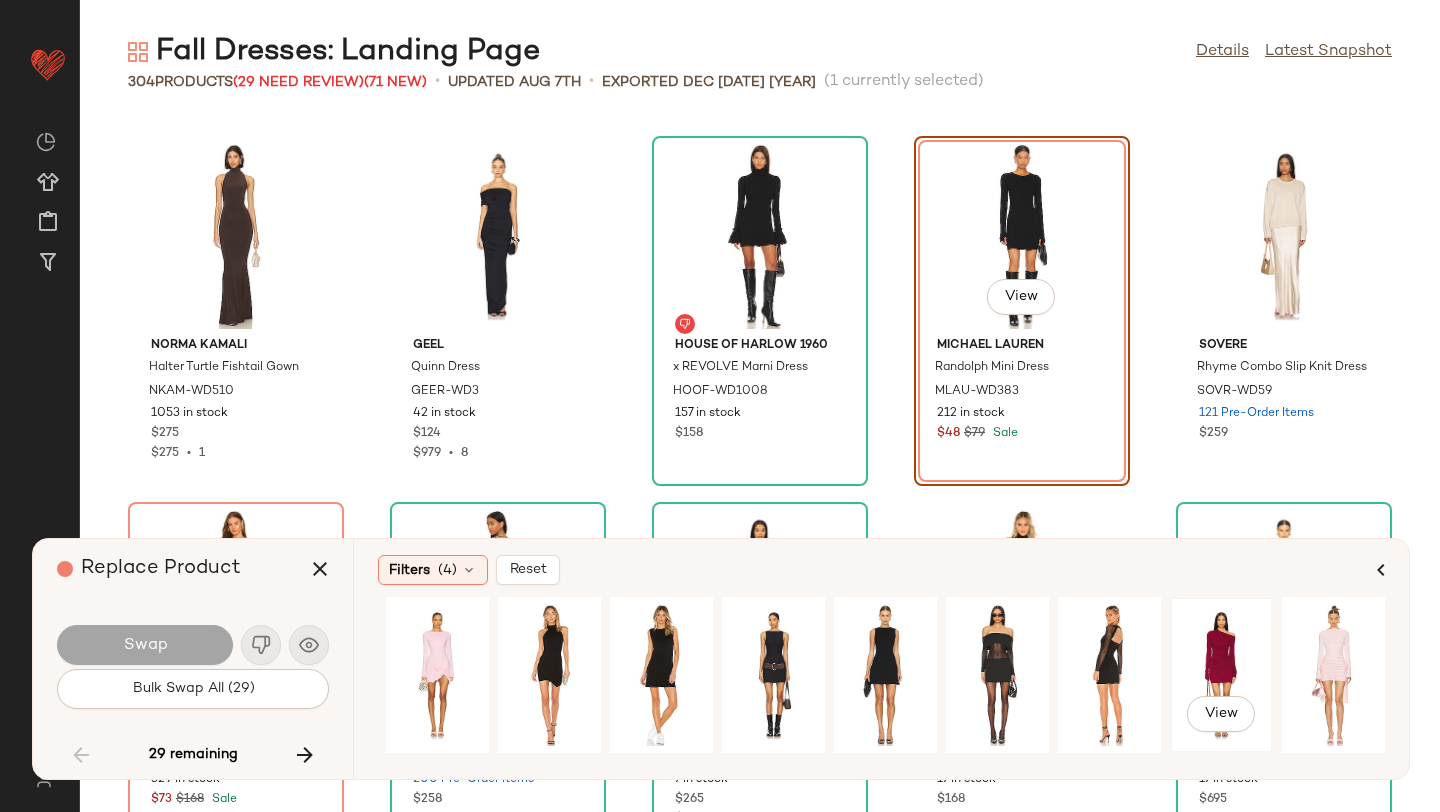 click on "View" 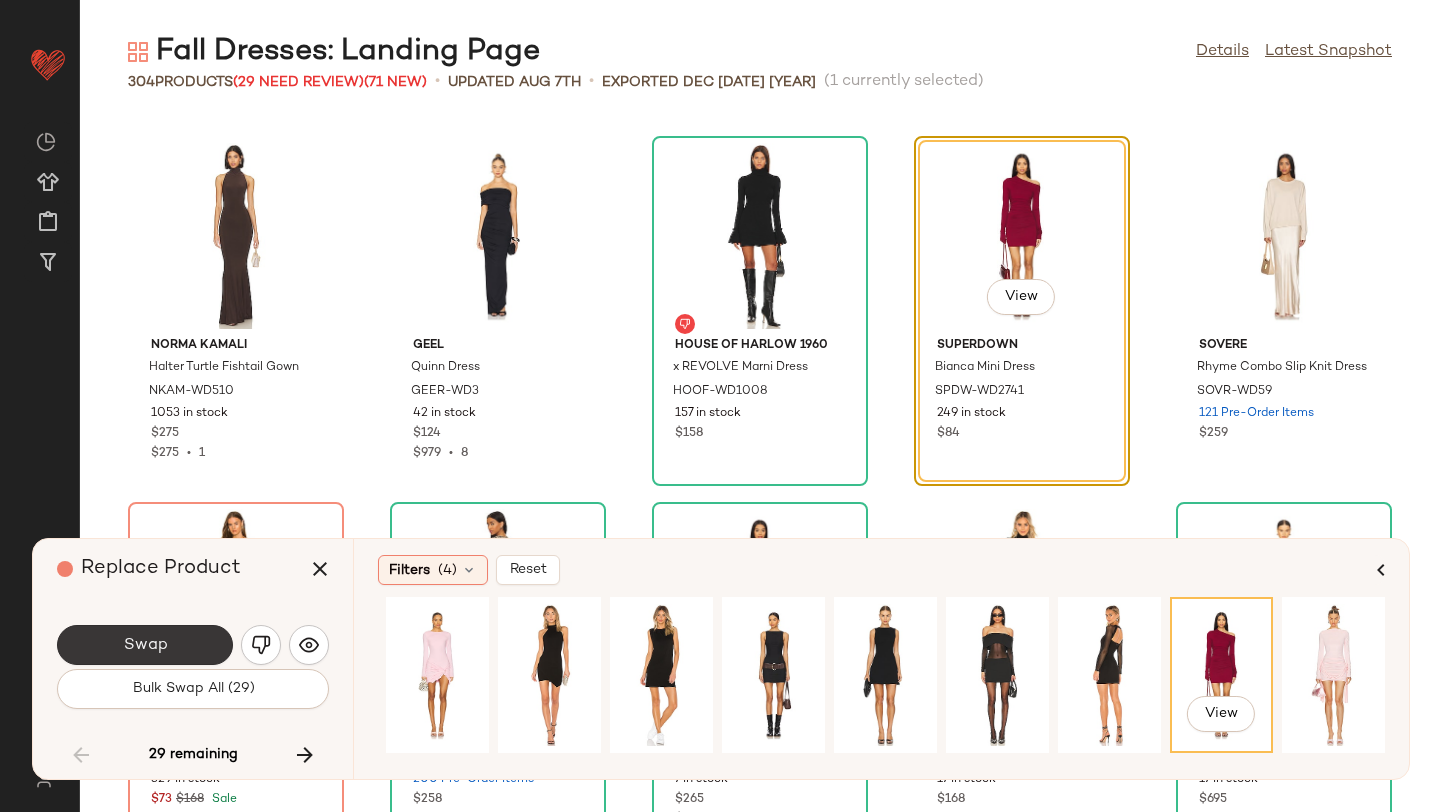 click on "Swap" at bounding box center (145, 645) 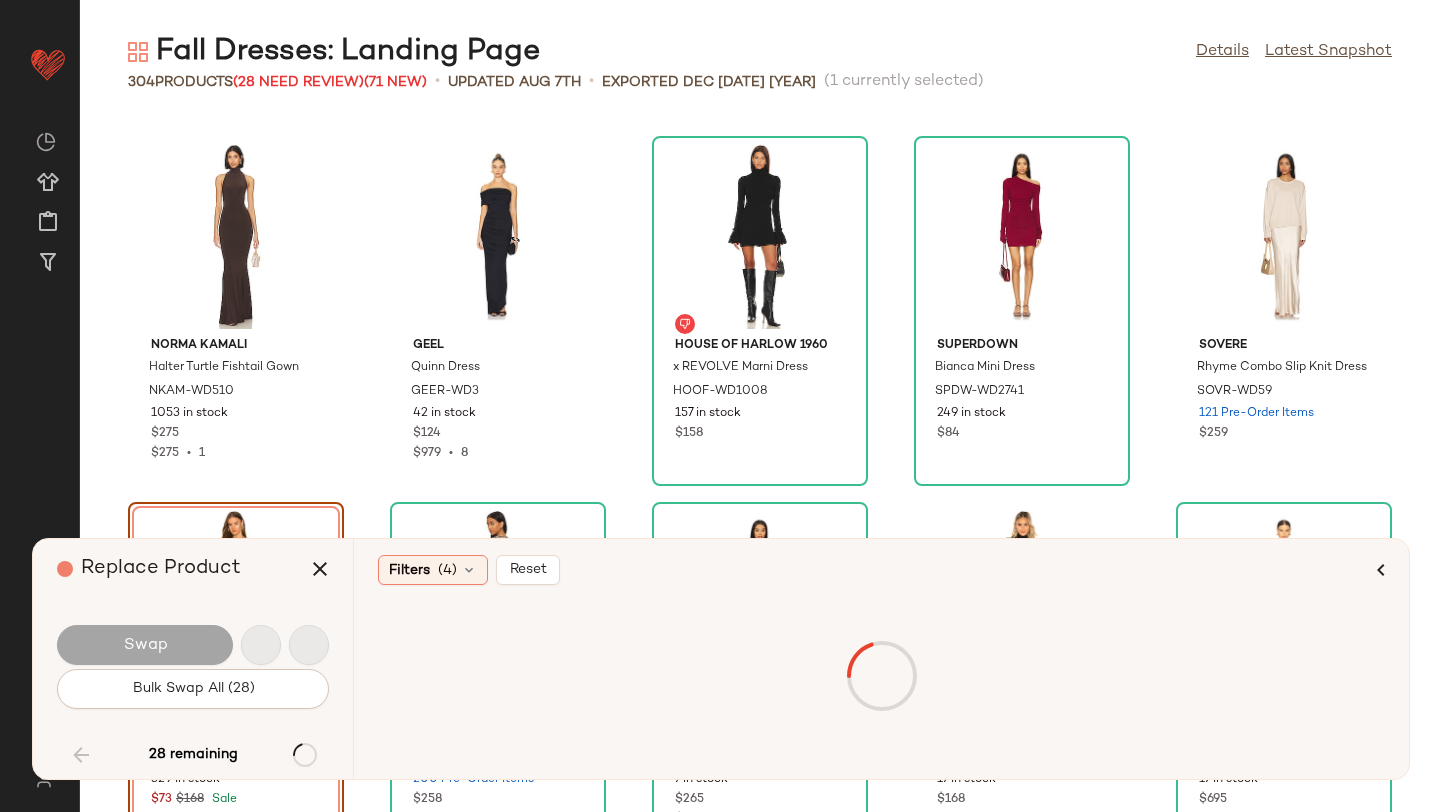 scroll, scrollTop: 8784, scrollLeft: 0, axis: vertical 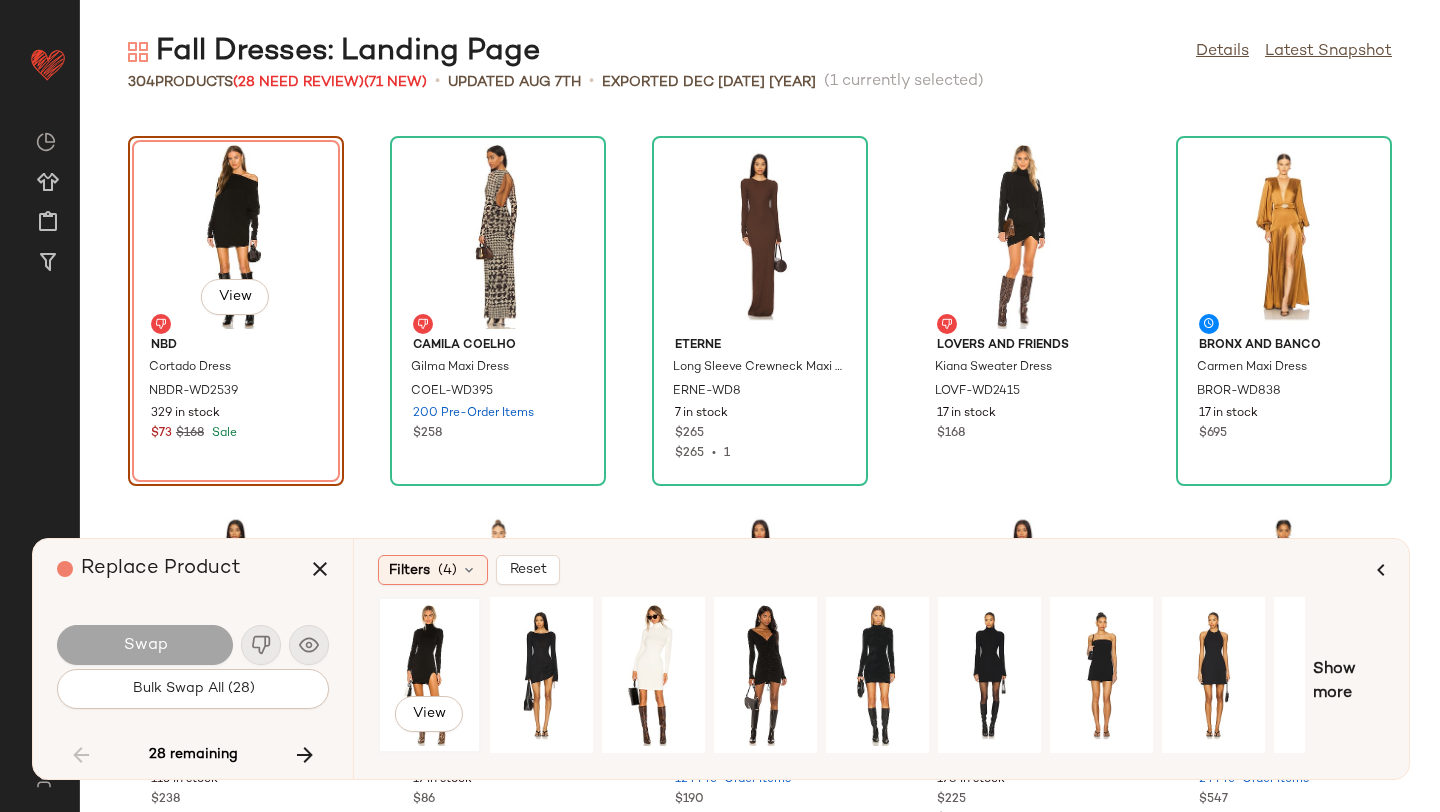 click on "View" 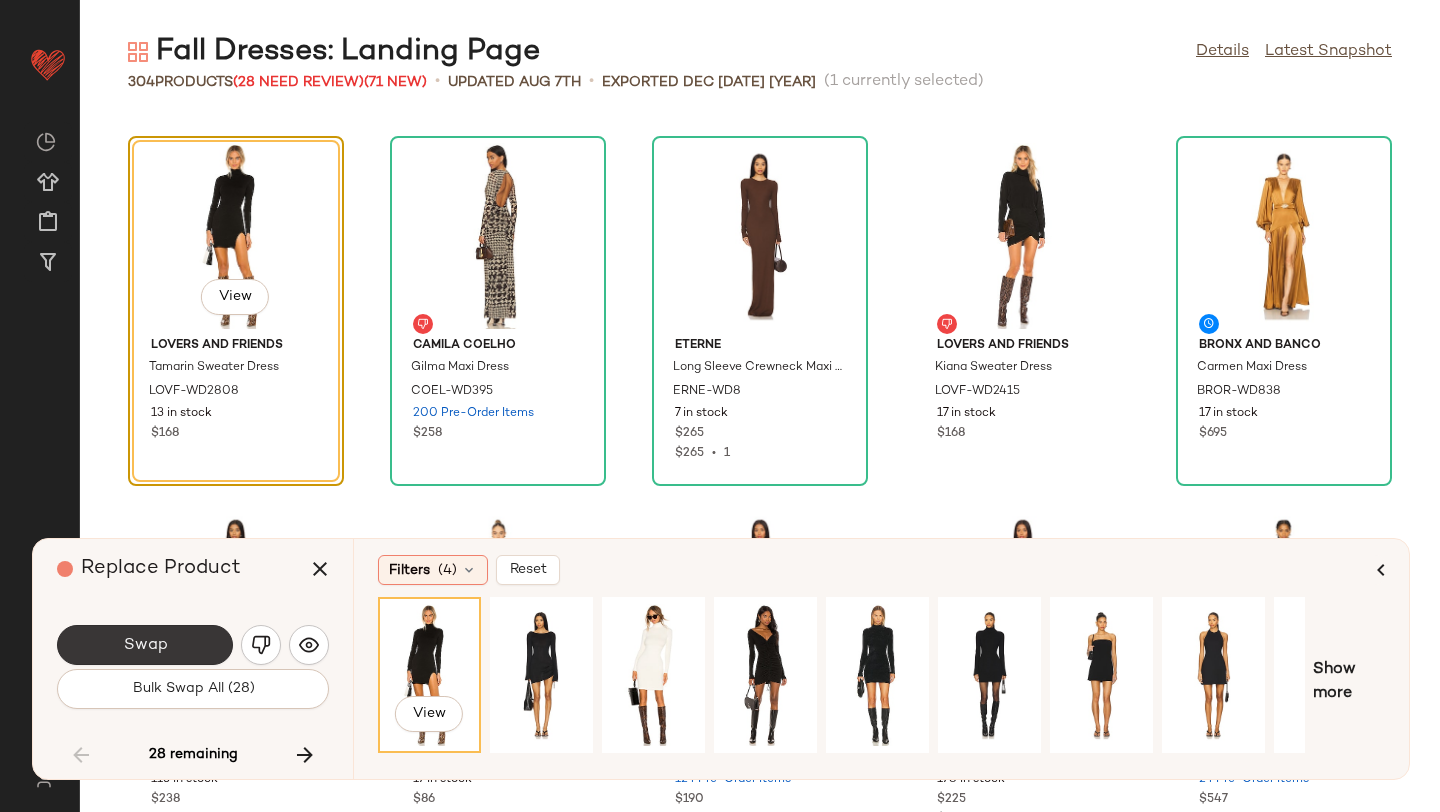 click on "Swap" at bounding box center (145, 645) 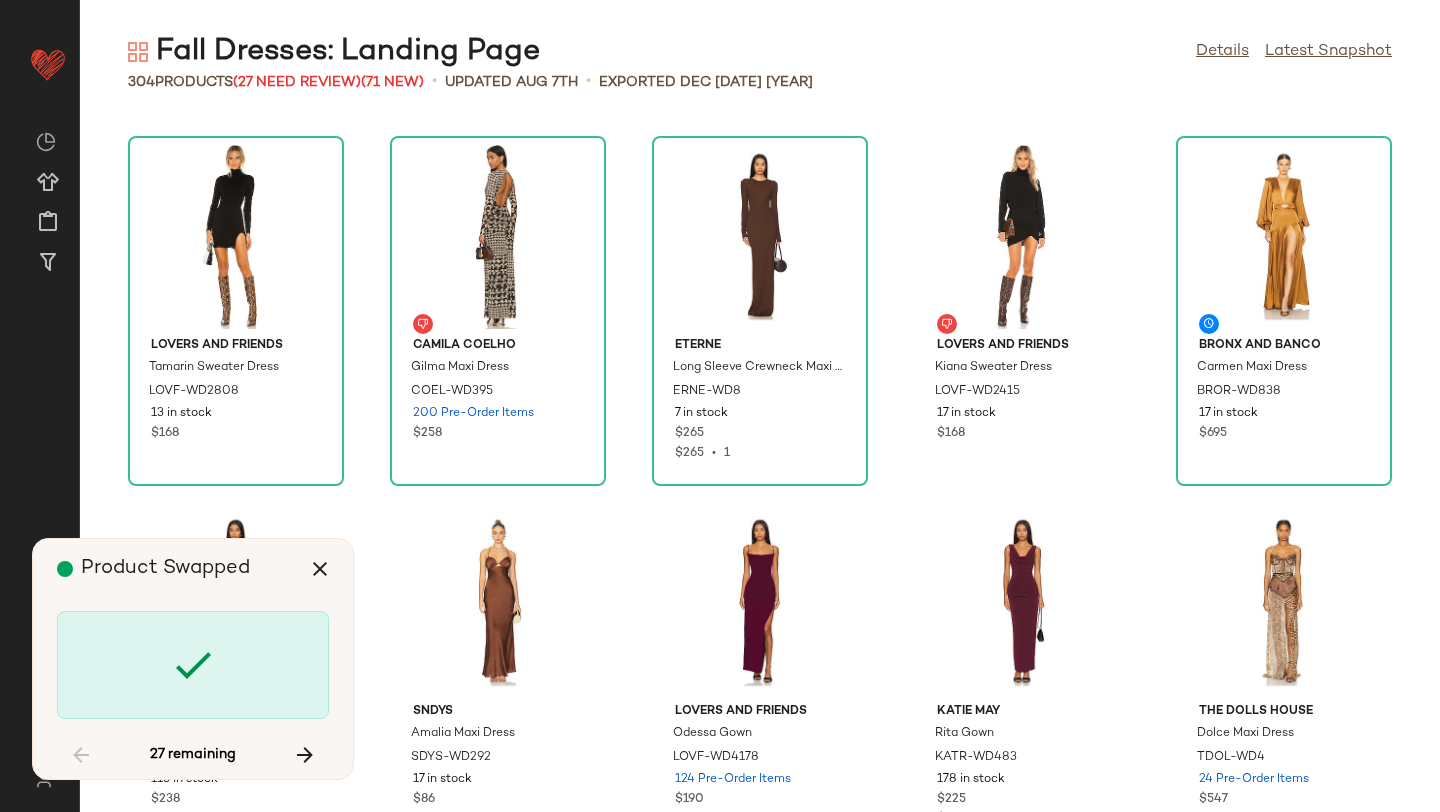 scroll, scrollTop: 10248, scrollLeft: 0, axis: vertical 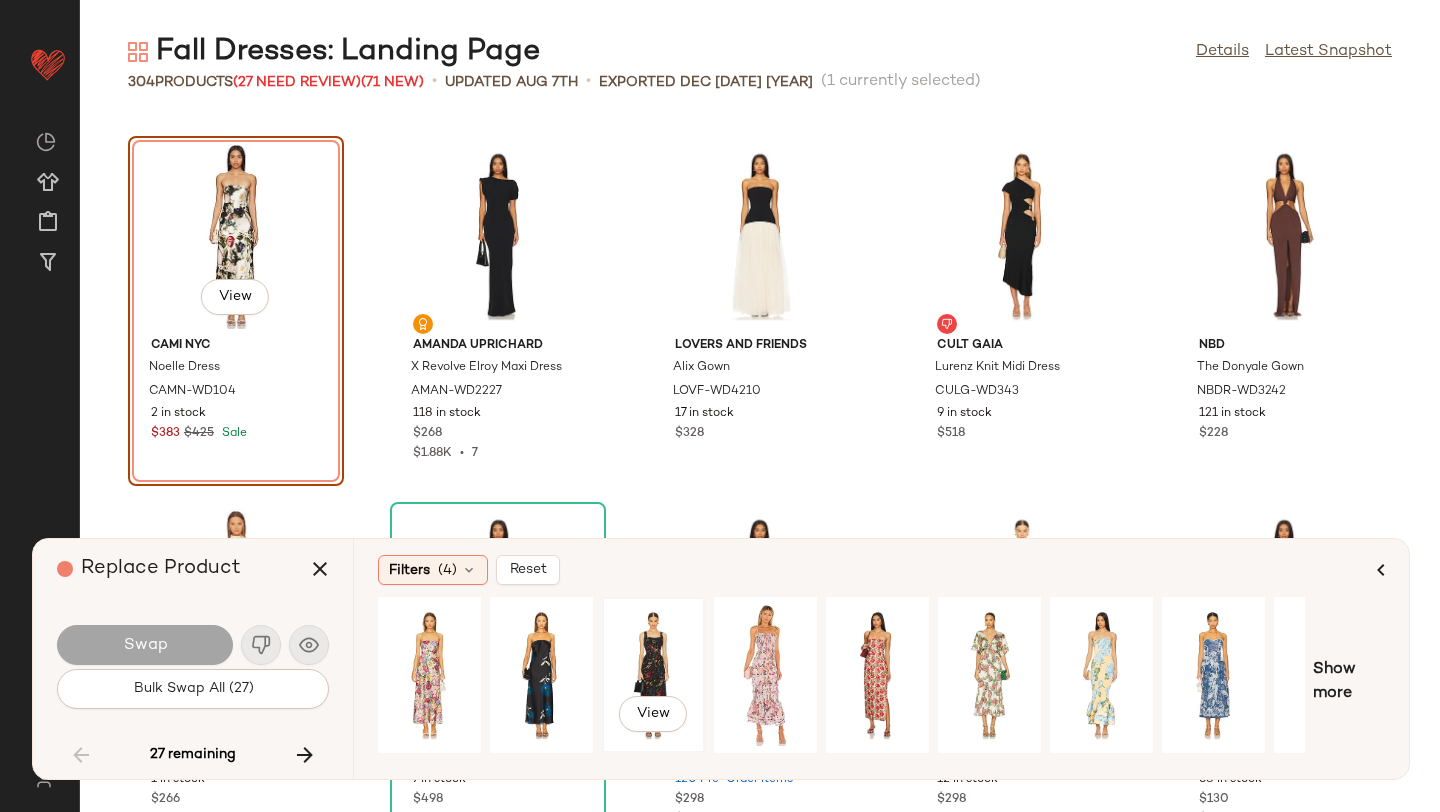 click on "View" 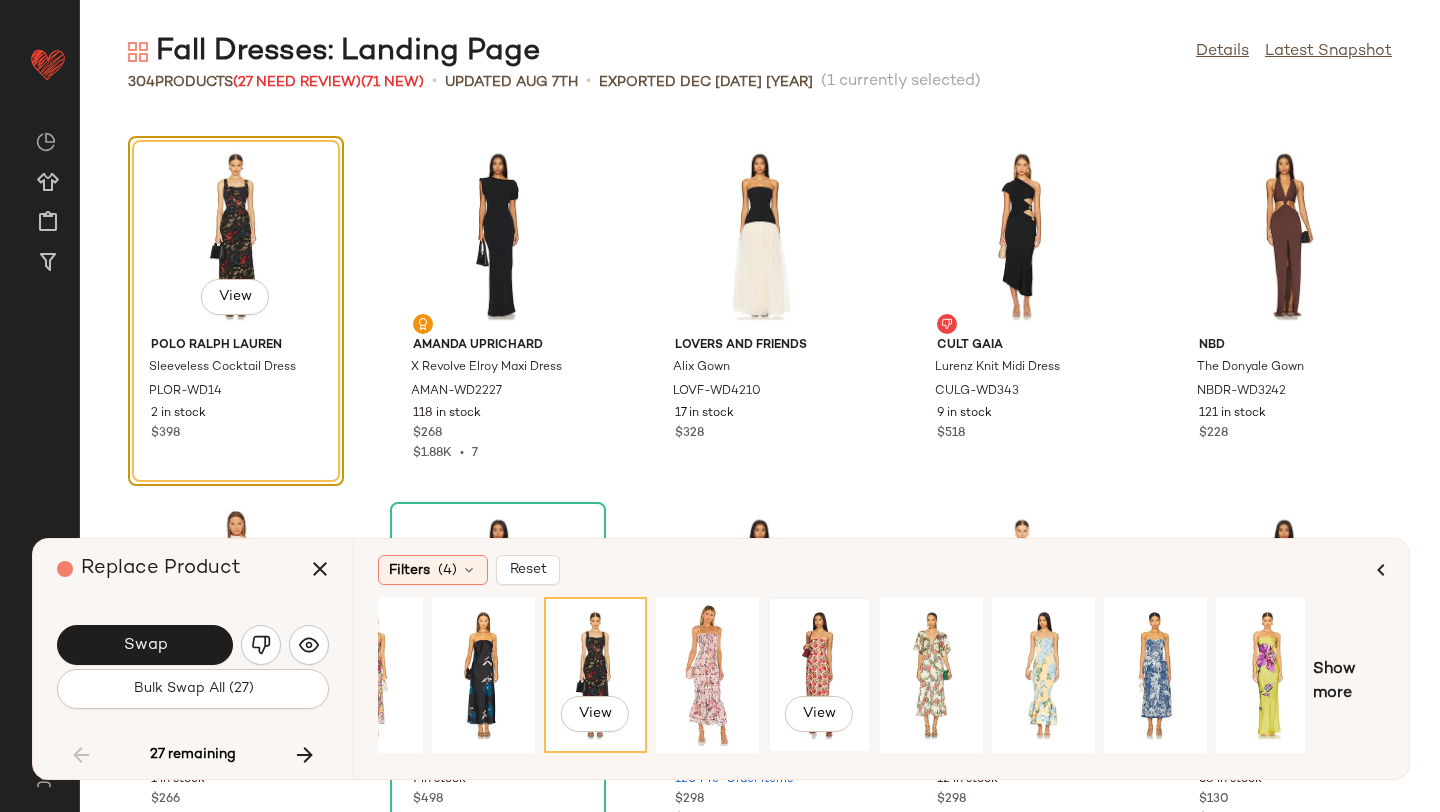 scroll, scrollTop: 0, scrollLeft: 182, axis: horizontal 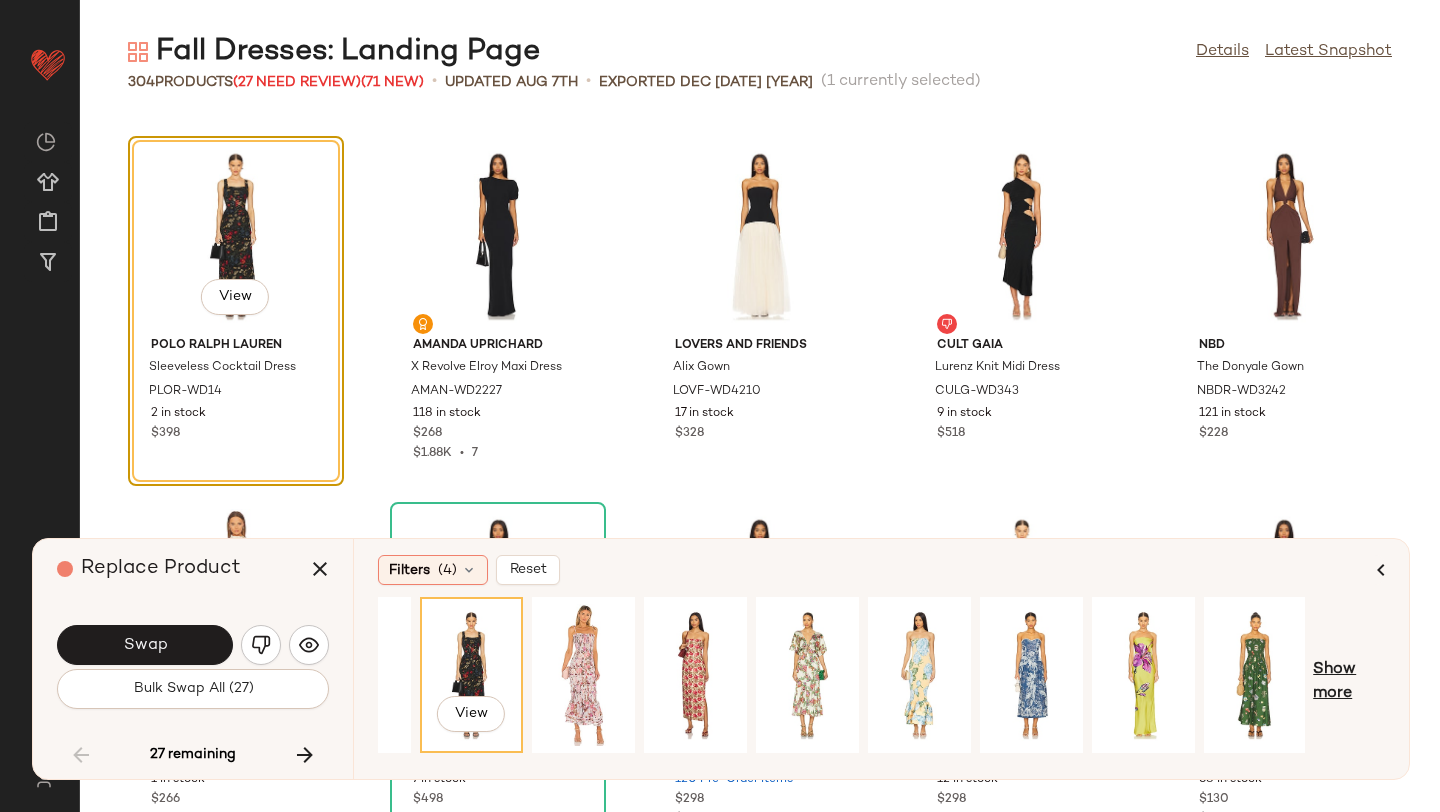 click on "Show more" at bounding box center [1349, 682] 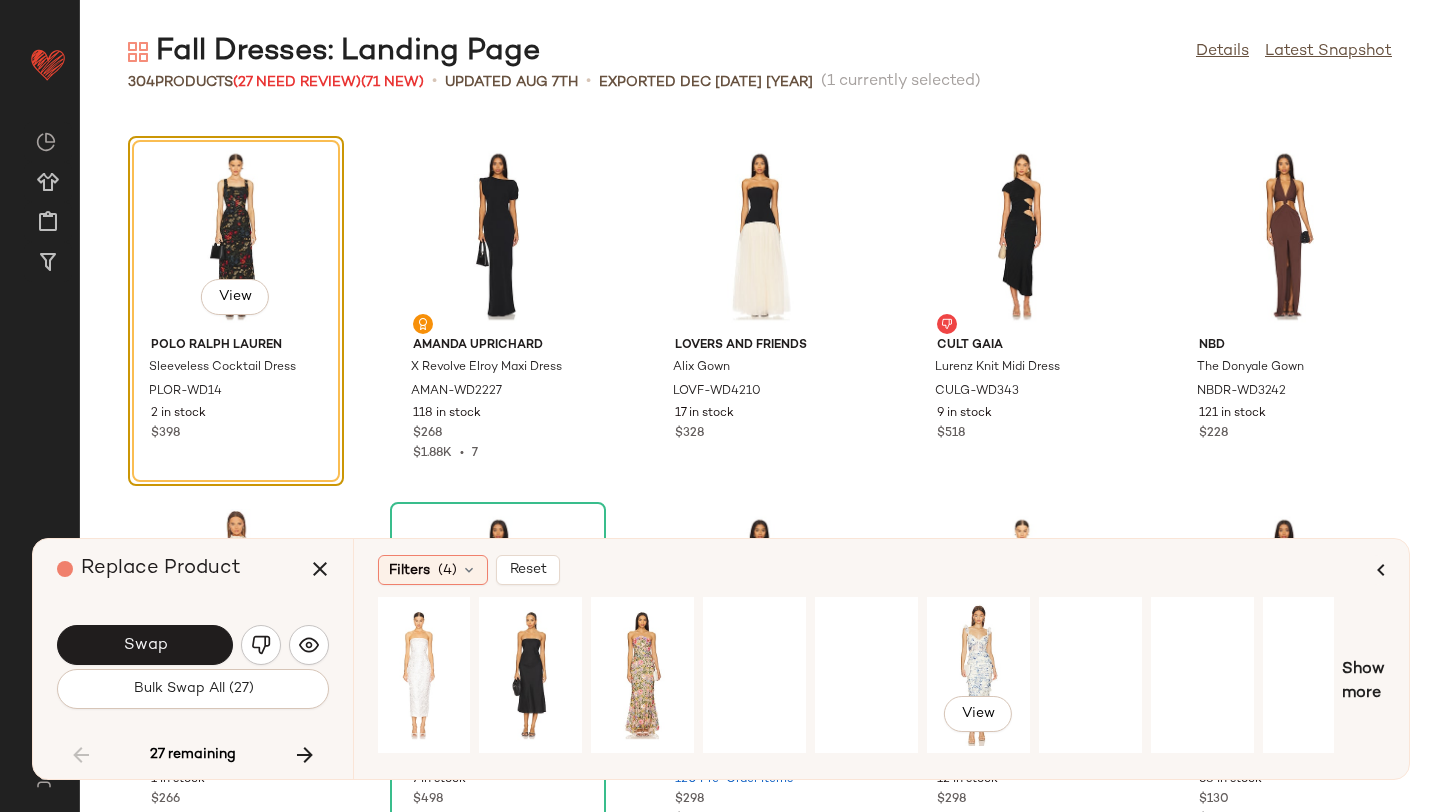 scroll, scrollTop: 0, scrollLeft: 1273, axis: horizontal 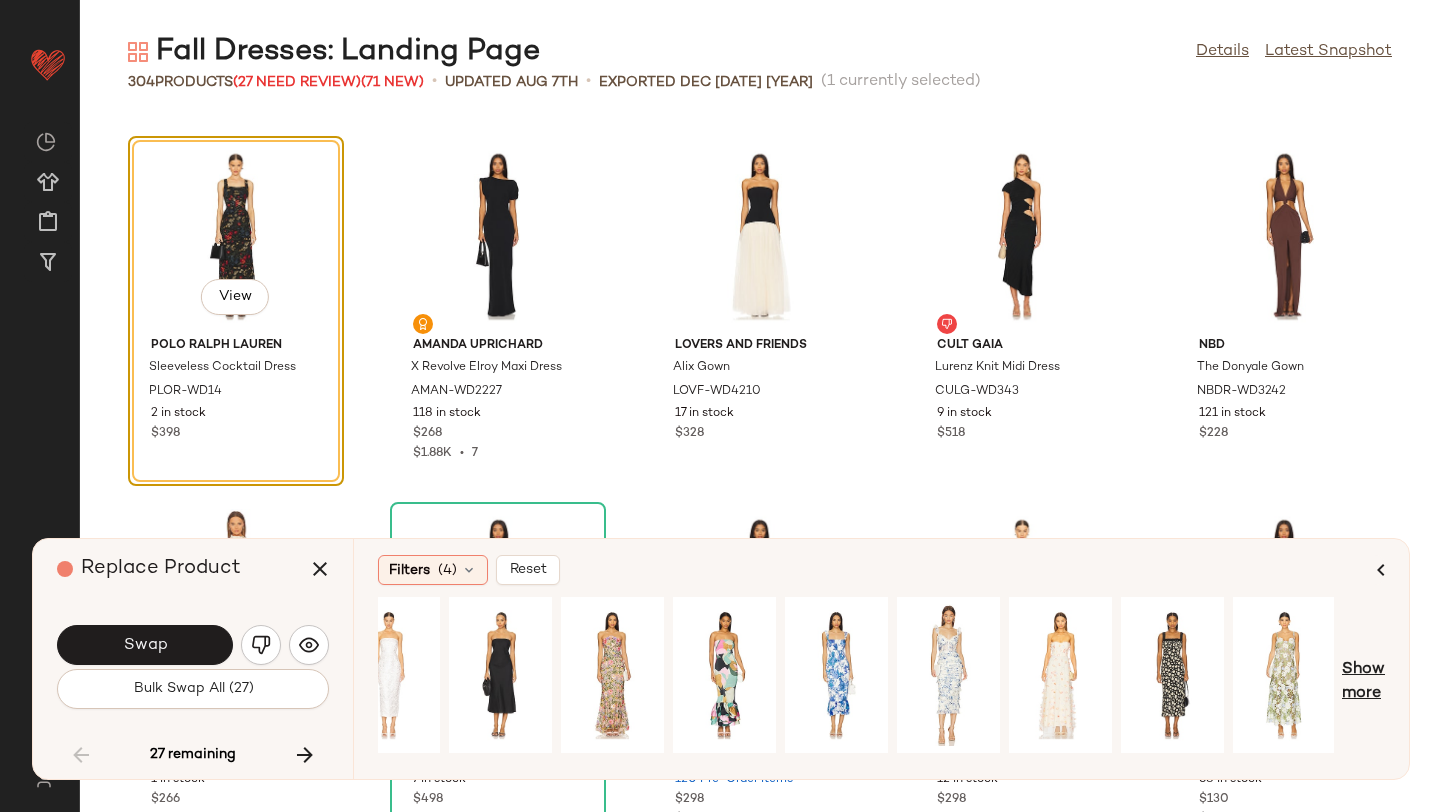 click on "Show more" at bounding box center [1363, 682] 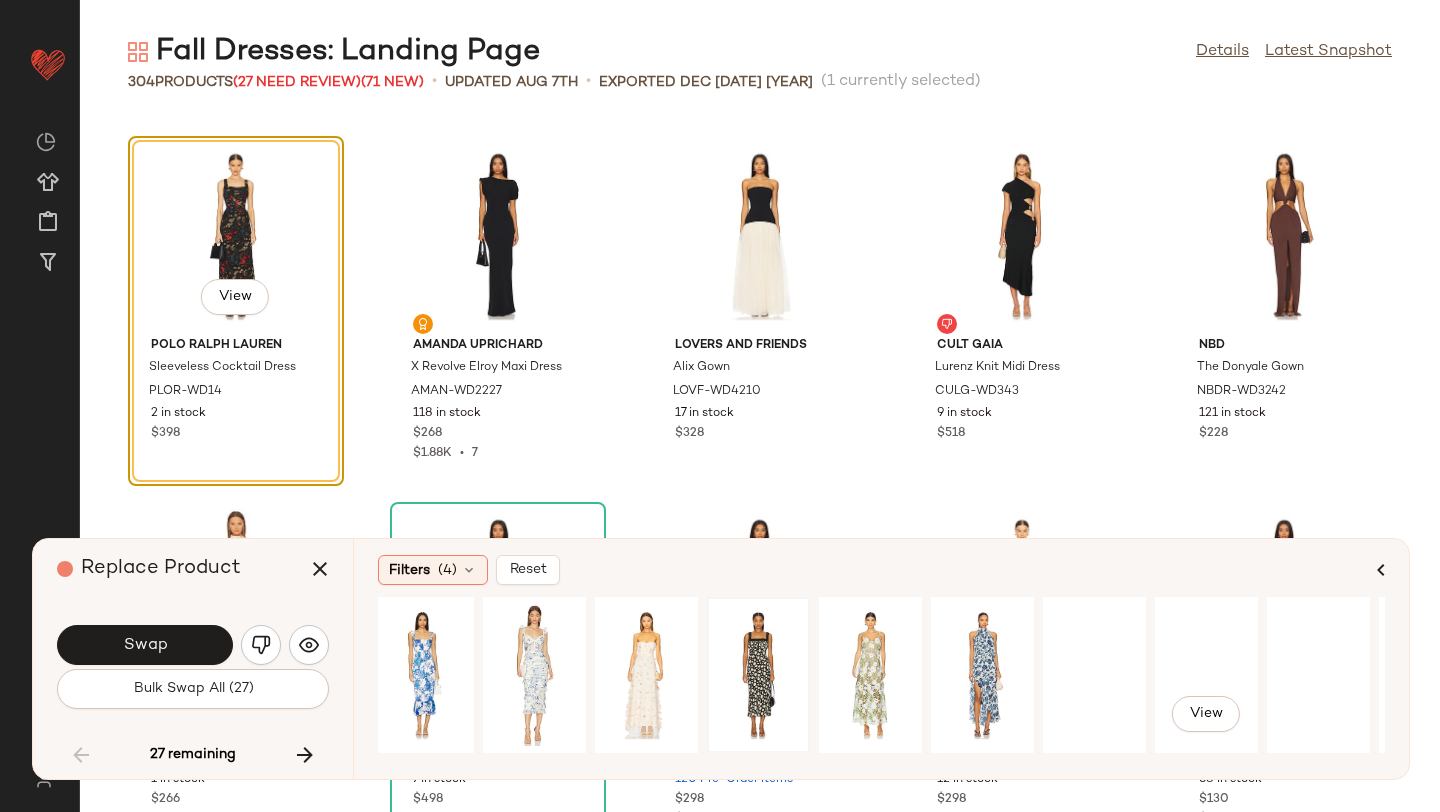 scroll, scrollTop: 0, scrollLeft: 1784, axis: horizontal 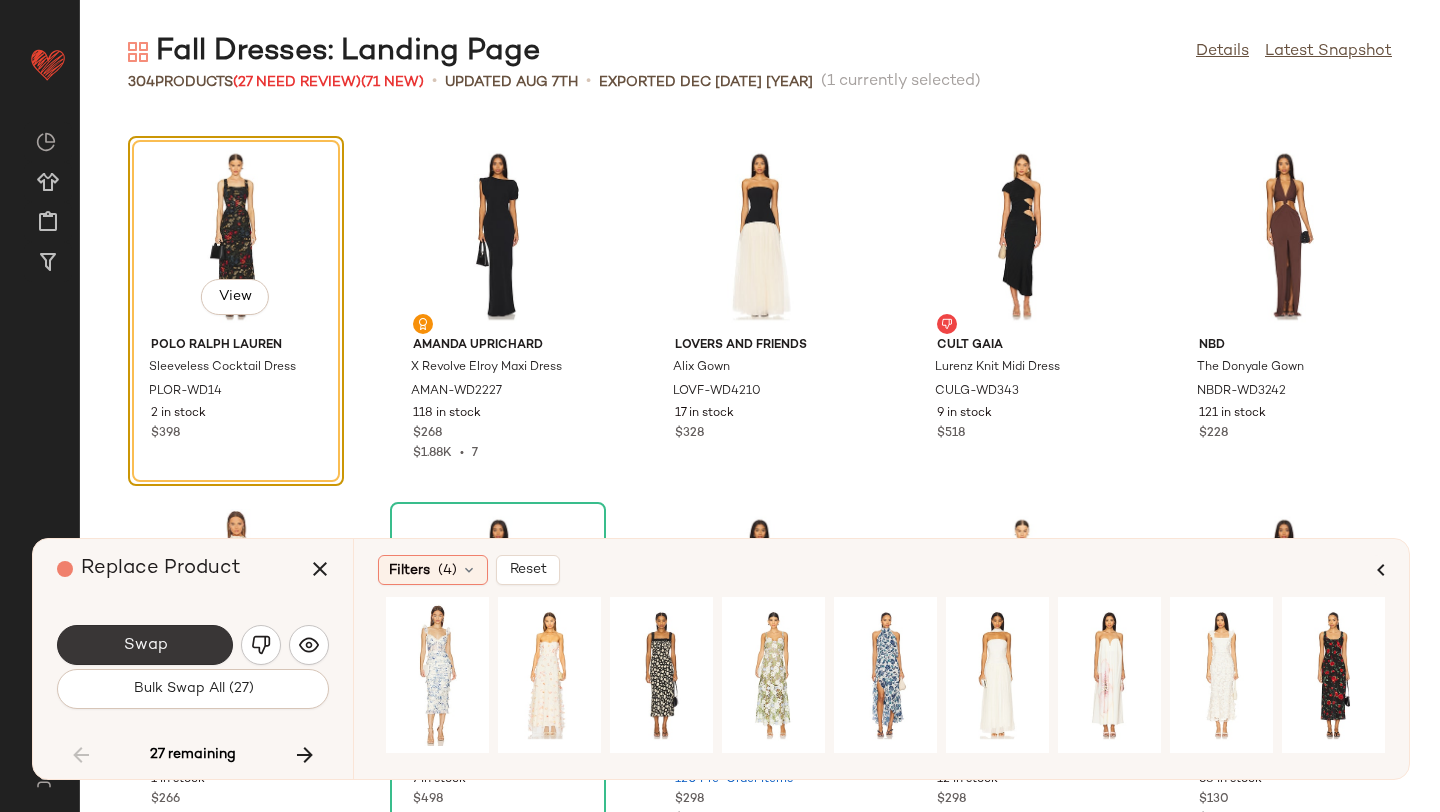 click on "Swap" 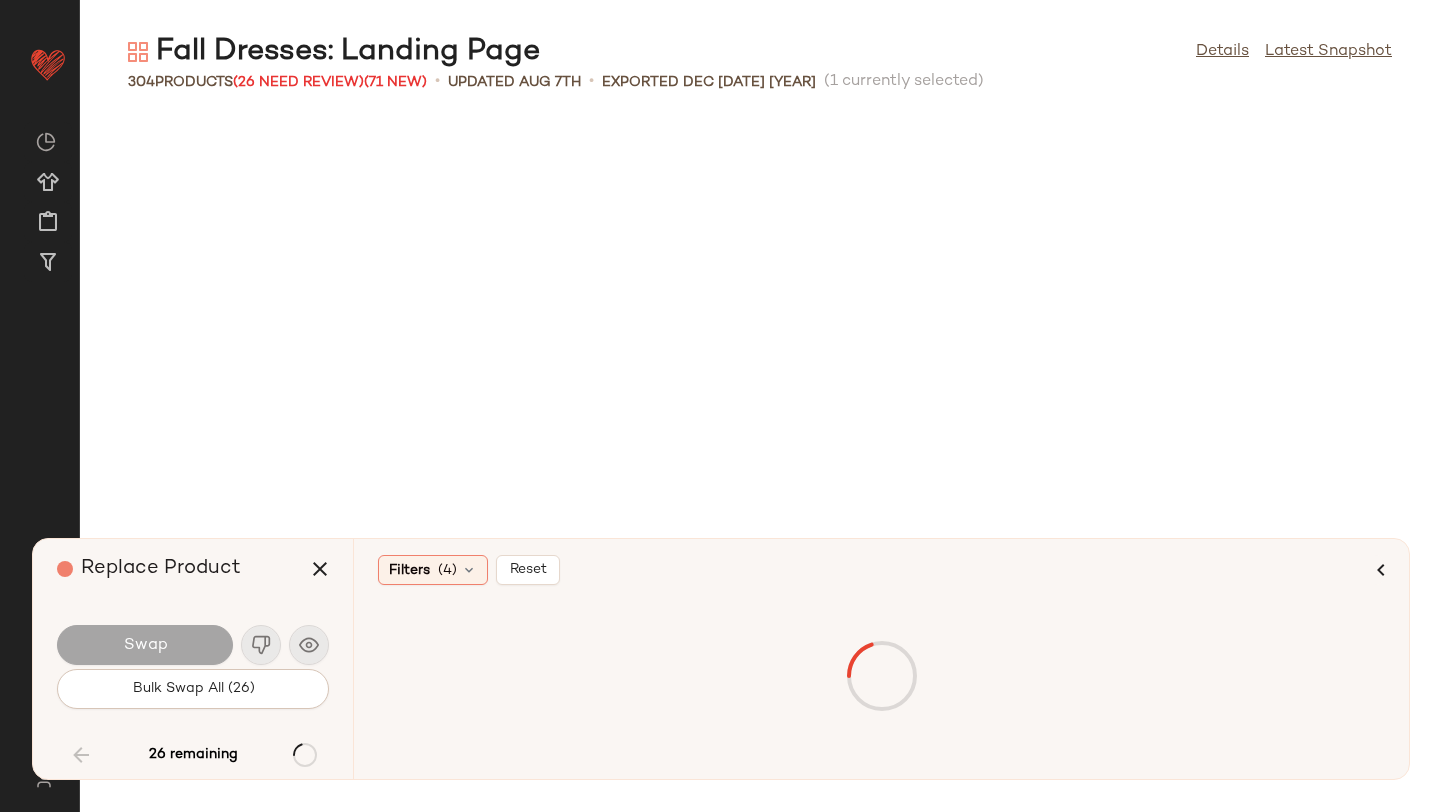scroll, scrollTop: 10980, scrollLeft: 0, axis: vertical 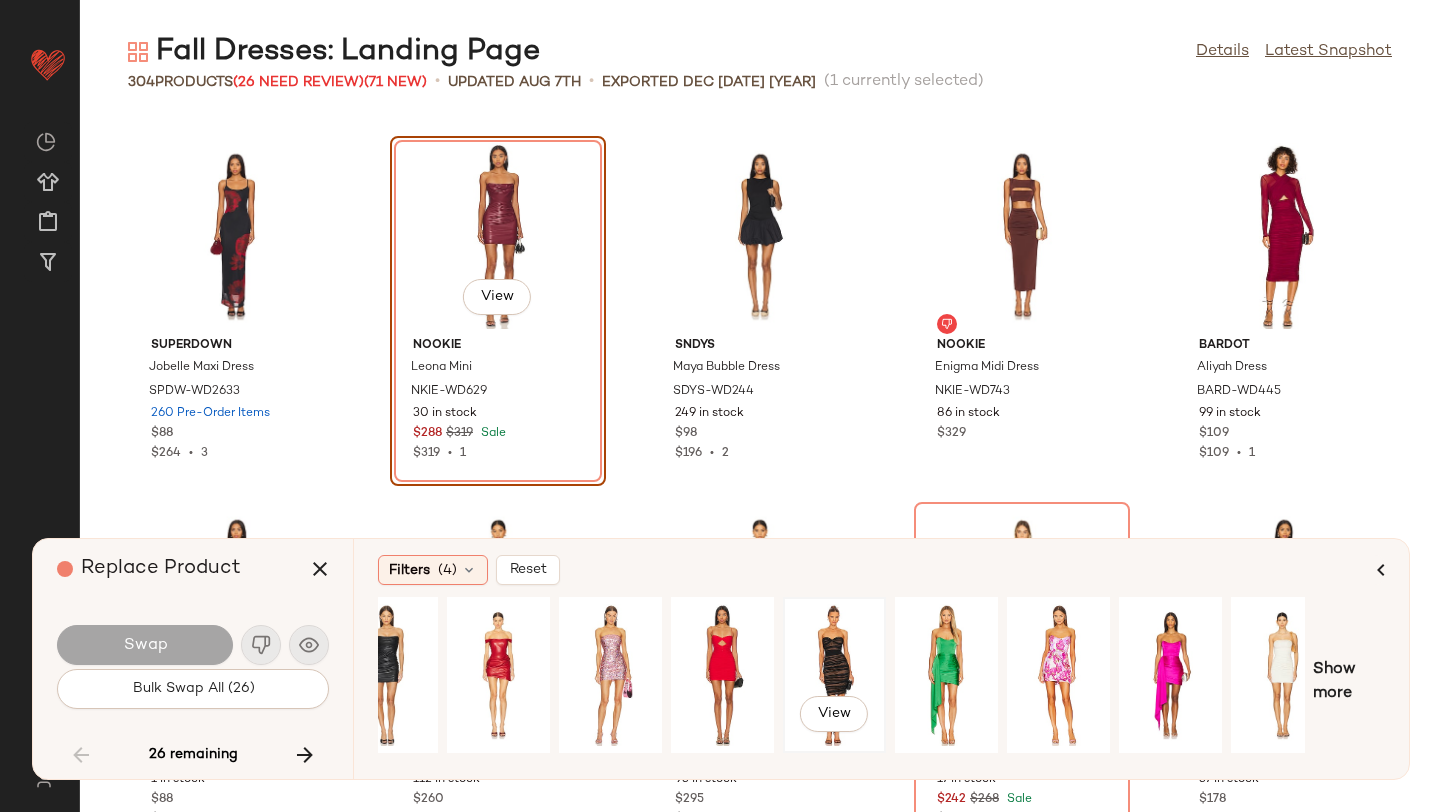click on "View" 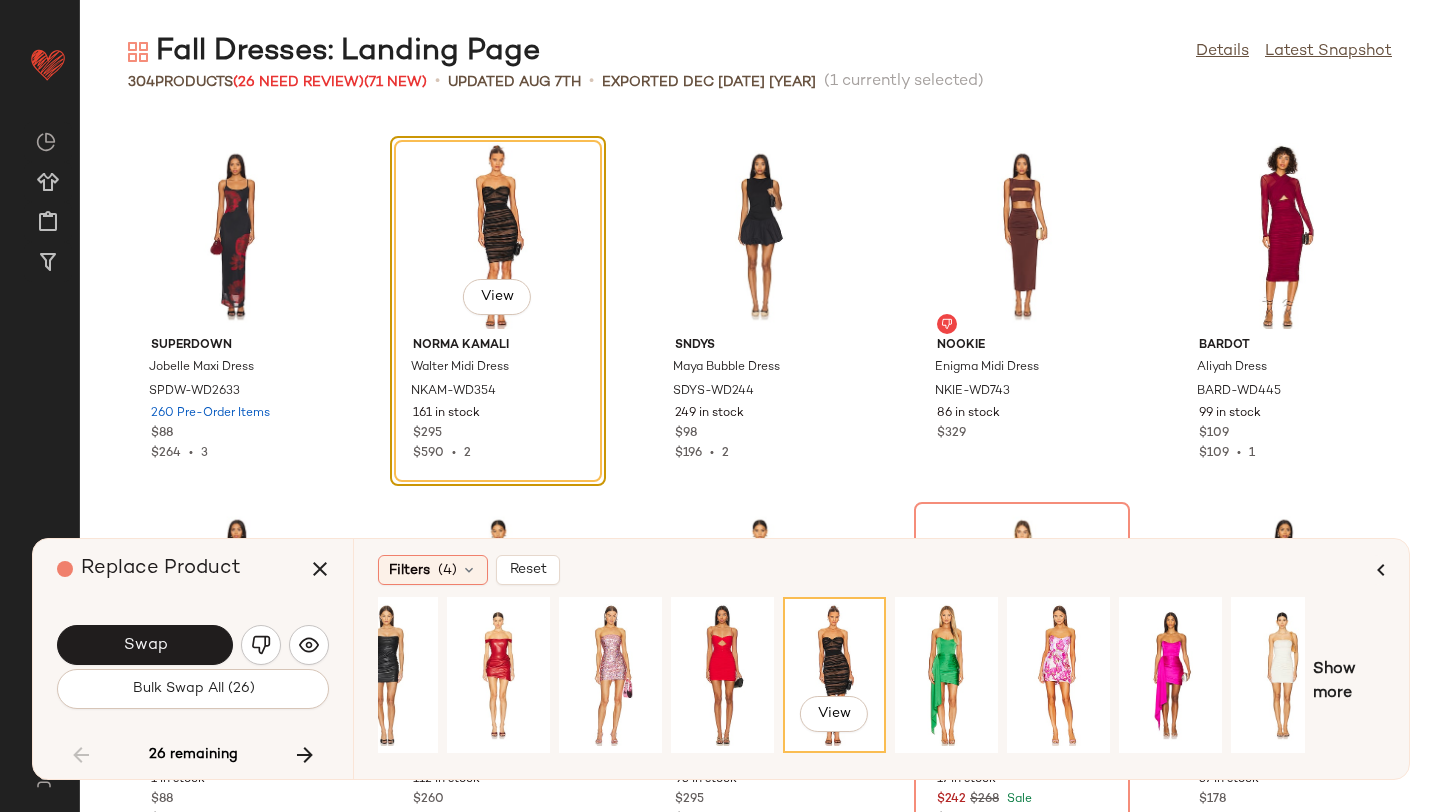 scroll, scrollTop: 0, scrollLeft: 182, axis: horizontal 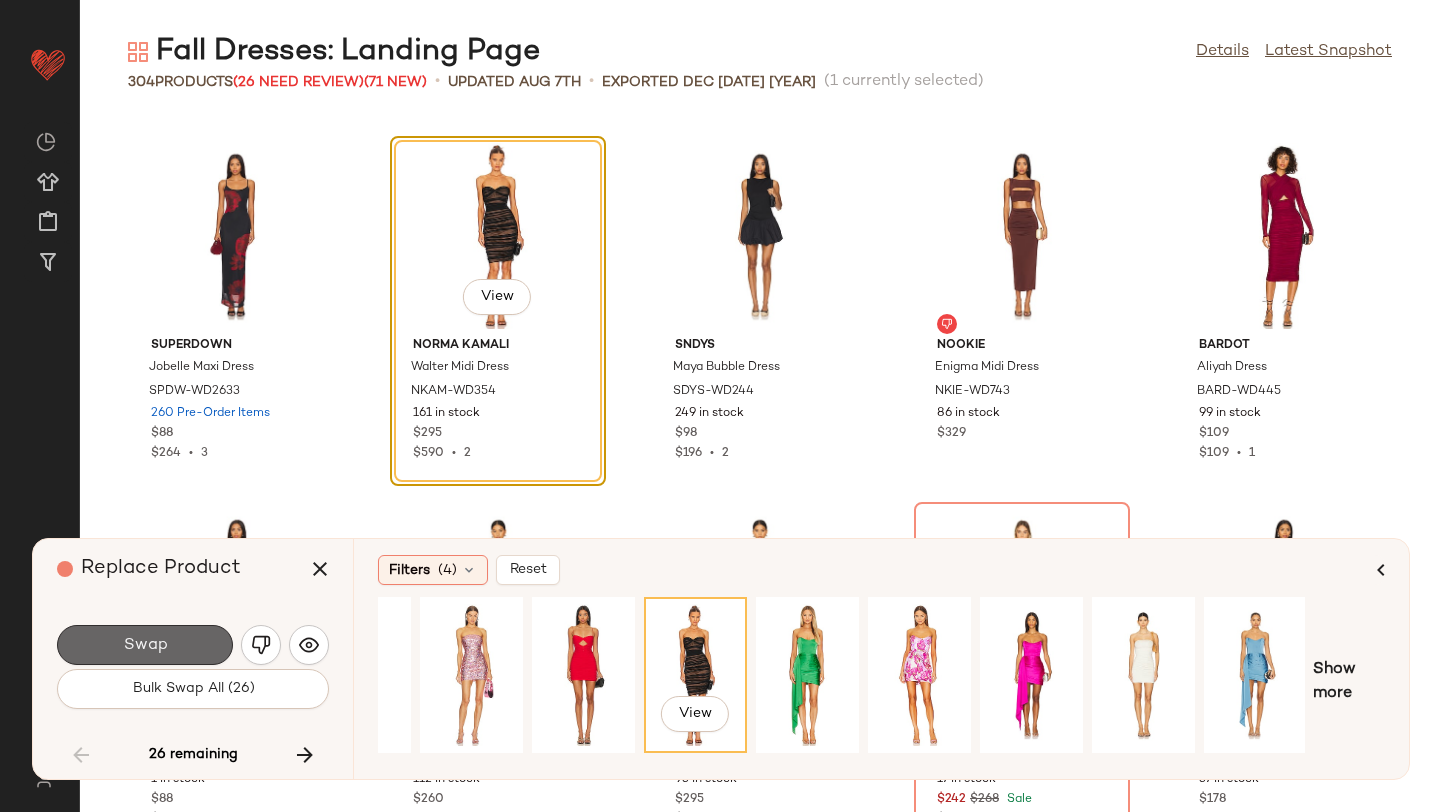 click on "Swap" at bounding box center (145, 645) 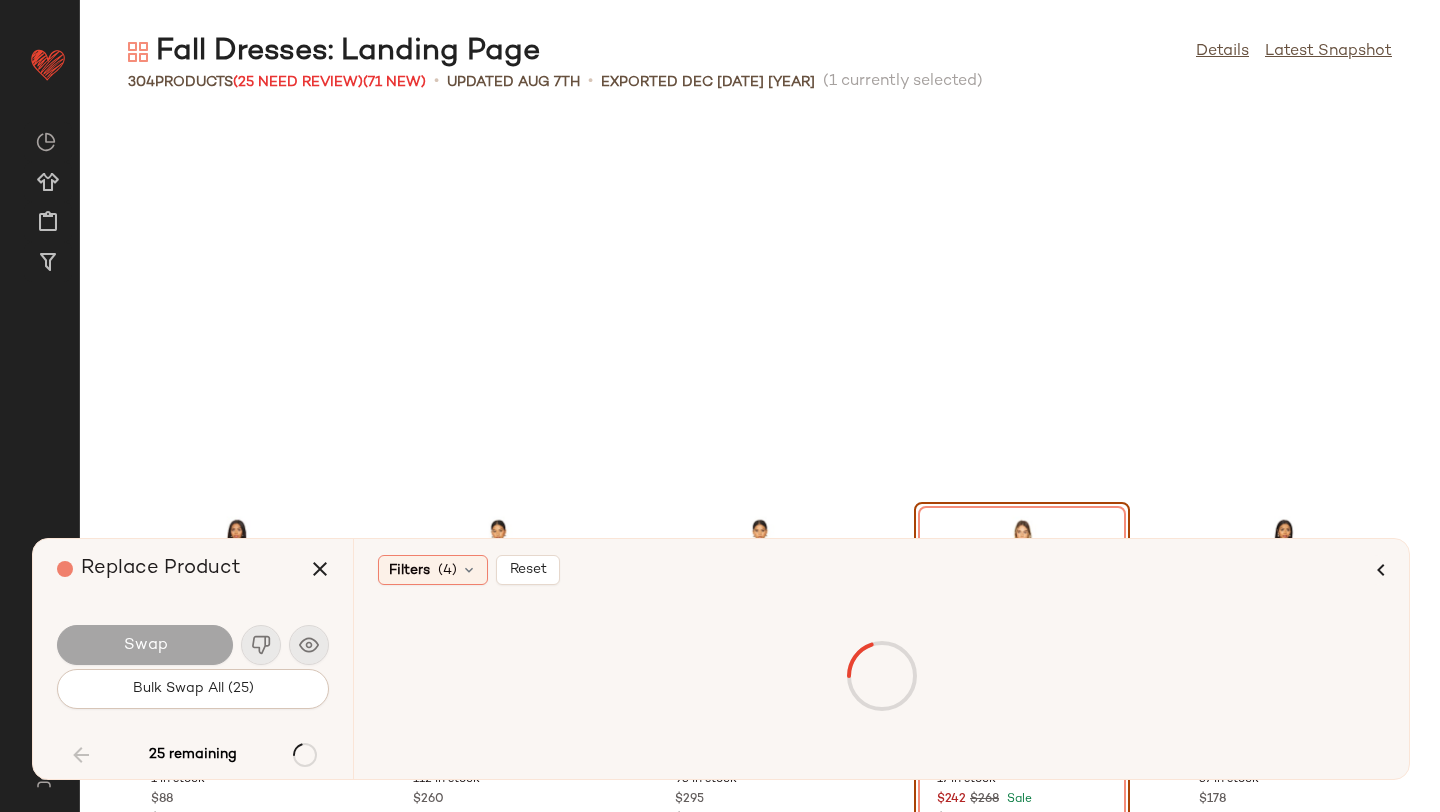 scroll, scrollTop: 11346, scrollLeft: 0, axis: vertical 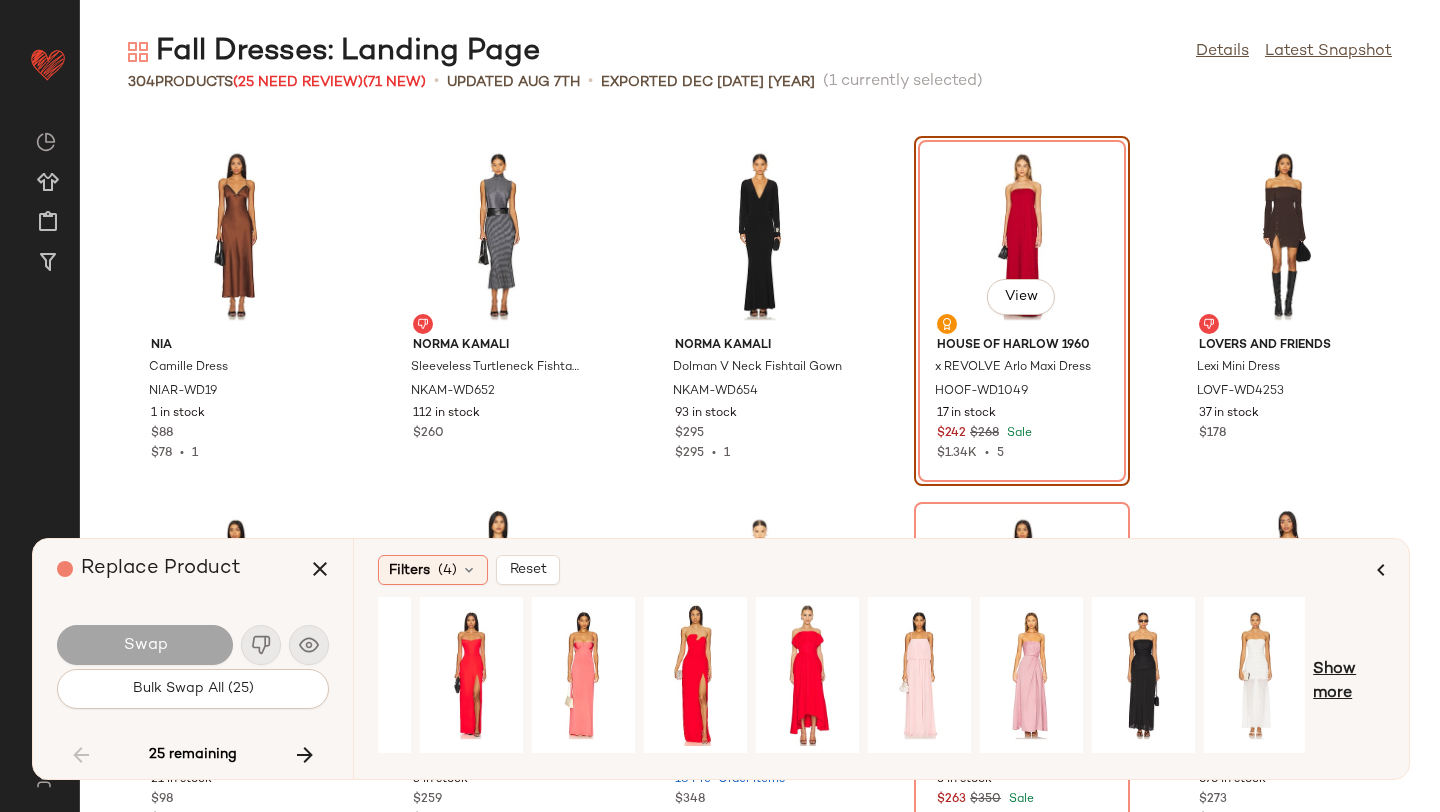 click on "Show more" at bounding box center [1349, 682] 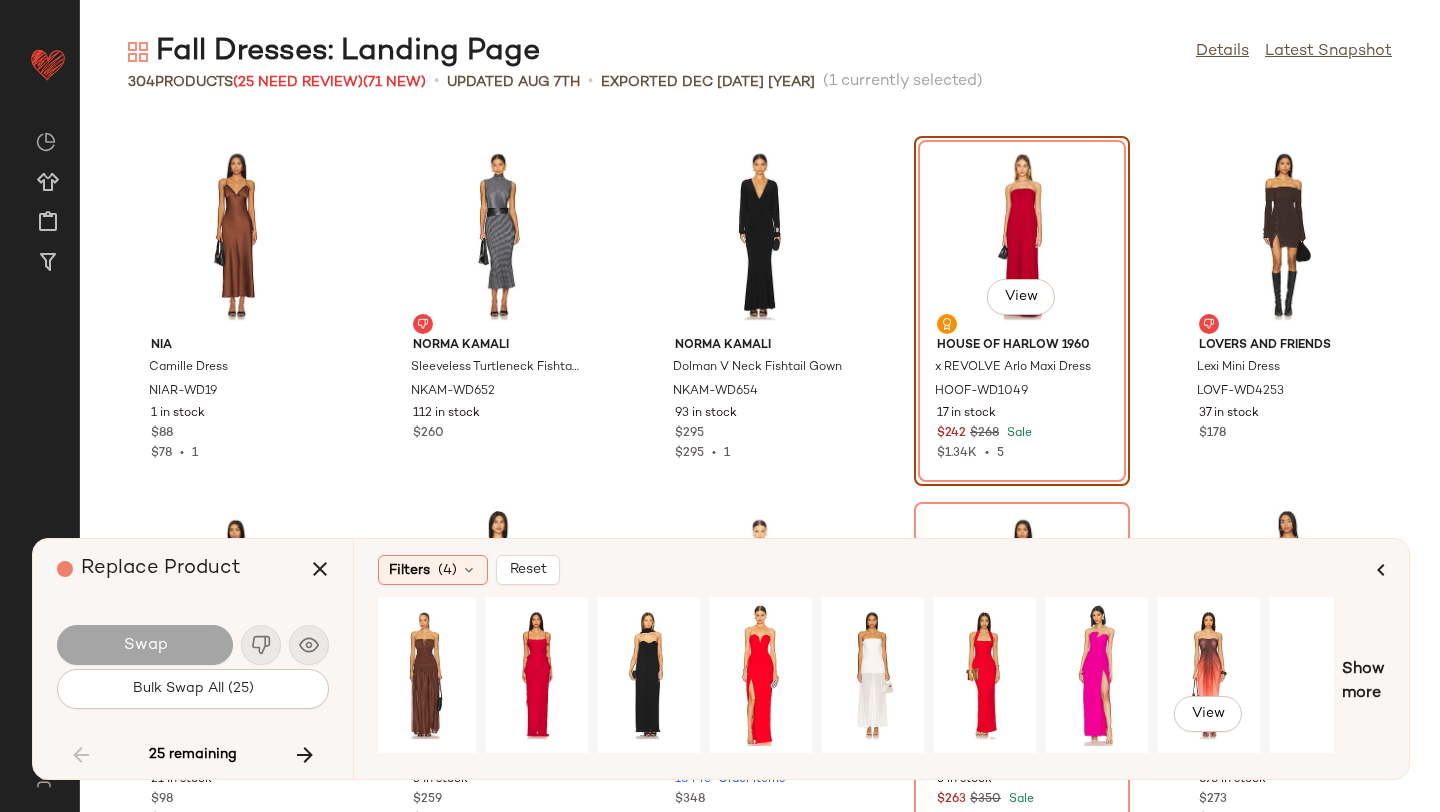 scroll, scrollTop: 0, scrollLeft: 1273, axis: horizontal 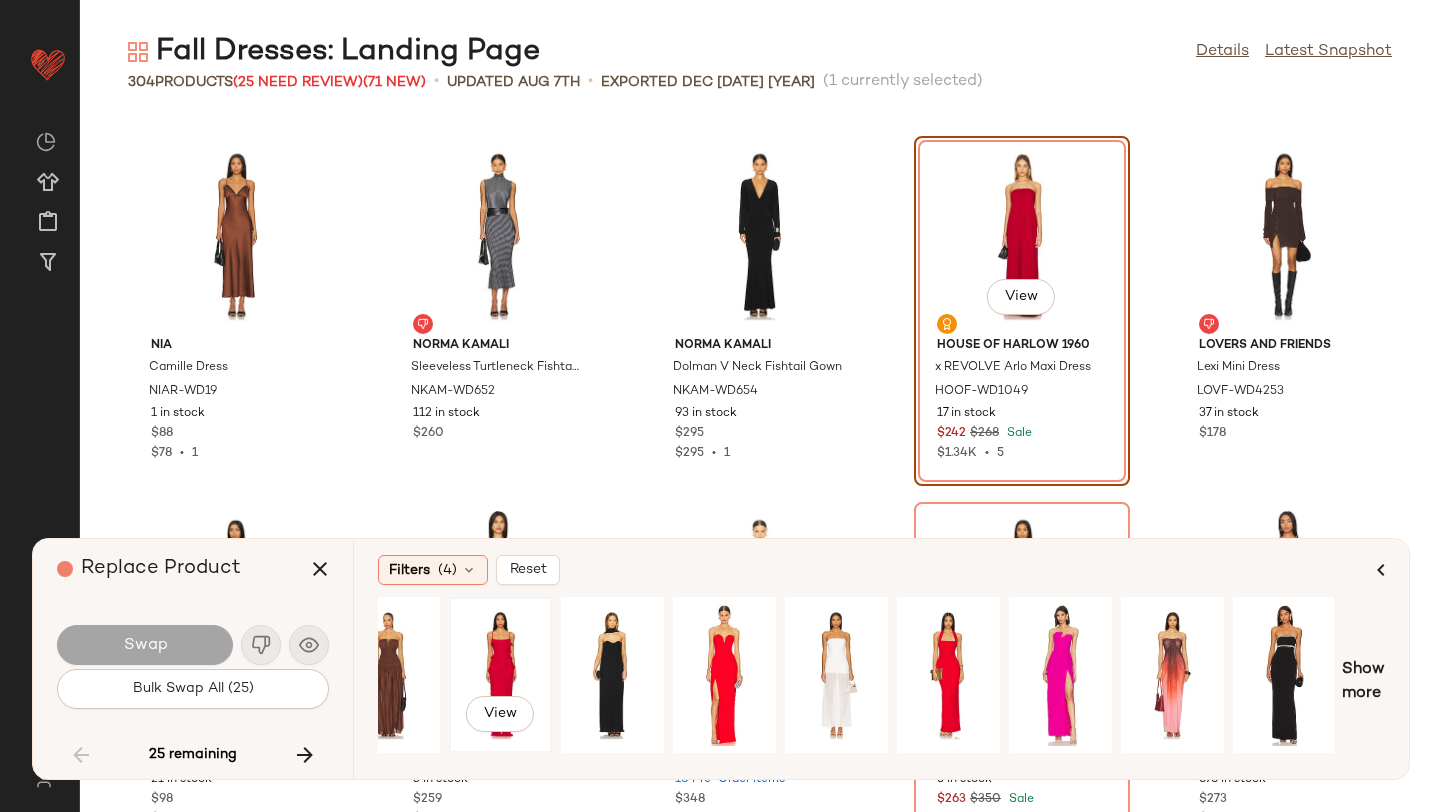 click on "View" 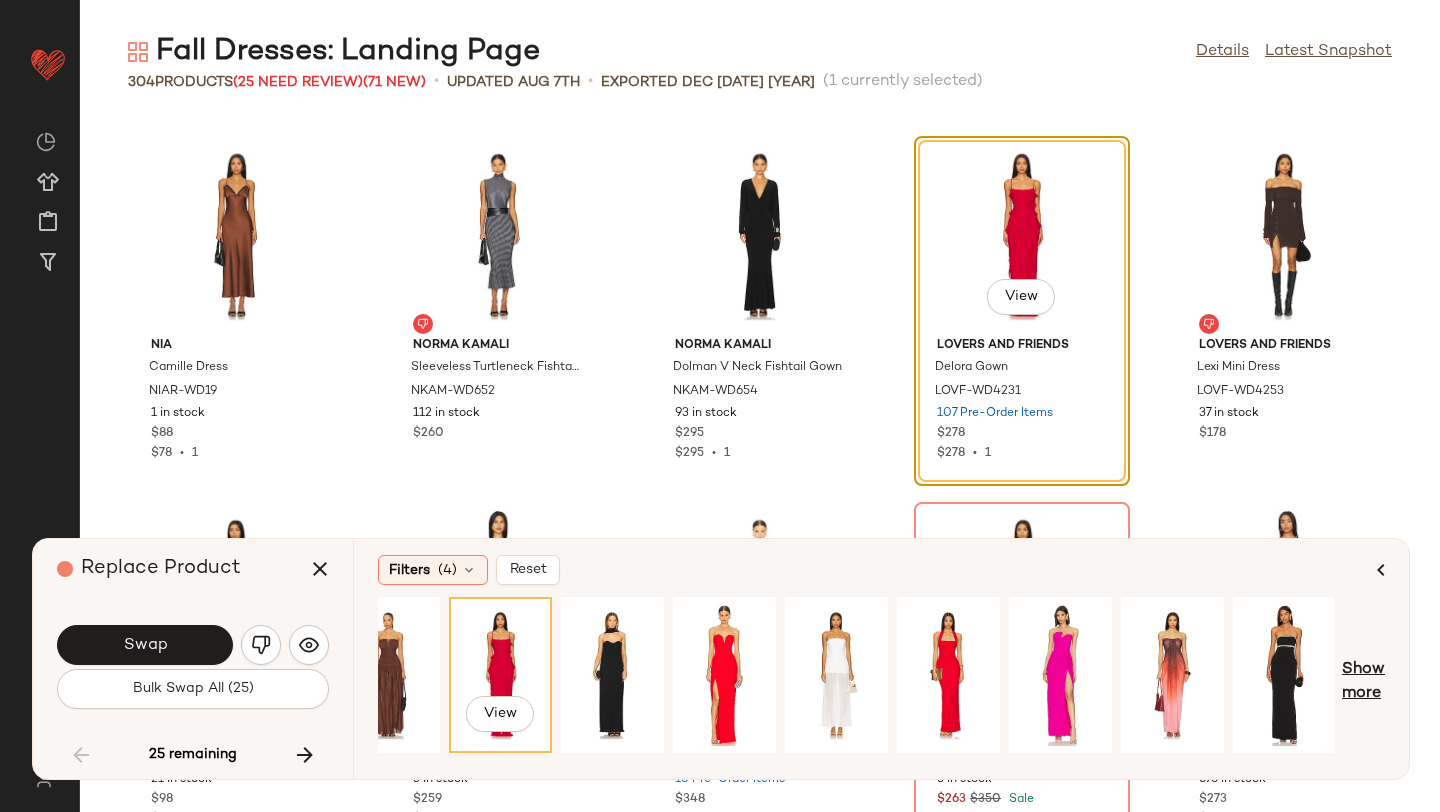 click on "Show more" at bounding box center (1363, 682) 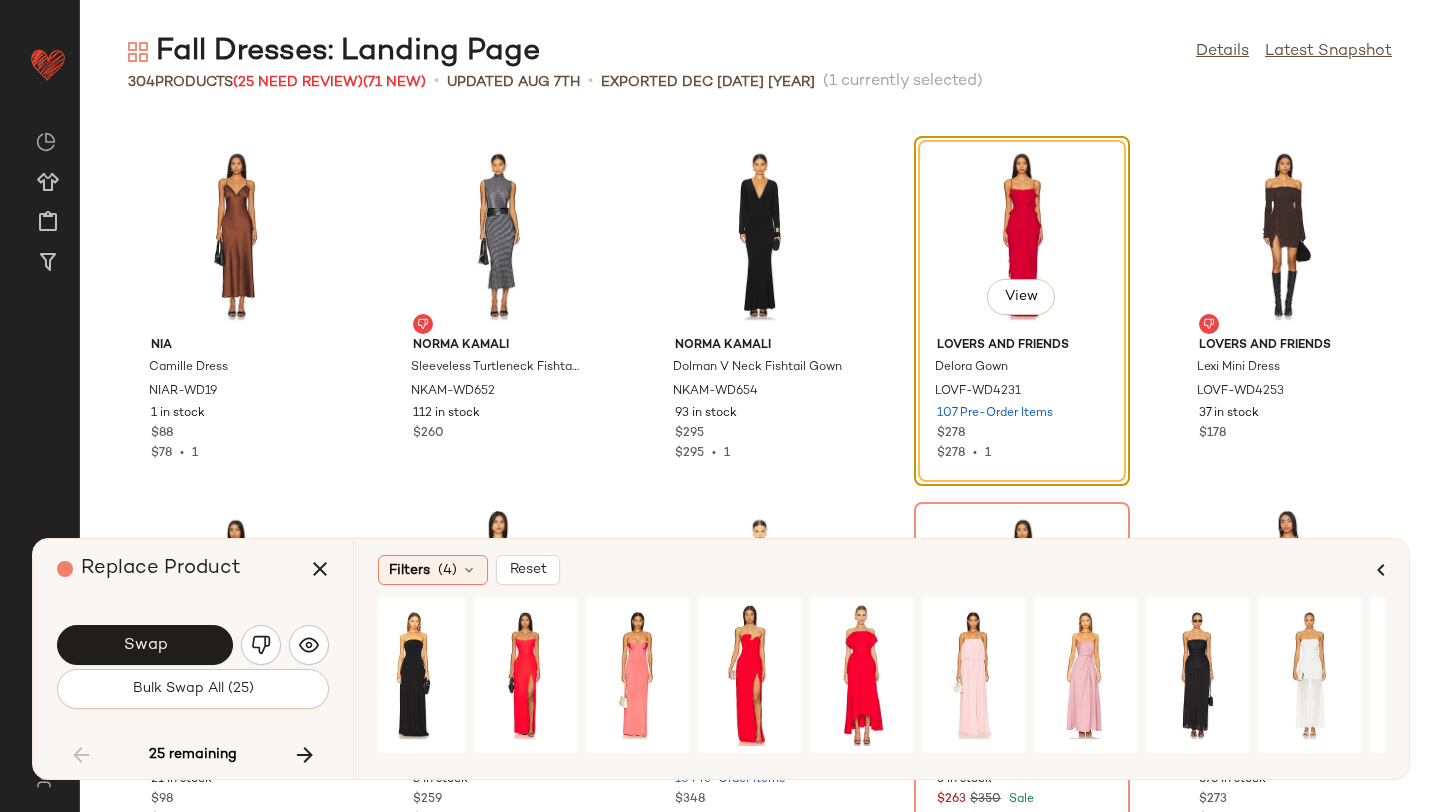 scroll, scrollTop: 0, scrollLeft: 0, axis: both 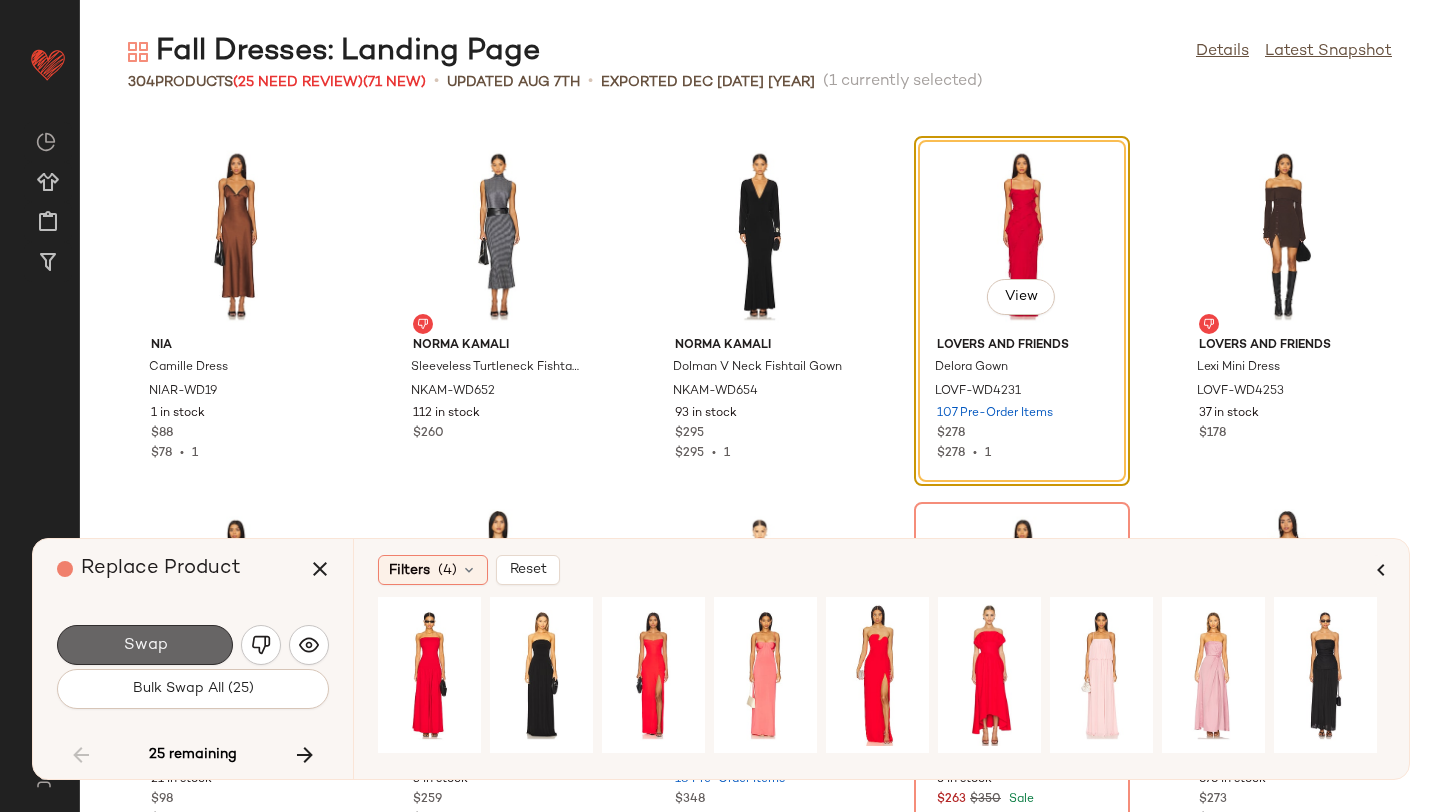 click on "Swap" 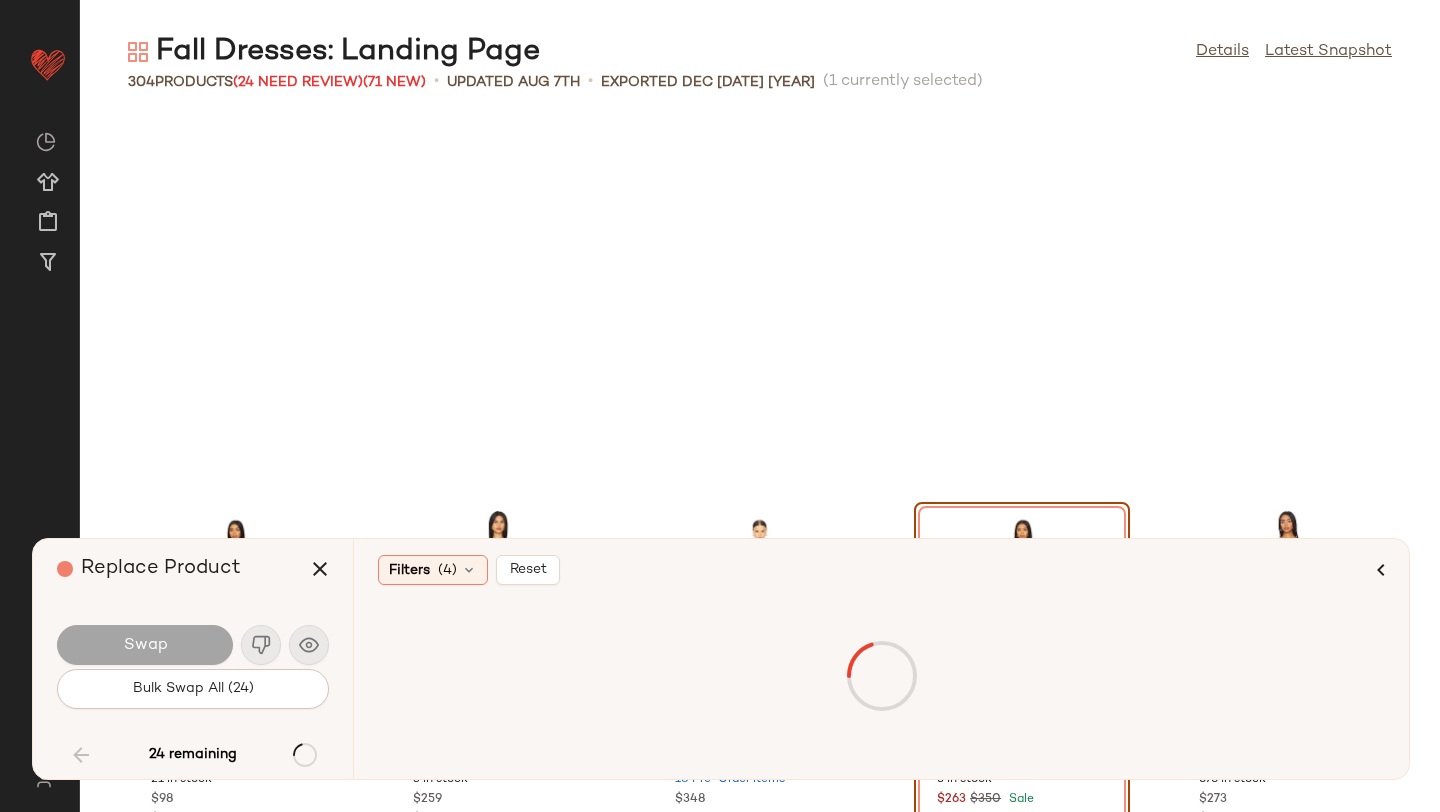 scroll, scrollTop: 11712, scrollLeft: 0, axis: vertical 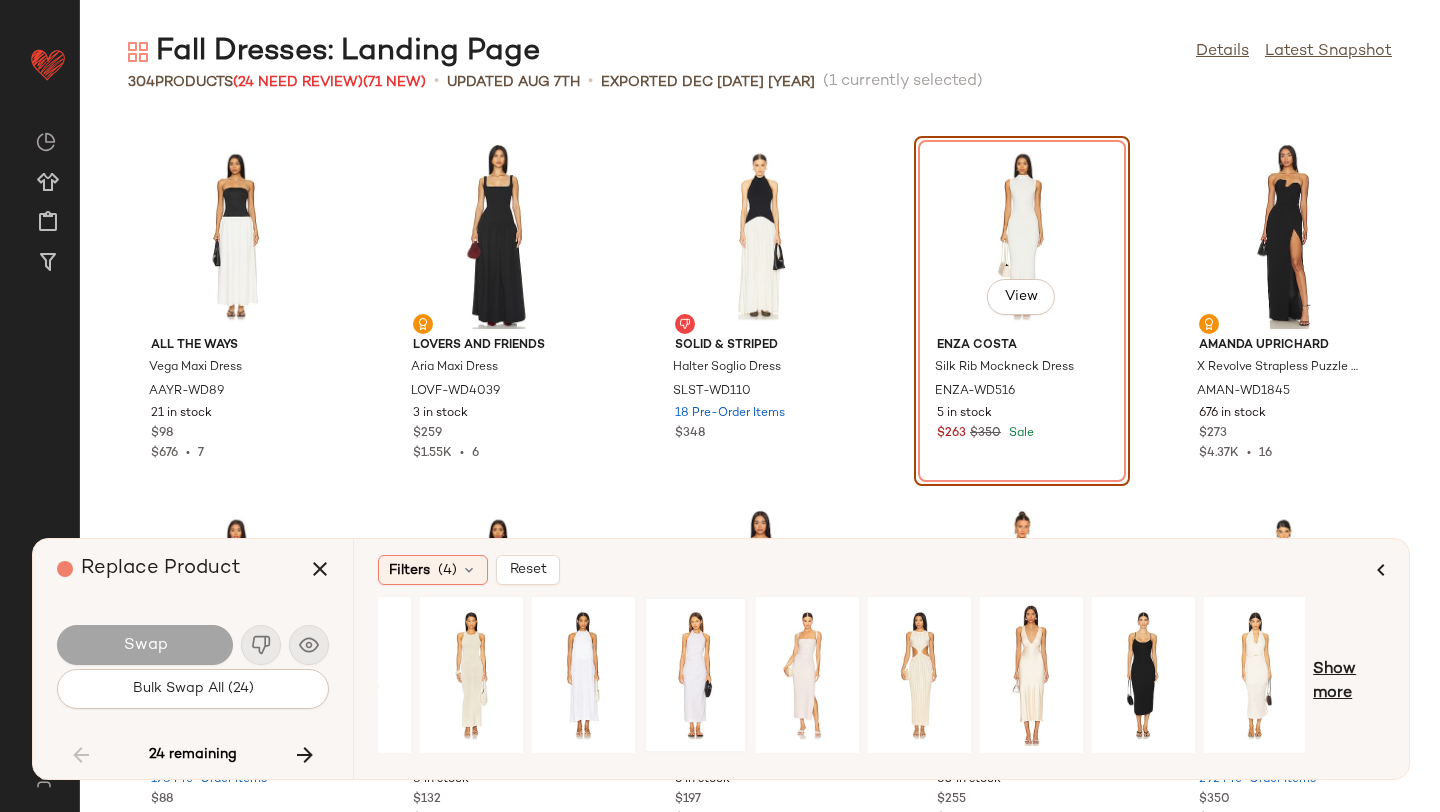 click on "Show more" at bounding box center (1349, 682) 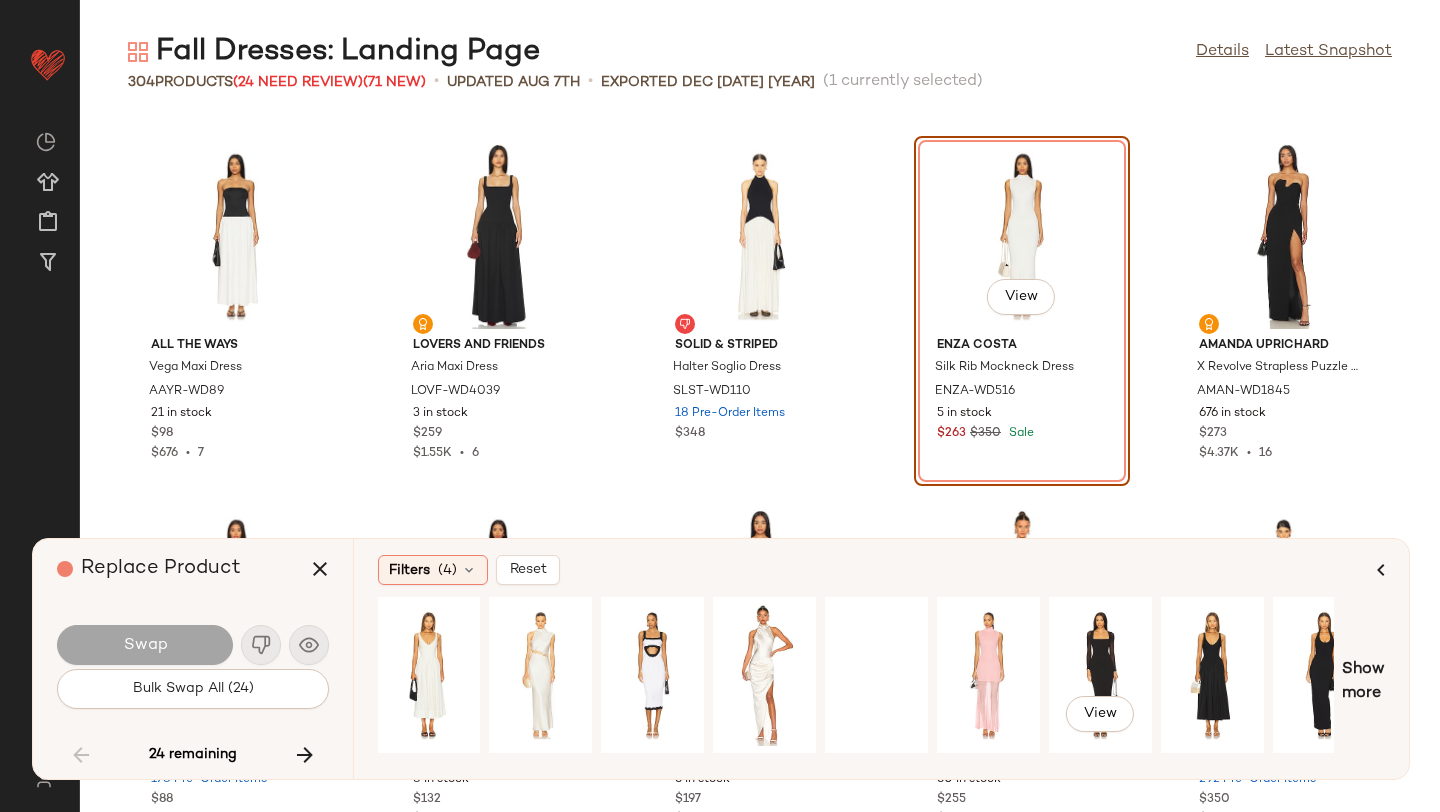 scroll, scrollTop: 0, scrollLeft: 1273, axis: horizontal 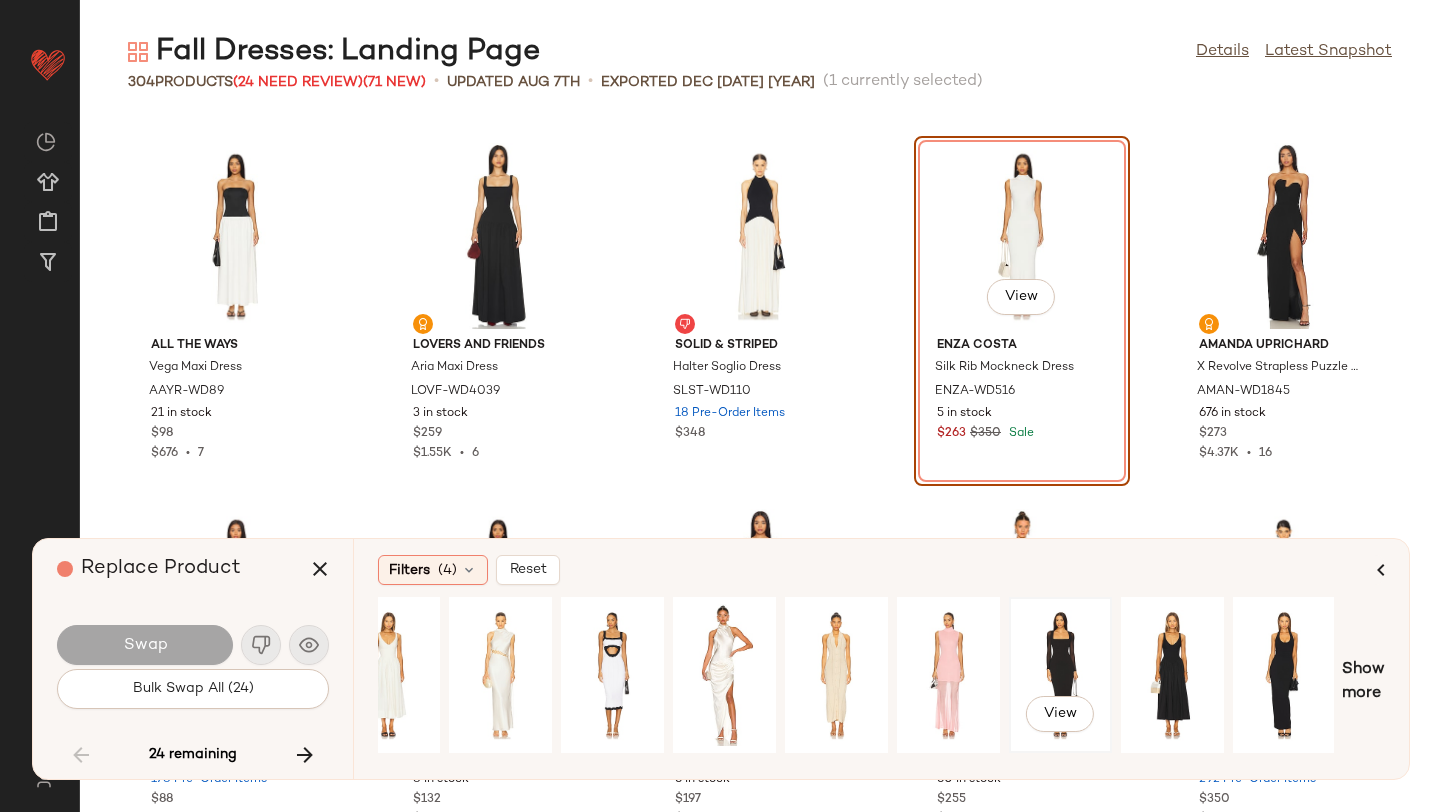 click on "View" 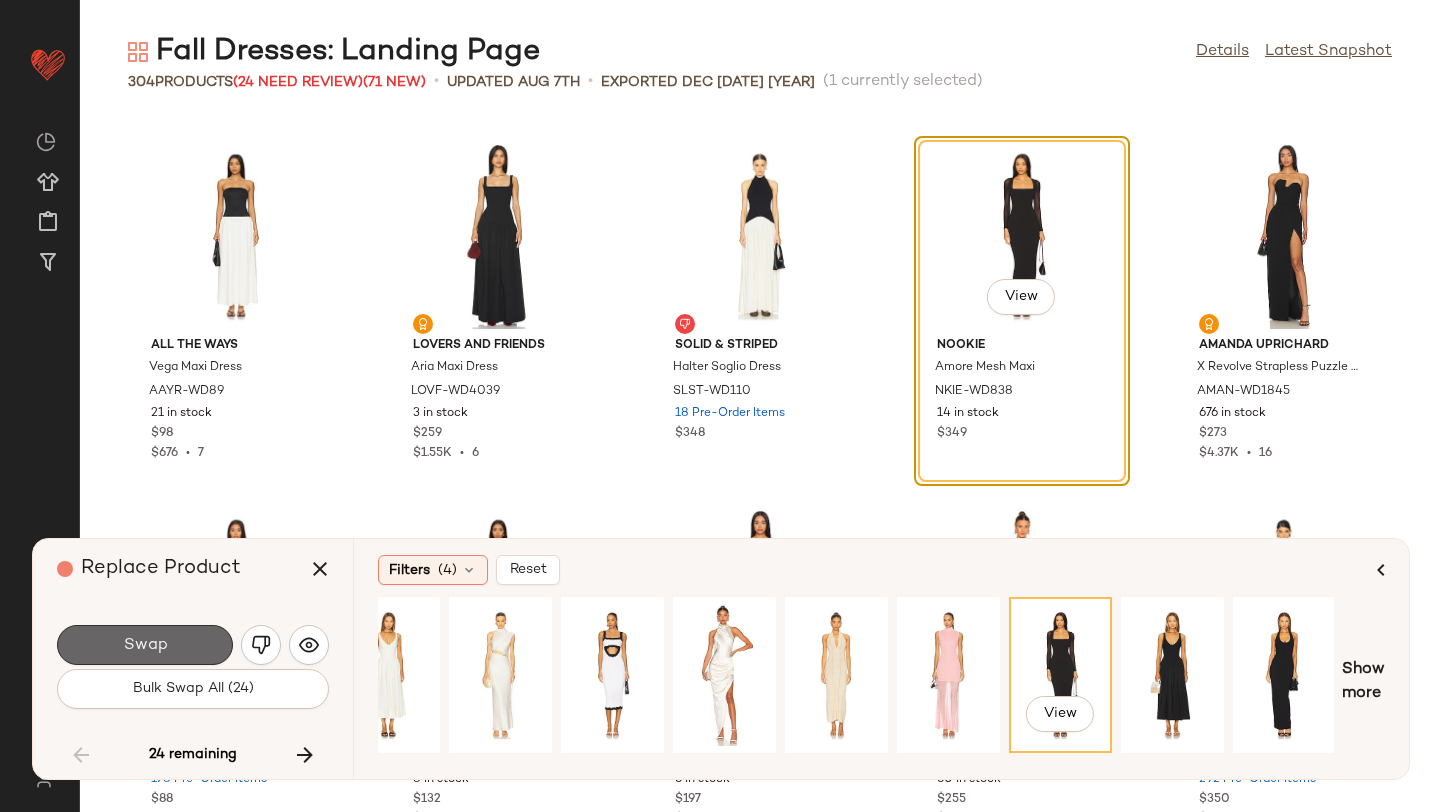 click on "Swap" 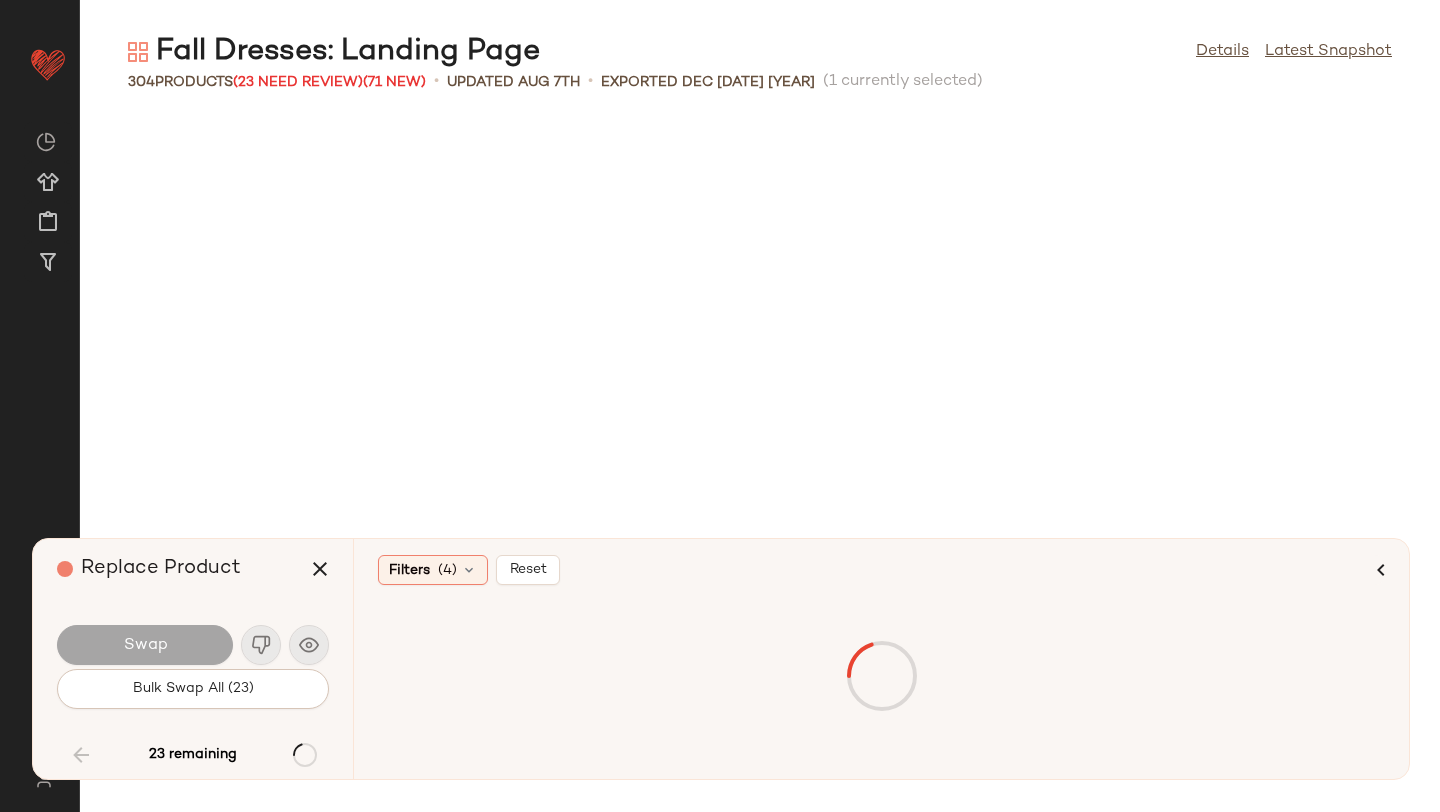 scroll, scrollTop: 13176, scrollLeft: 0, axis: vertical 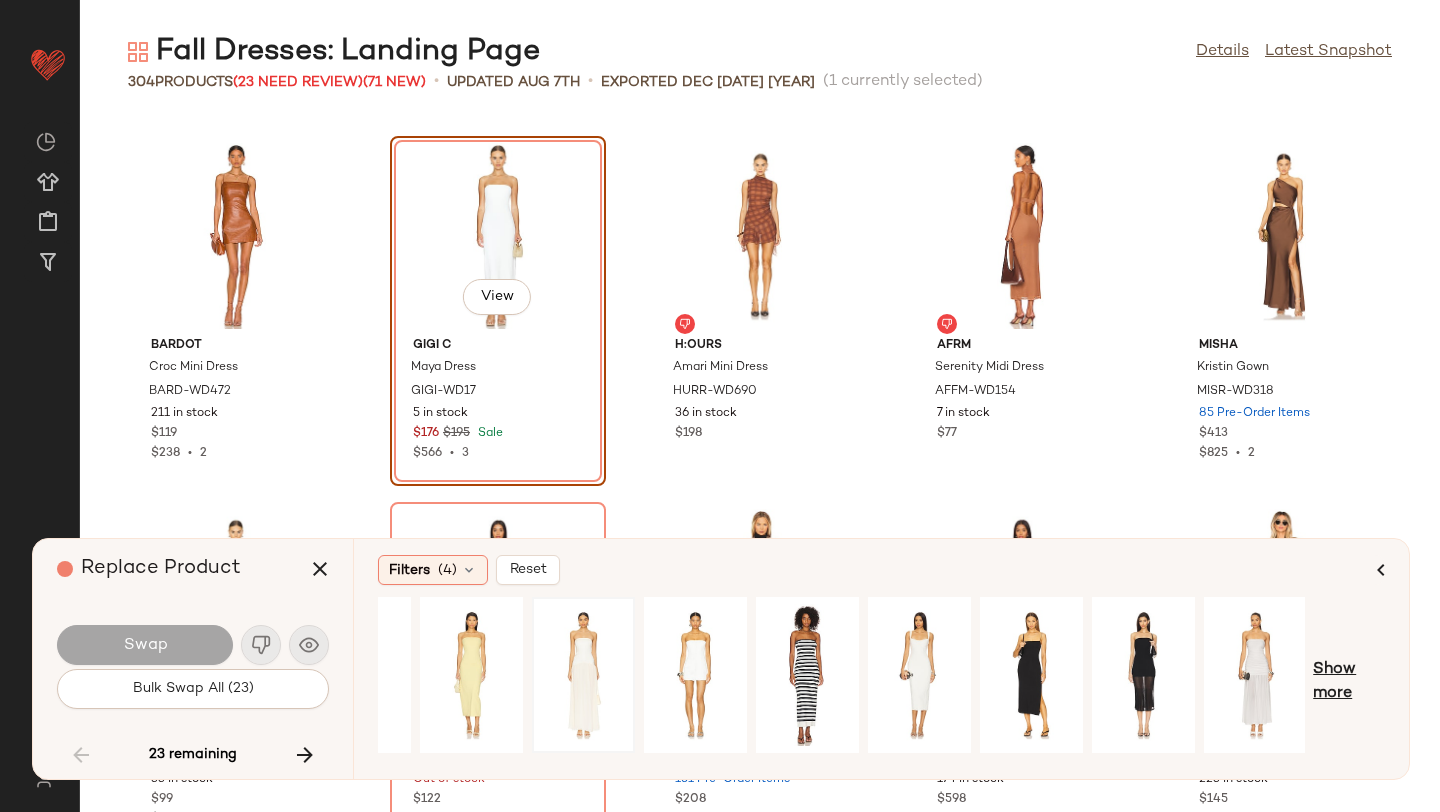 click on "Show more" at bounding box center (1349, 682) 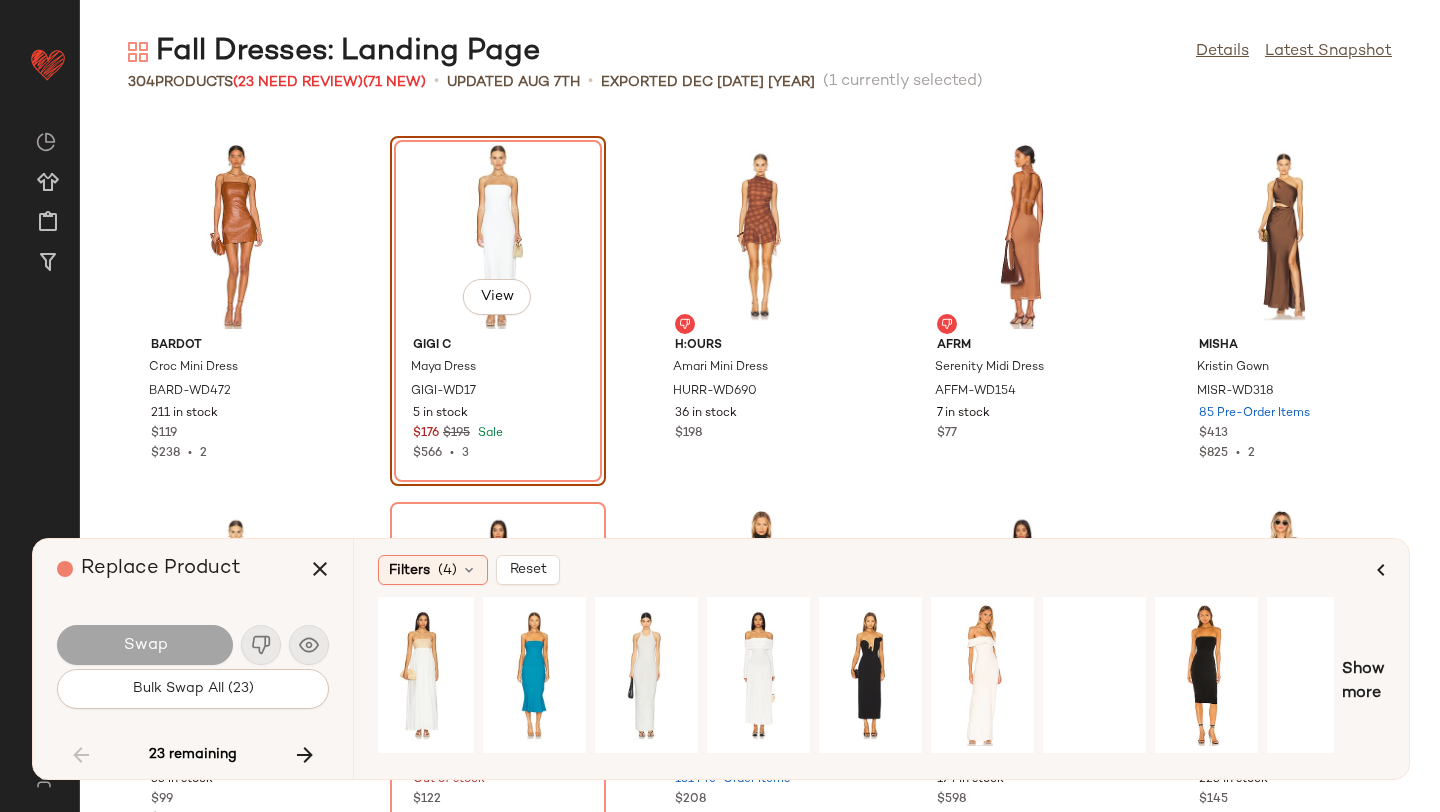 scroll, scrollTop: 0, scrollLeft: 1273, axis: horizontal 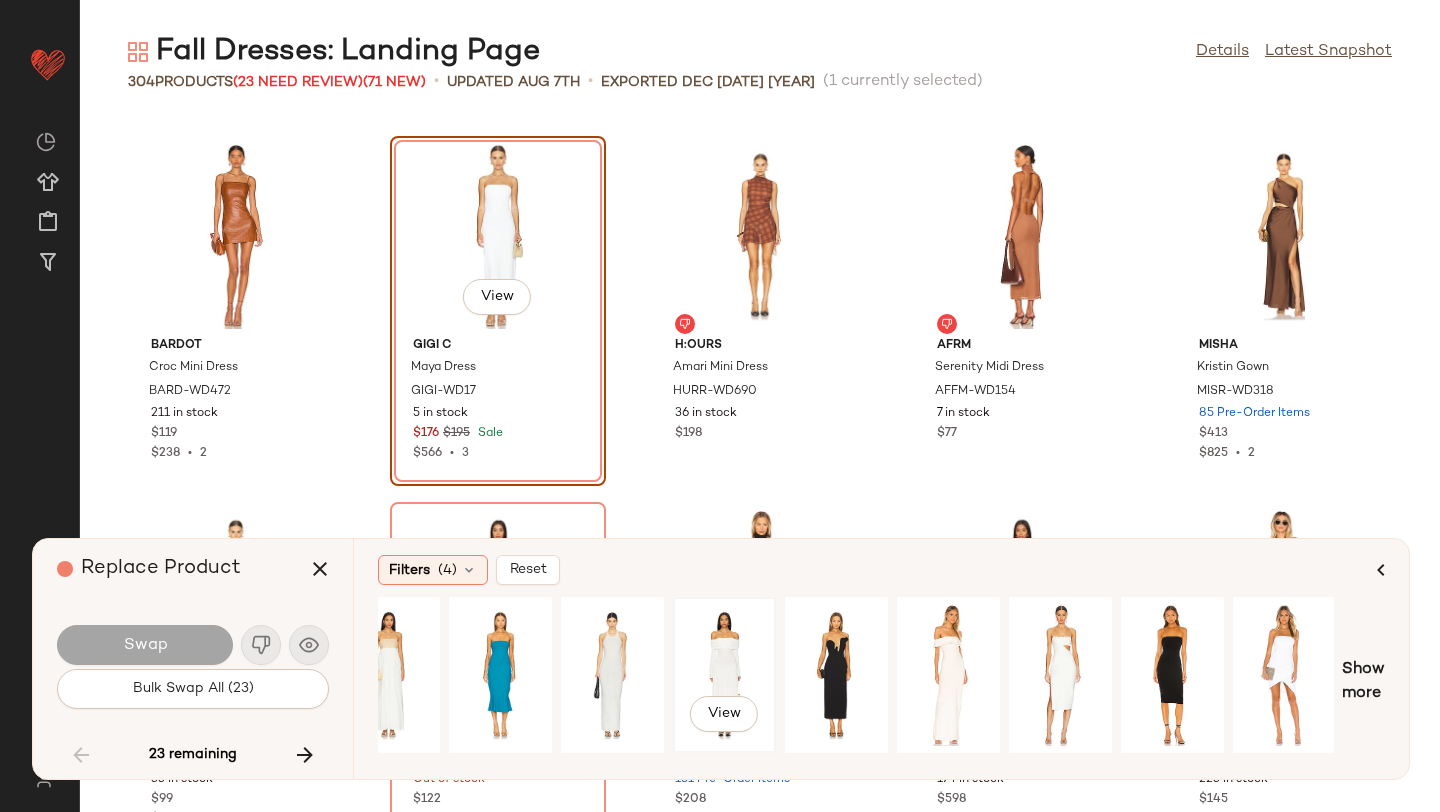 click on "View" 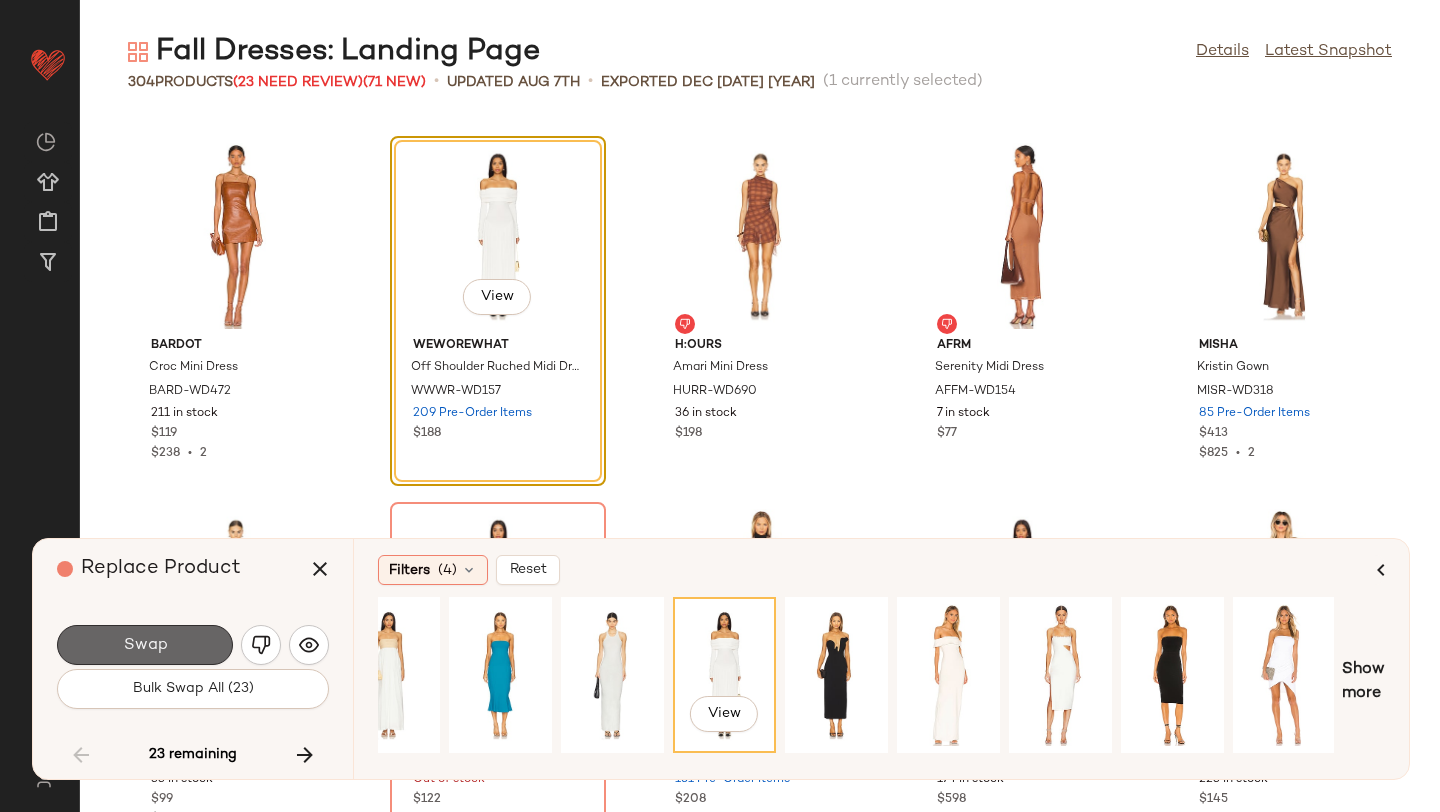 click on "Swap" at bounding box center (145, 645) 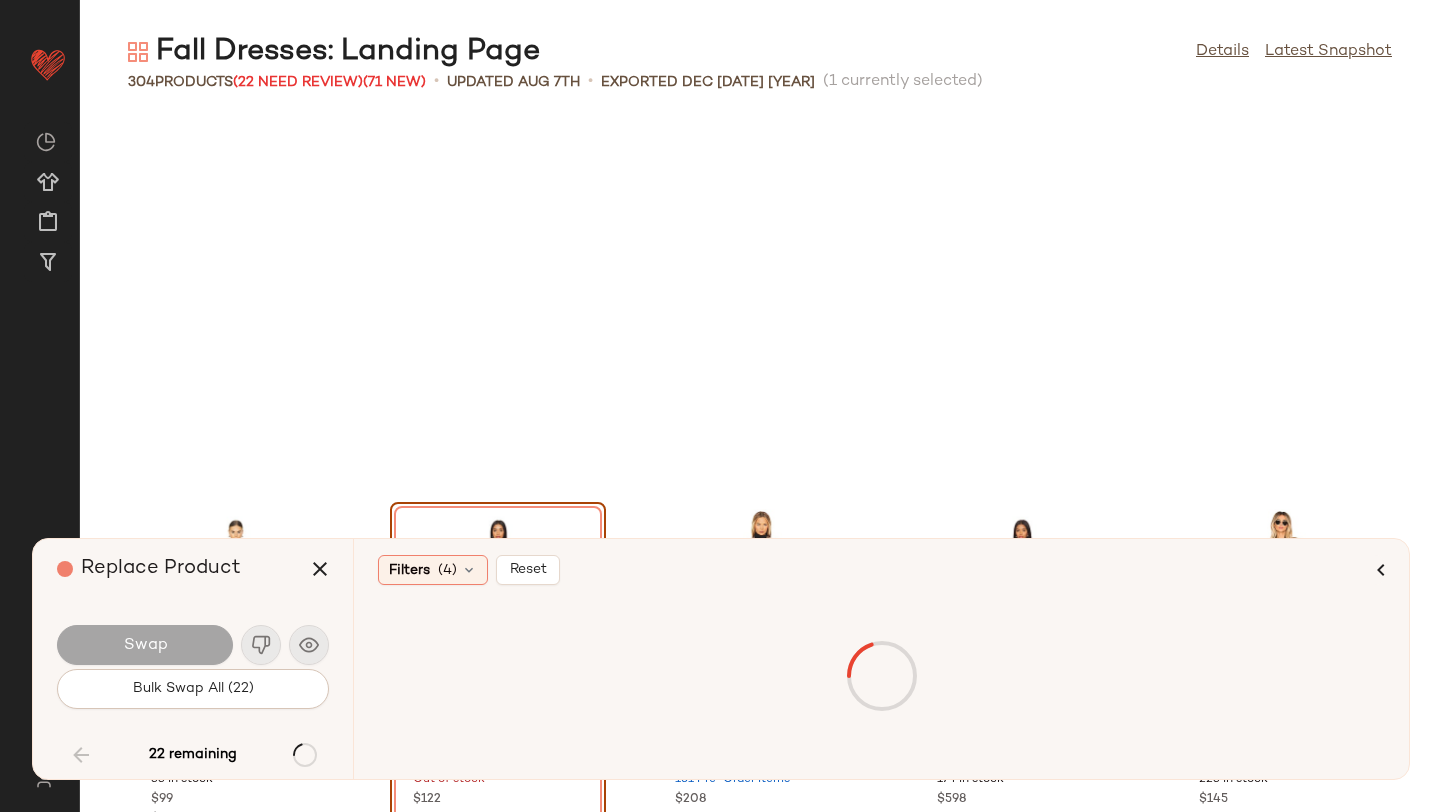 scroll, scrollTop: 13542, scrollLeft: 0, axis: vertical 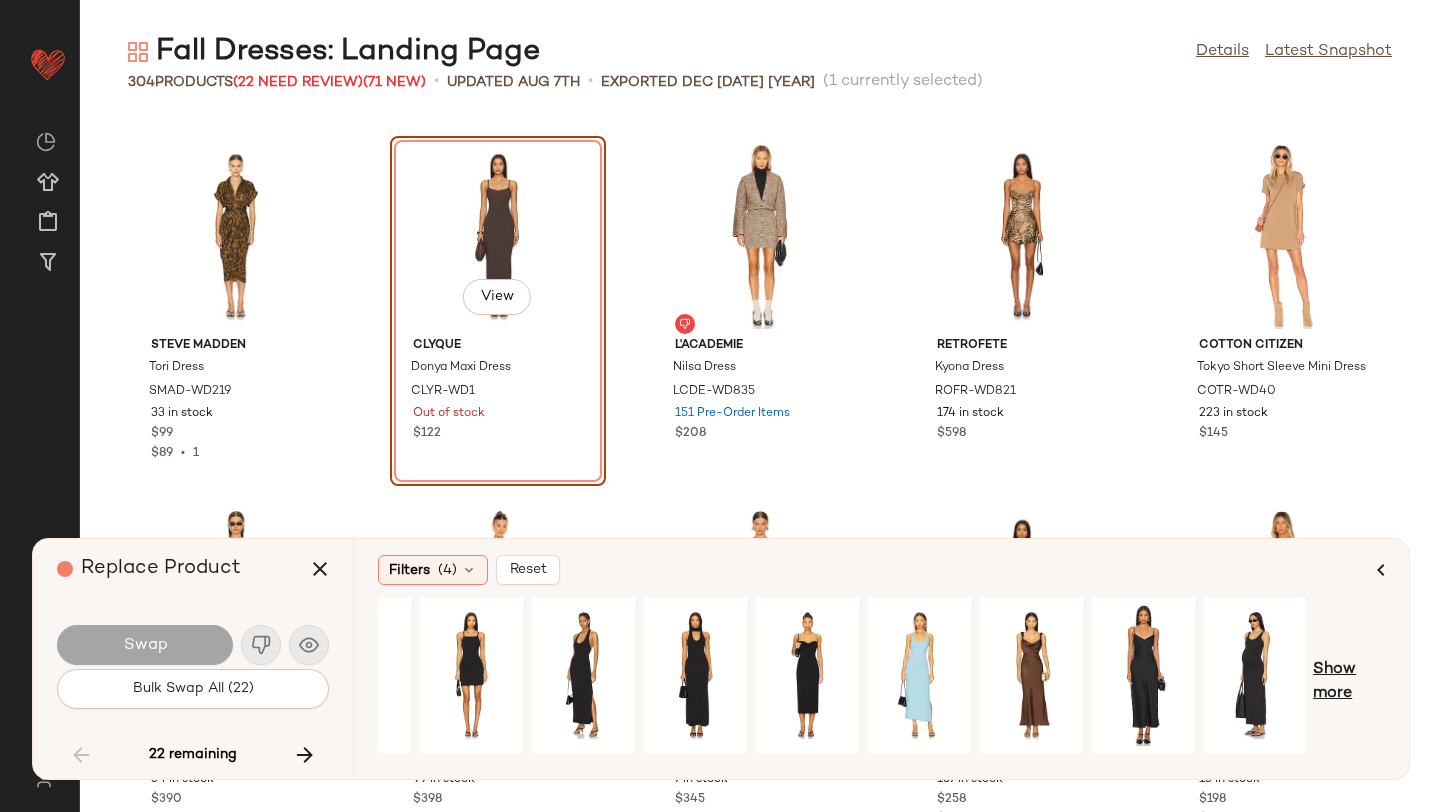 click on "Show more" at bounding box center [1349, 682] 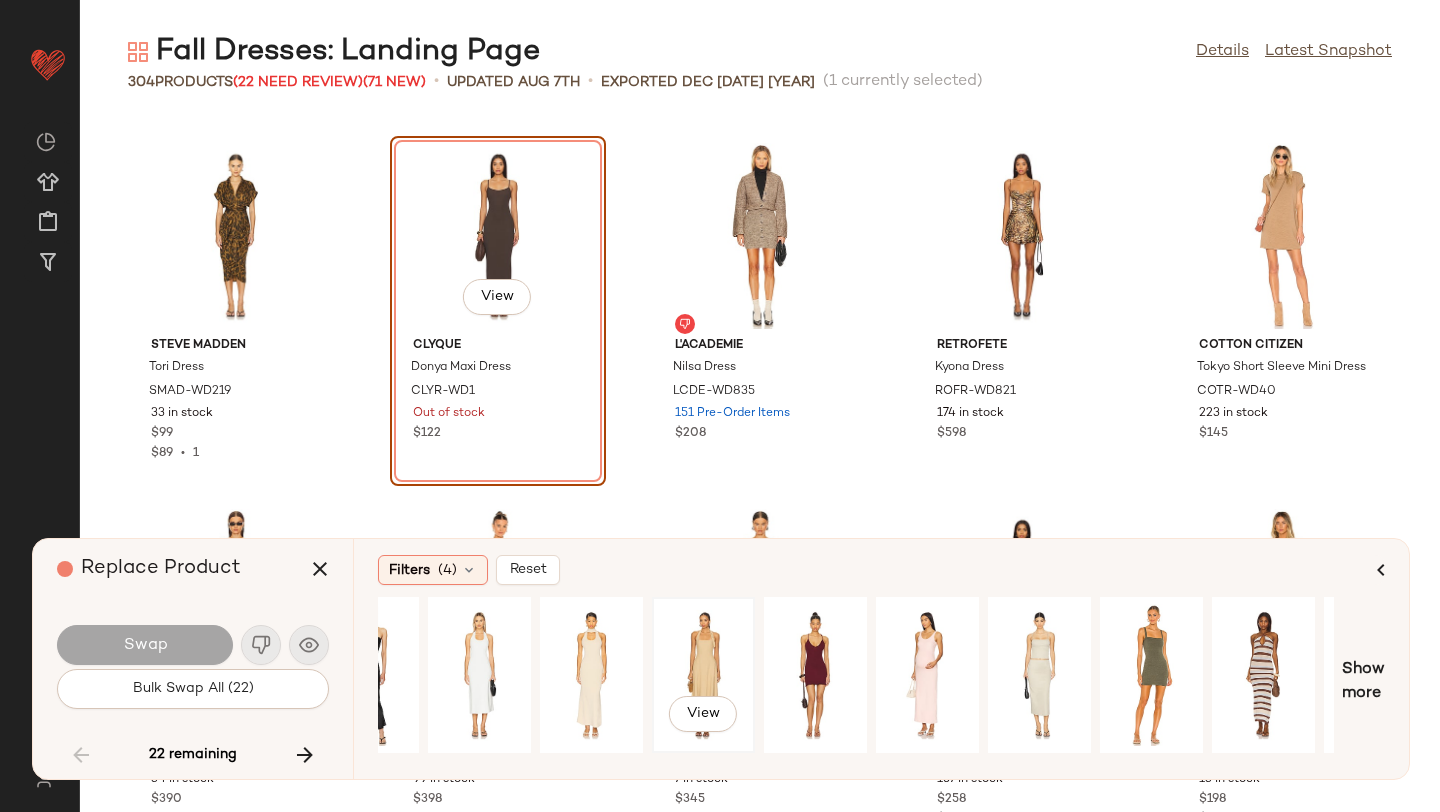 scroll, scrollTop: 0, scrollLeft: 1273, axis: horizontal 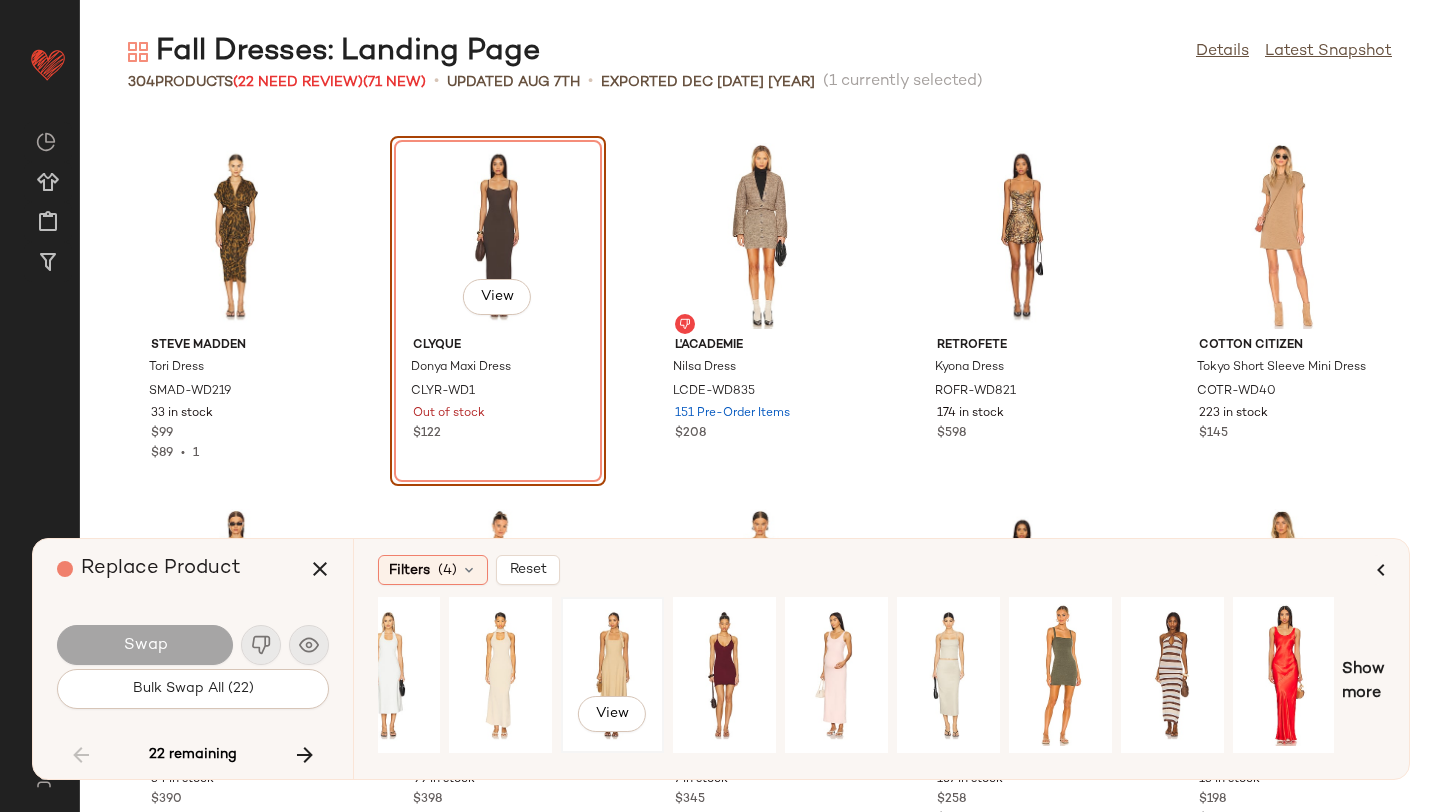 click on "View" 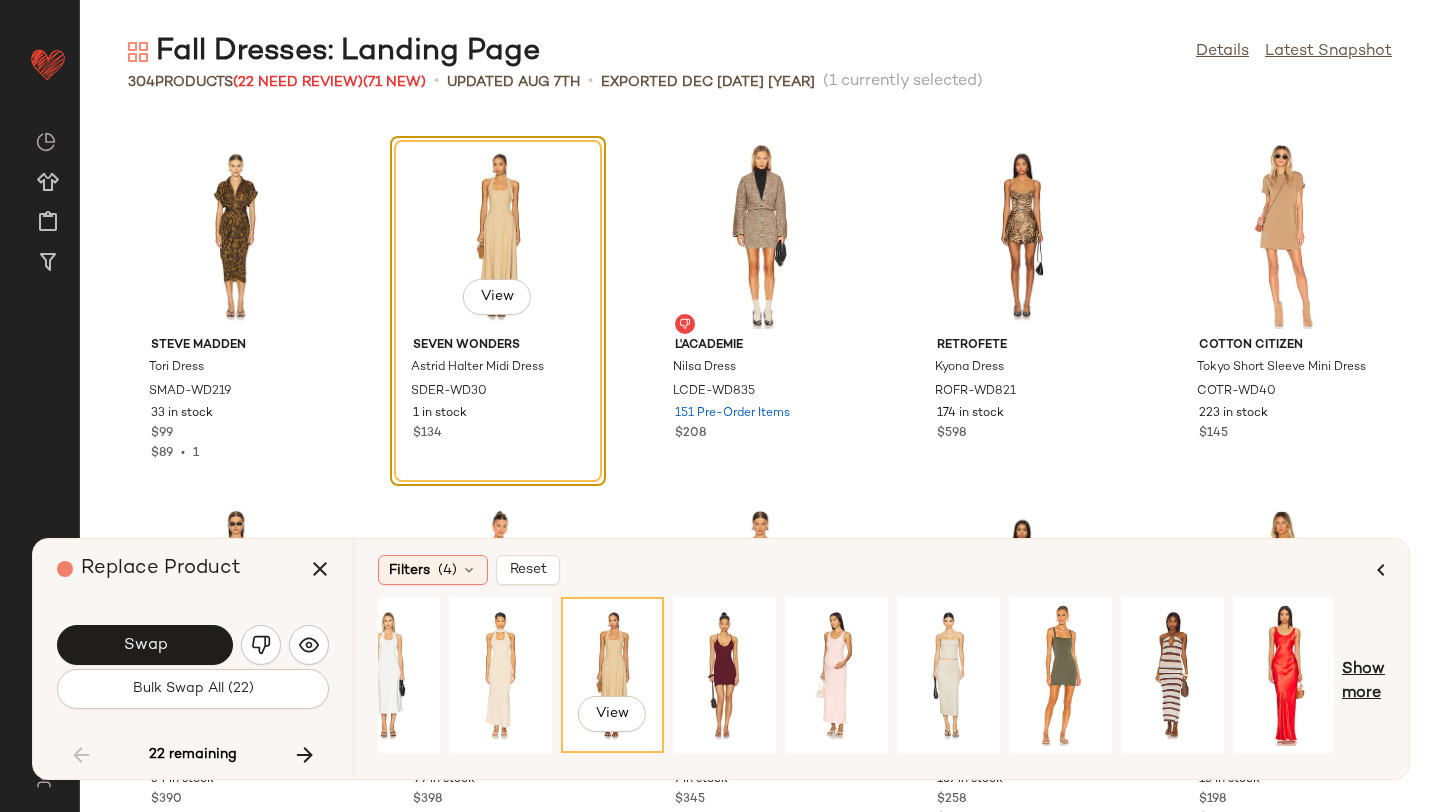 click on "Show more" at bounding box center (1363, 682) 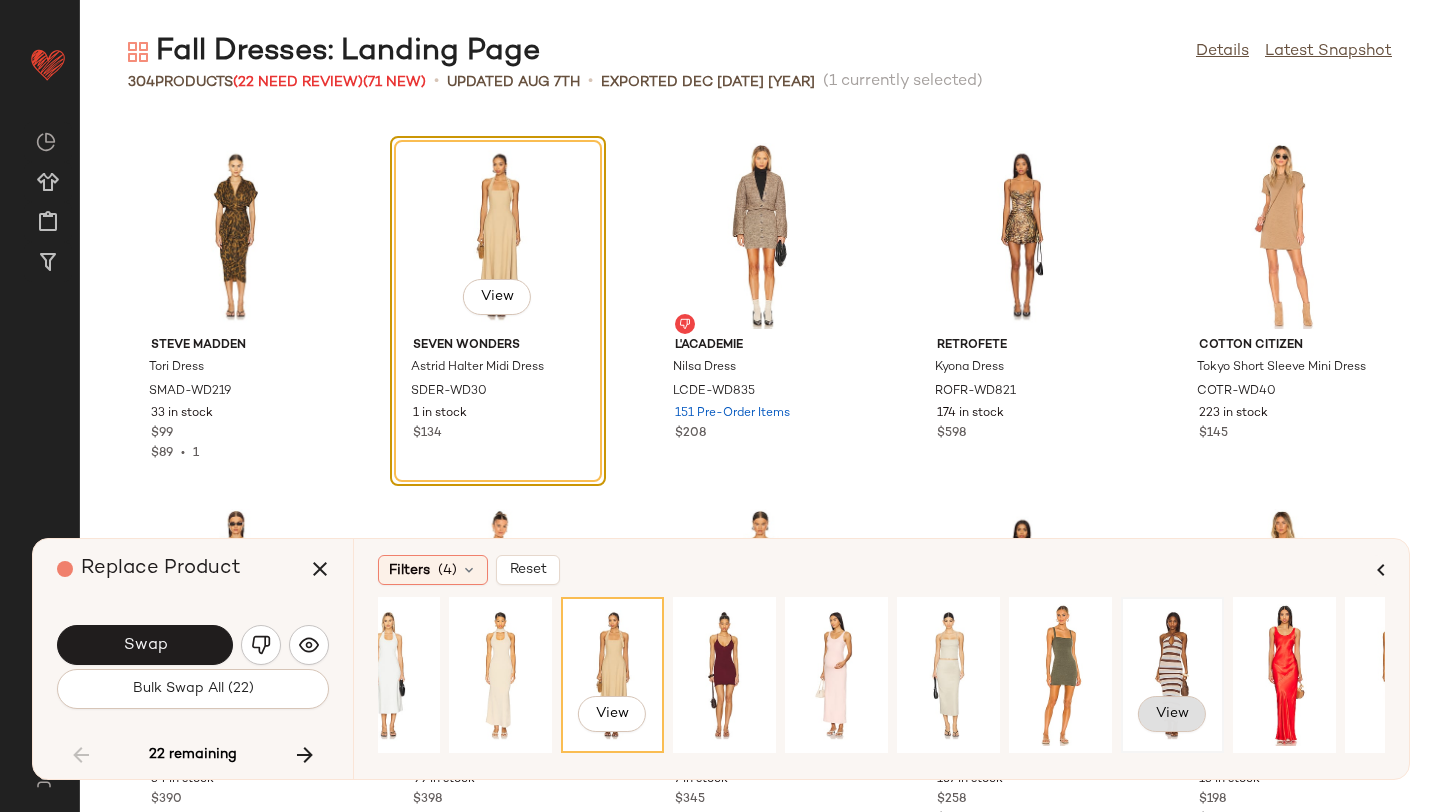 scroll, scrollTop: 0, scrollLeft: 1784, axis: horizontal 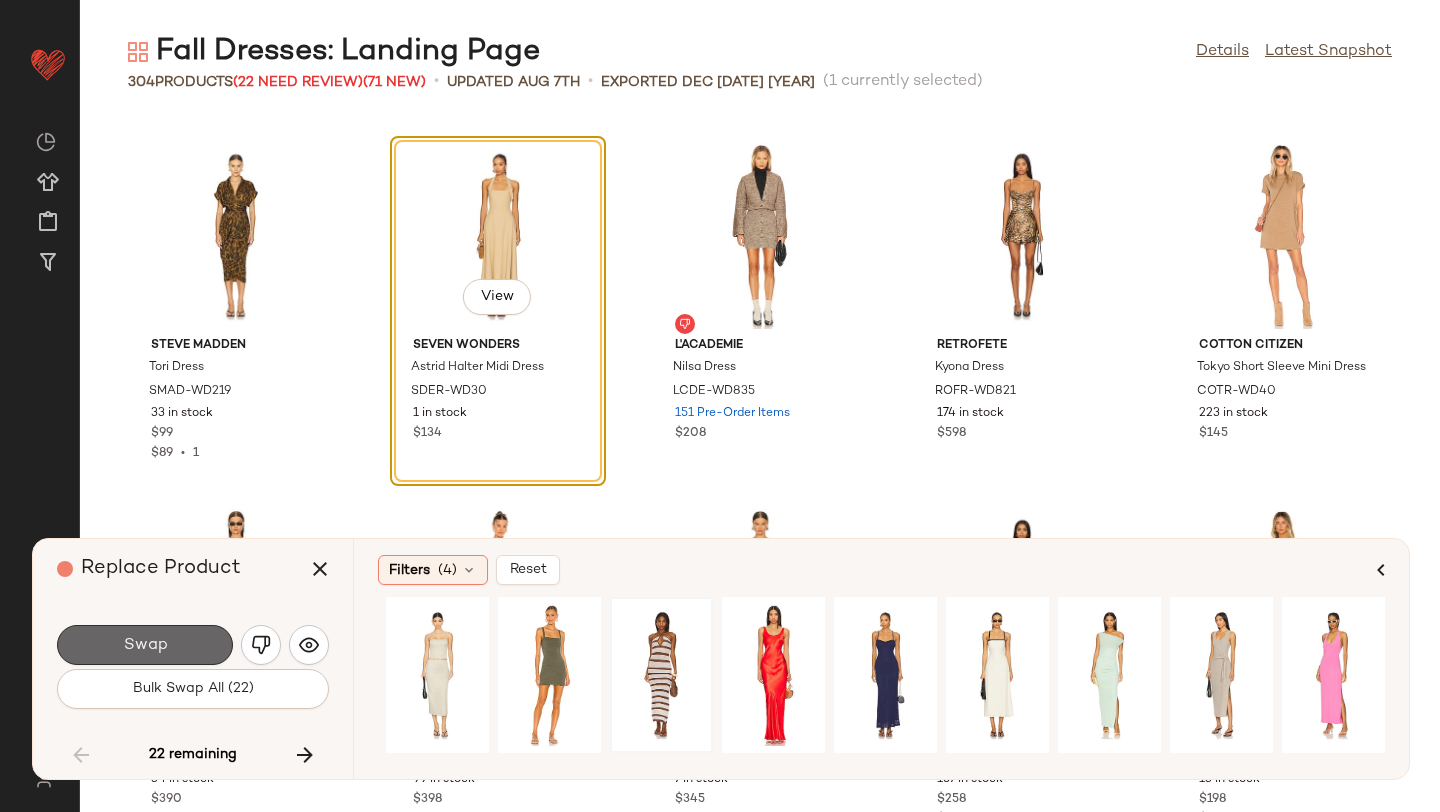 click on "Swap" at bounding box center [145, 645] 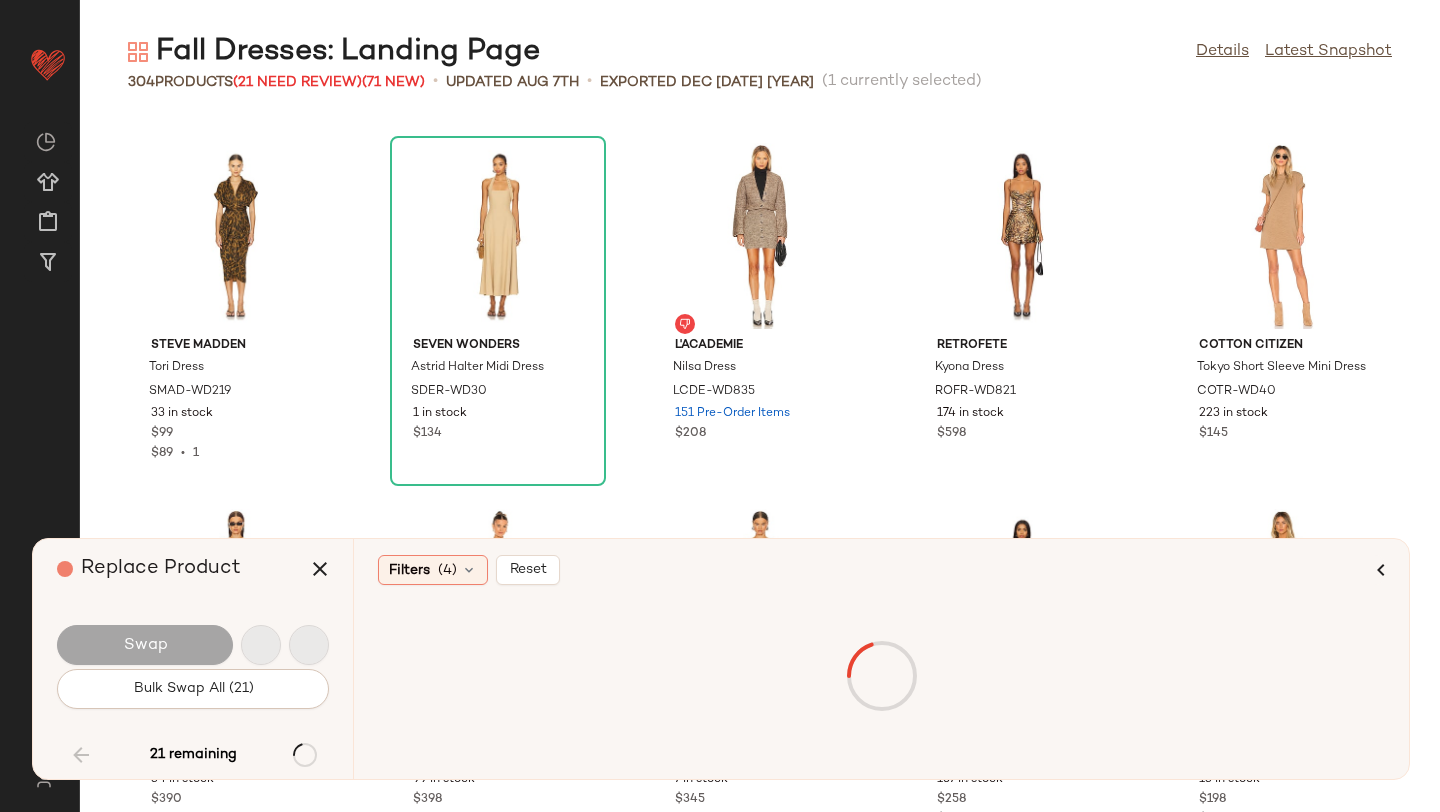 scroll, scrollTop: 14274, scrollLeft: 0, axis: vertical 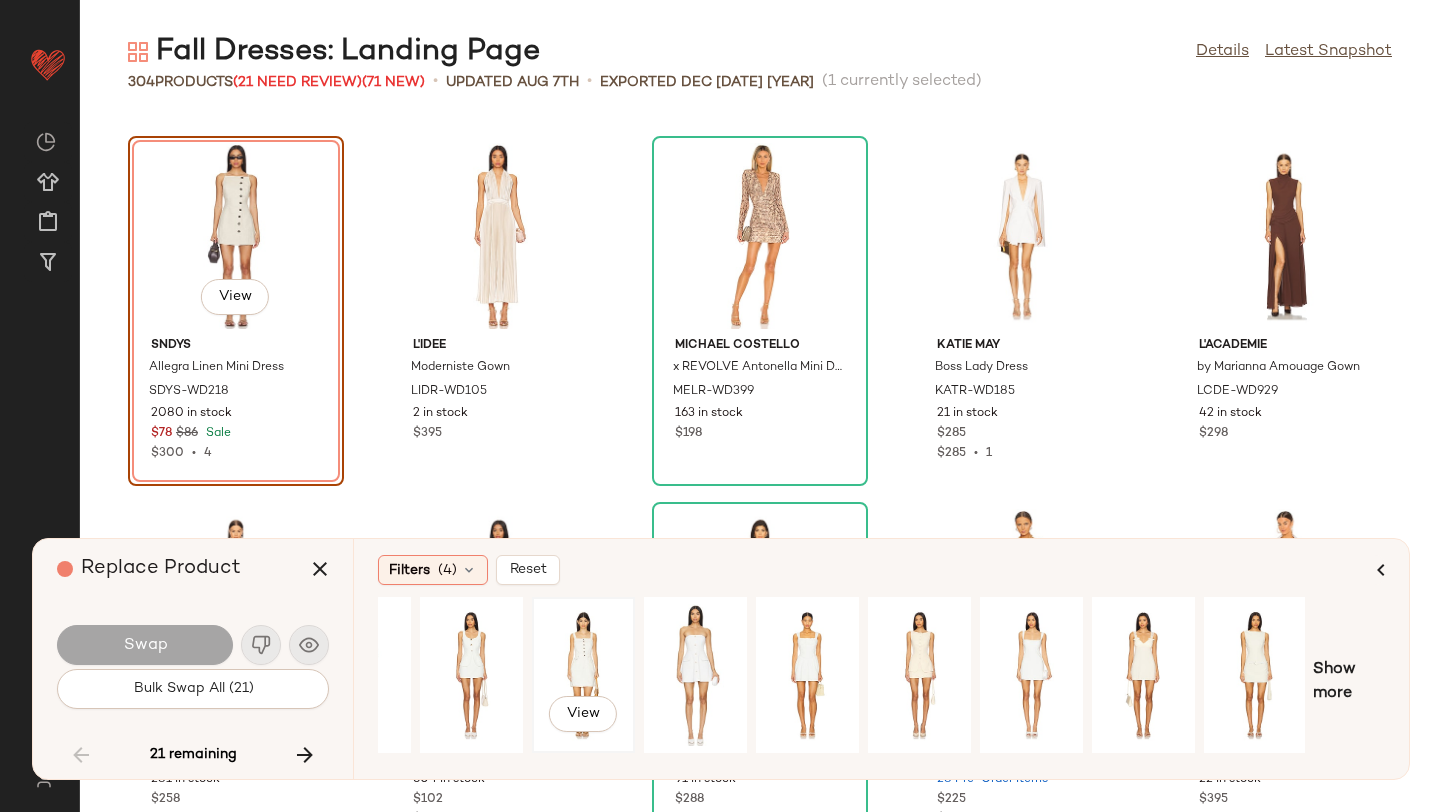 click on "View" 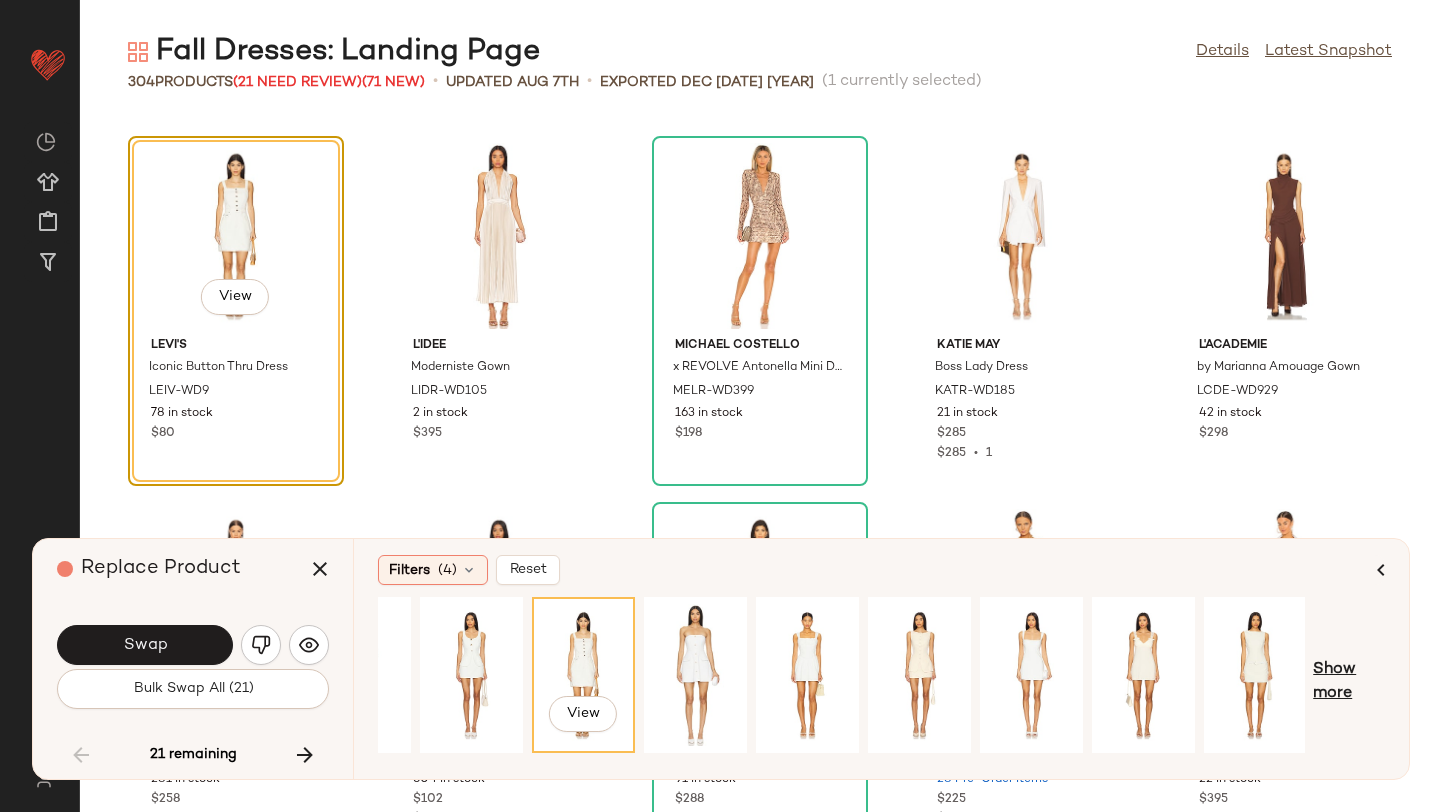 click on "Show more" at bounding box center (1349, 682) 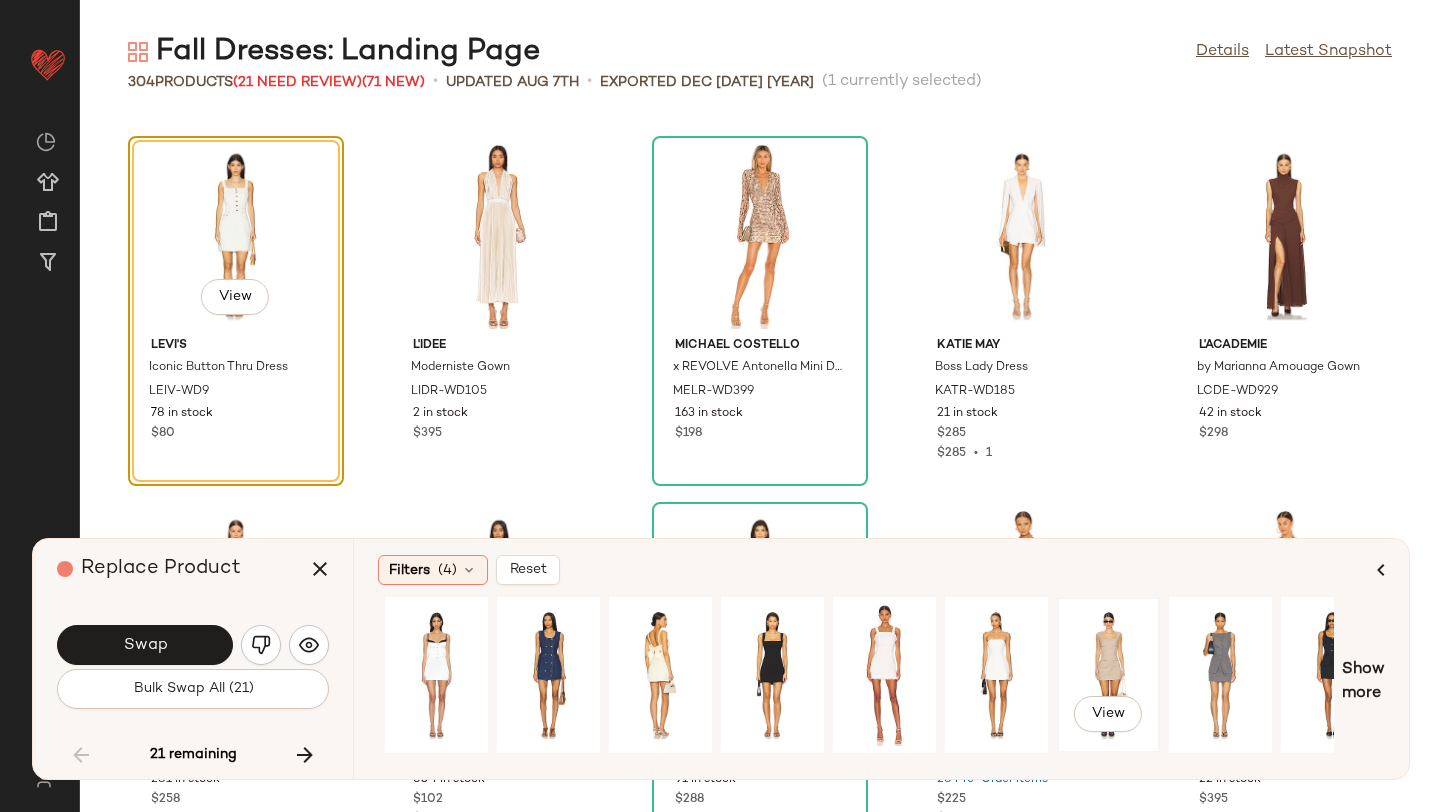 scroll, scrollTop: 0, scrollLeft: 1273, axis: horizontal 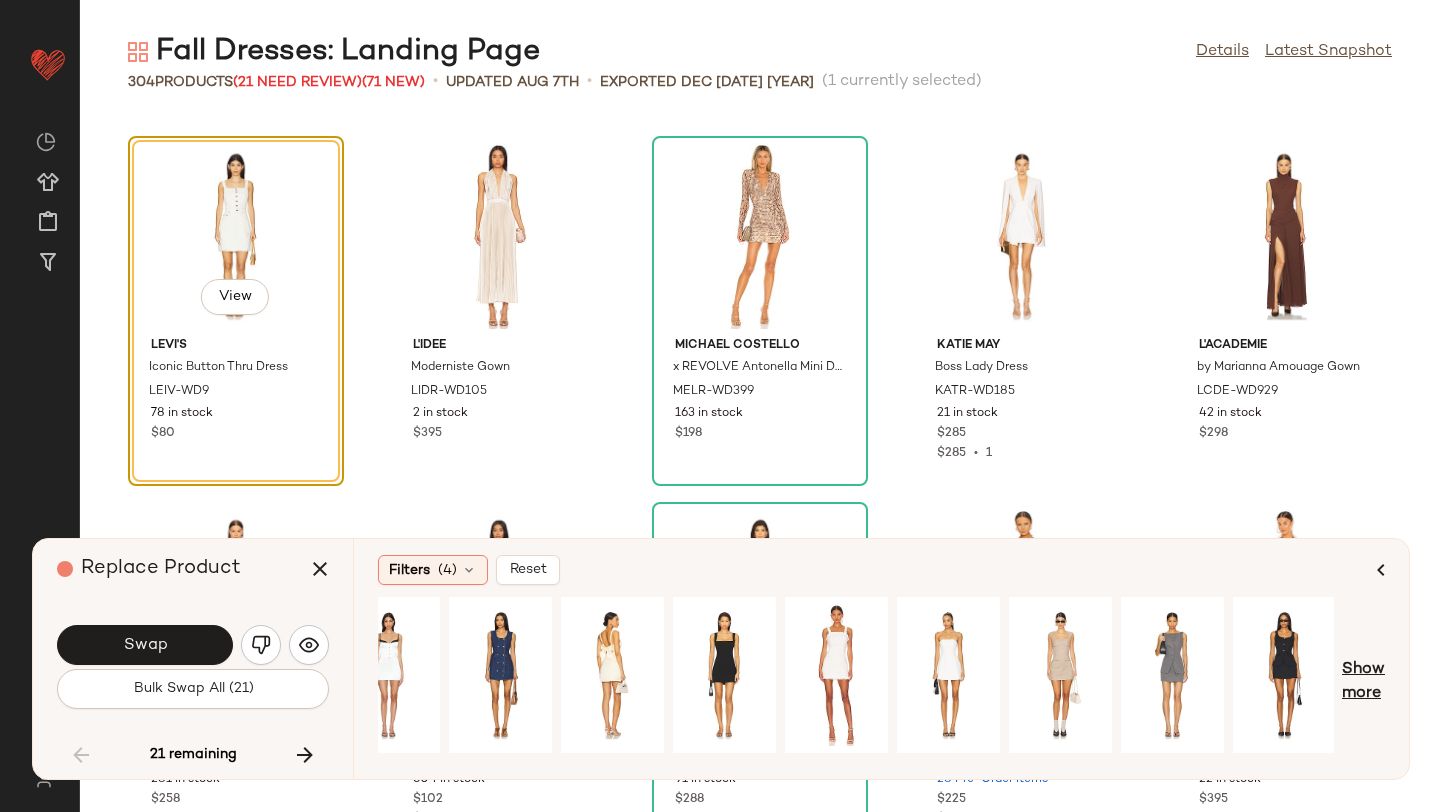 click on "Show more" at bounding box center (1363, 682) 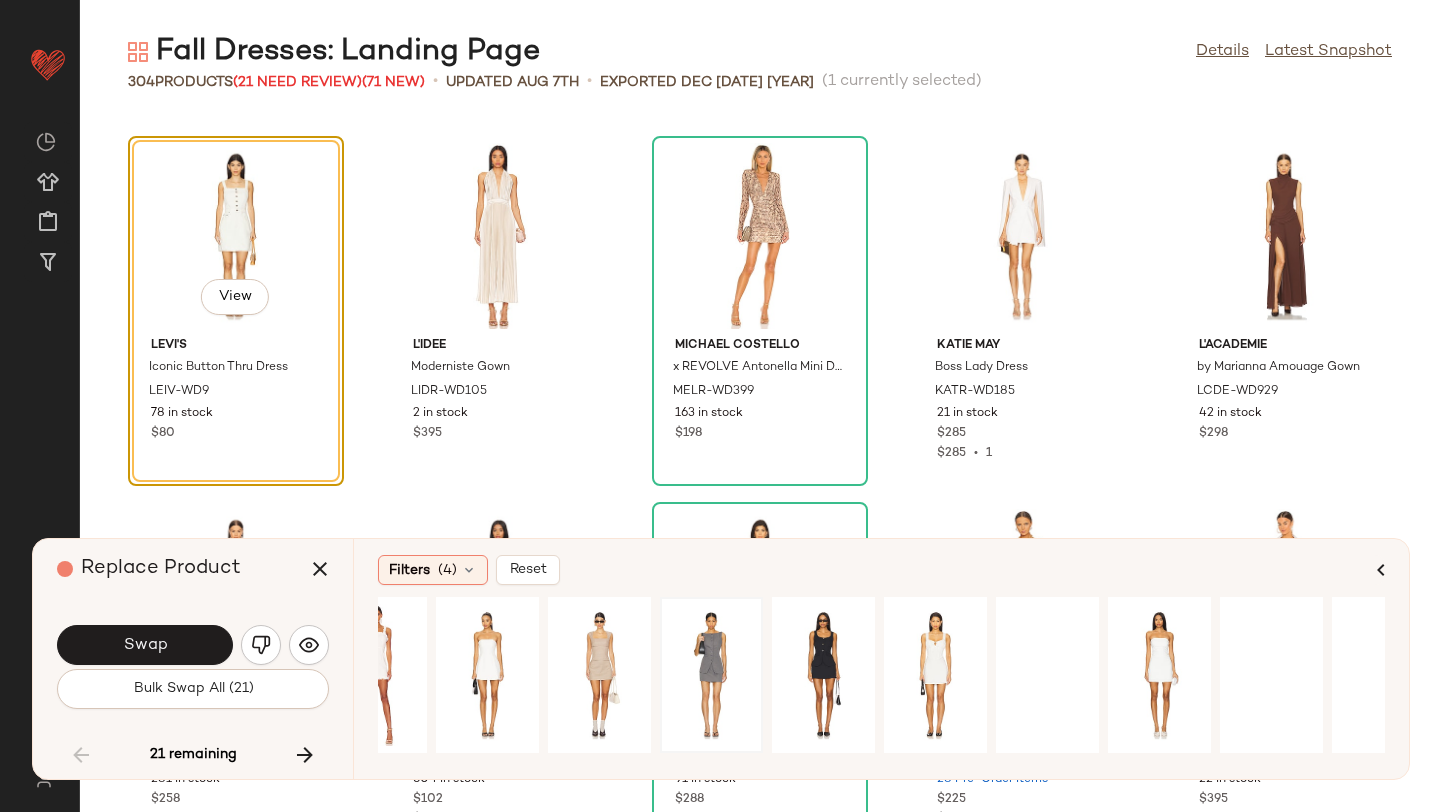 scroll, scrollTop: 0, scrollLeft: 1784, axis: horizontal 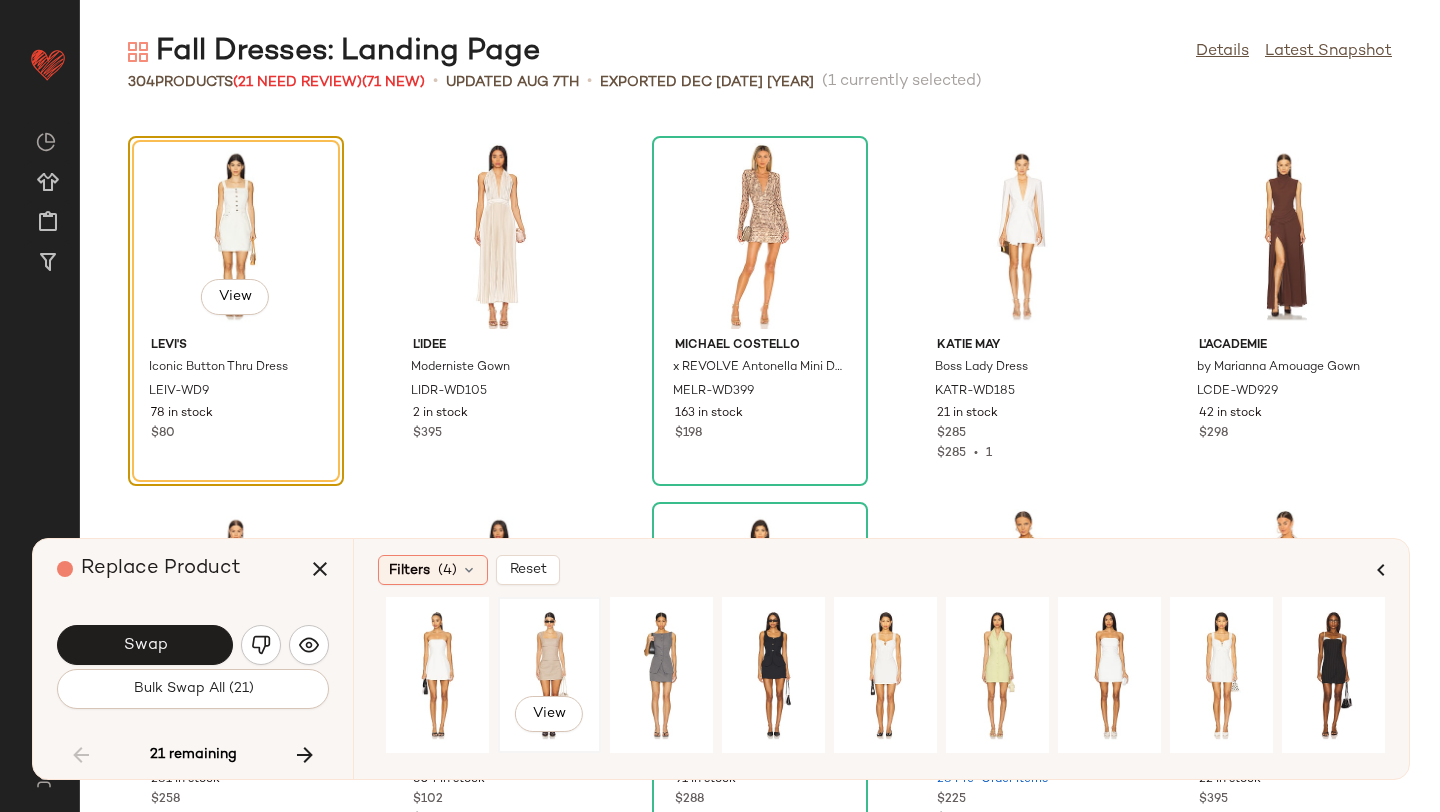 click on "View" 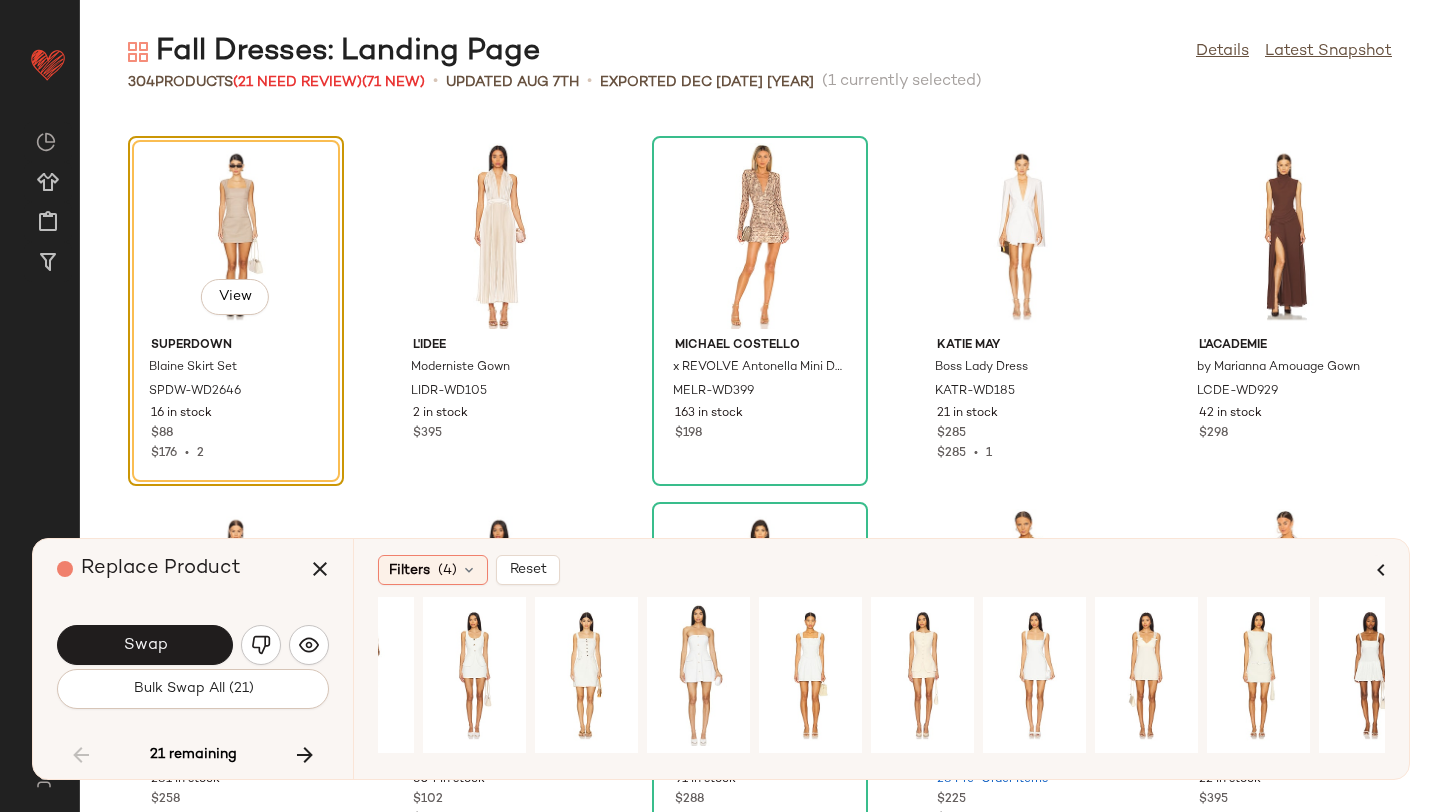 scroll, scrollTop: 0, scrollLeft: 0, axis: both 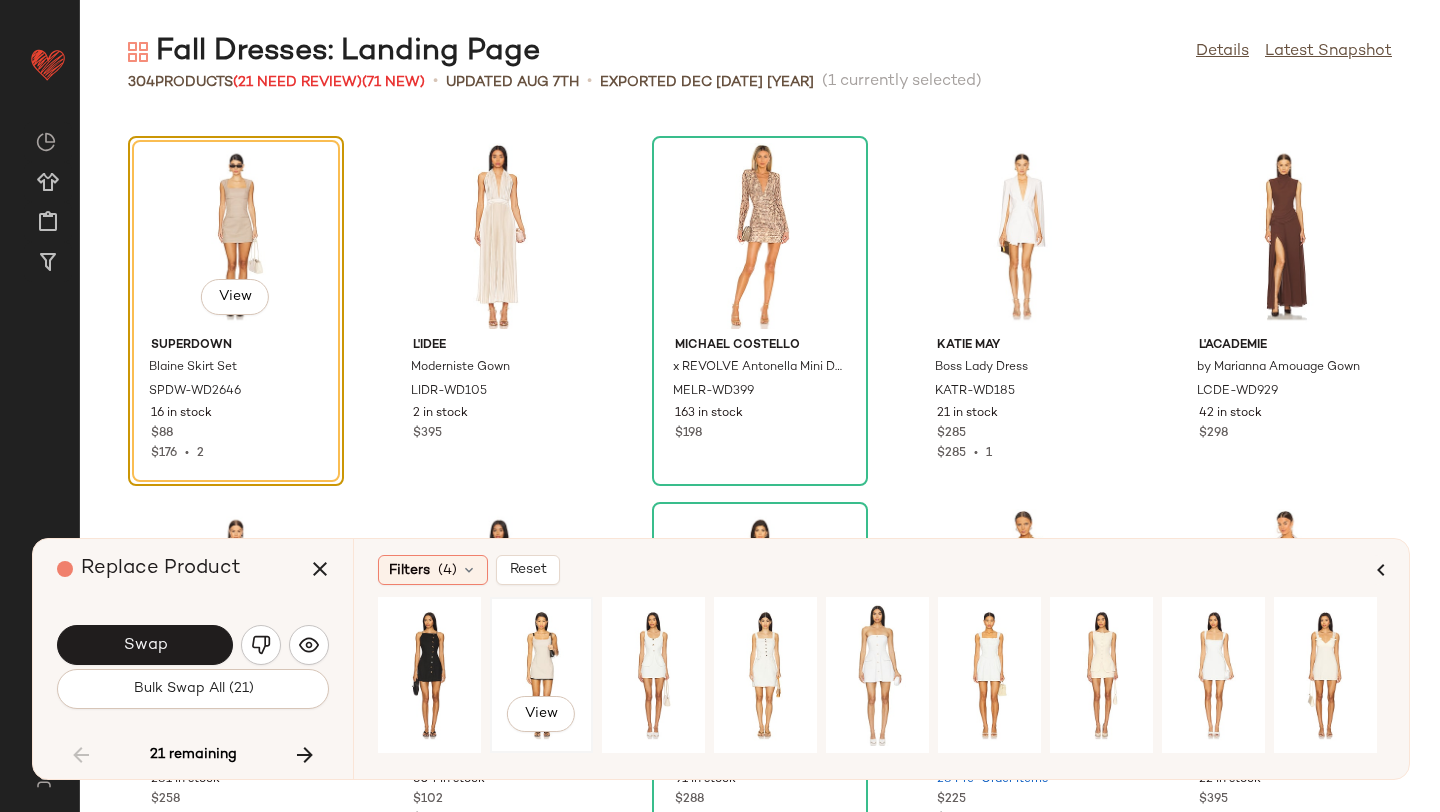 click on "View" 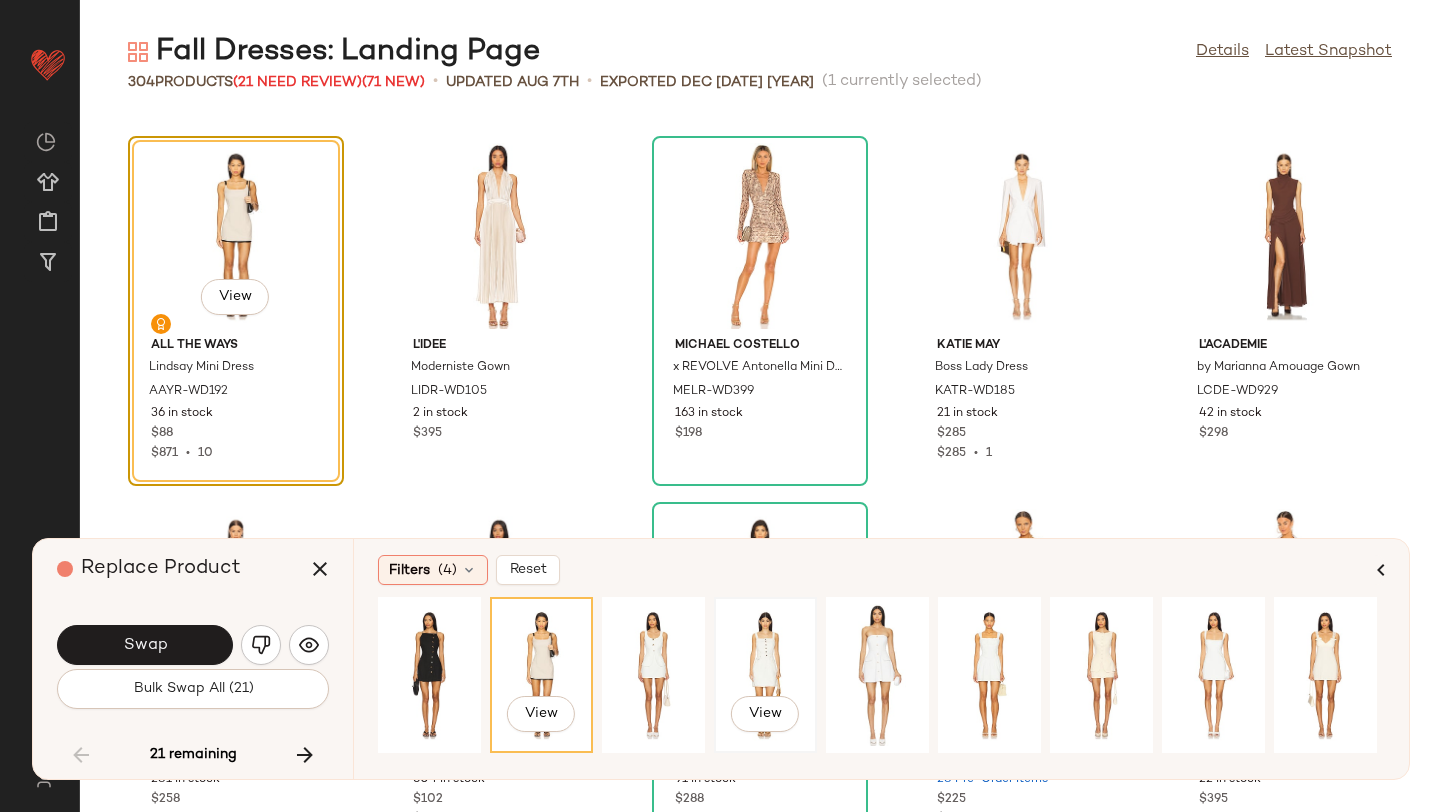 click on "View" 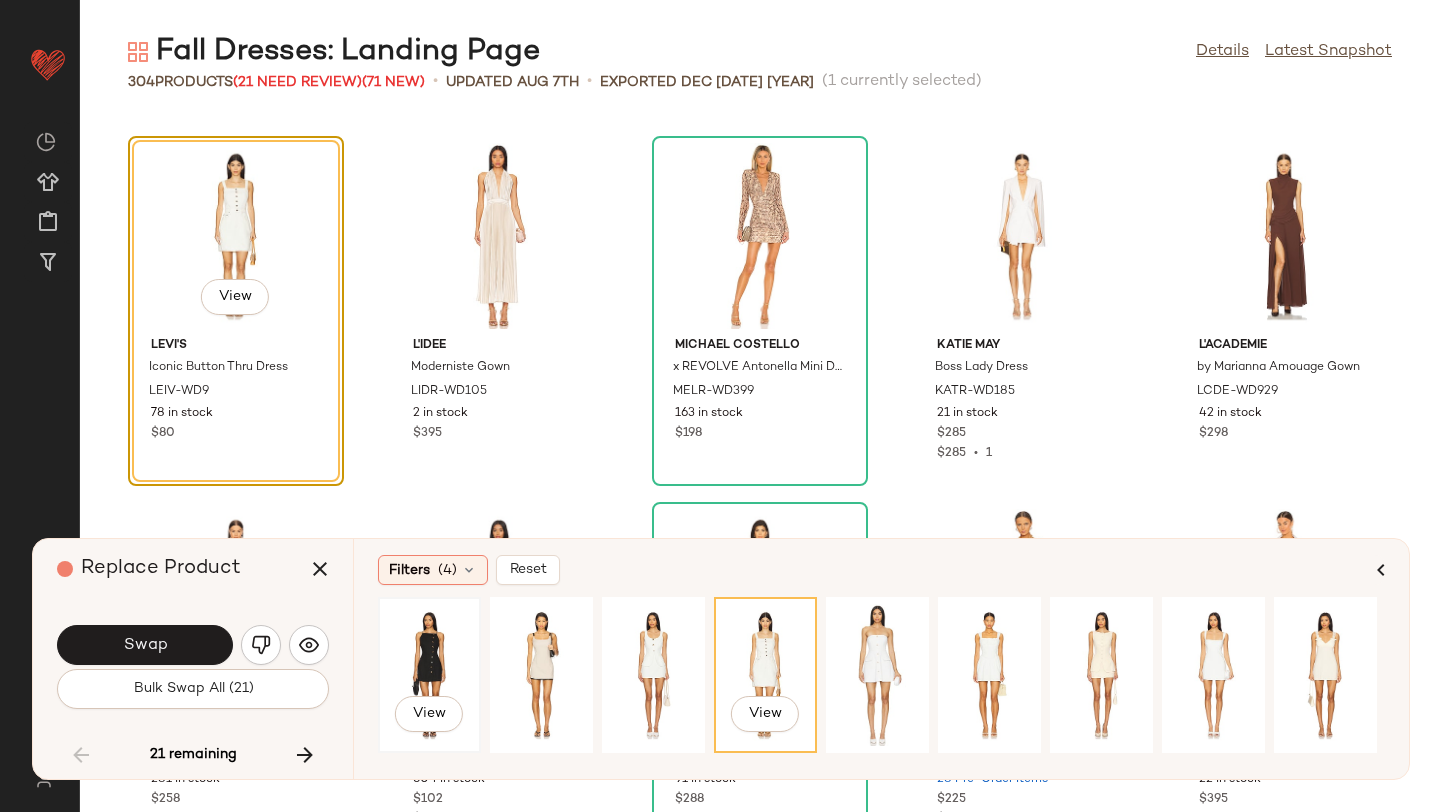 click on "View" 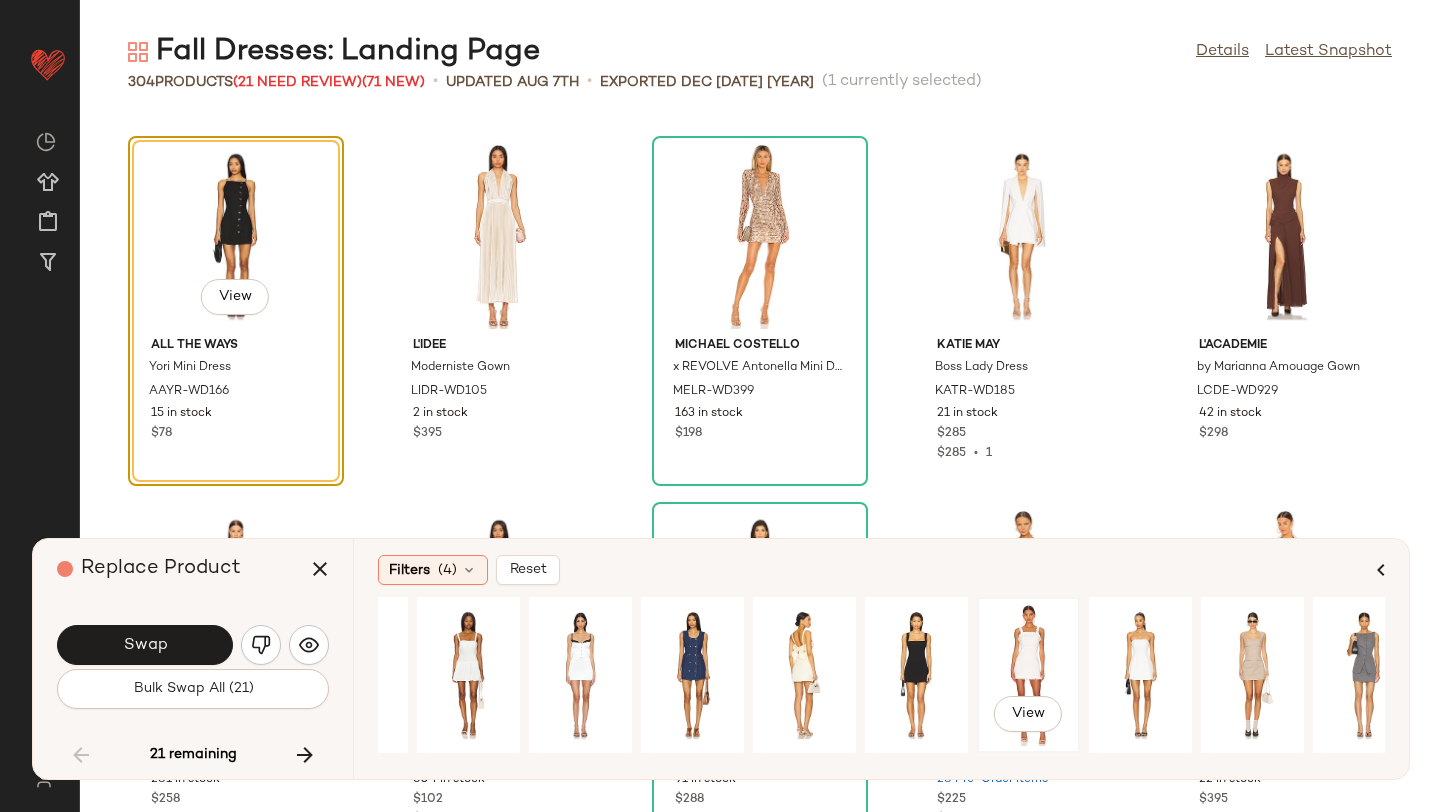 scroll, scrollTop: 0, scrollLeft: 1177, axis: horizontal 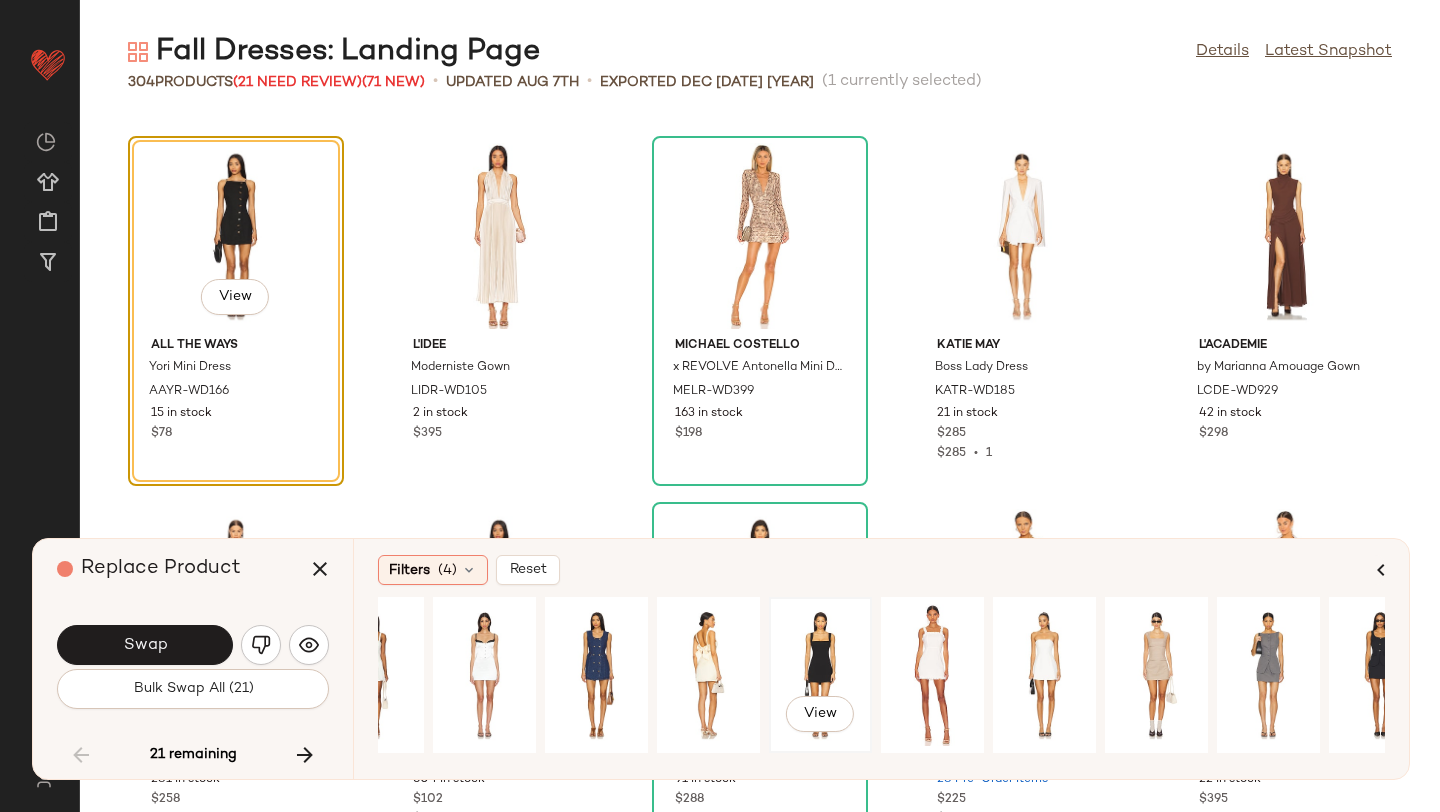 click on "View" 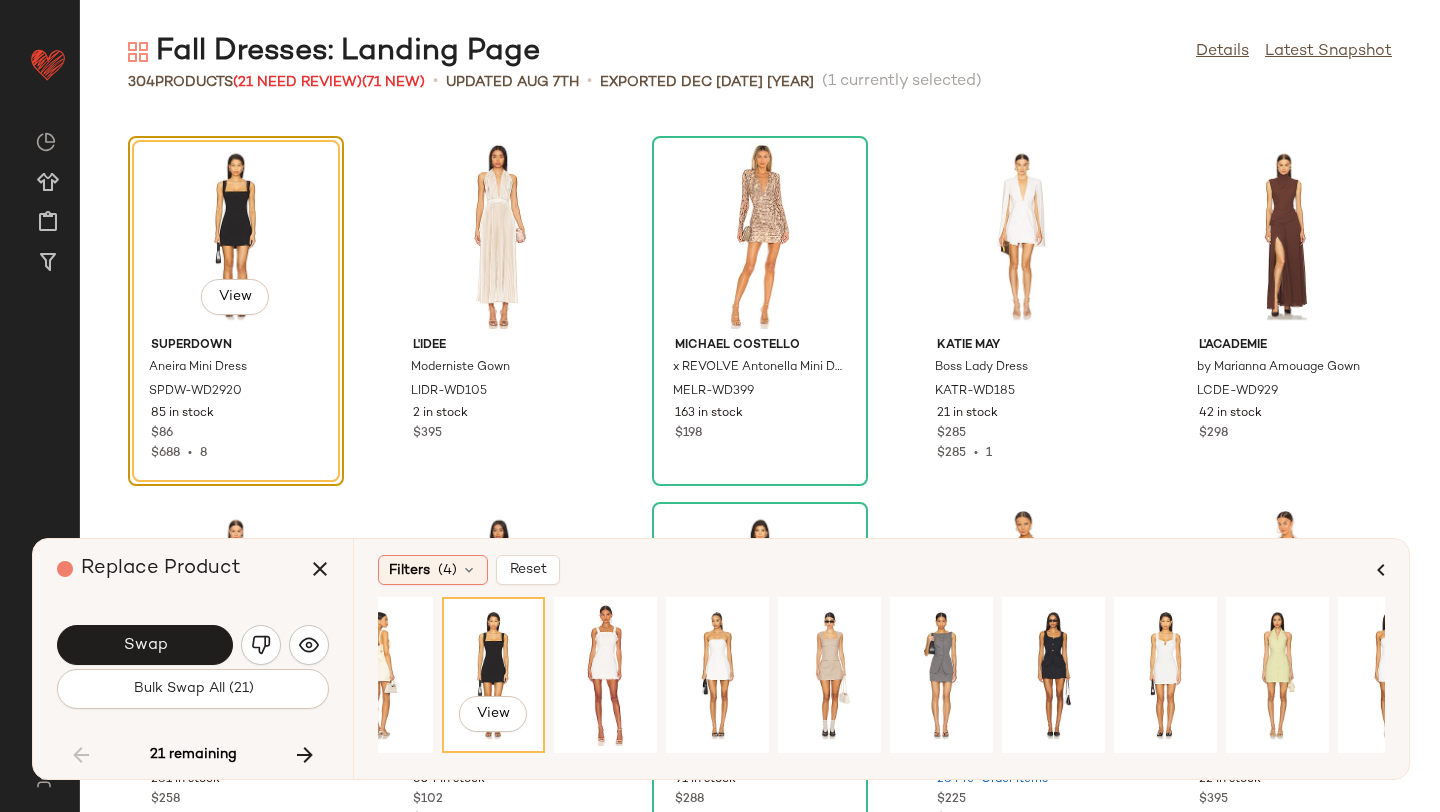 scroll, scrollTop: 0, scrollLeft: 1725, axis: horizontal 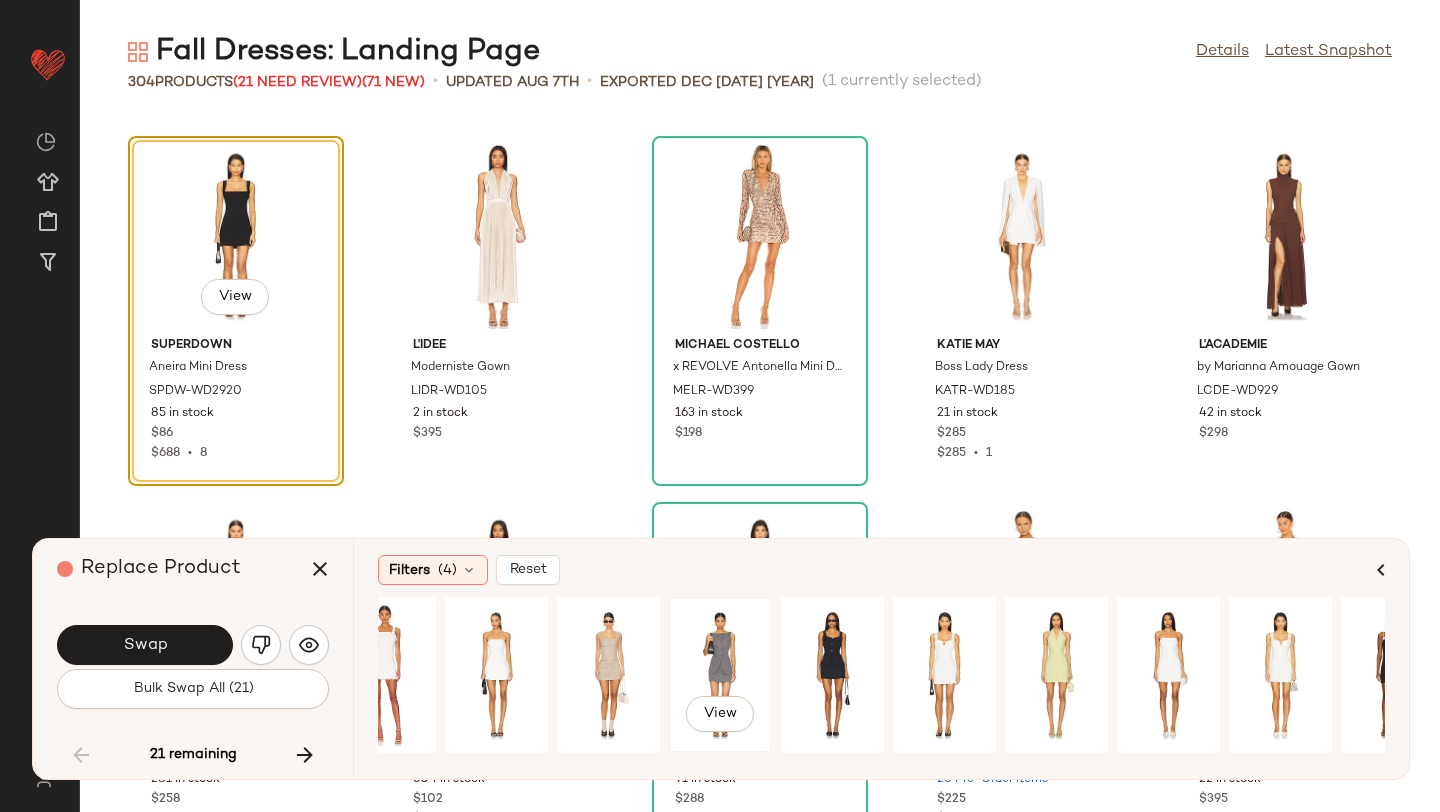 click on "View" 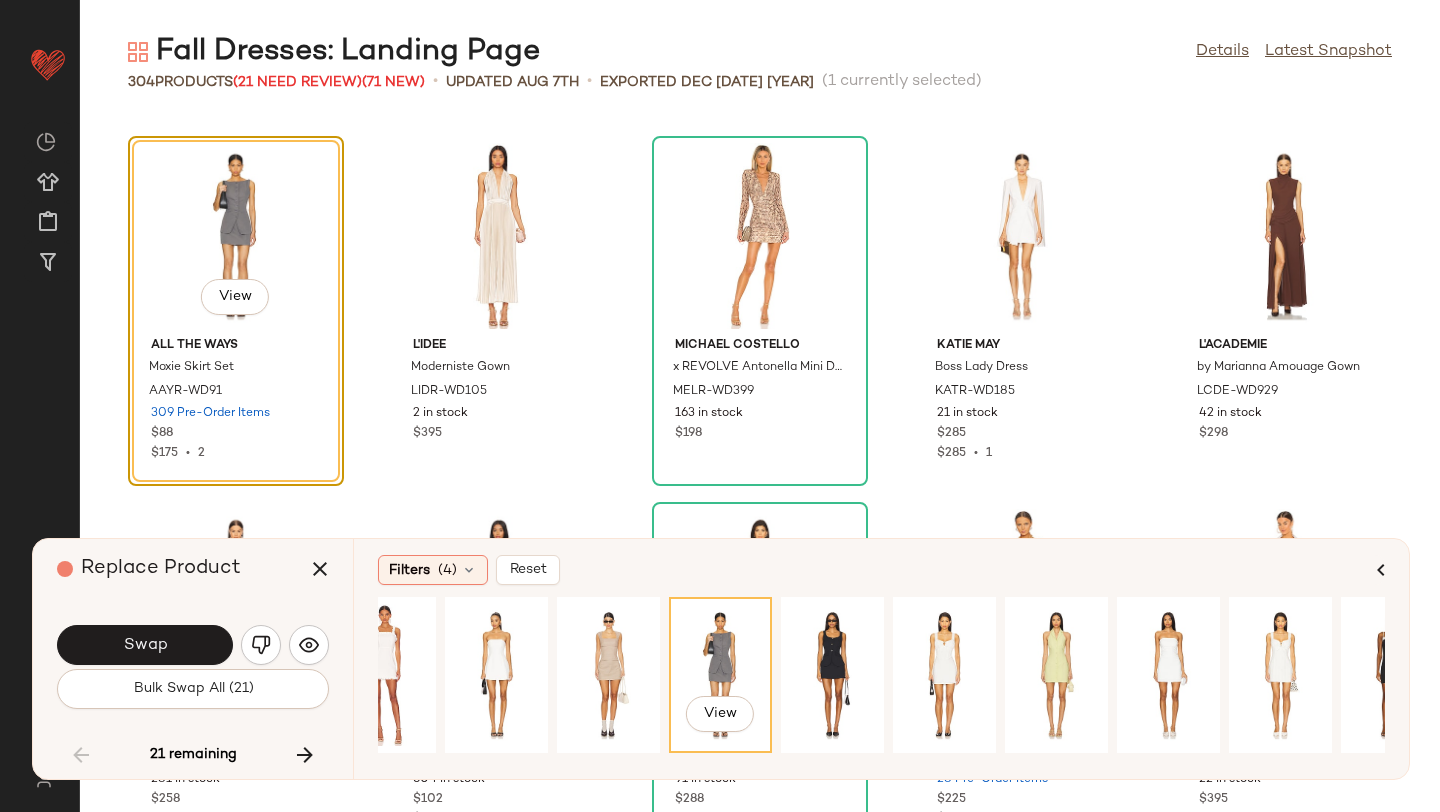 scroll, scrollTop: 0, scrollLeft: 1784, axis: horizontal 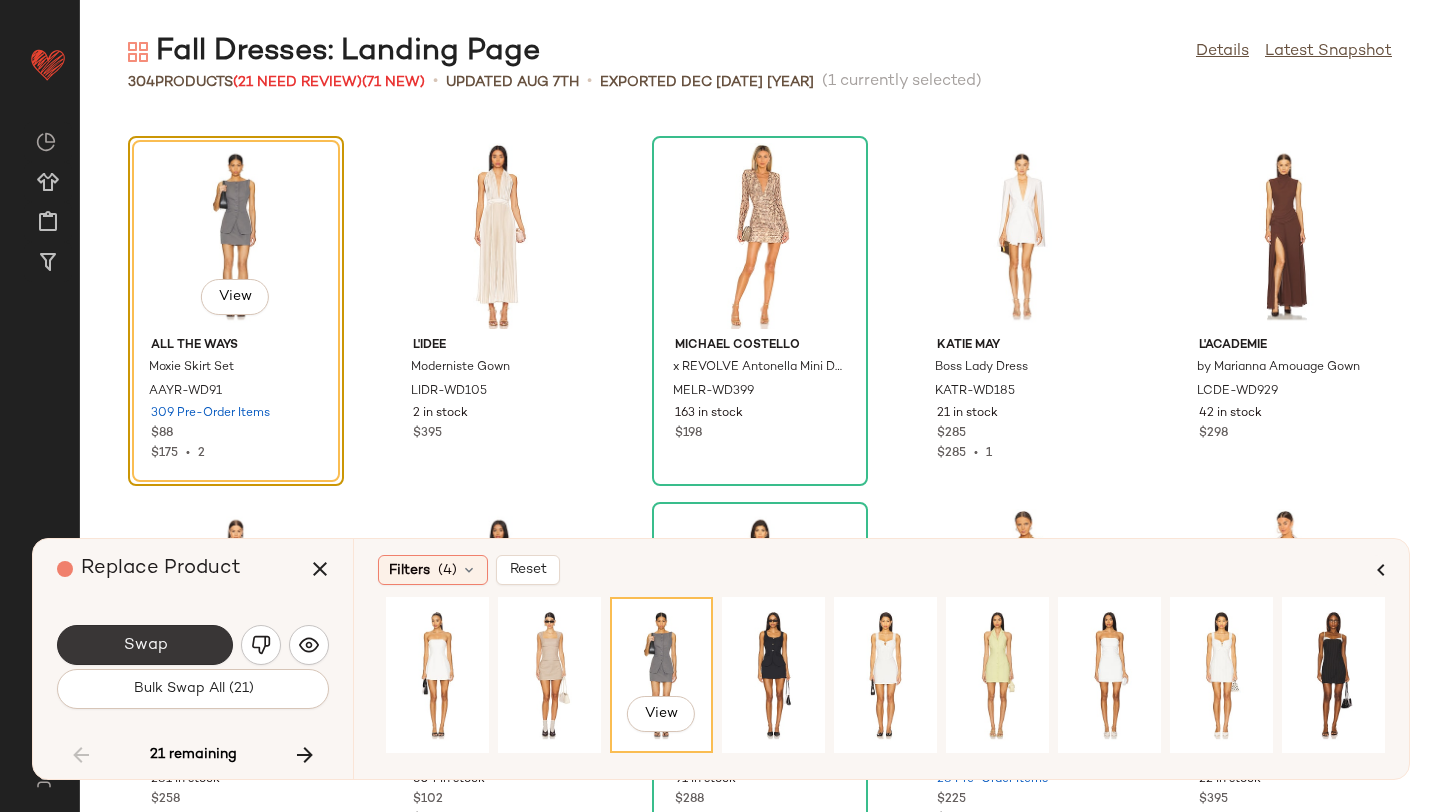 click on "Swap" at bounding box center [145, 645] 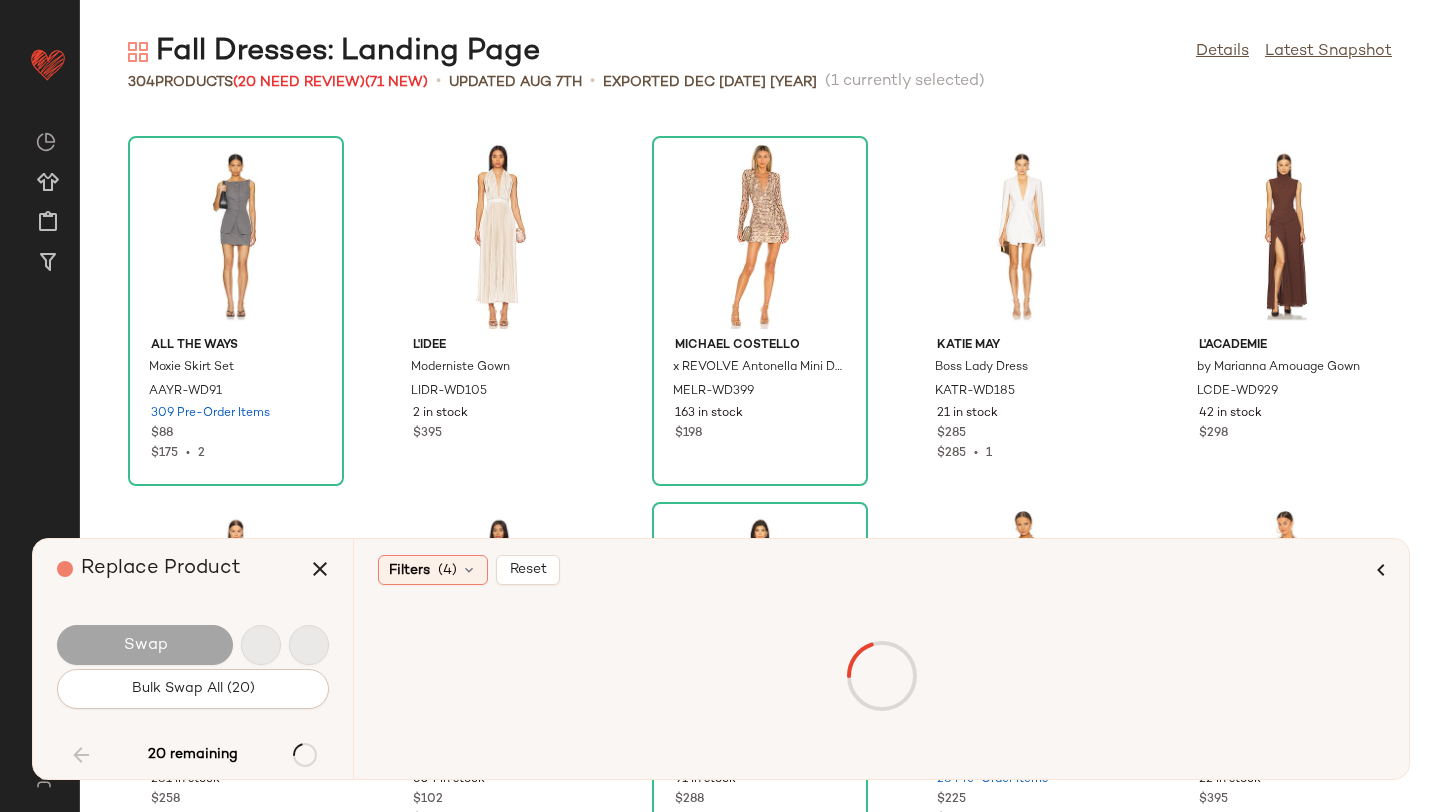 scroll, scrollTop: 15006, scrollLeft: 0, axis: vertical 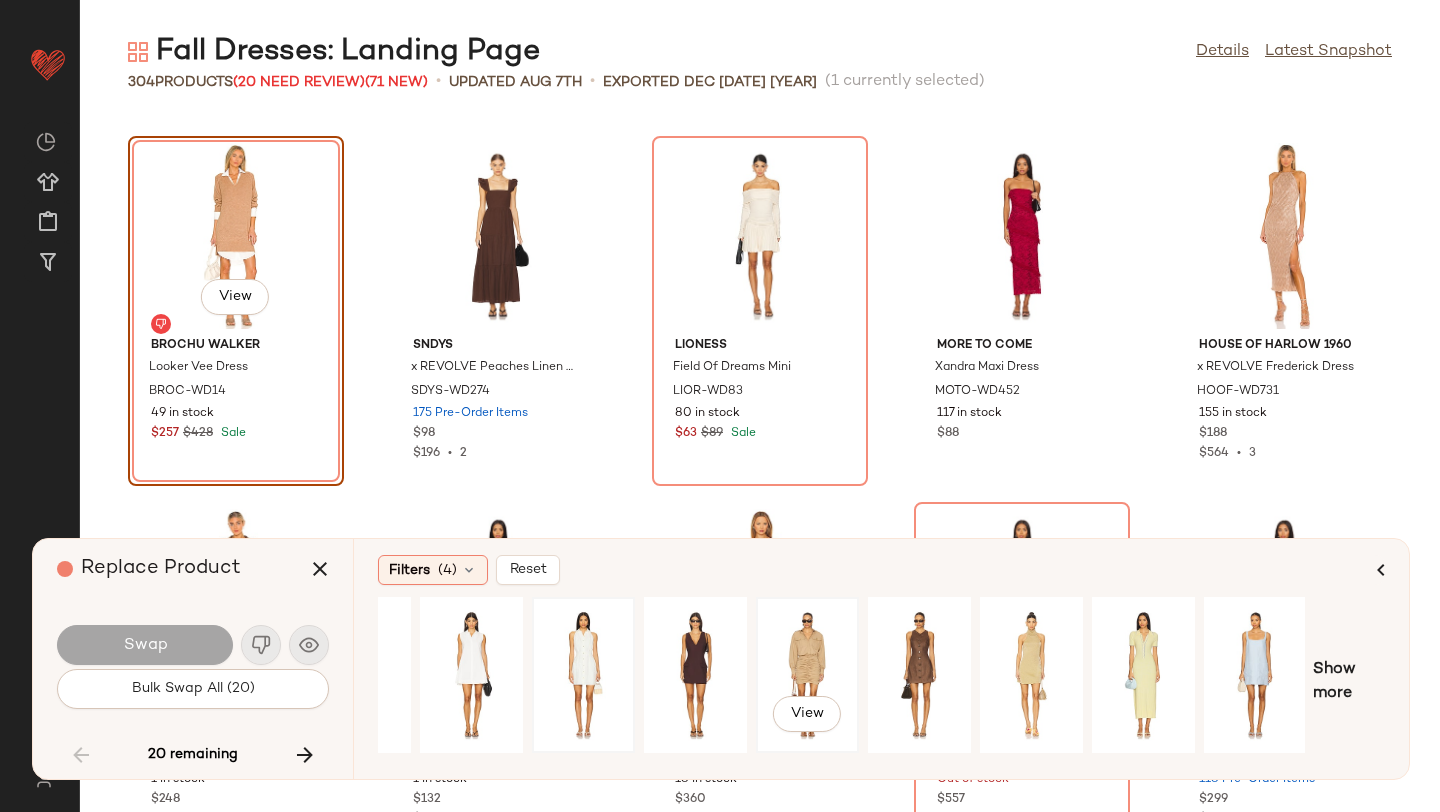 click on "View" 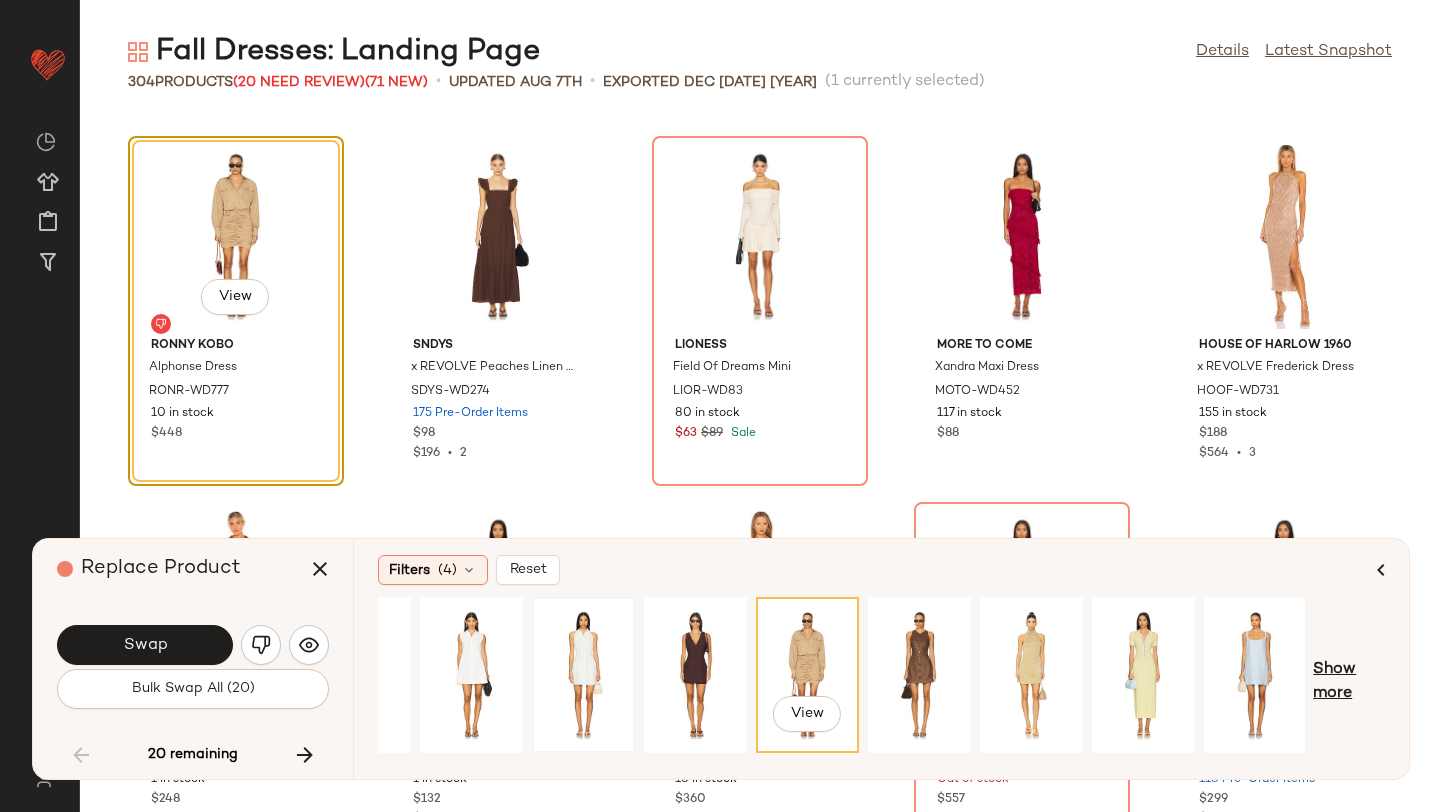 click on "Show more" at bounding box center (1349, 682) 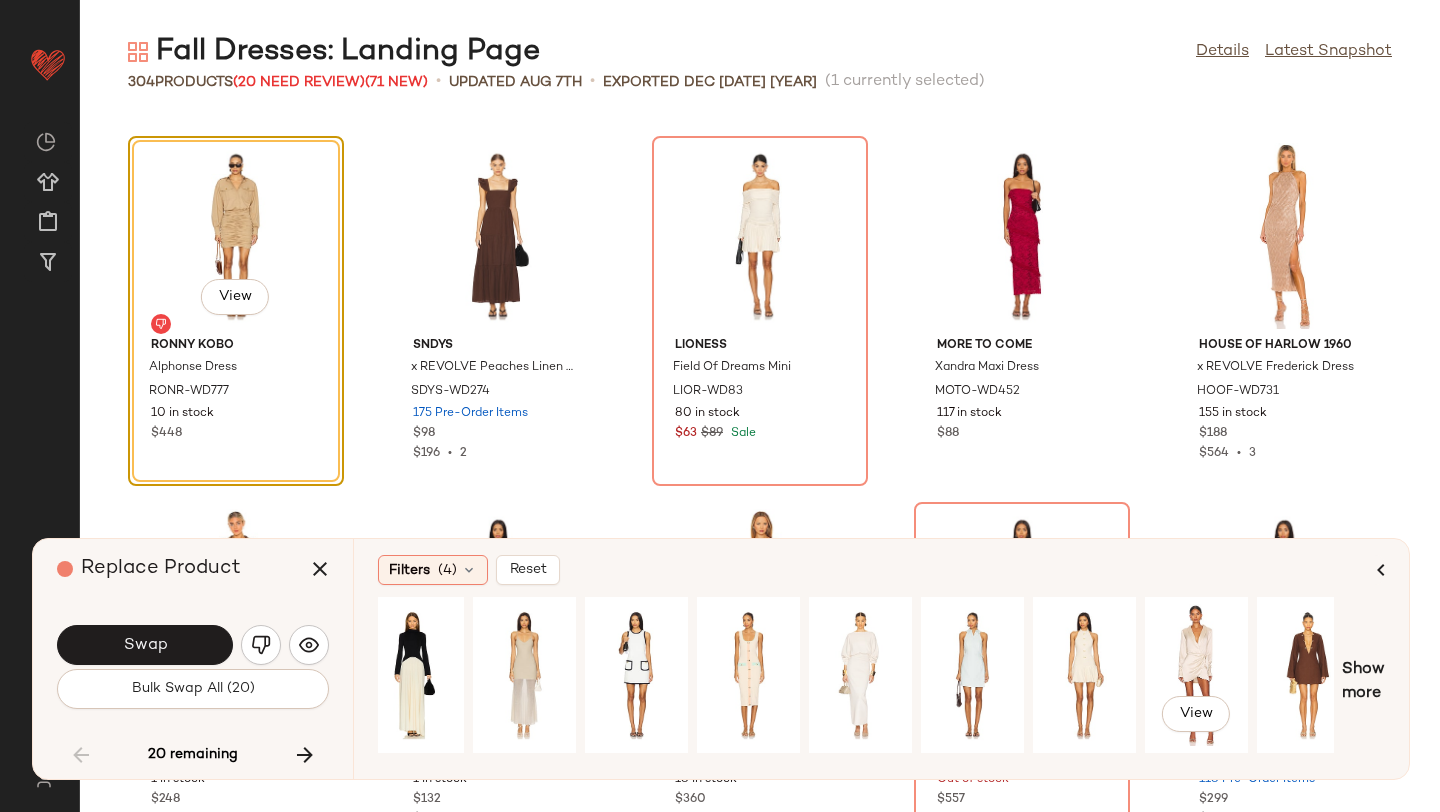 scroll, scrollTop: 0, scrollLeft: 1273, axis: horizontal 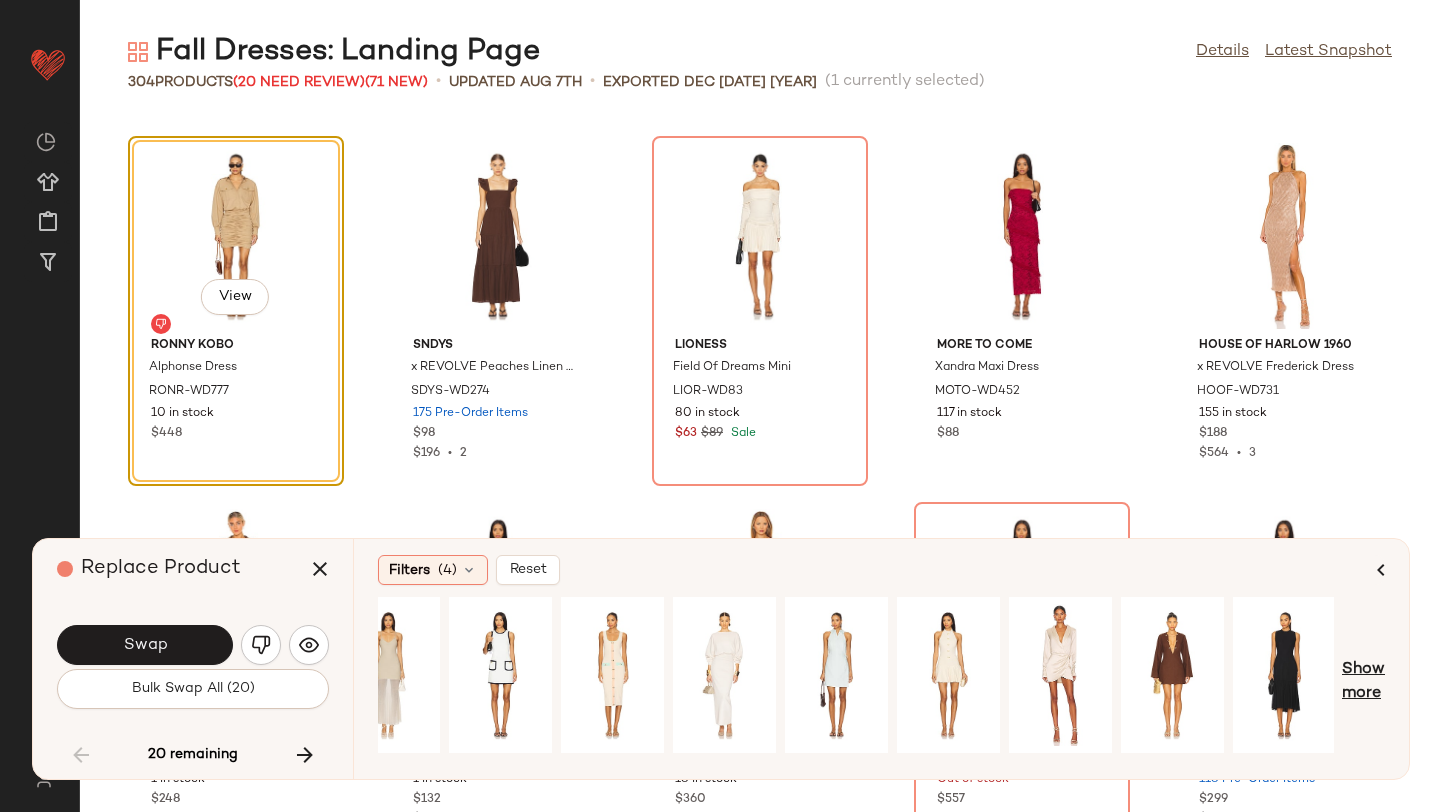 click on "Show more" at bounding box center [1363, 682] 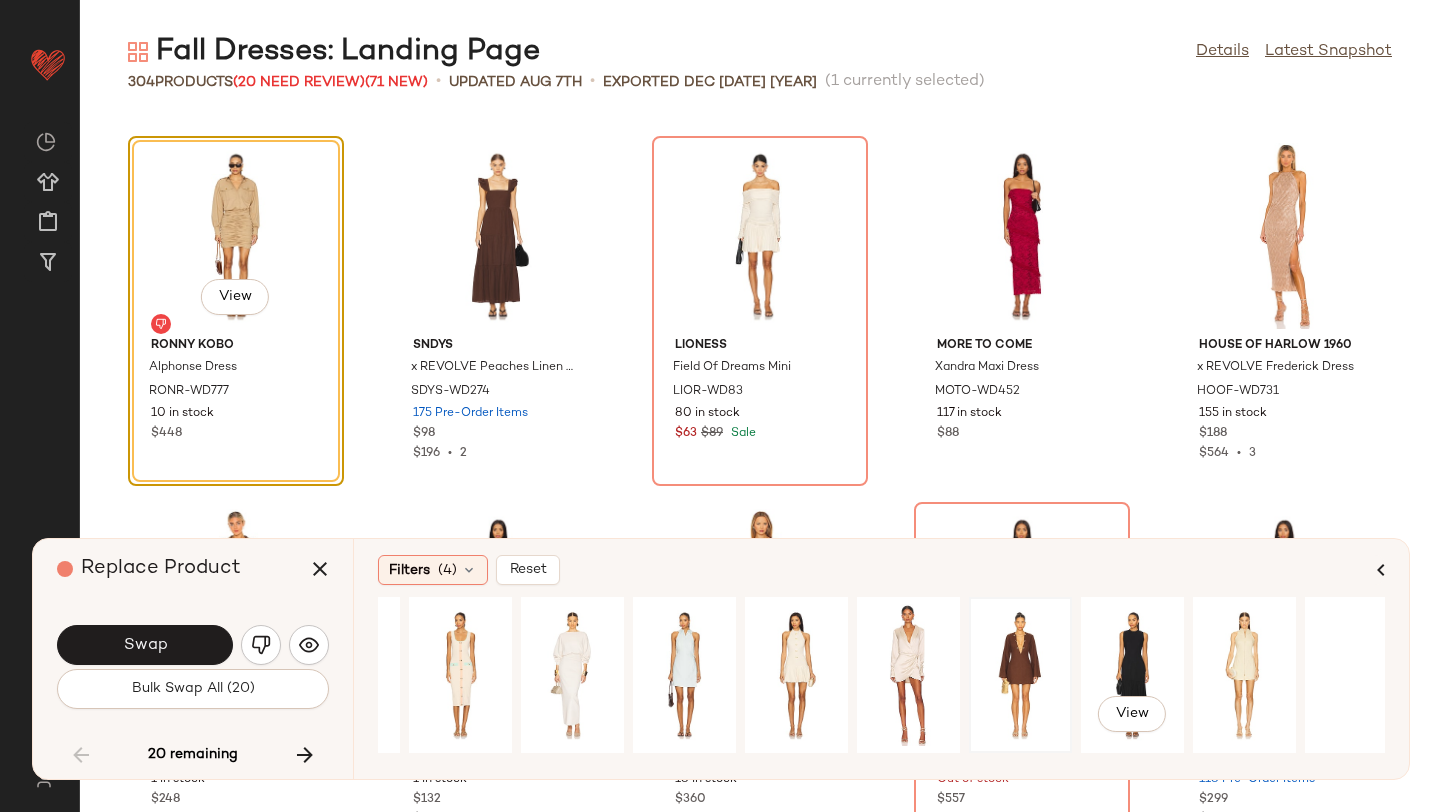 scroll, scrollTop: 0, scrollLeft: 1784, axis: horizontal 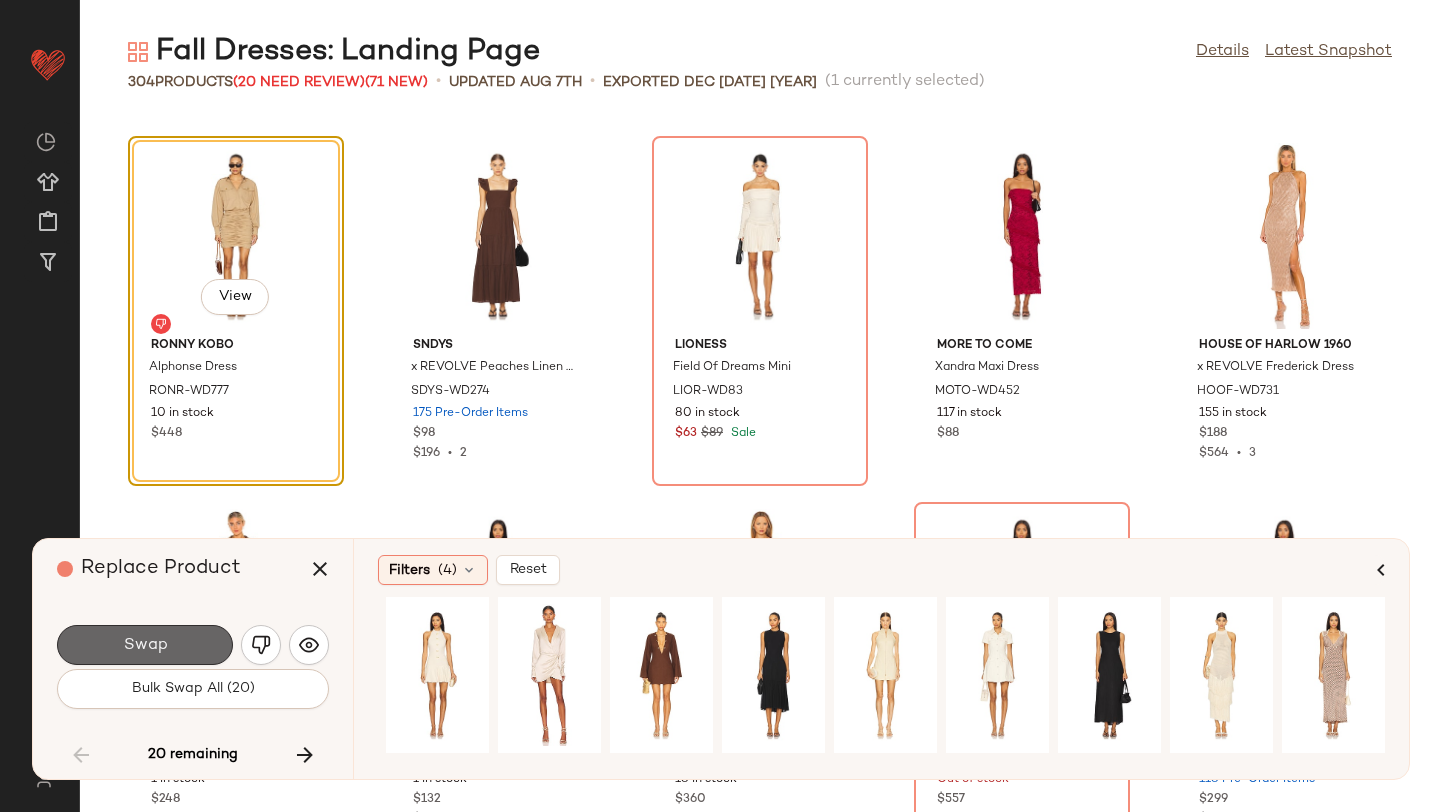 click on "Swap" 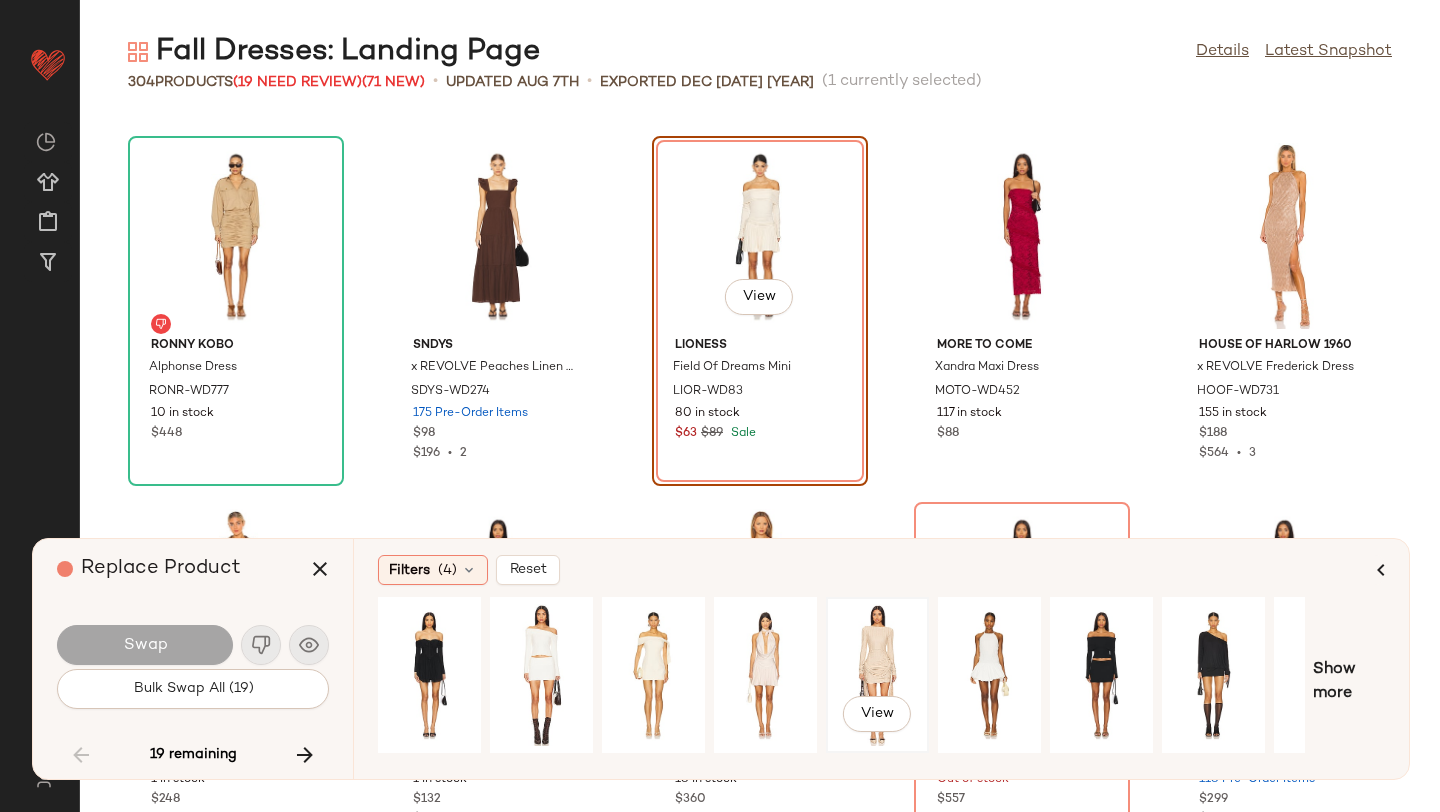 click on "View" 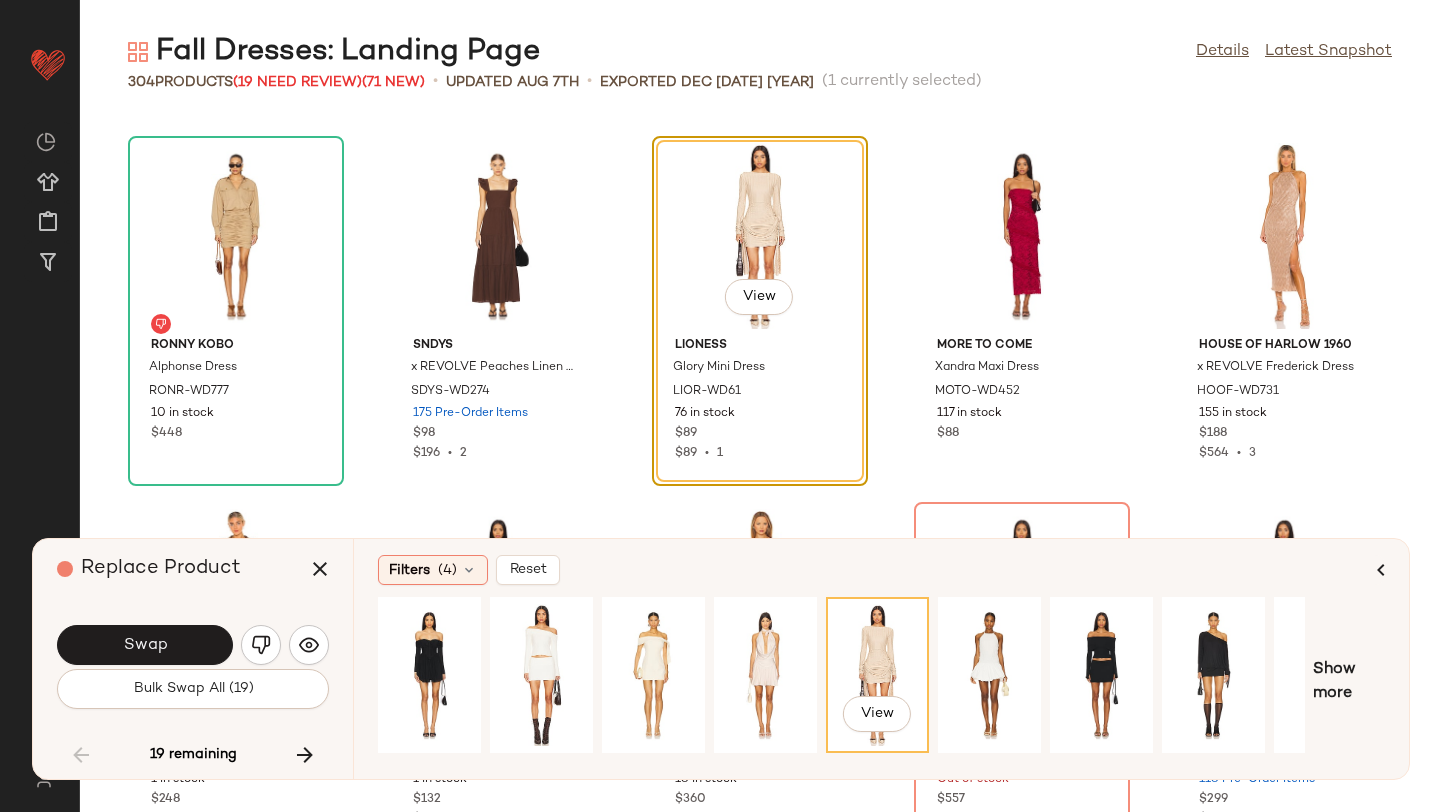 scroll, scrollTop: 0, scrollLeft: 1, axis: horizontal 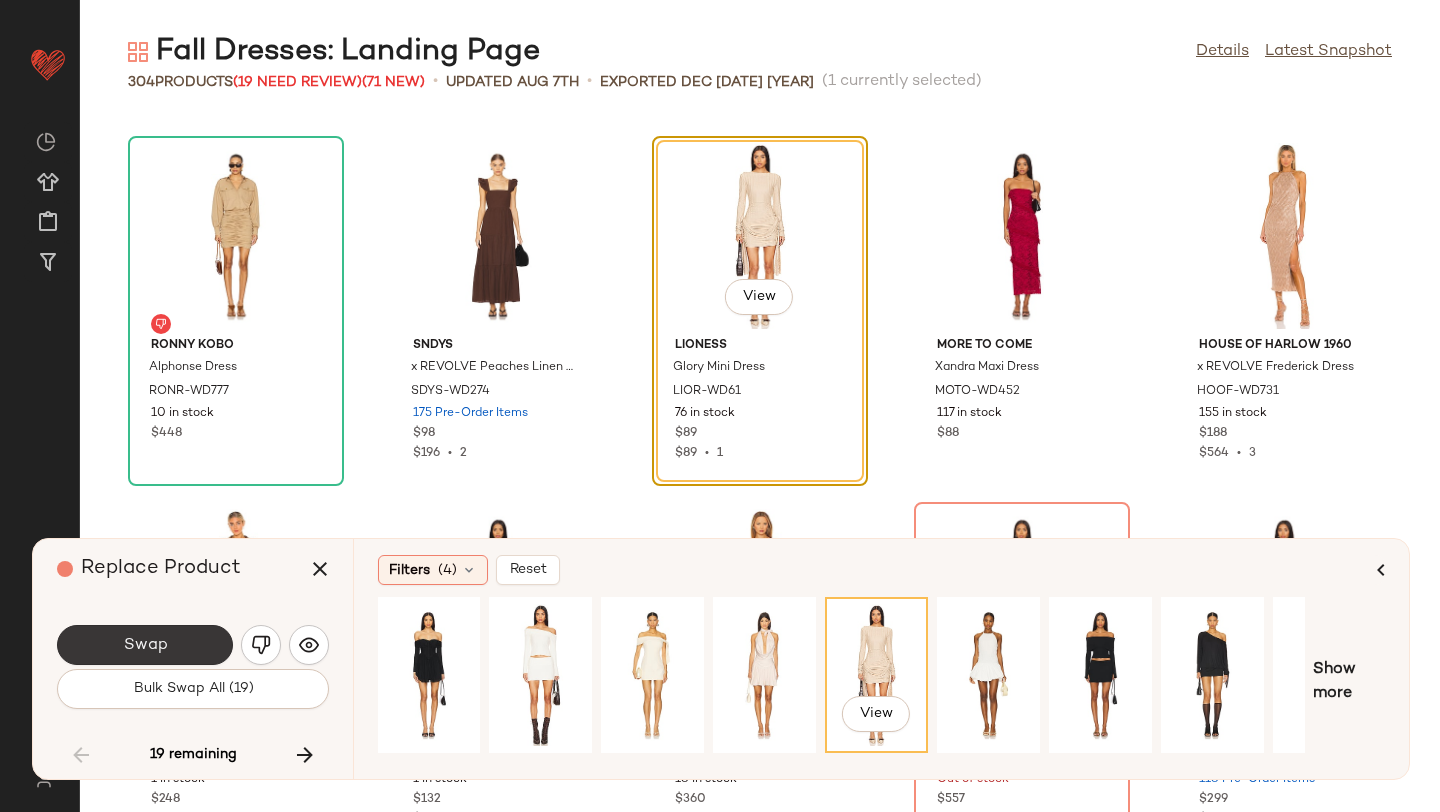 click on "Swap" 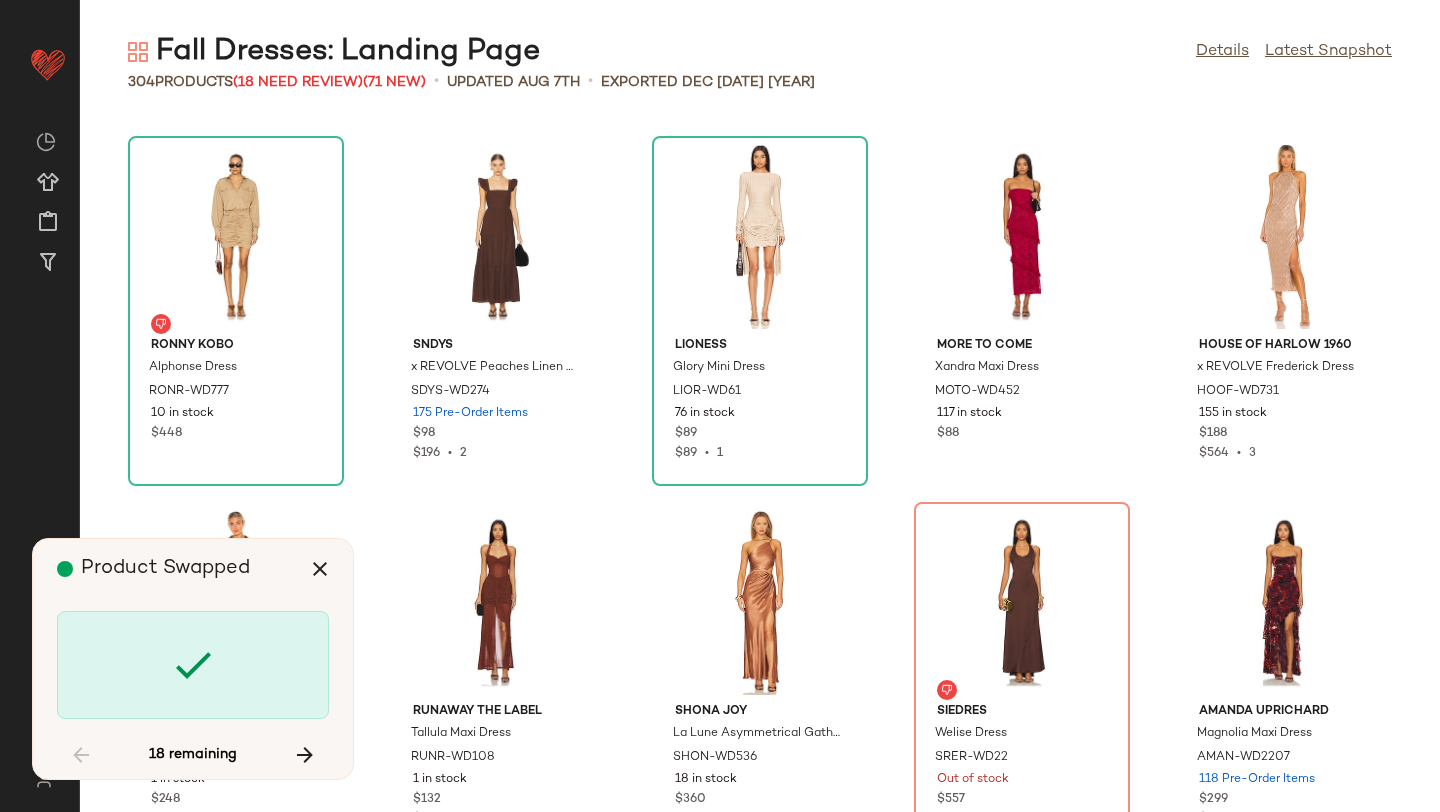 scroll, scrollTop: 15372, scrollLeft: 0, axis: vertical 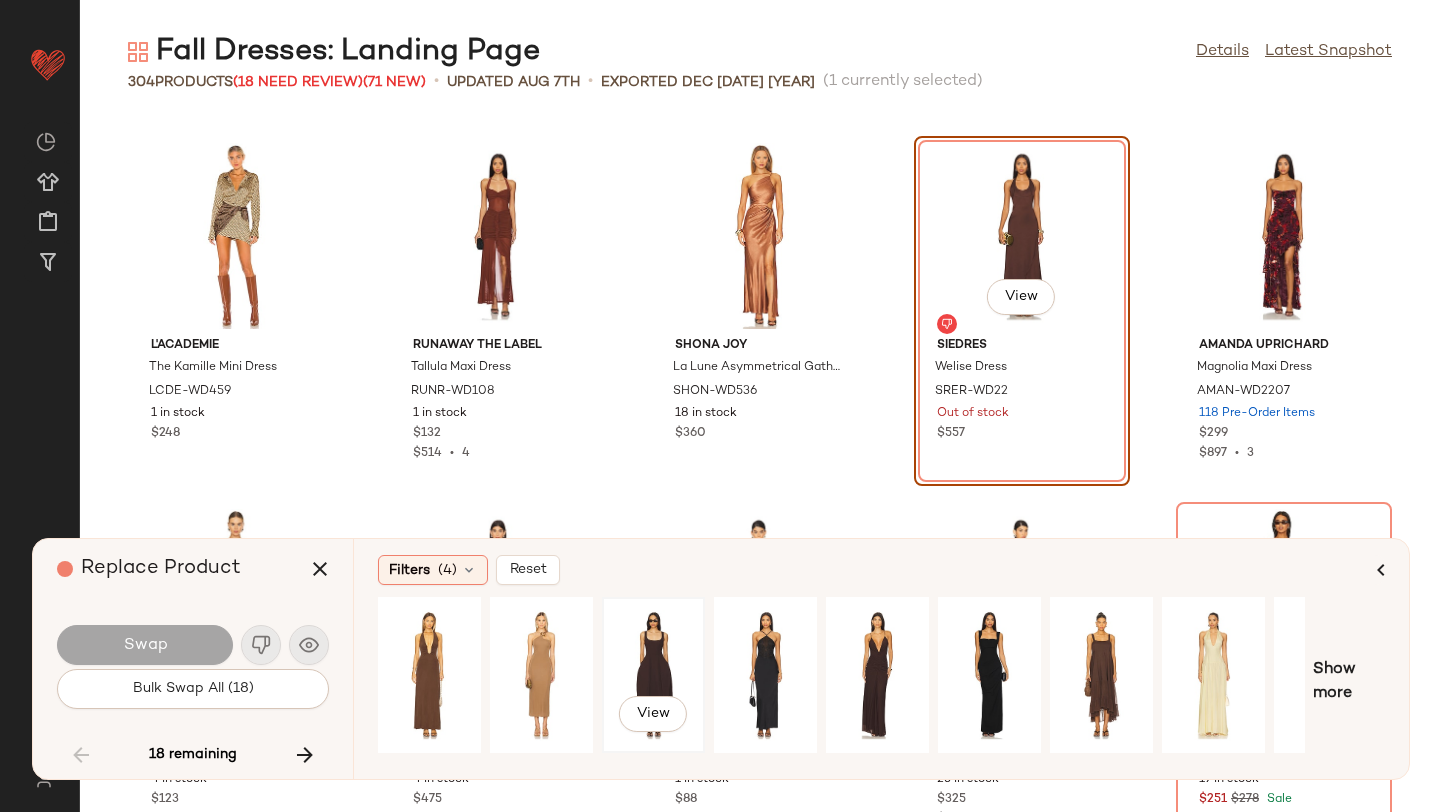 click on "View" 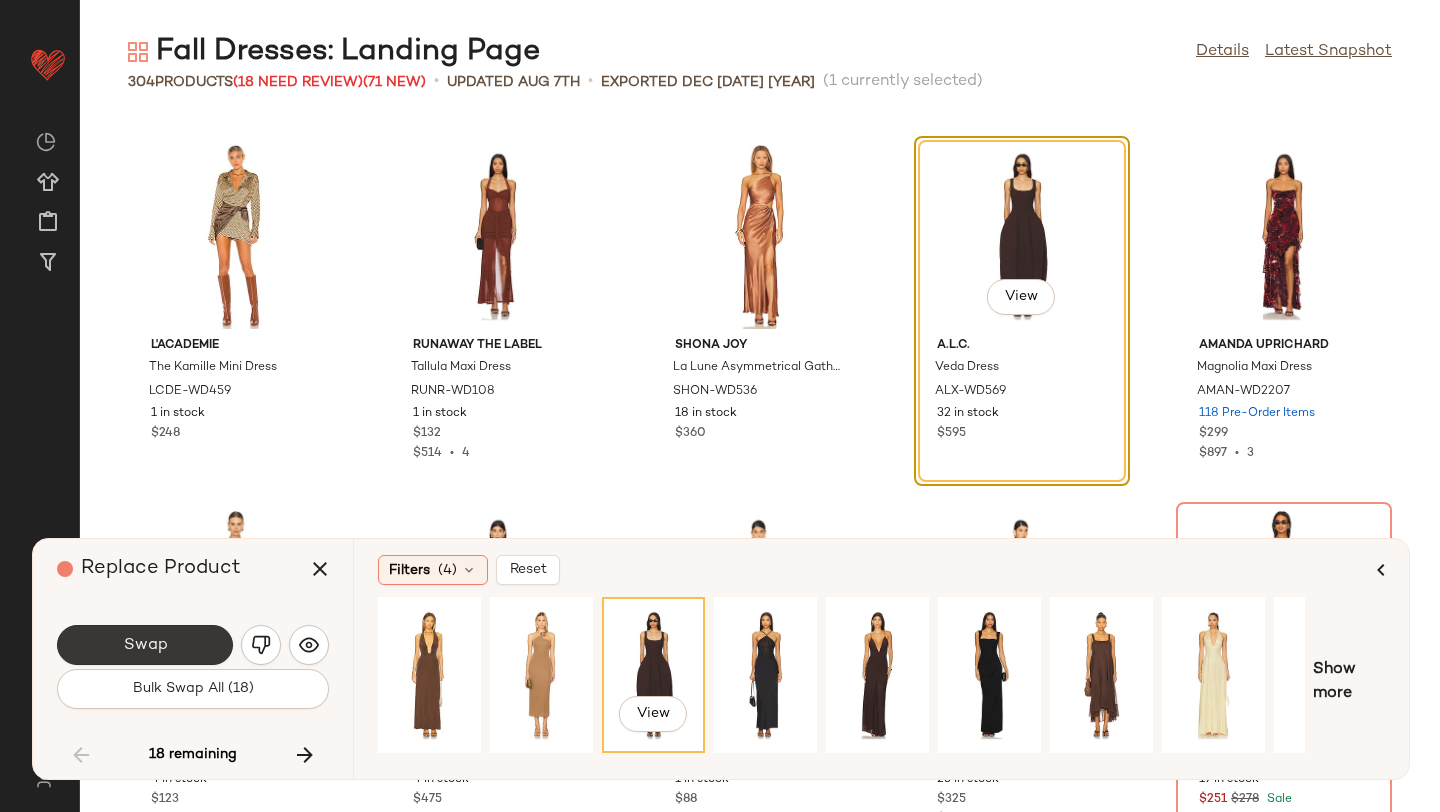 click on "Swap" at bounding box center [145, 645] 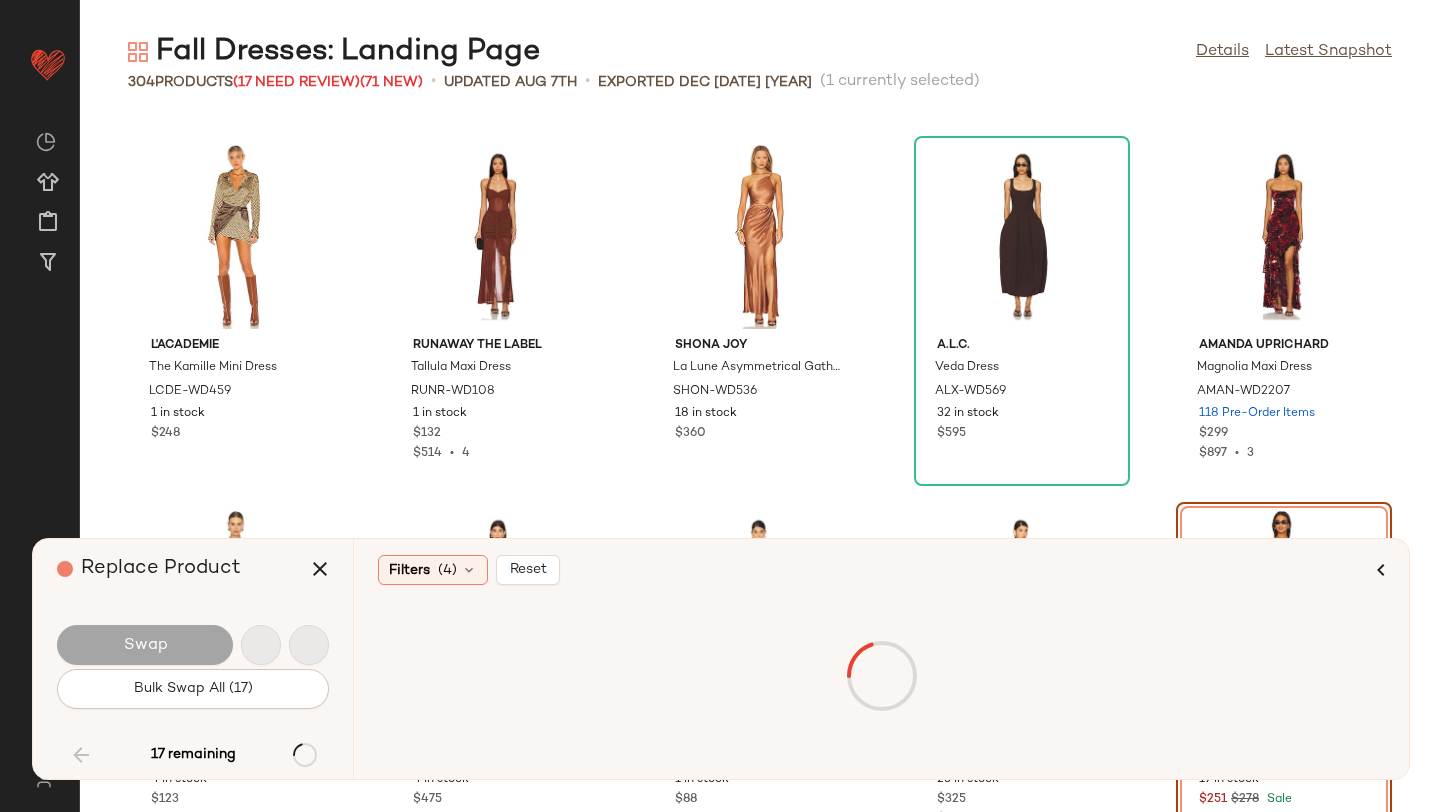 scroll, scrollTop: 15738, scrollLeft: 0, axis: vertical 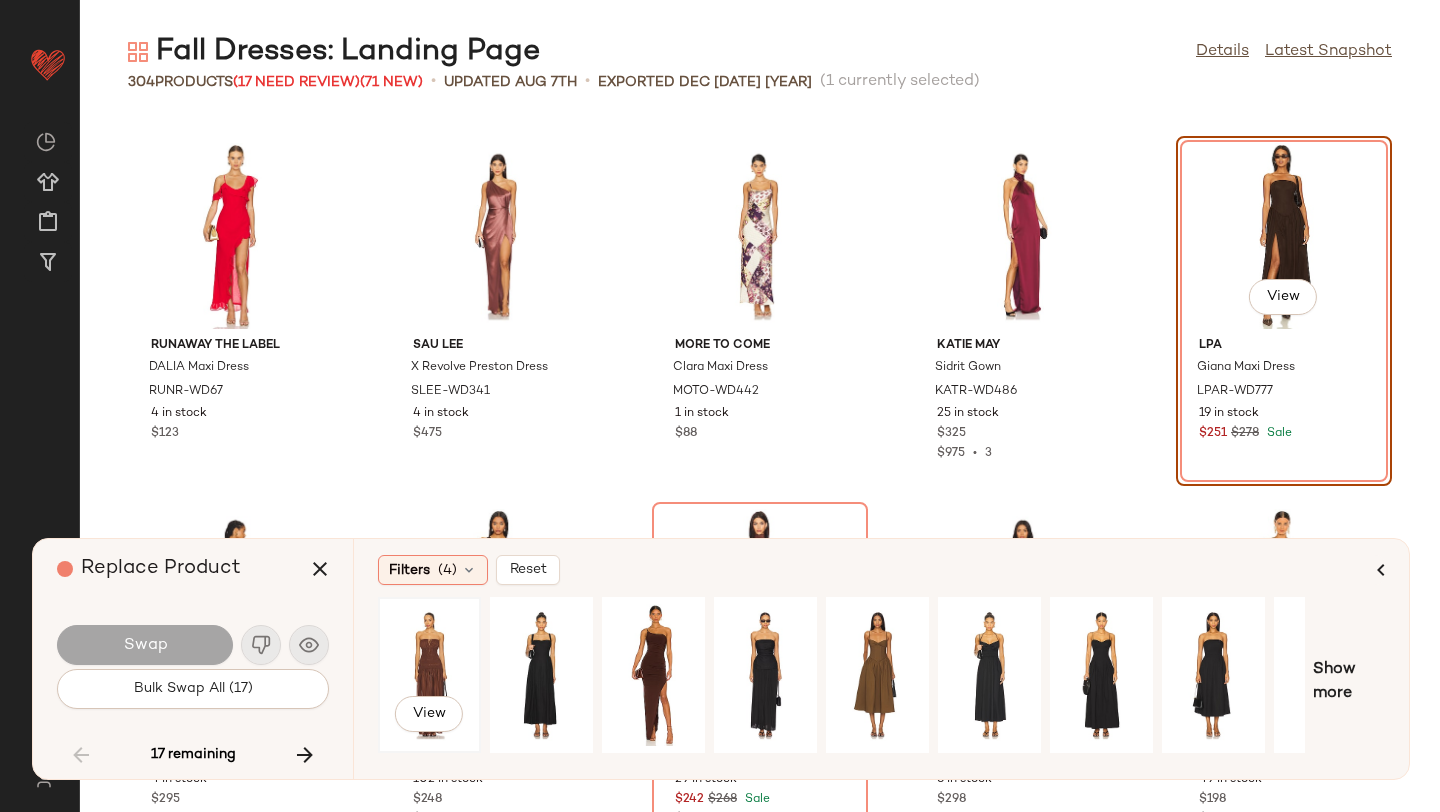 click on "View" 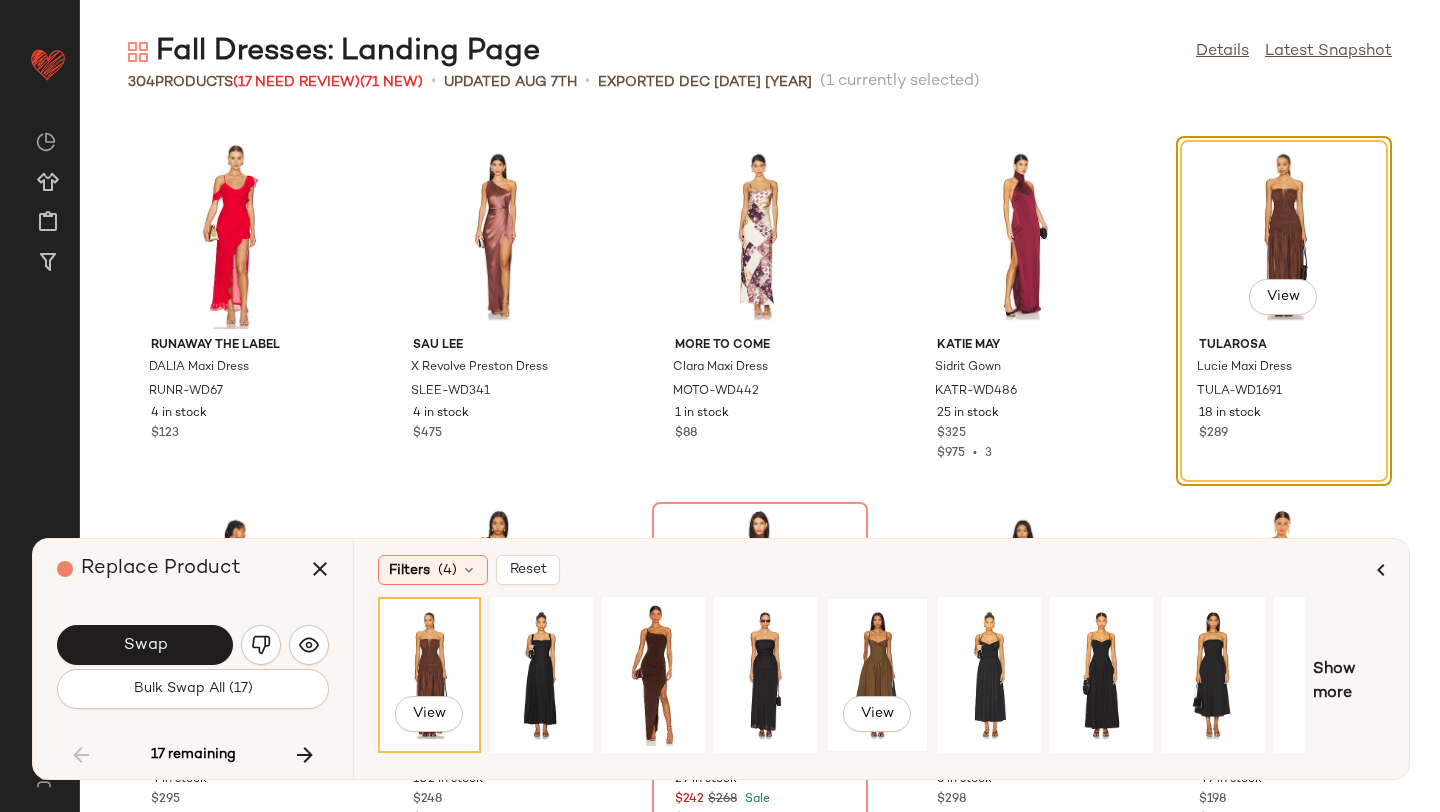 click on "View" 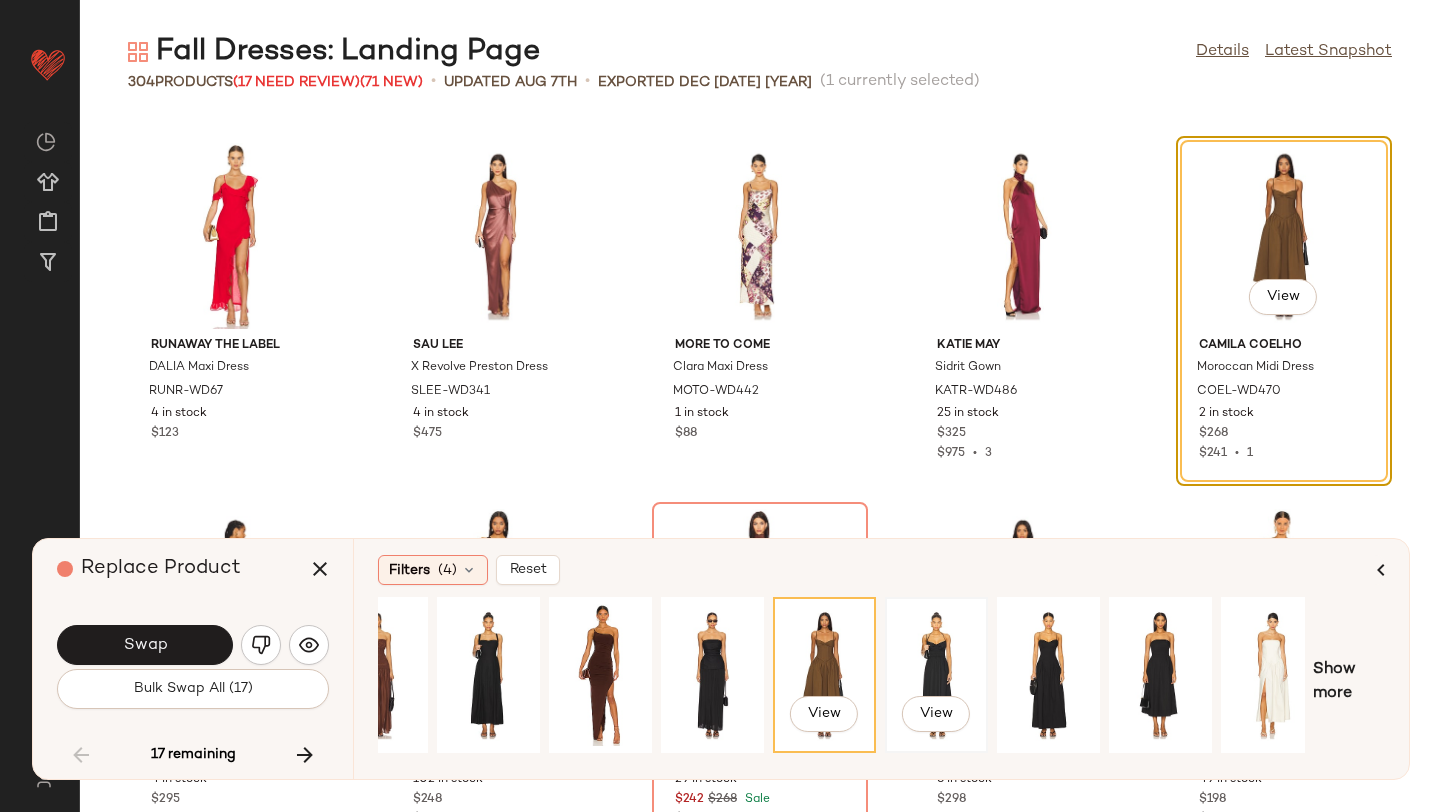 scroll, scrollTop: 0, scrollLeft: 182, axis: horizontal 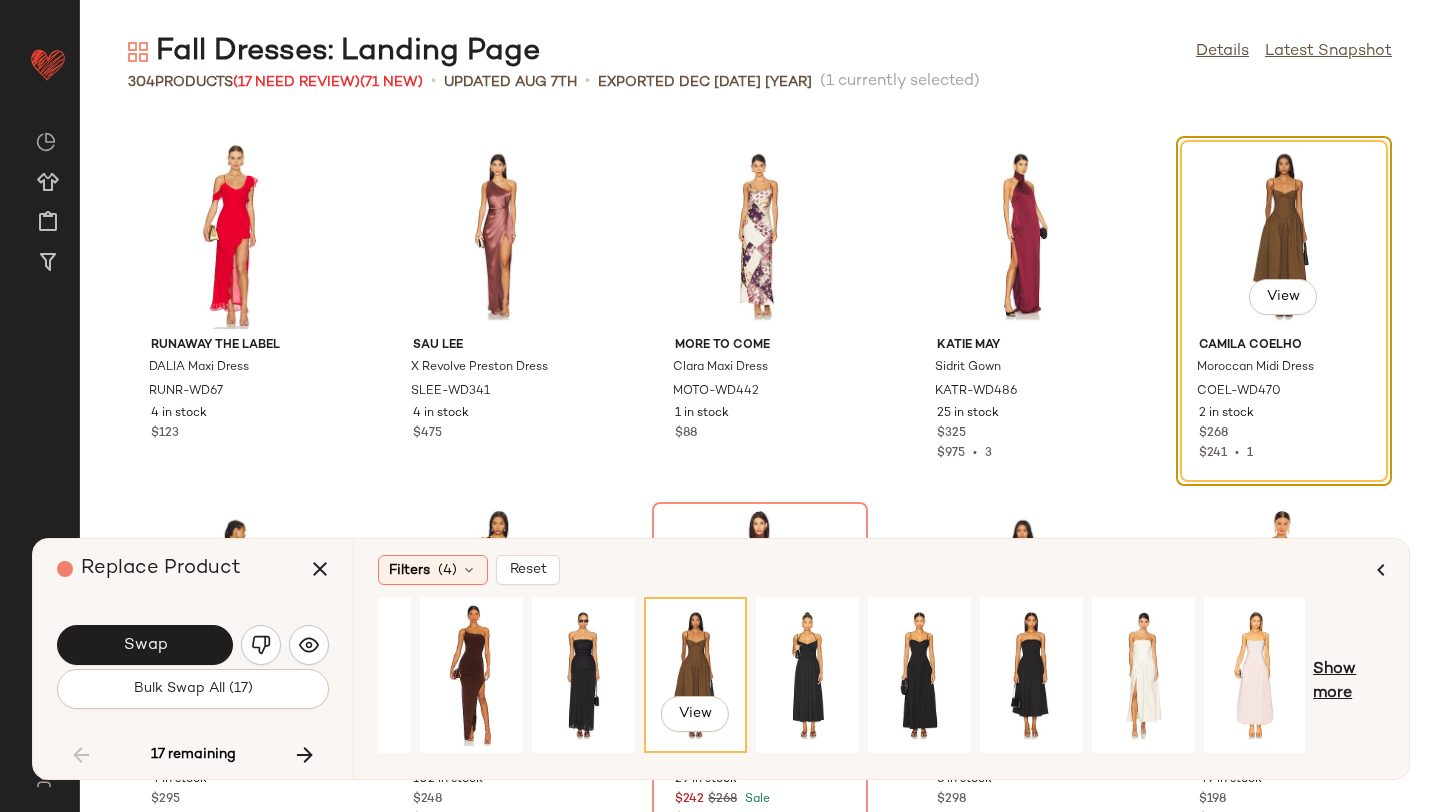 click on "Show more" at bounding box center [1349, 682] 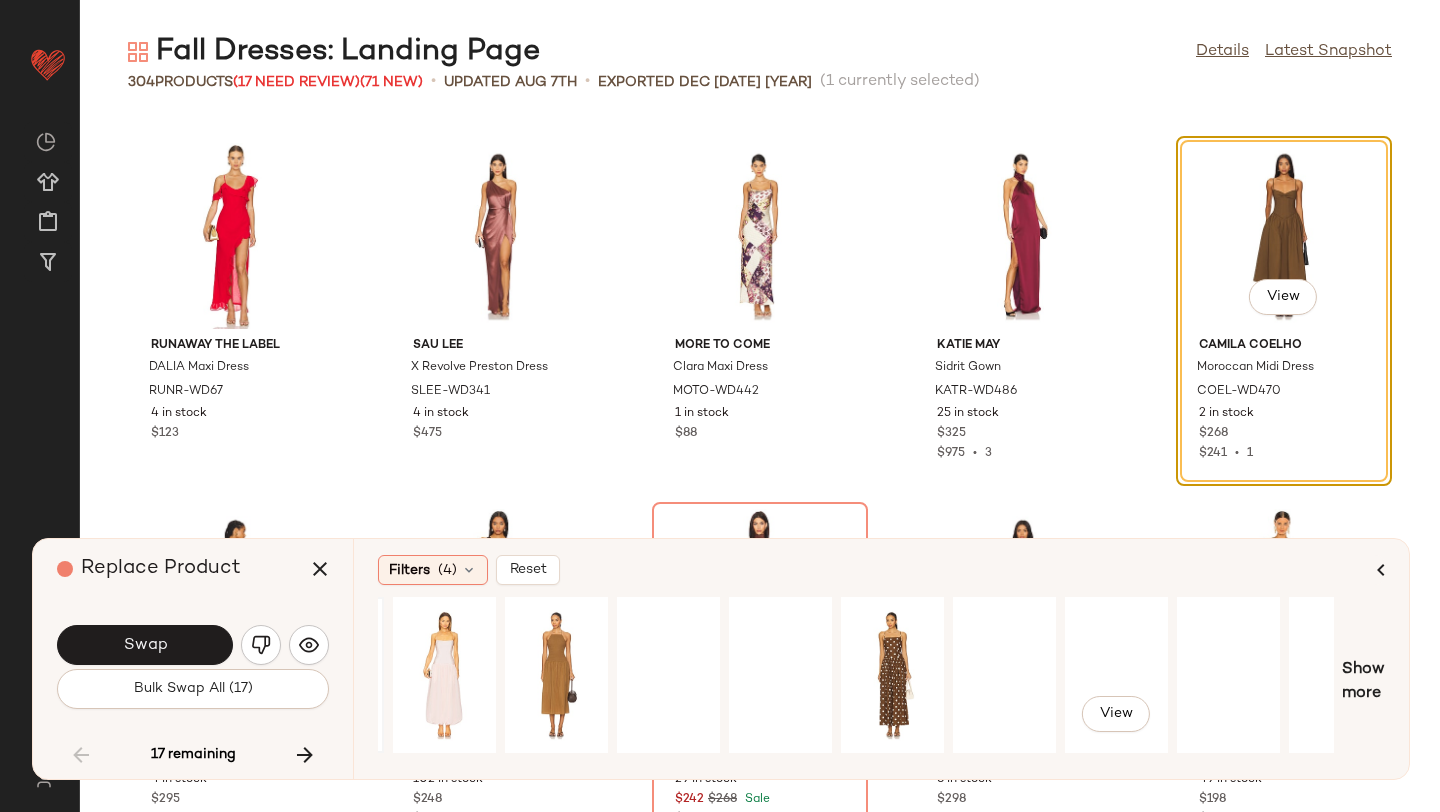 scroll, scrollTop: 0, scrollLeft: 1013, axis: horizontal 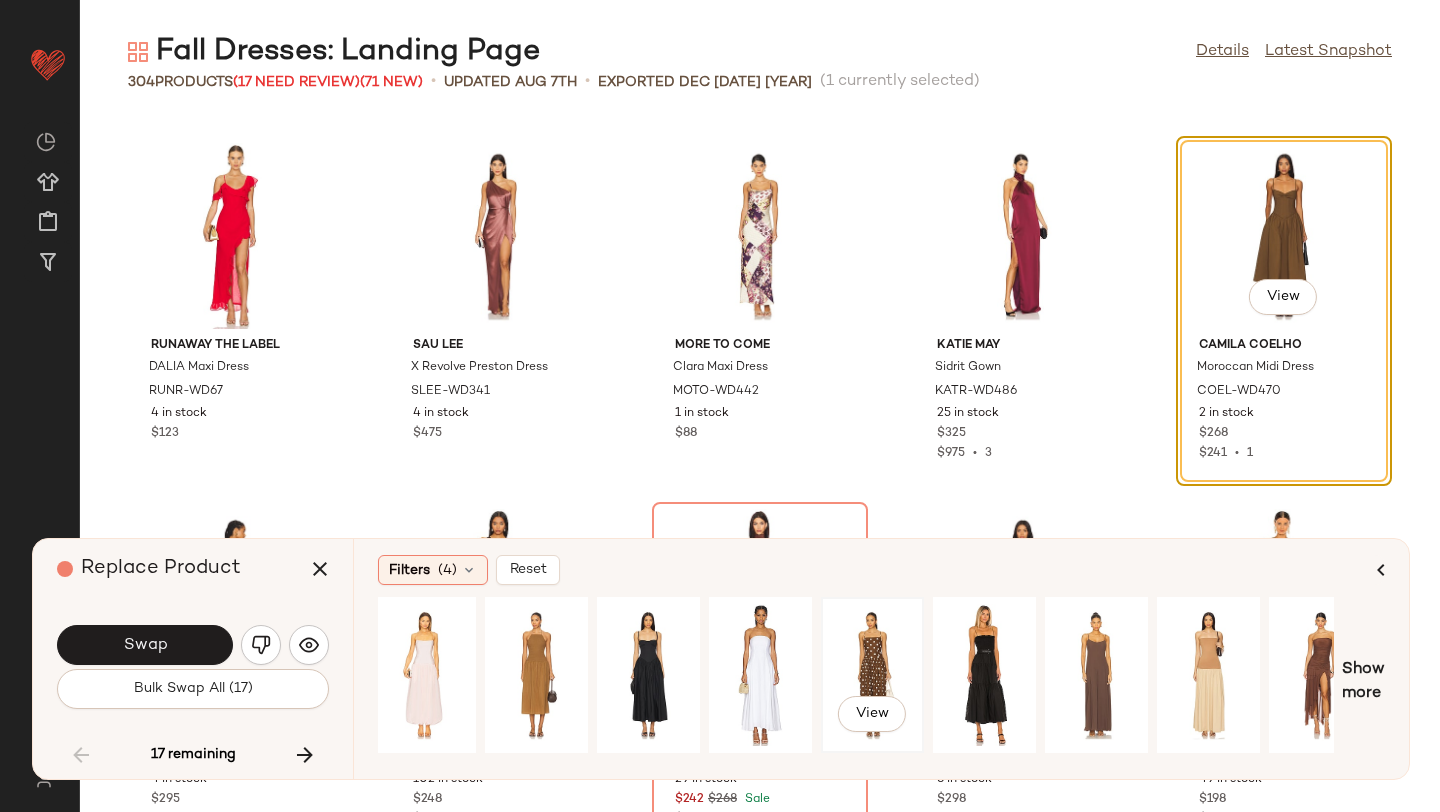 click on "View" 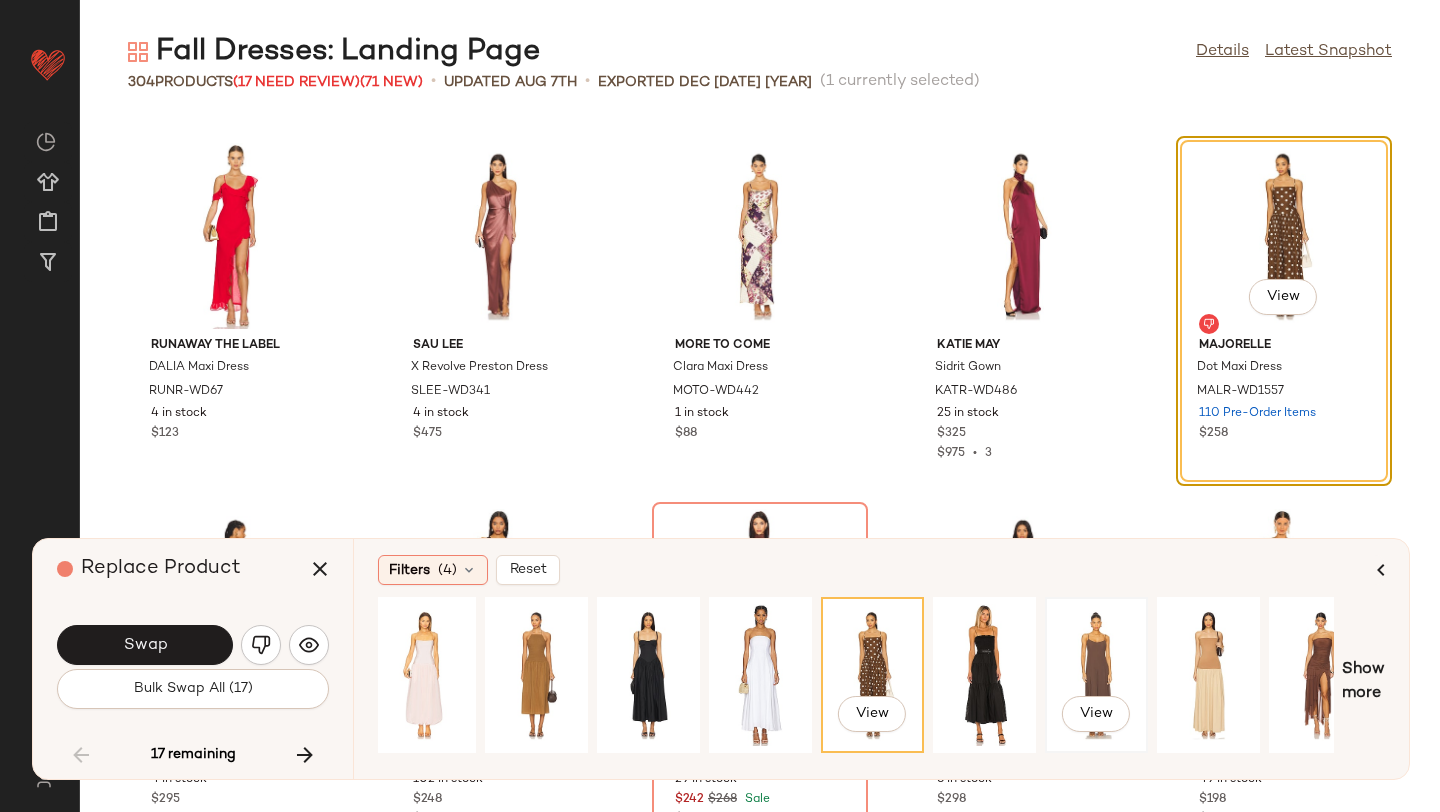 click on "View" 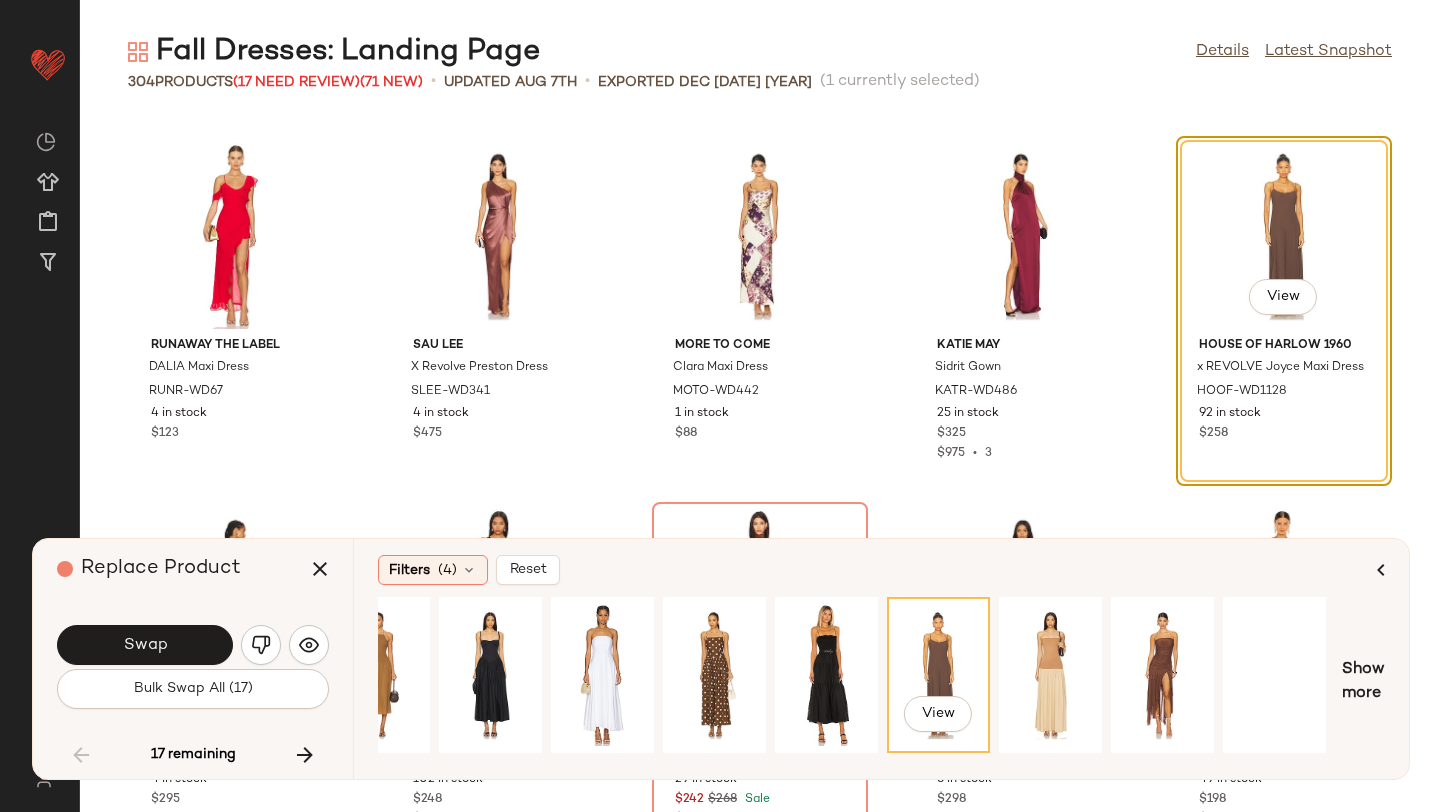 scroll, scrollTop: 0, scrollLeft: 1273, axis: horizontal 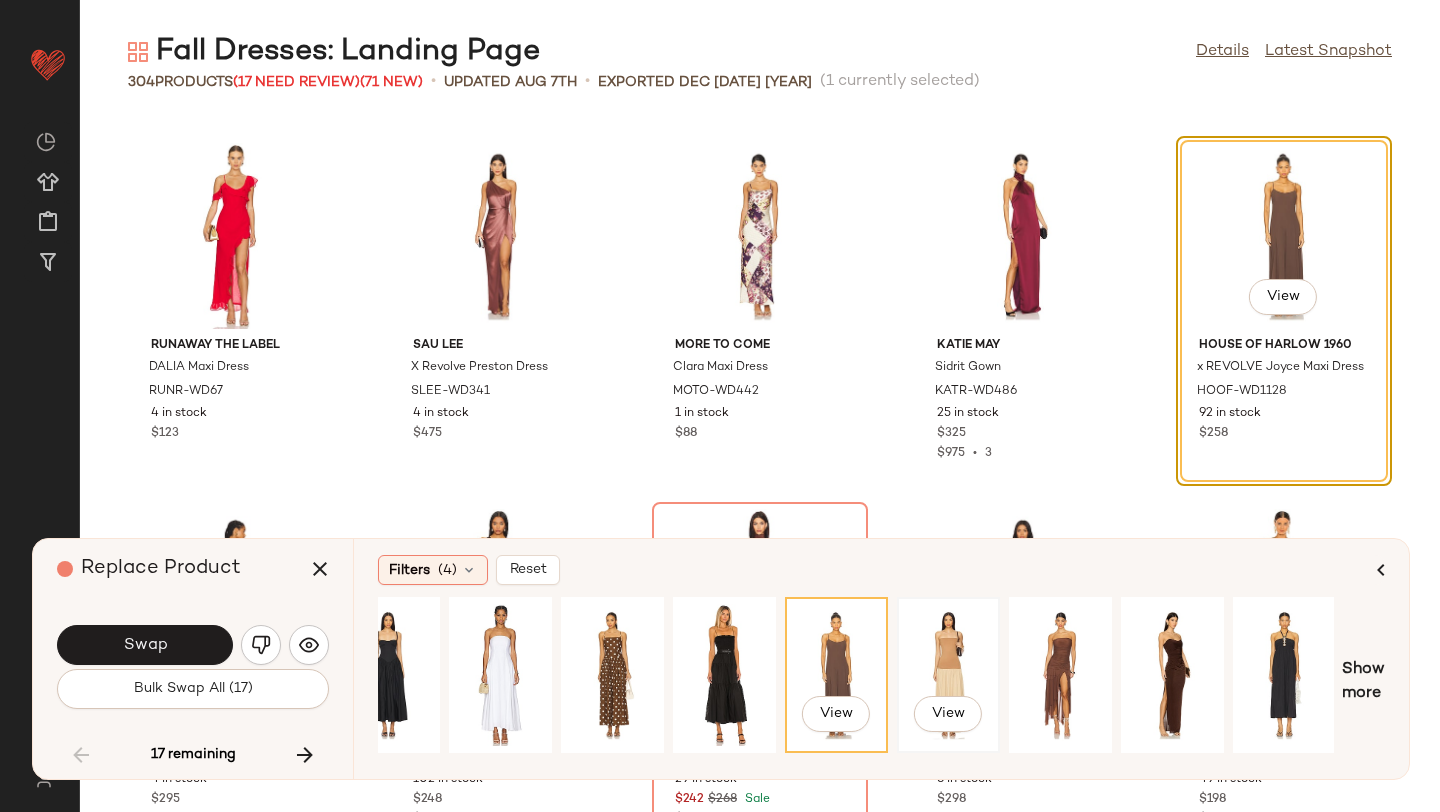 click on "View" 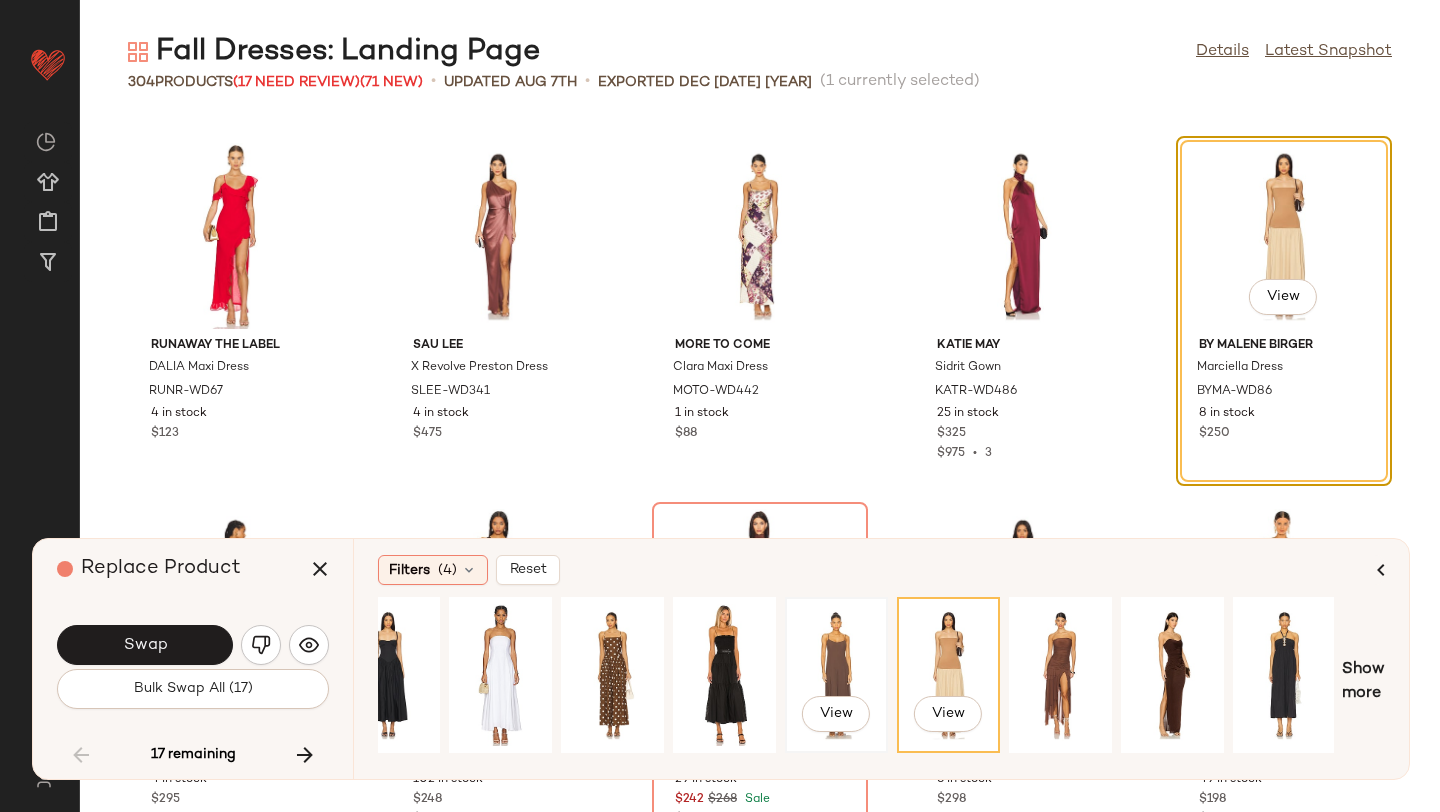 click on "View" 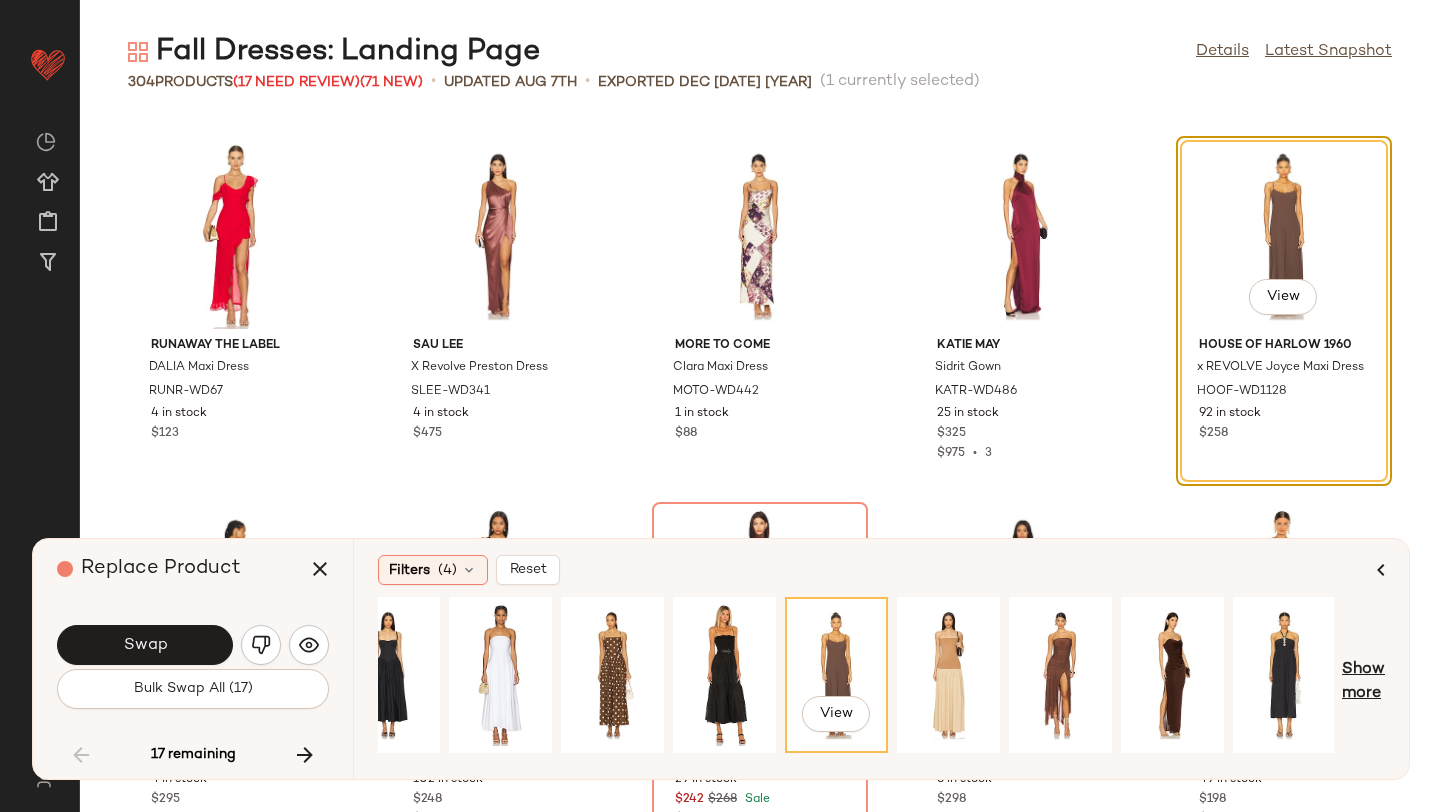 click on "Show more" at bounding box center (1363, 682) 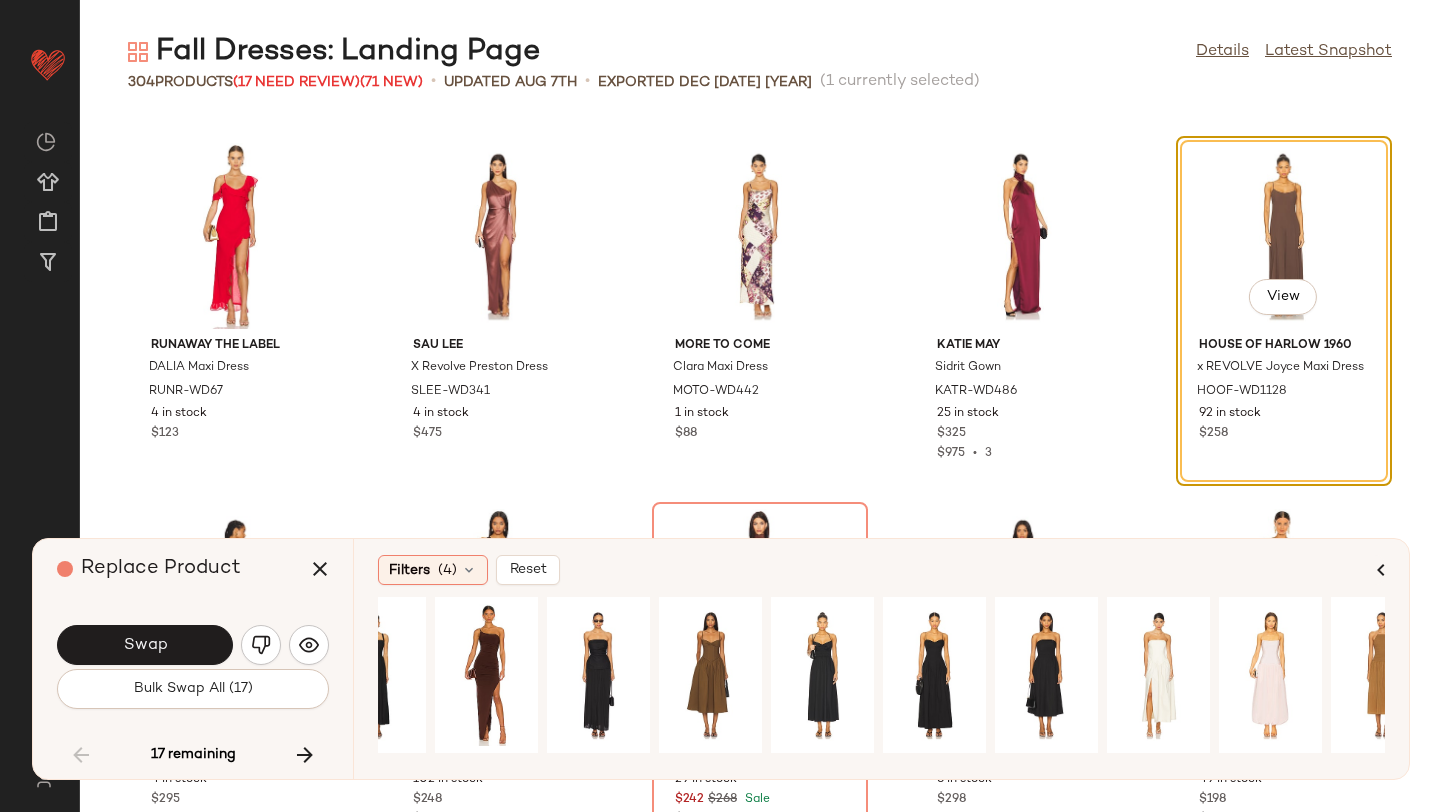 scroll, scrollTop: 0, scrollLeft: 0, axis: both 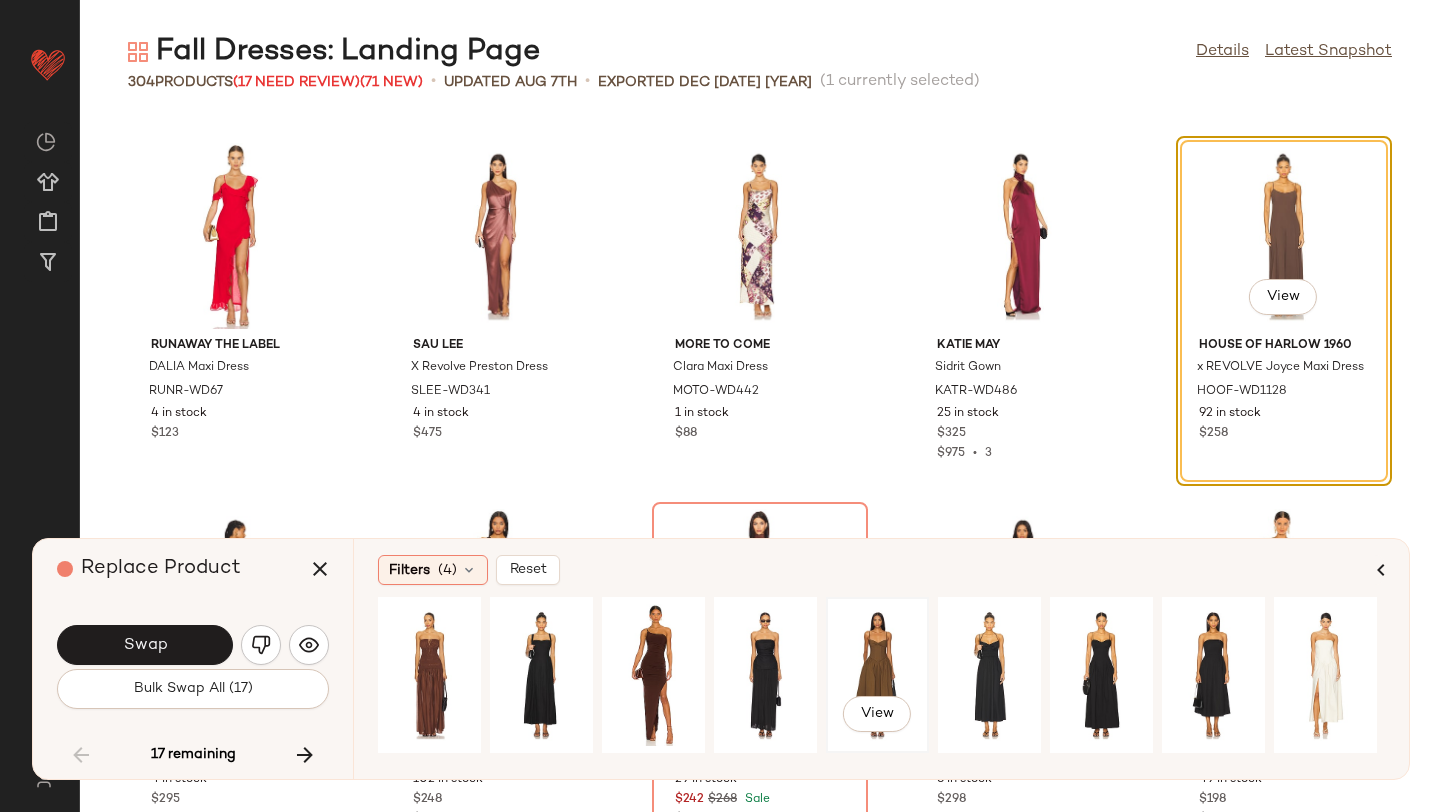 click on "View" 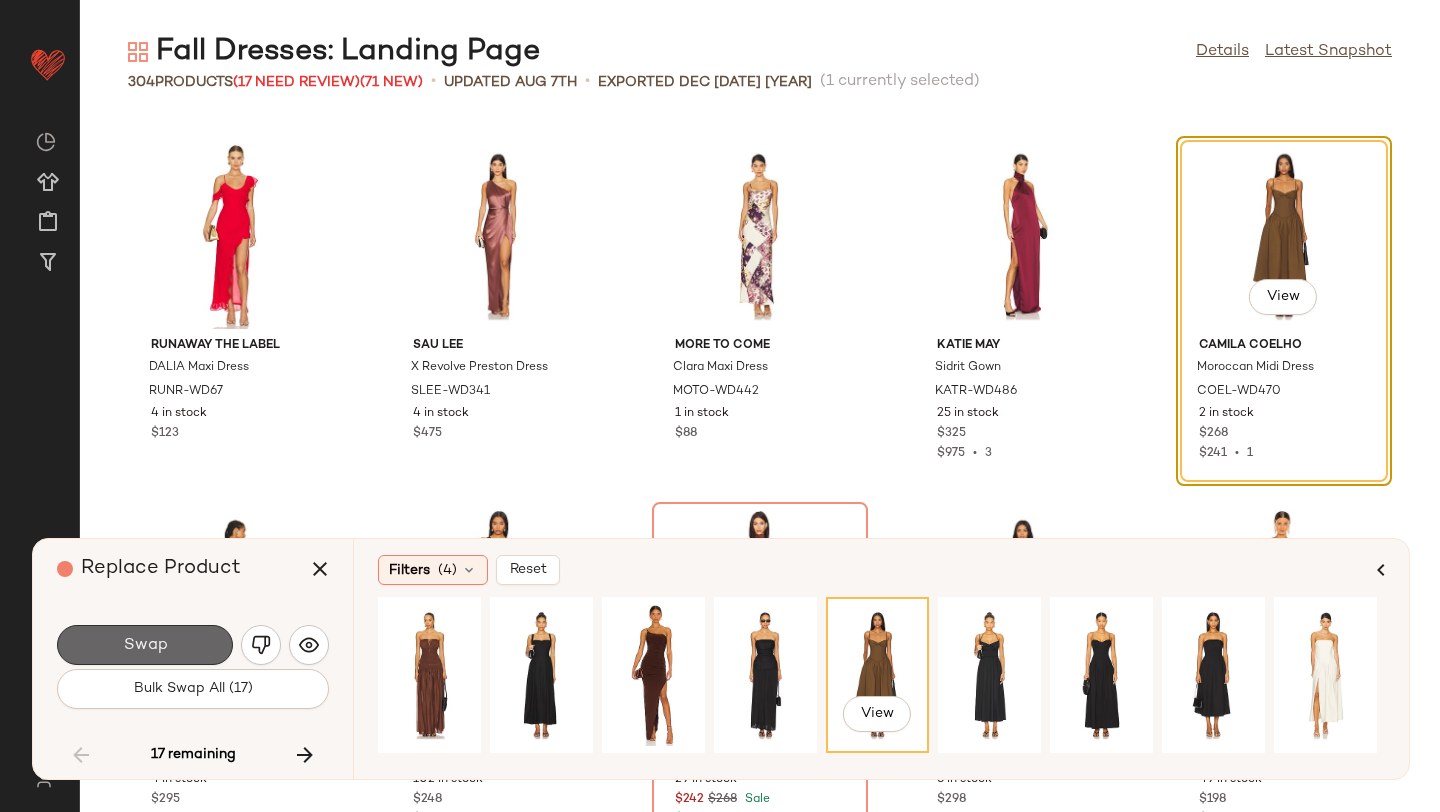 click on "Swap" at bounding box center (145, 645) 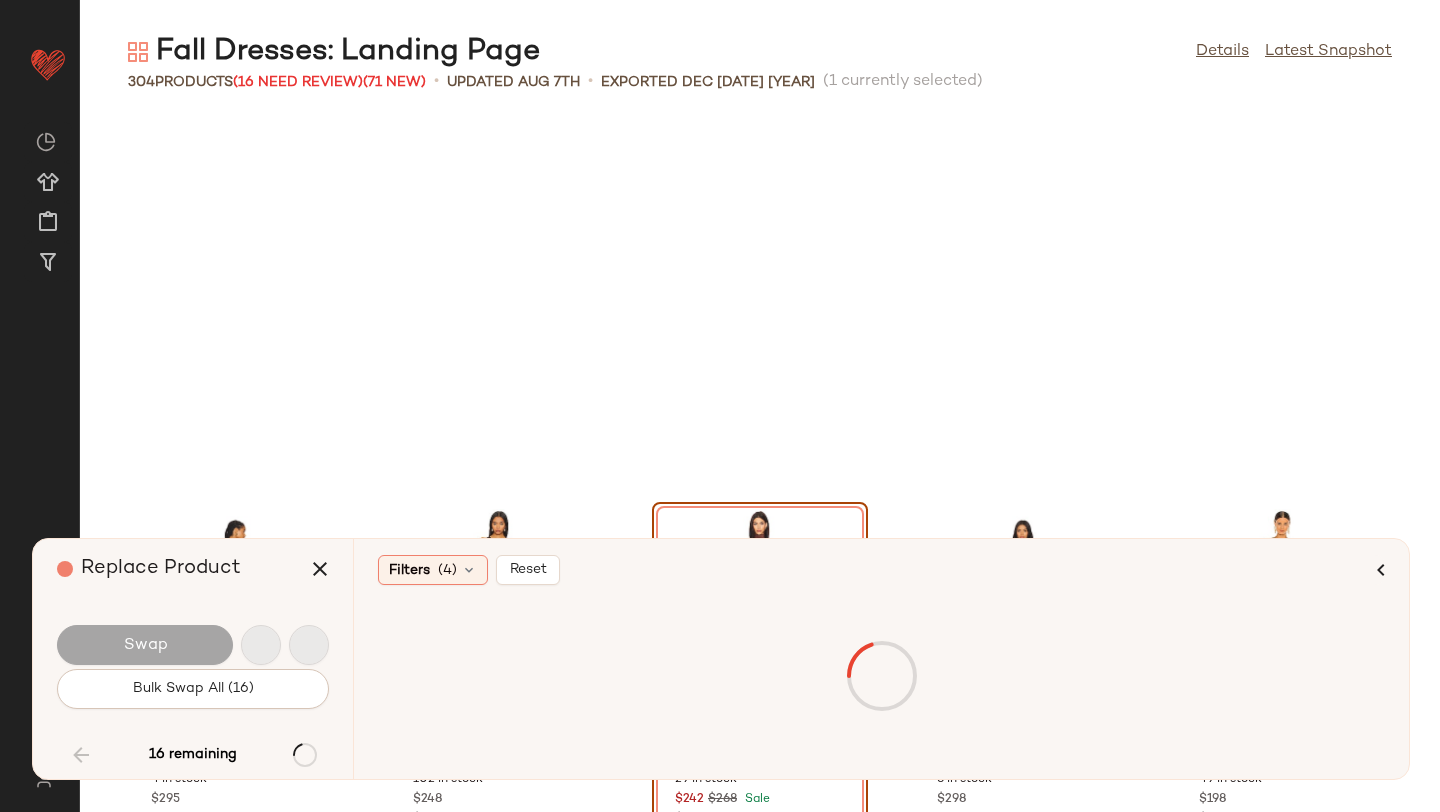 scroll, scrollTop: 16104, scrollLeft: 0, axis: vertical 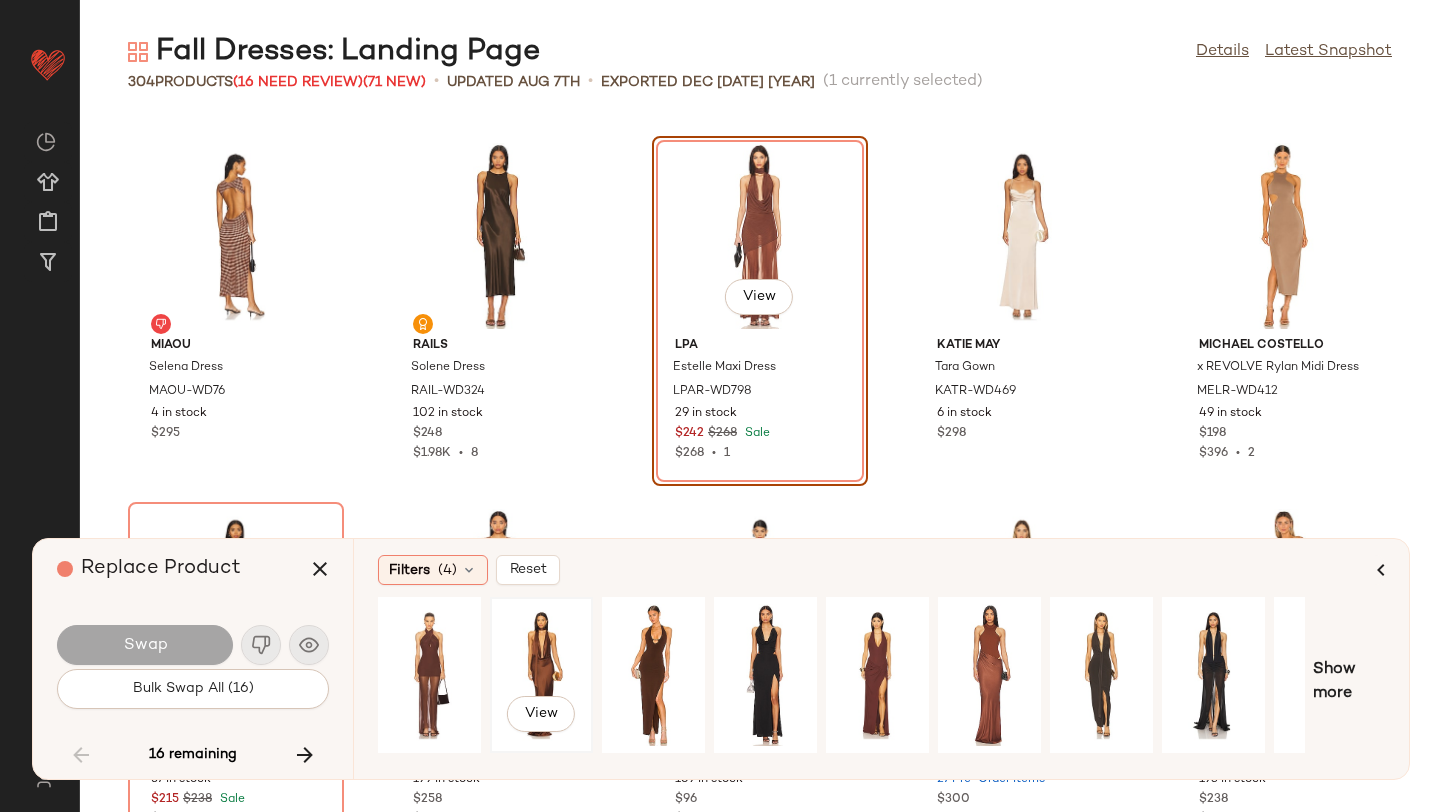 click on "View" 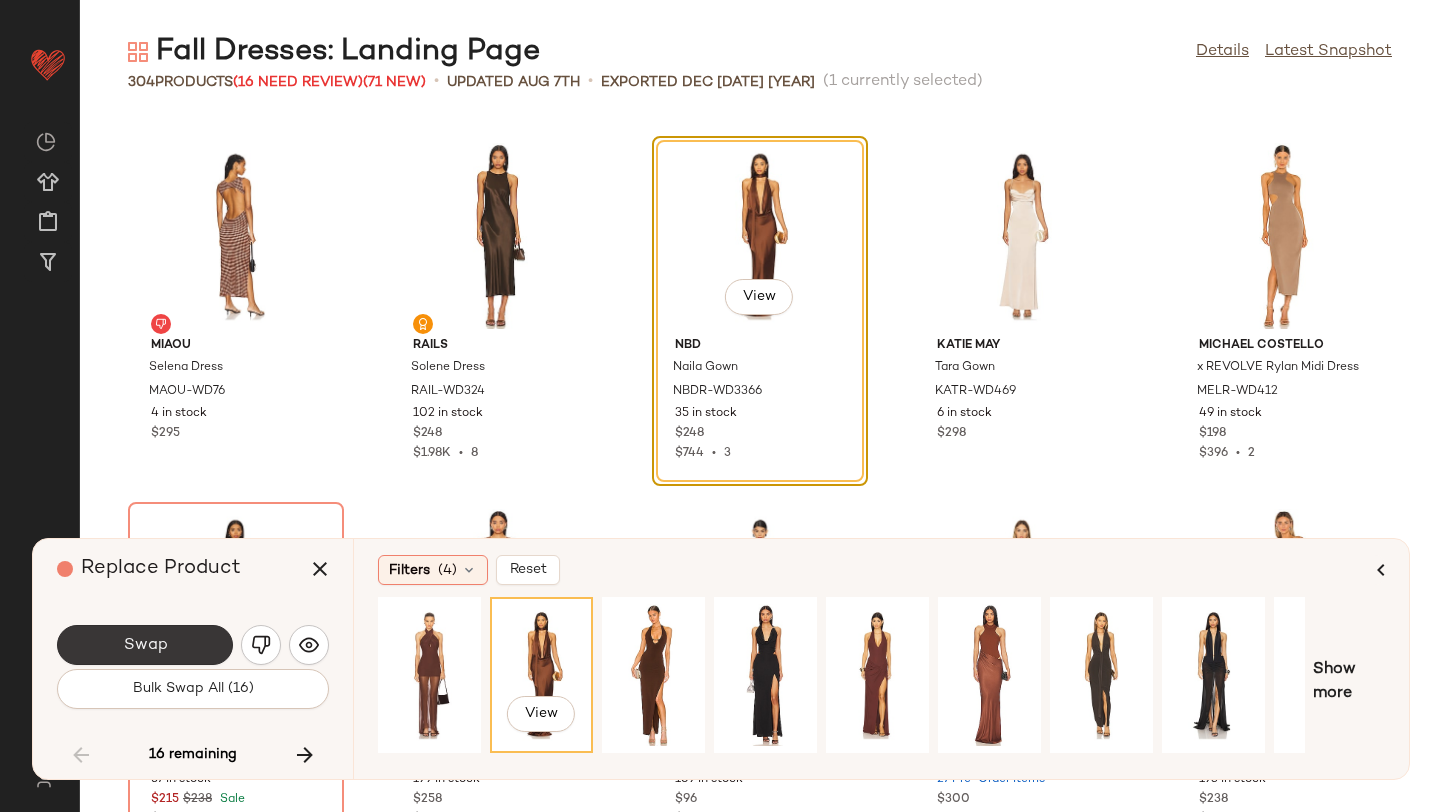 click on "Swap" at bounding box center (145, 645) 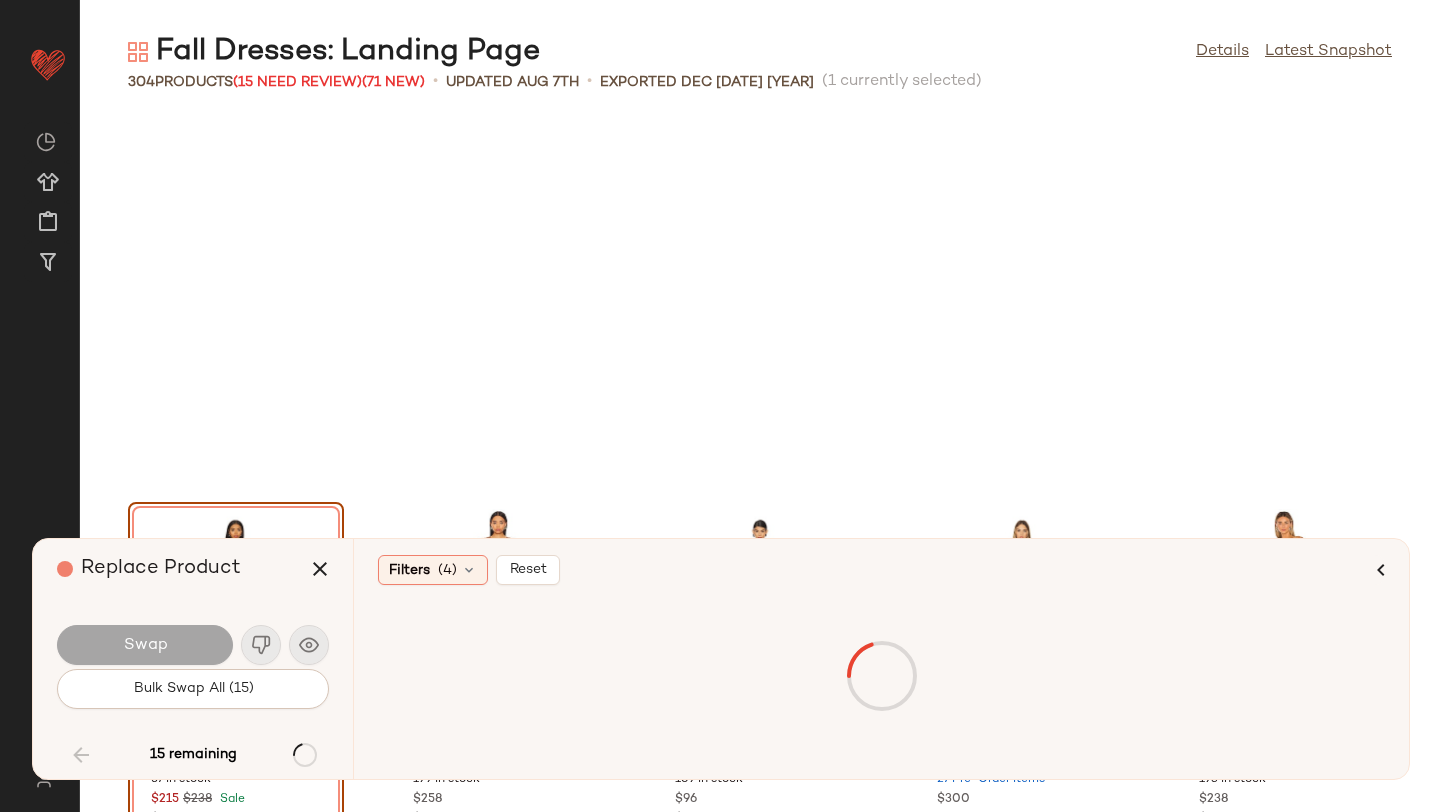 scroll, scrollTop: 16470, scrollLeft: 0, axis: vertical 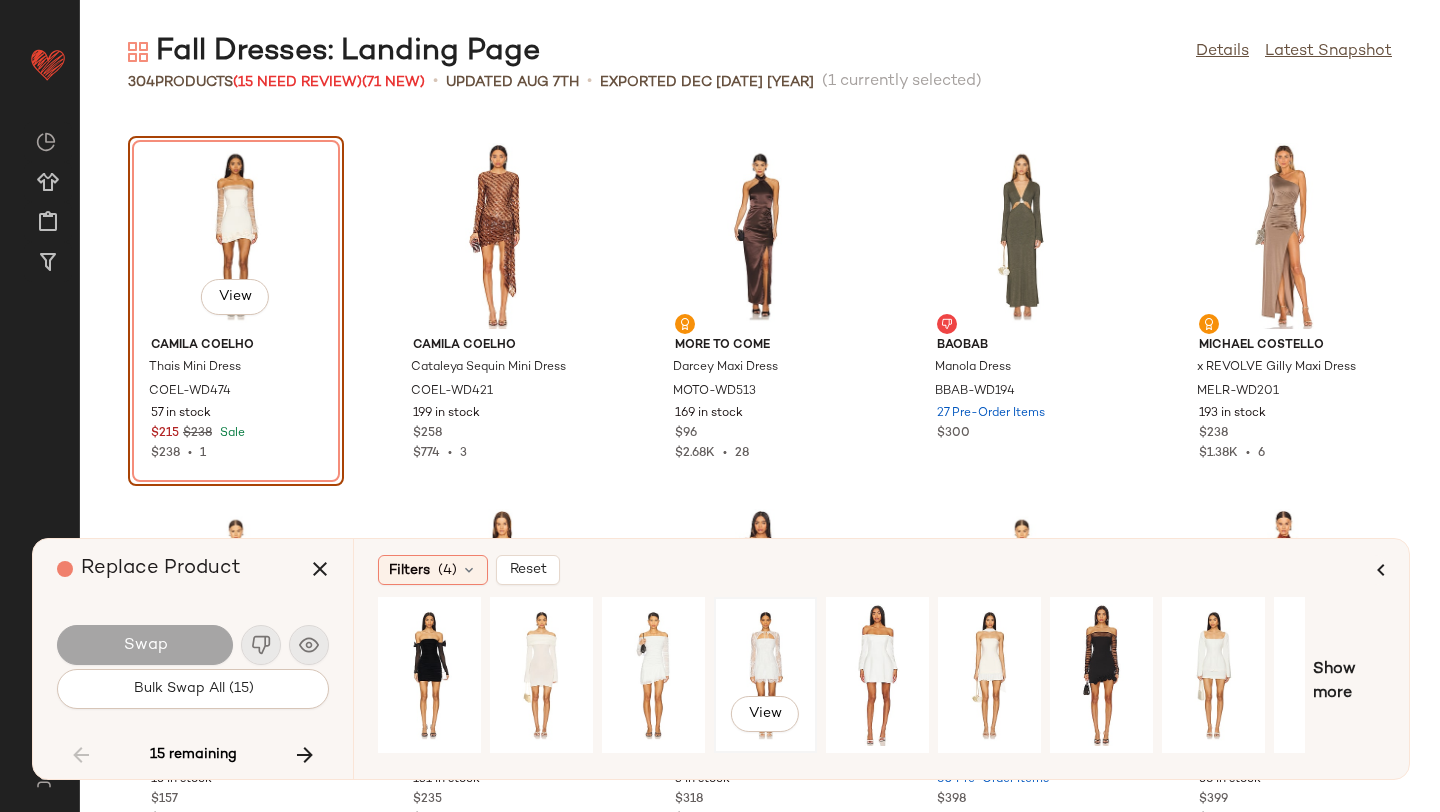click on "View" 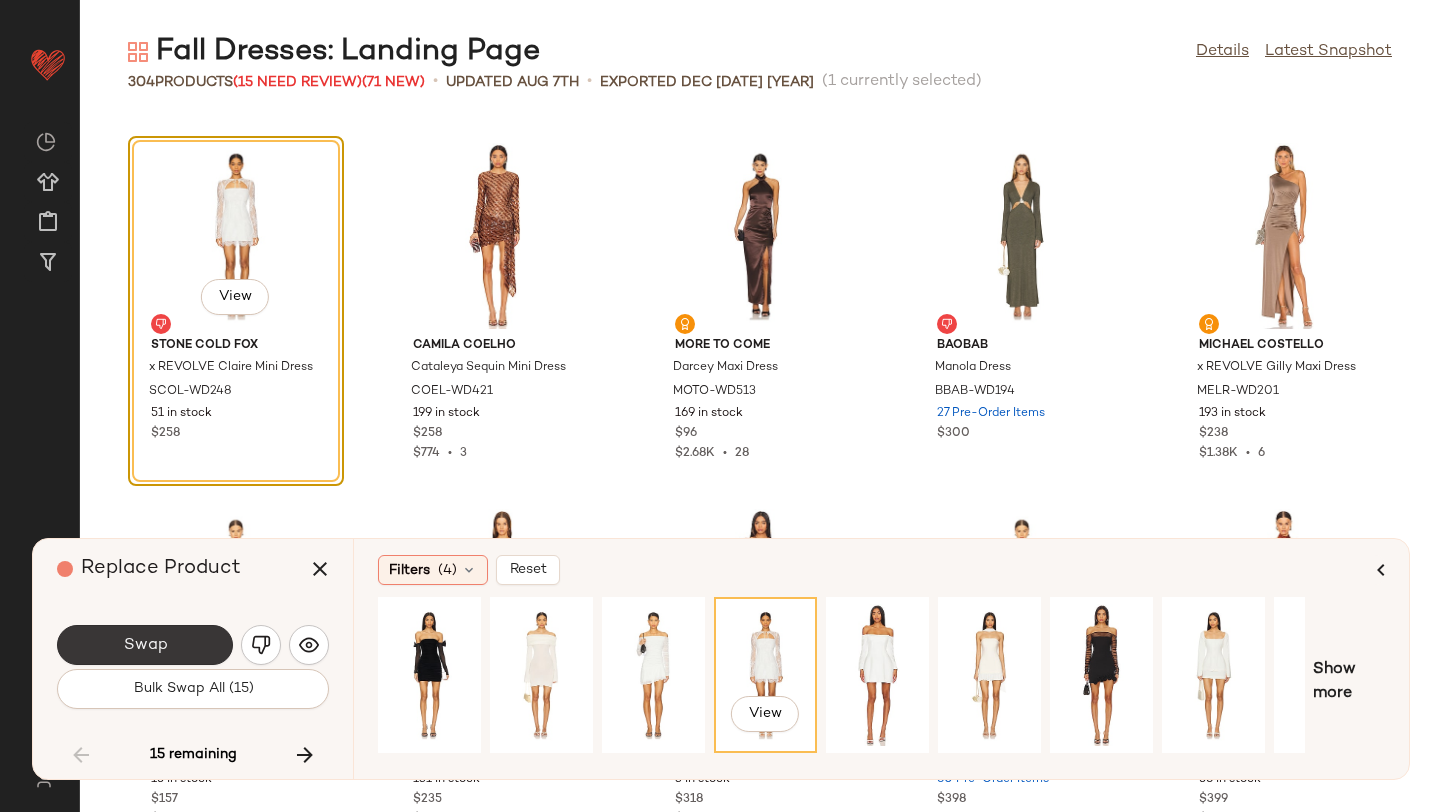 click on "Swap" 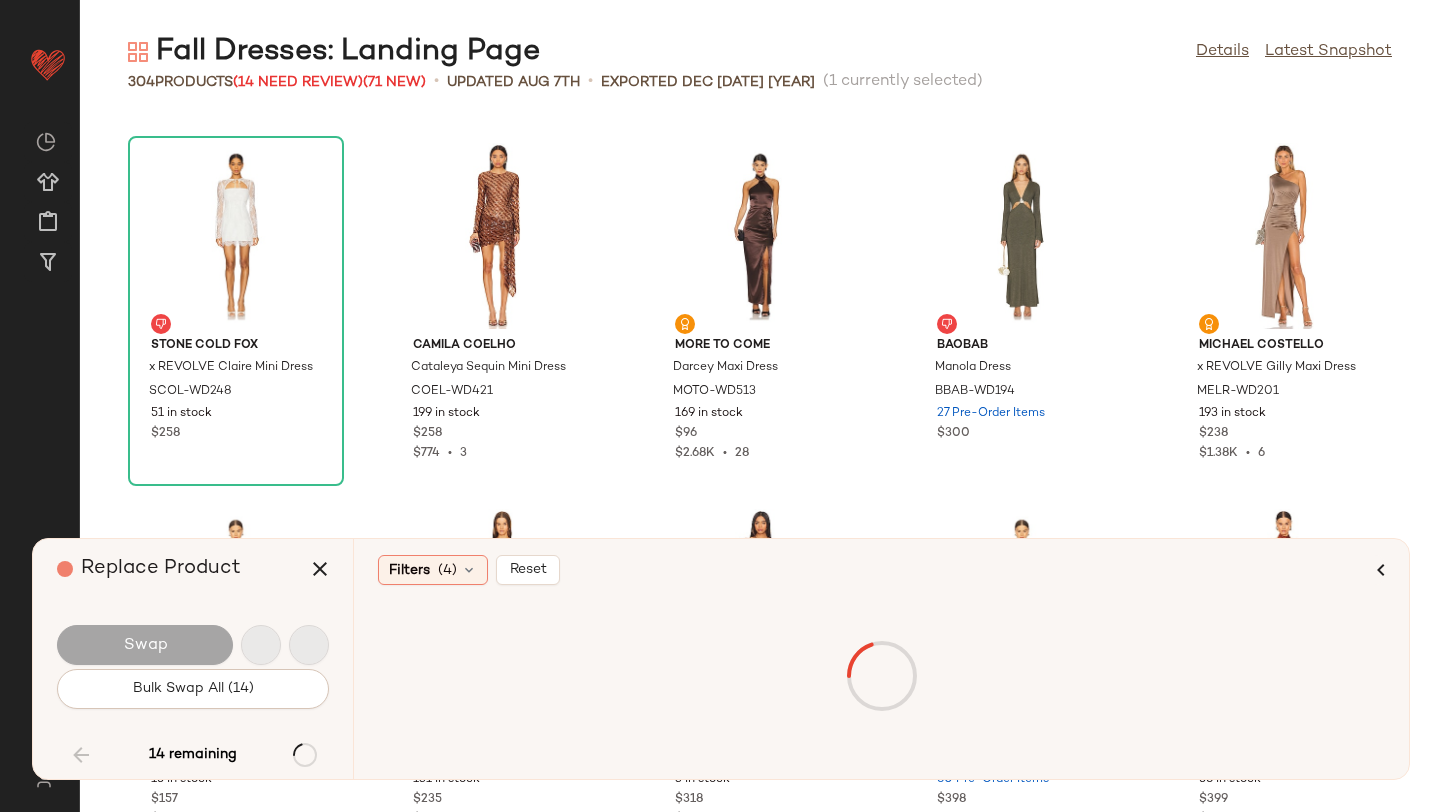 scroll, scrollTop: 17202, scrollLeft: 0, axis: vertical 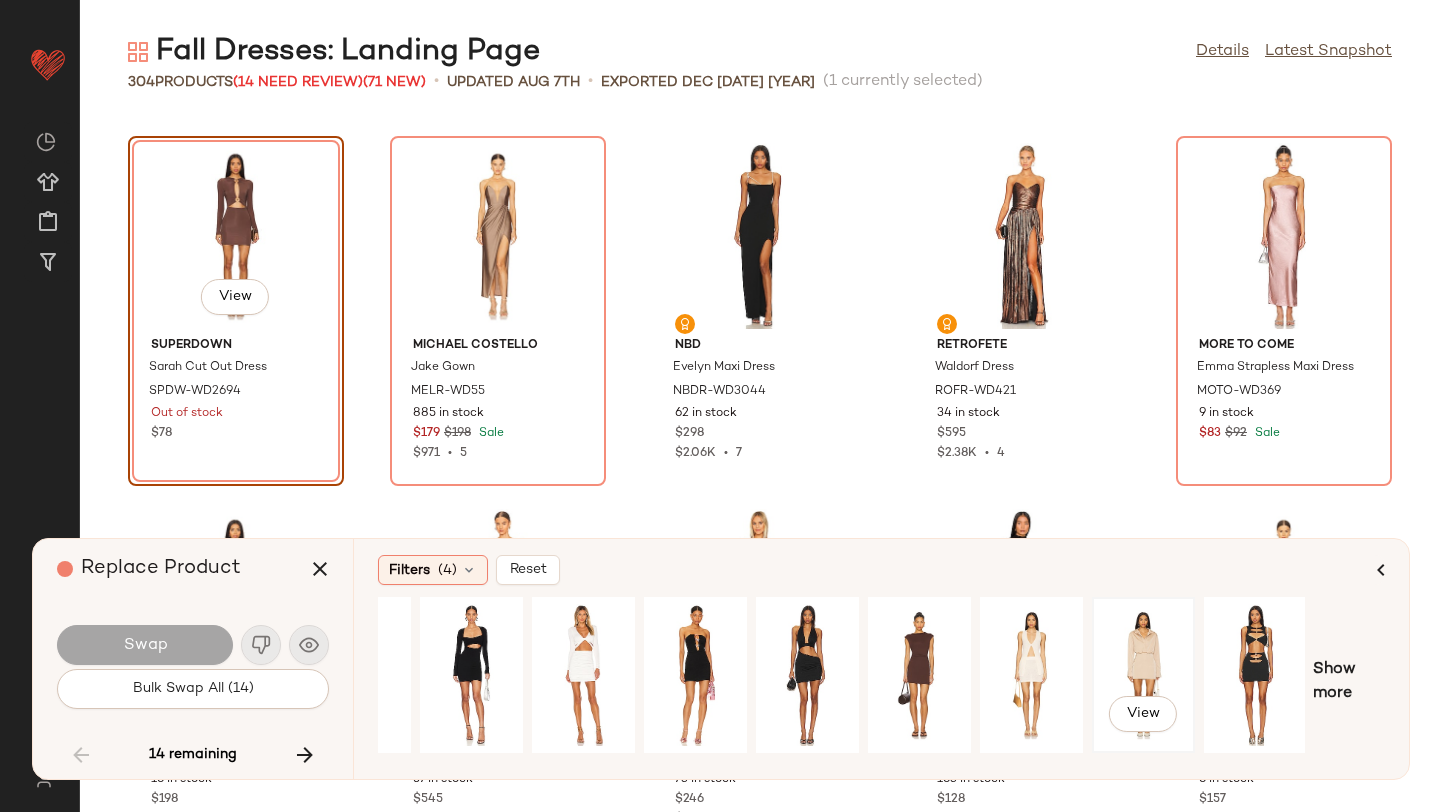 click on "View" 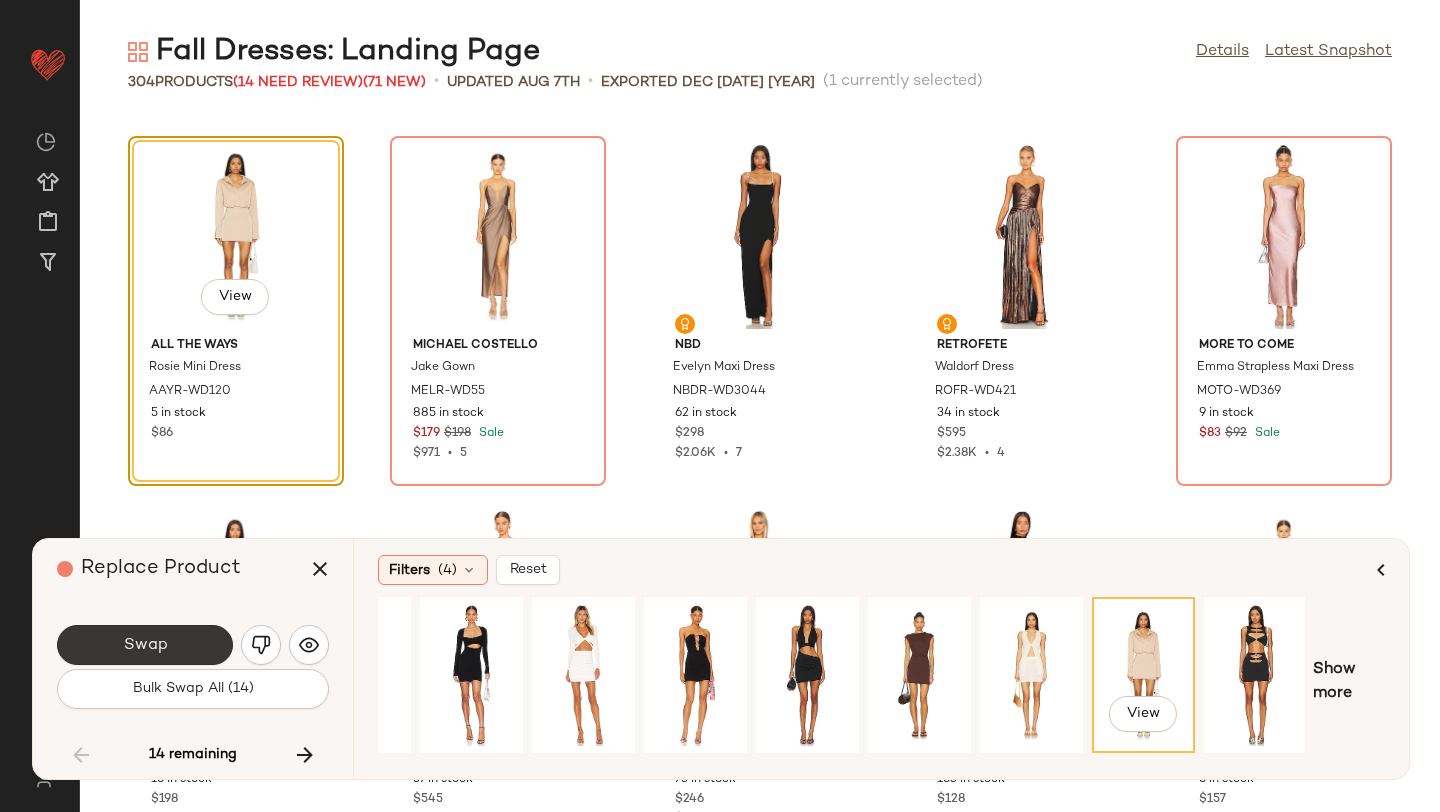 click on "Swap" at bounding box center [145, 645] 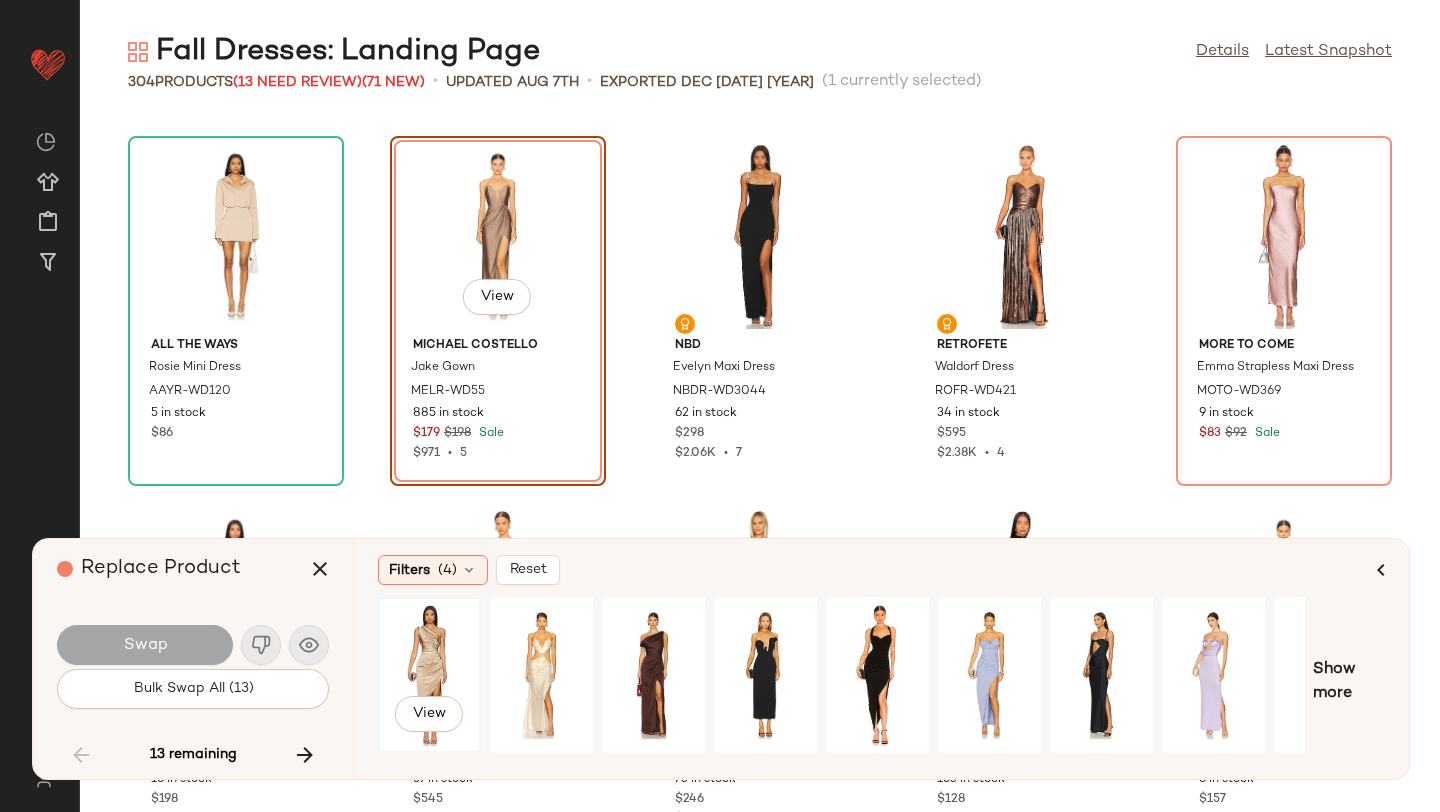 click on "View" 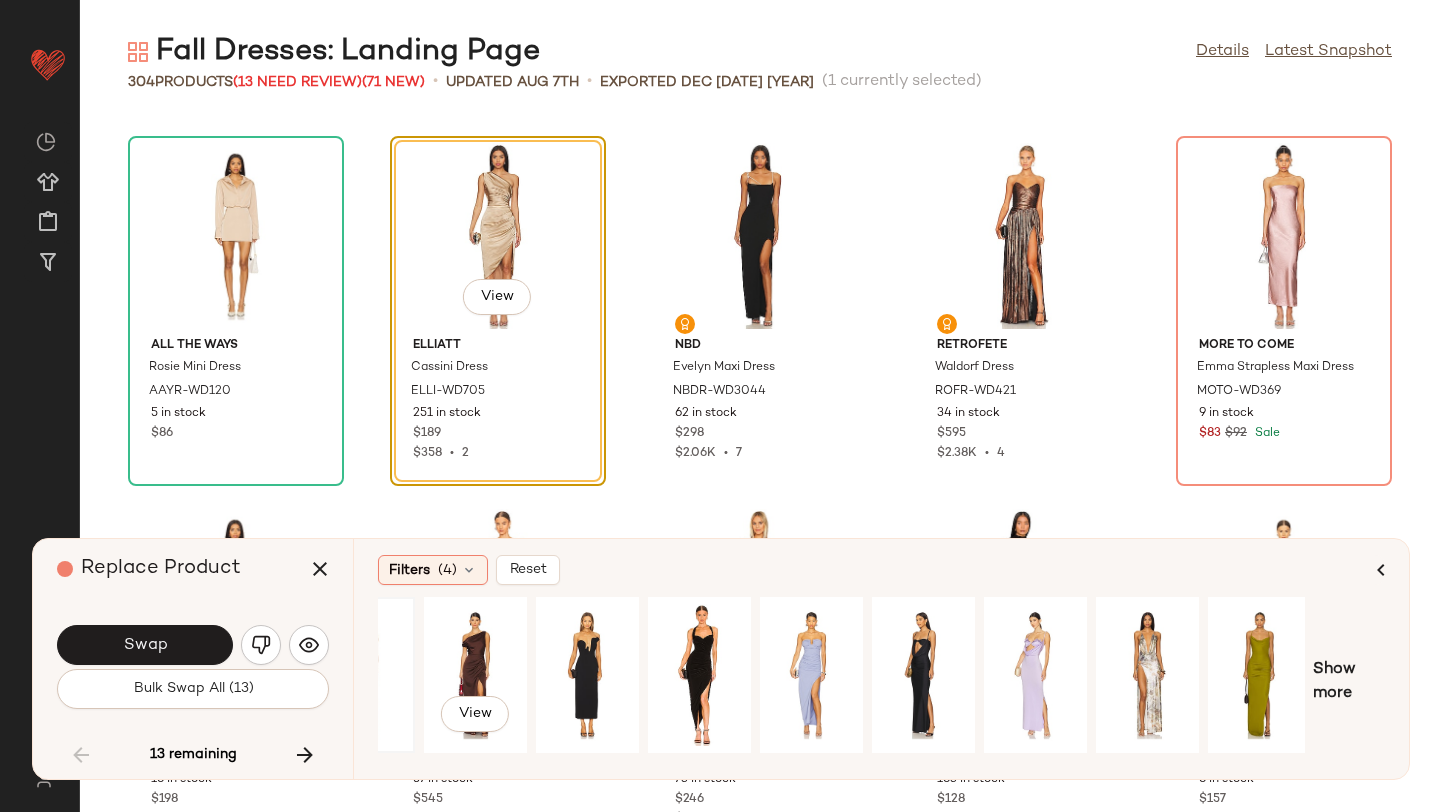 scroll, scrollTop: 0, scrollLeft: 182, axis: horizontal 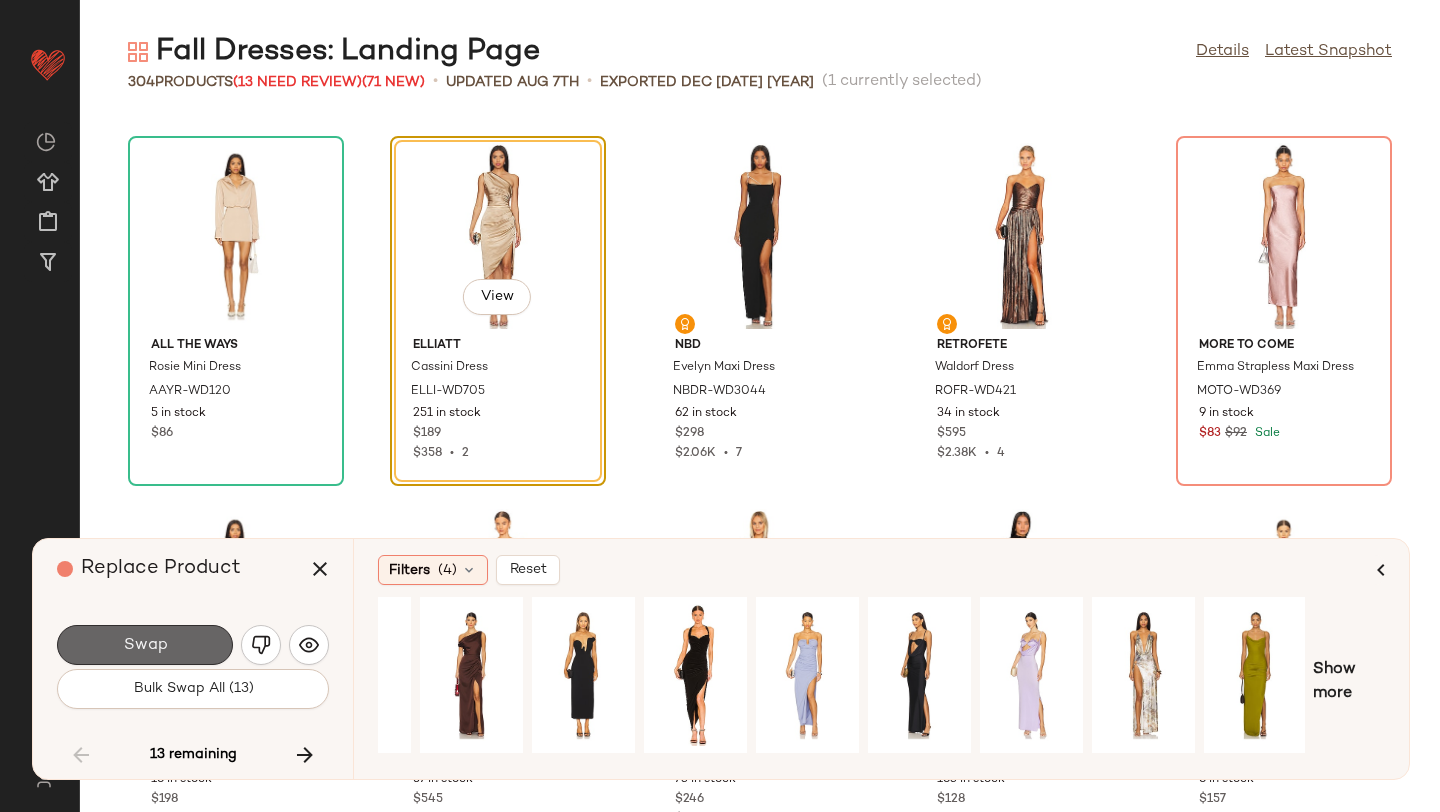 click on "Swap" at bounding box center [145, 645] 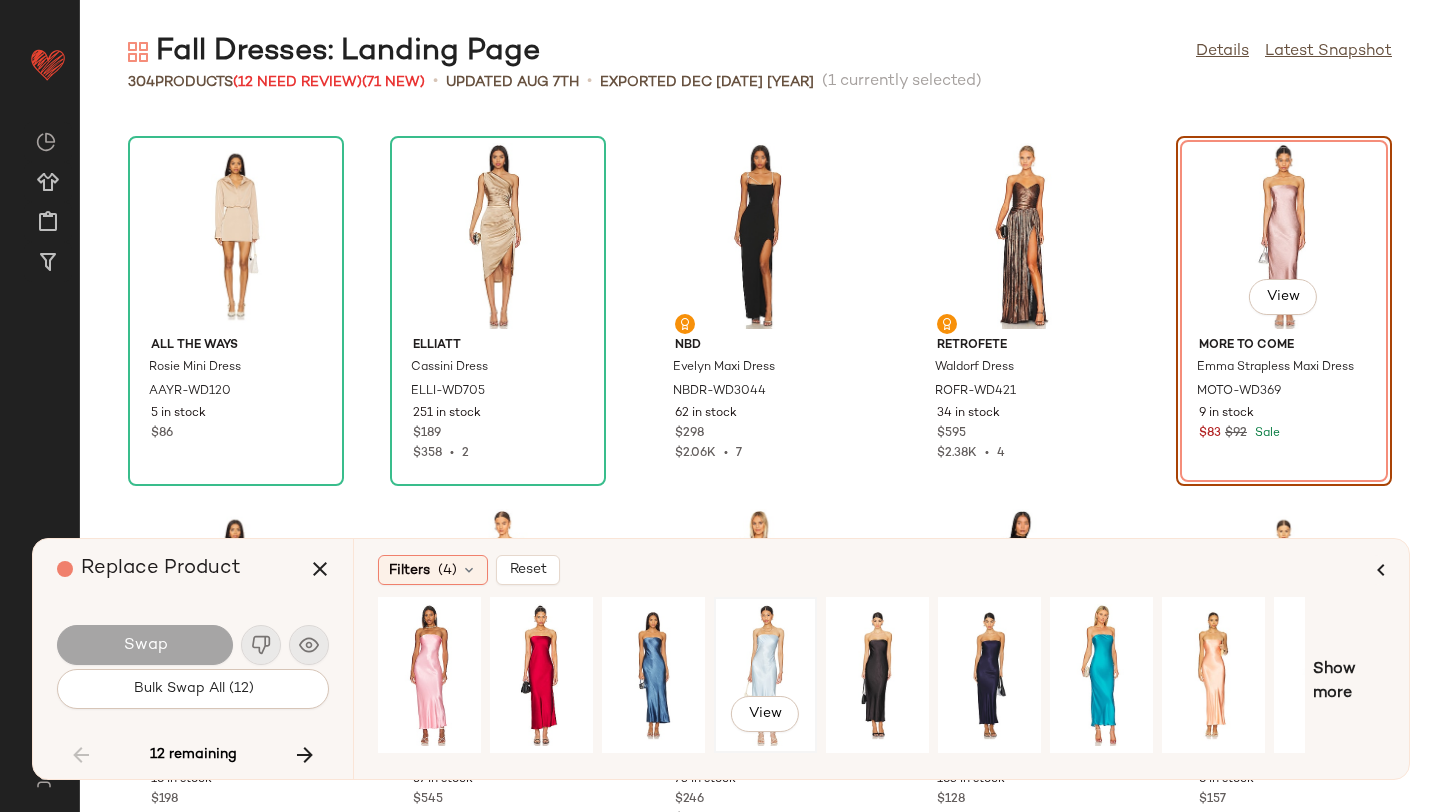 scroll, scrollTop: 0, scrollLeft: 182, axis: horizontal 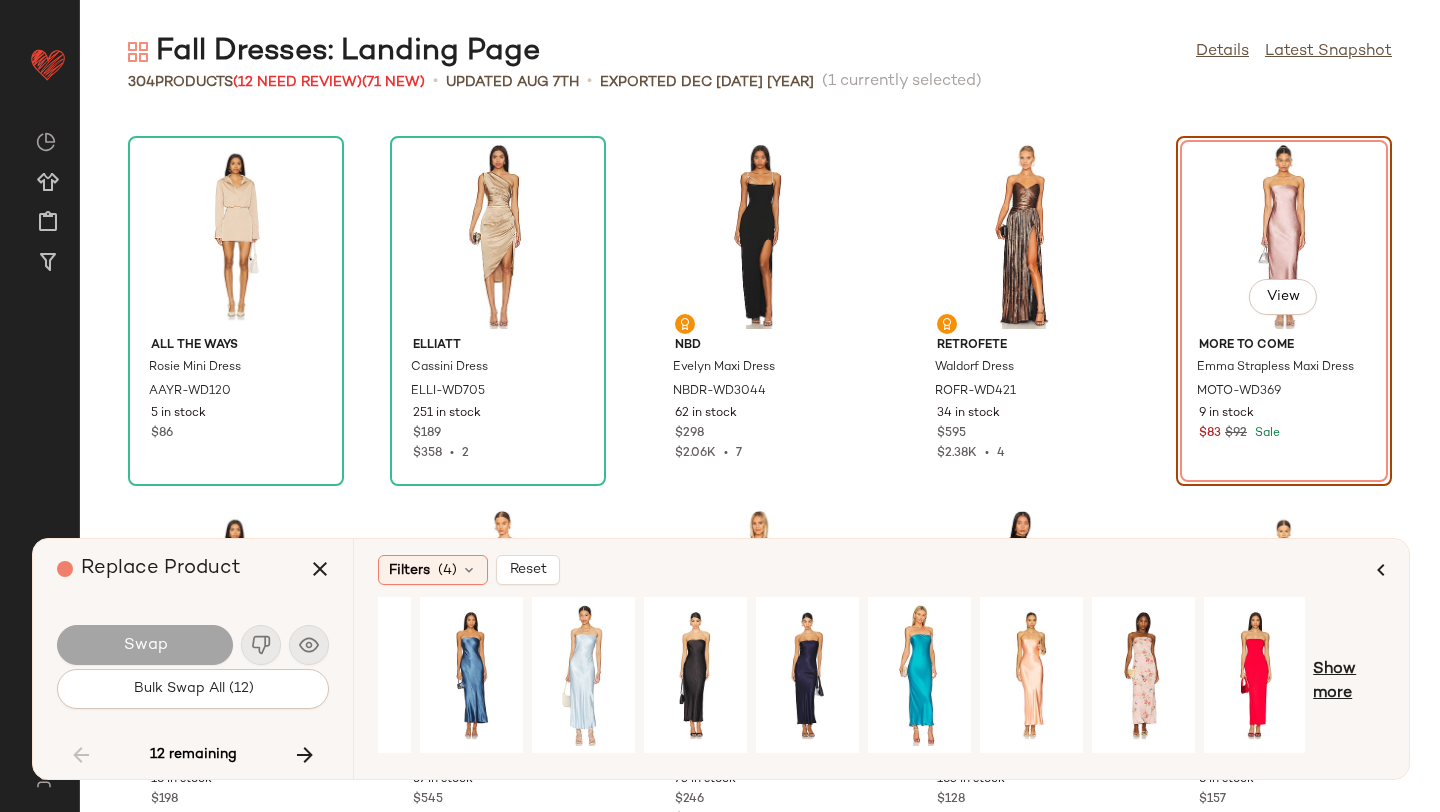 click on "Show more" at bounding box center (1349, 682) 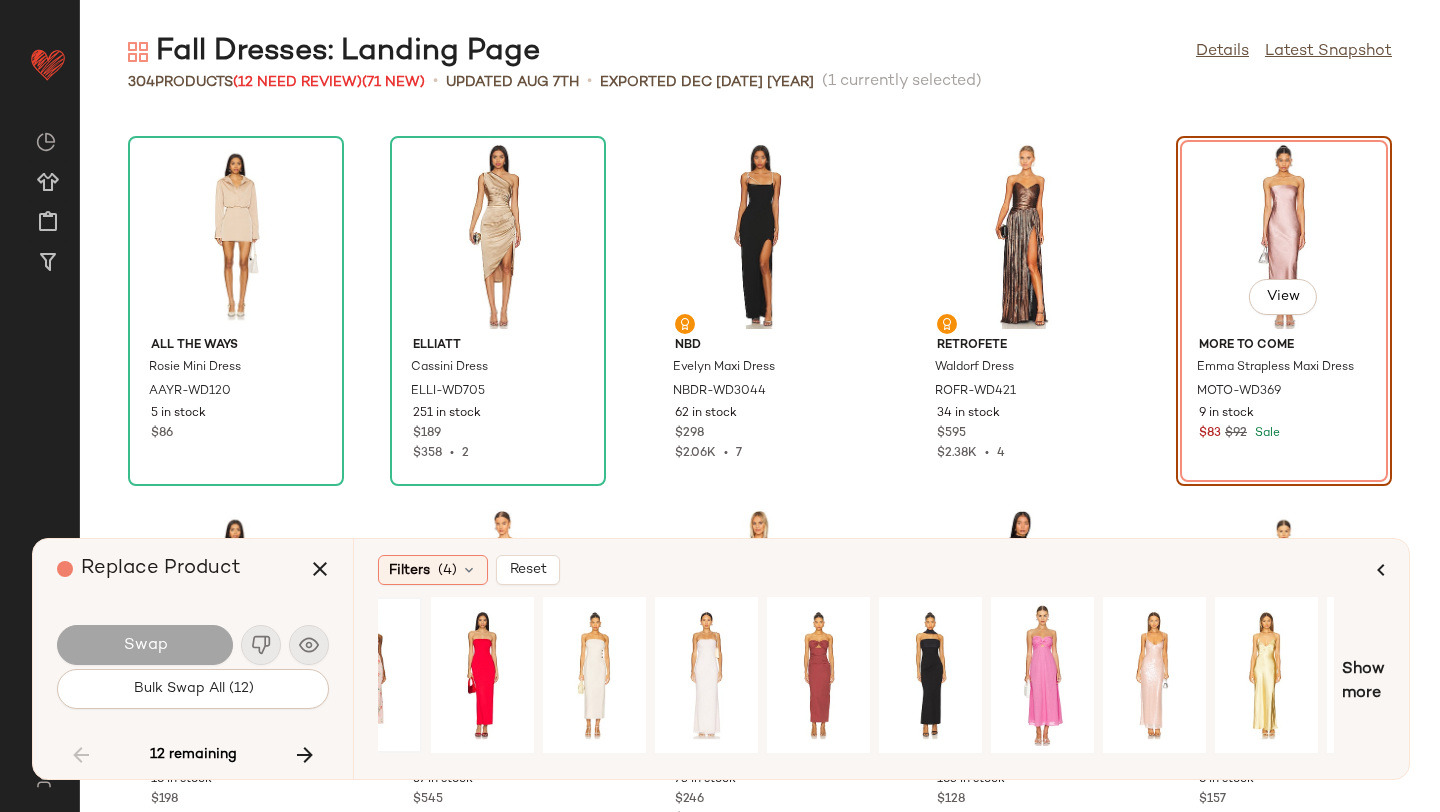 scroll, scrollTop: 0, scrollLeft: 958, axis: horizontal 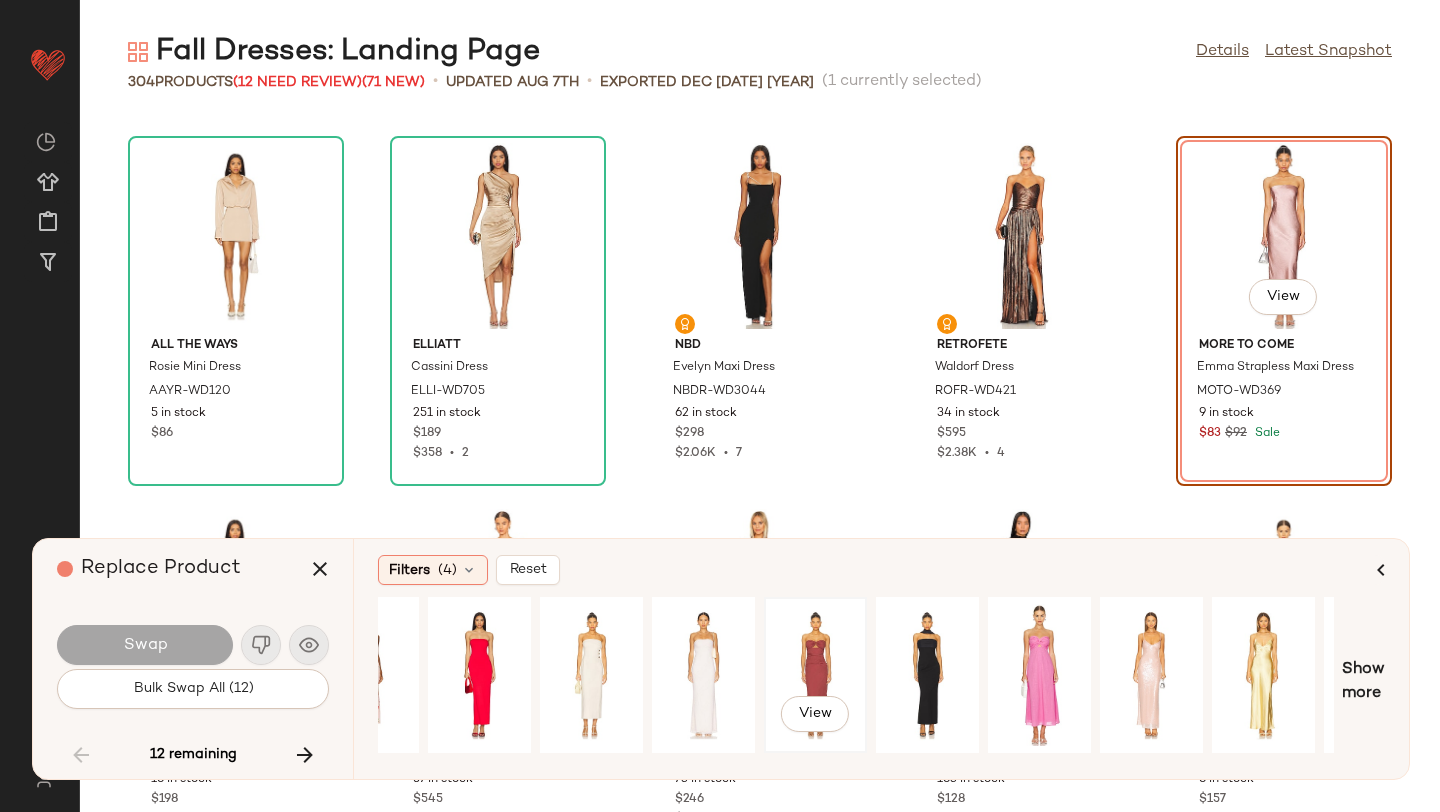 click on "View" 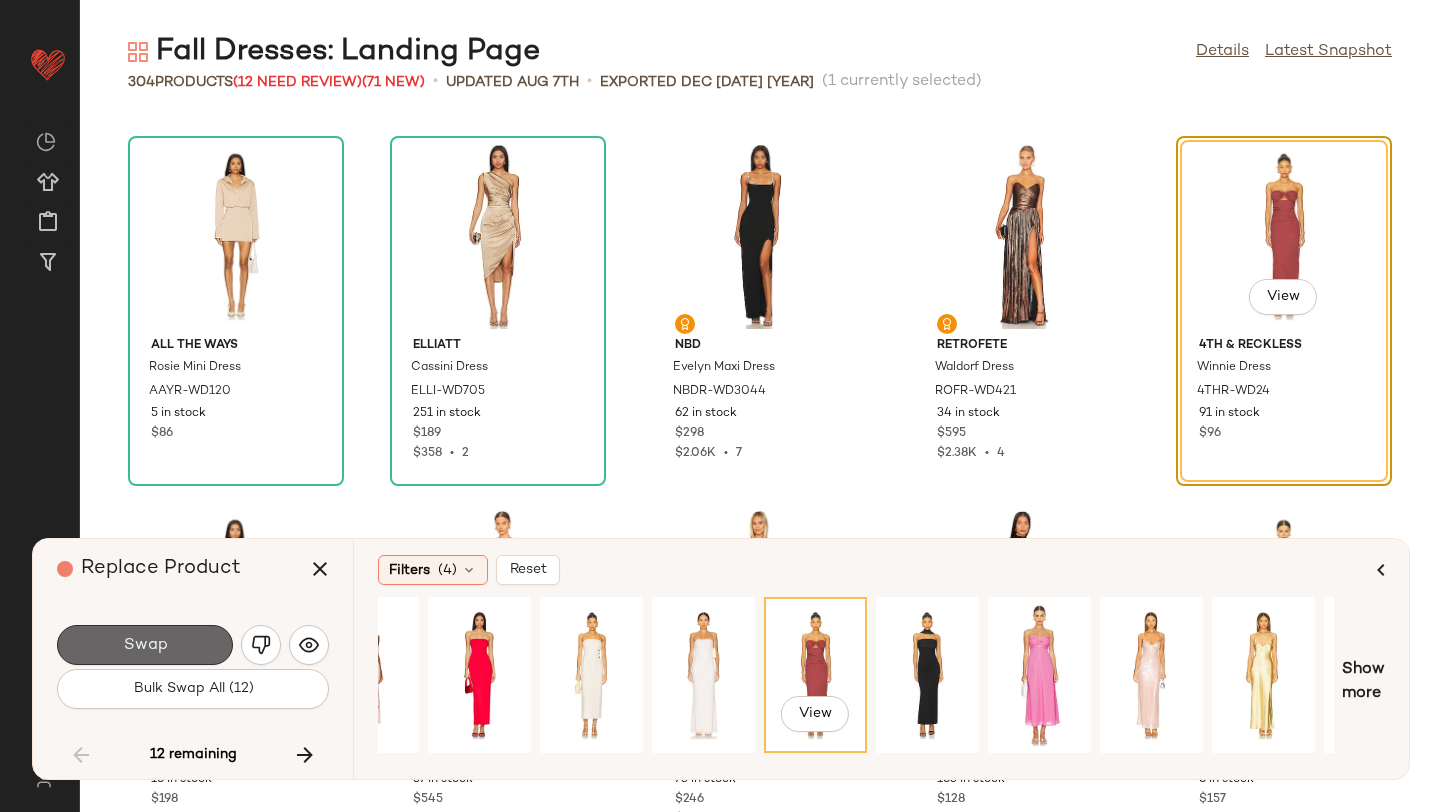 click on "Swap" at bounding box center [145, 645] 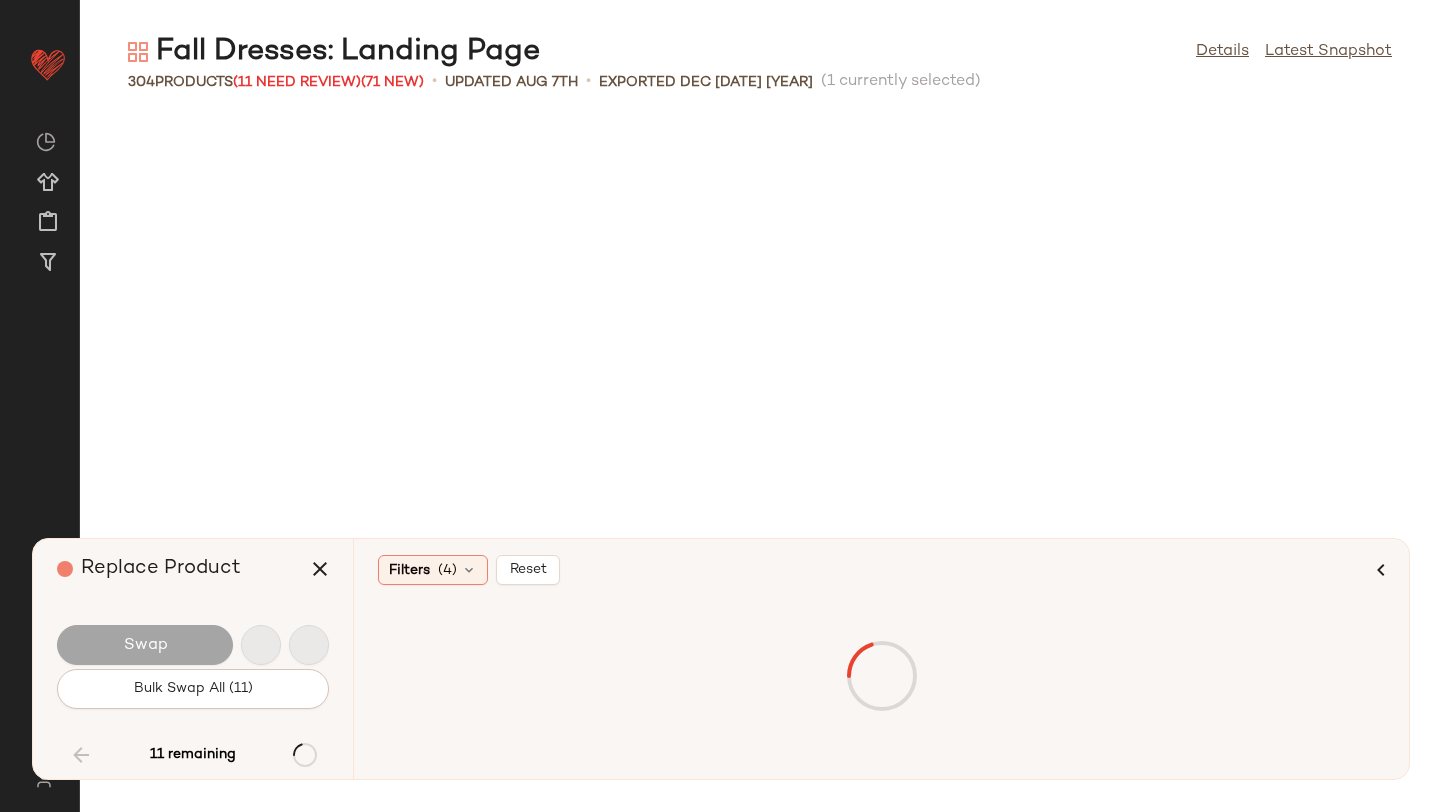 scroll, scrollTop: 18300, scrollLeft: 0, axis: vertical 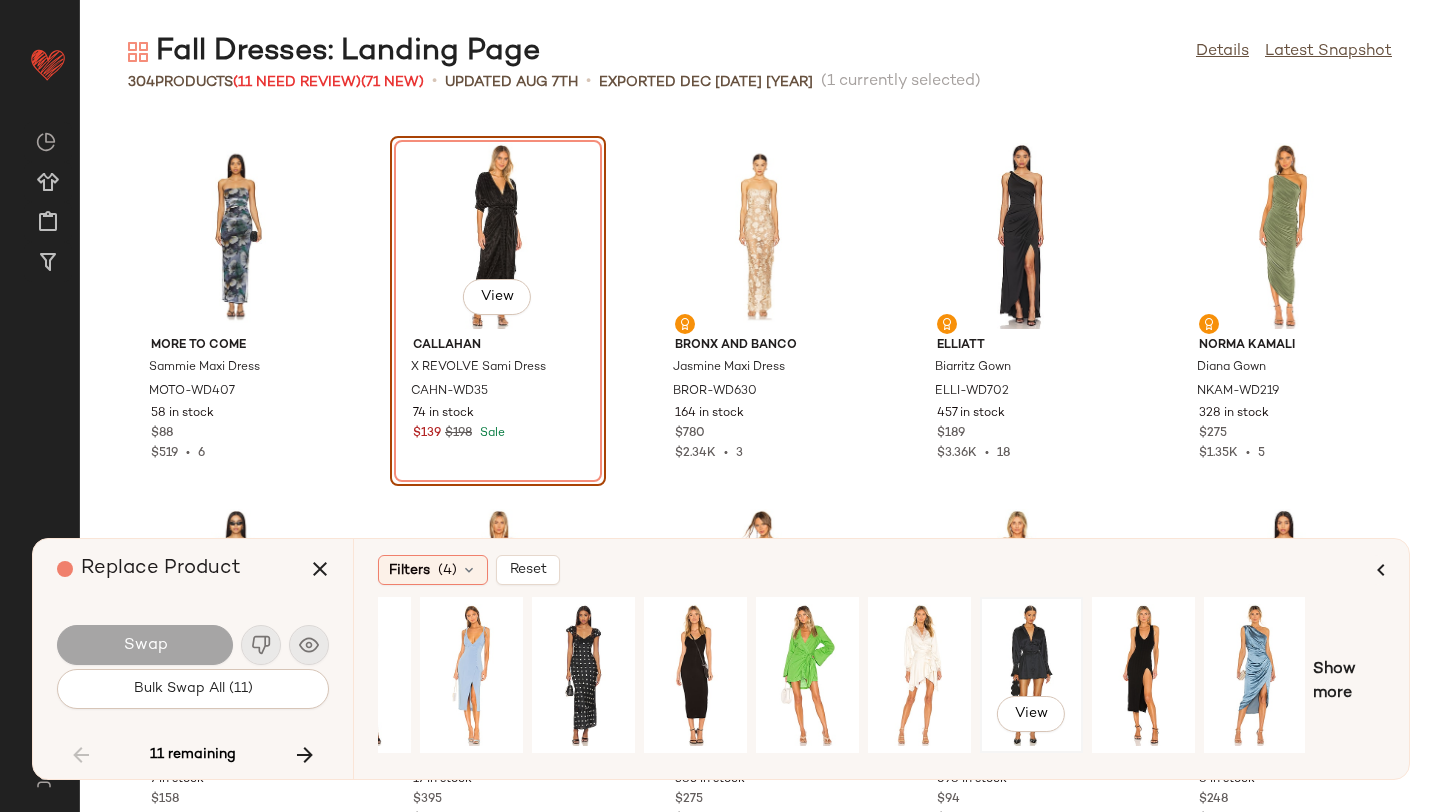 click on "View" 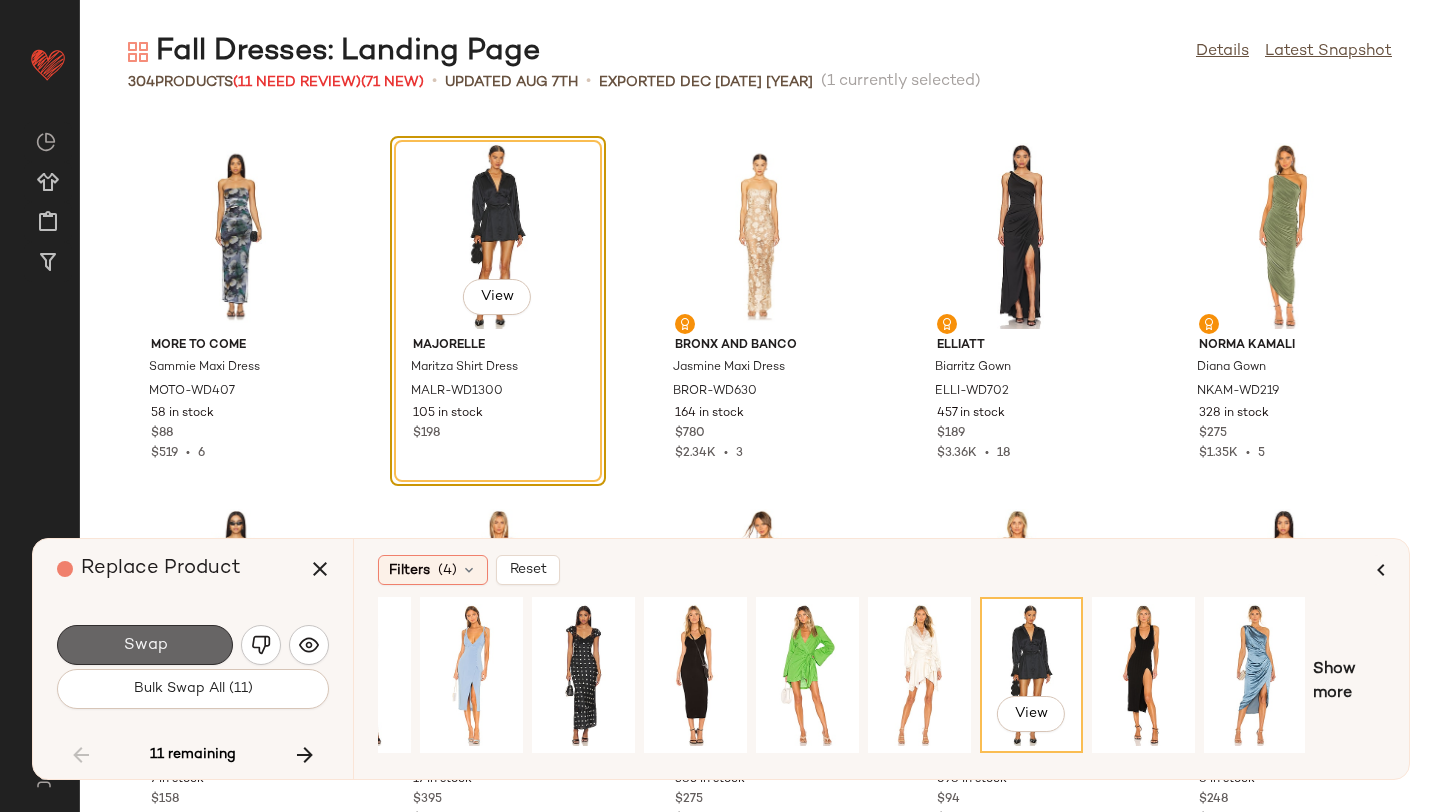 click on "Swap" at bounding box center (145, 645) 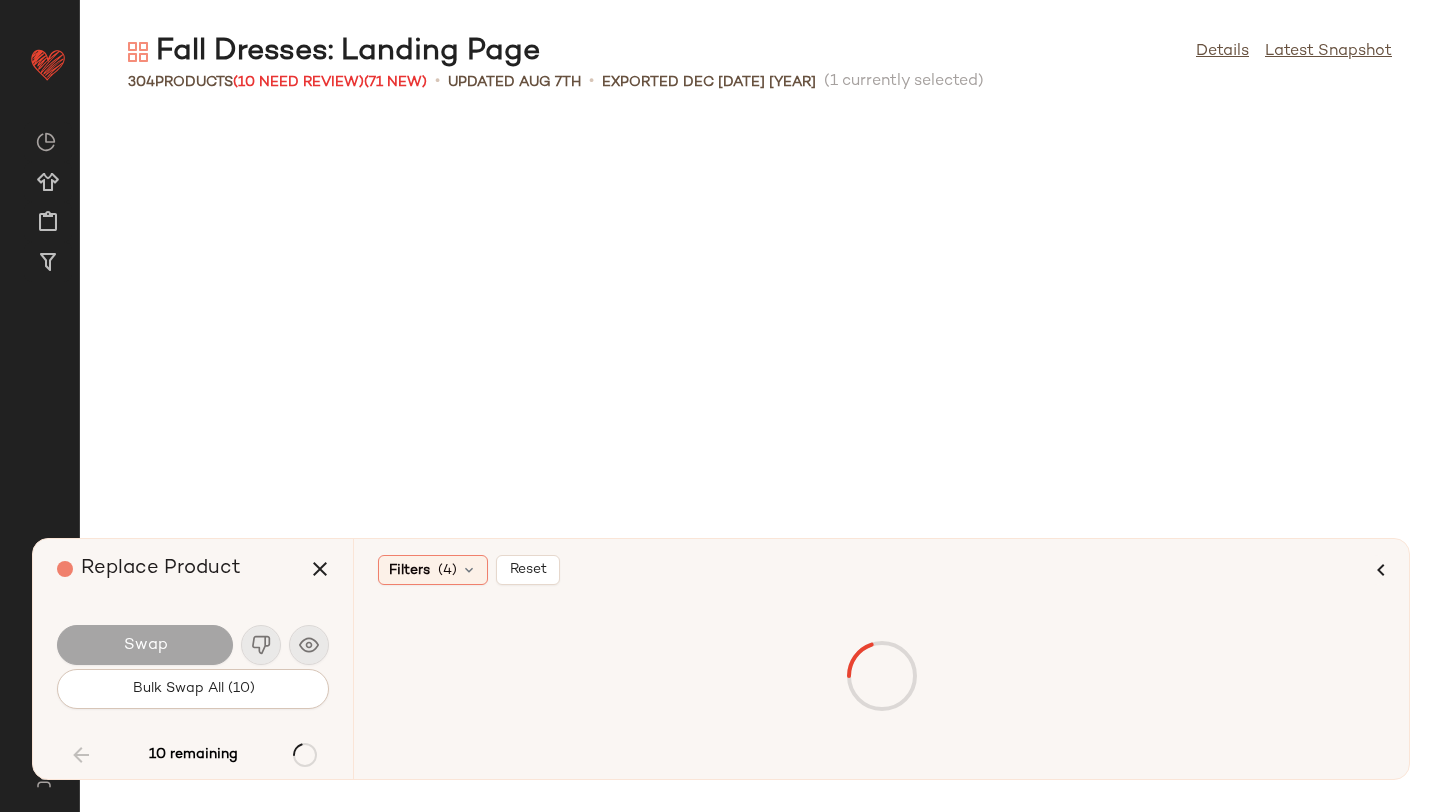 scroll, scrollTop: 19764, scrollLeft: 0, axis: vertical 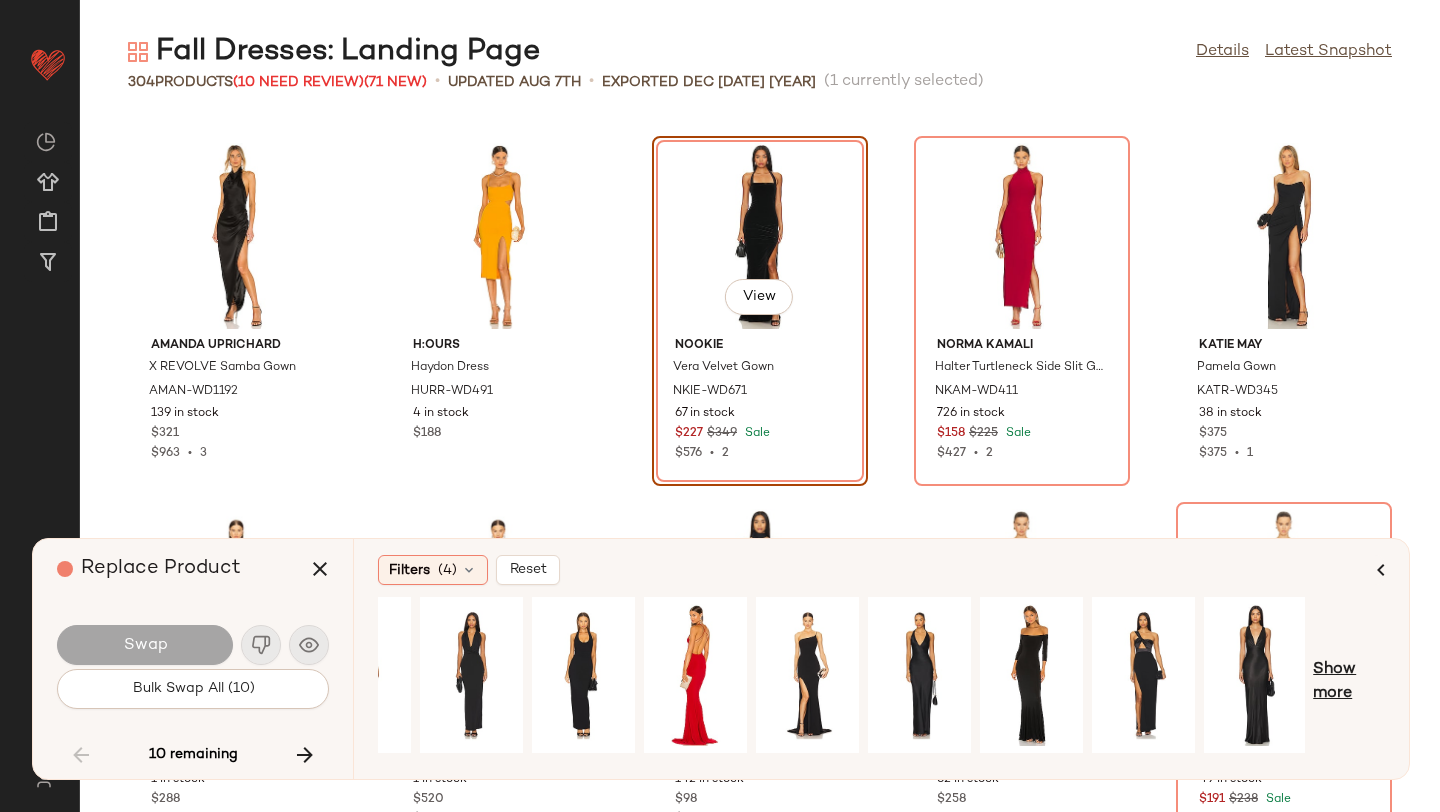 click on "Show more" at bounding box center [1349, 682] 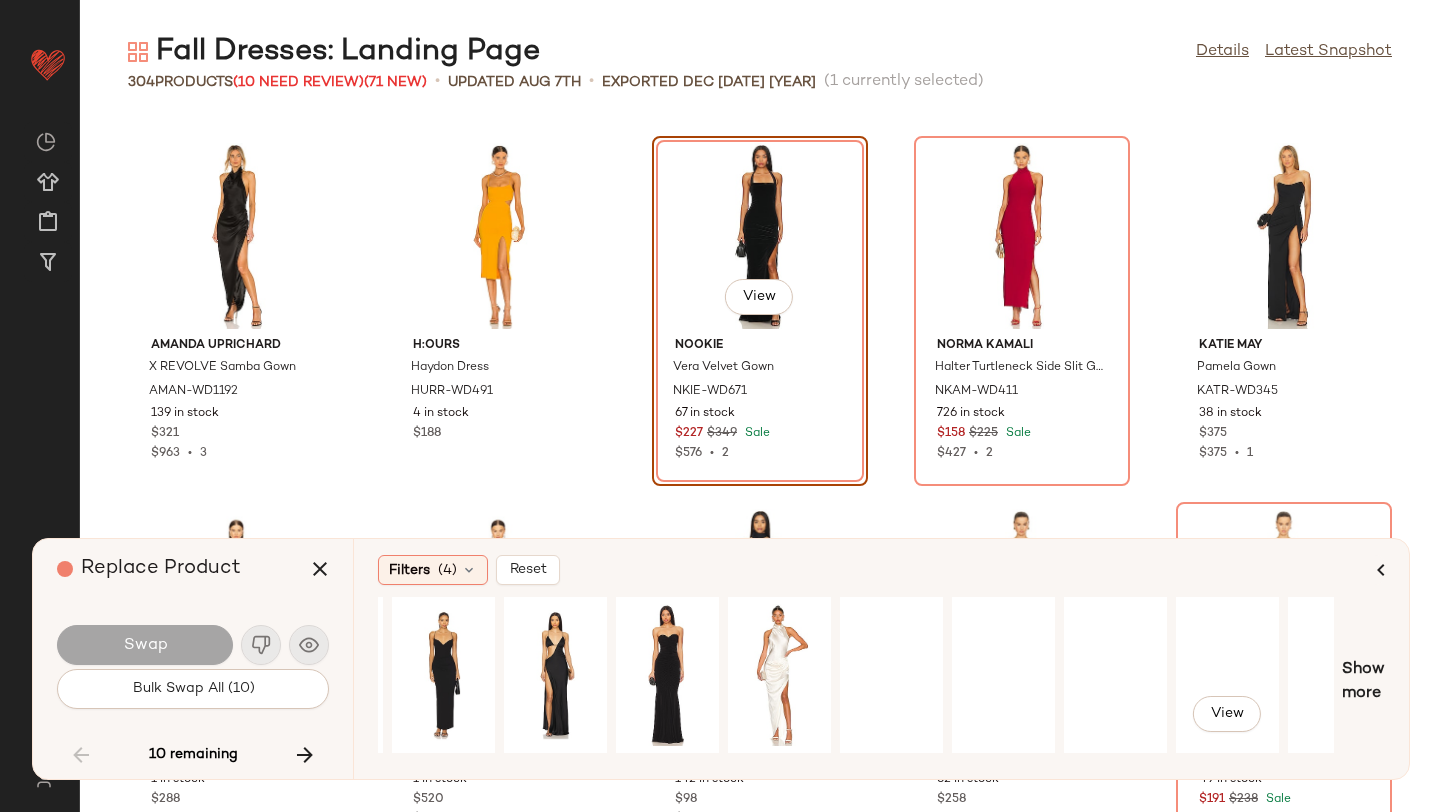 scroll, scrollTop: 0, scrollLeft: 1273, axis: horizontal 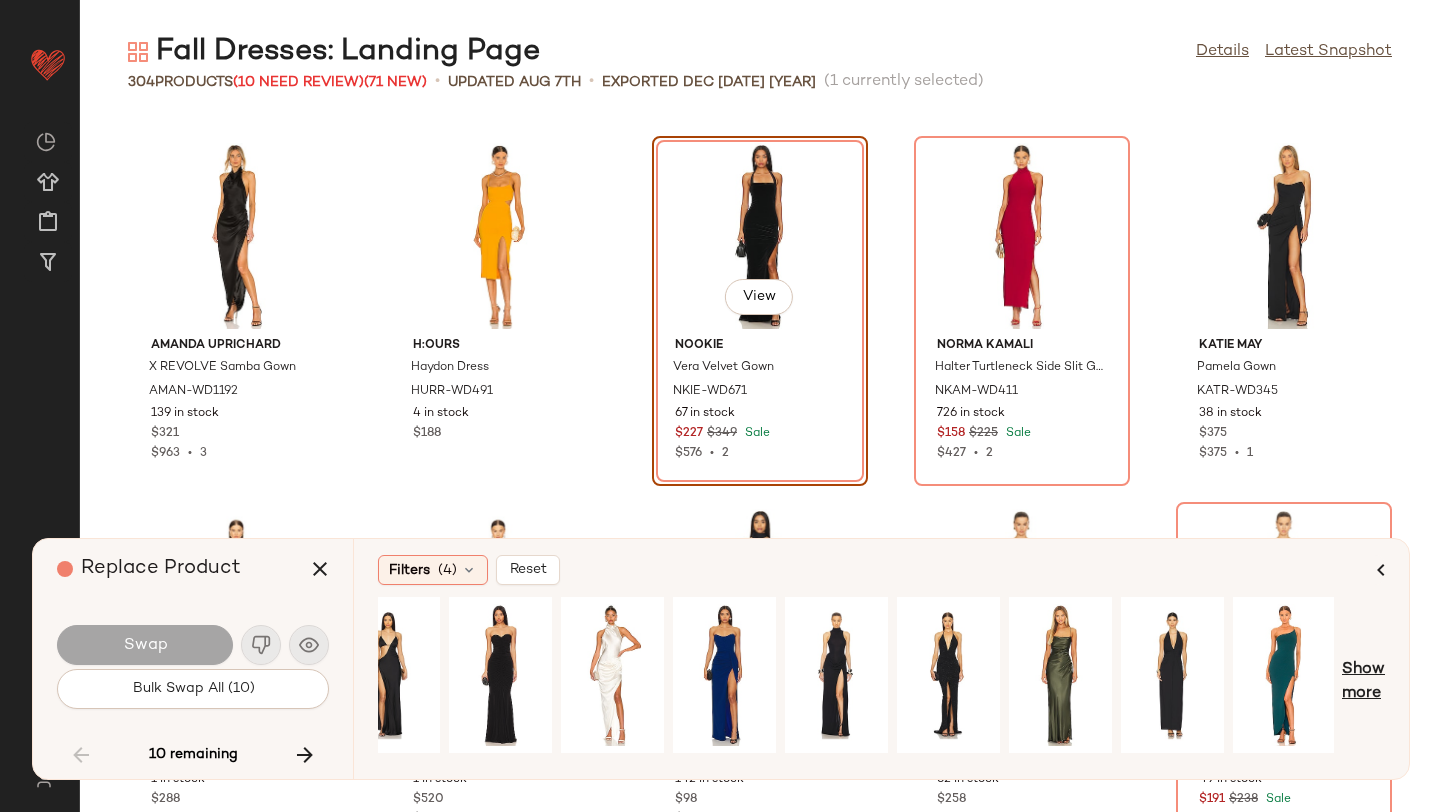 click on "Show more" at bounding box center (1363, 682) 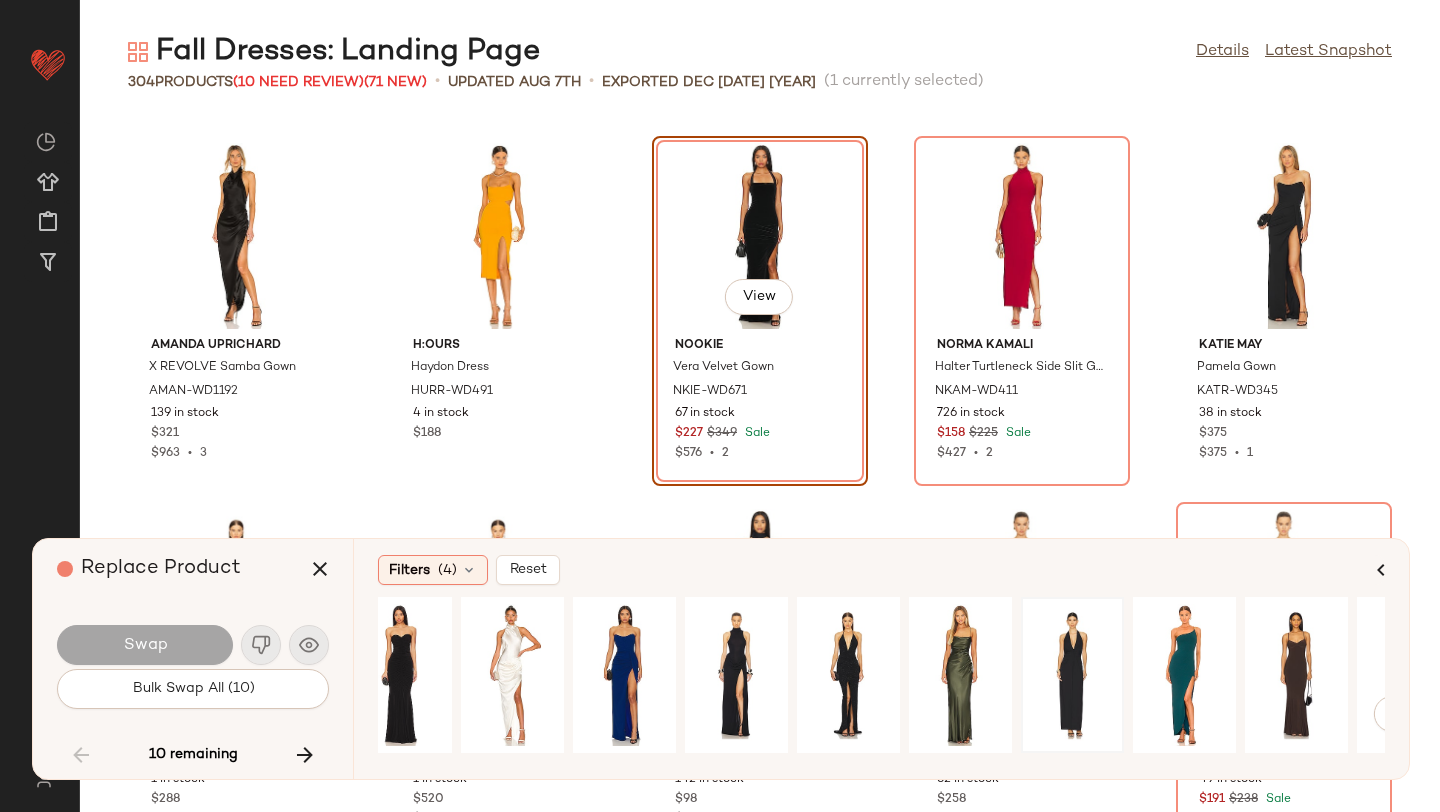 scroll, scrollTop: 0, scrollLeft: 1784, axis: horizontal 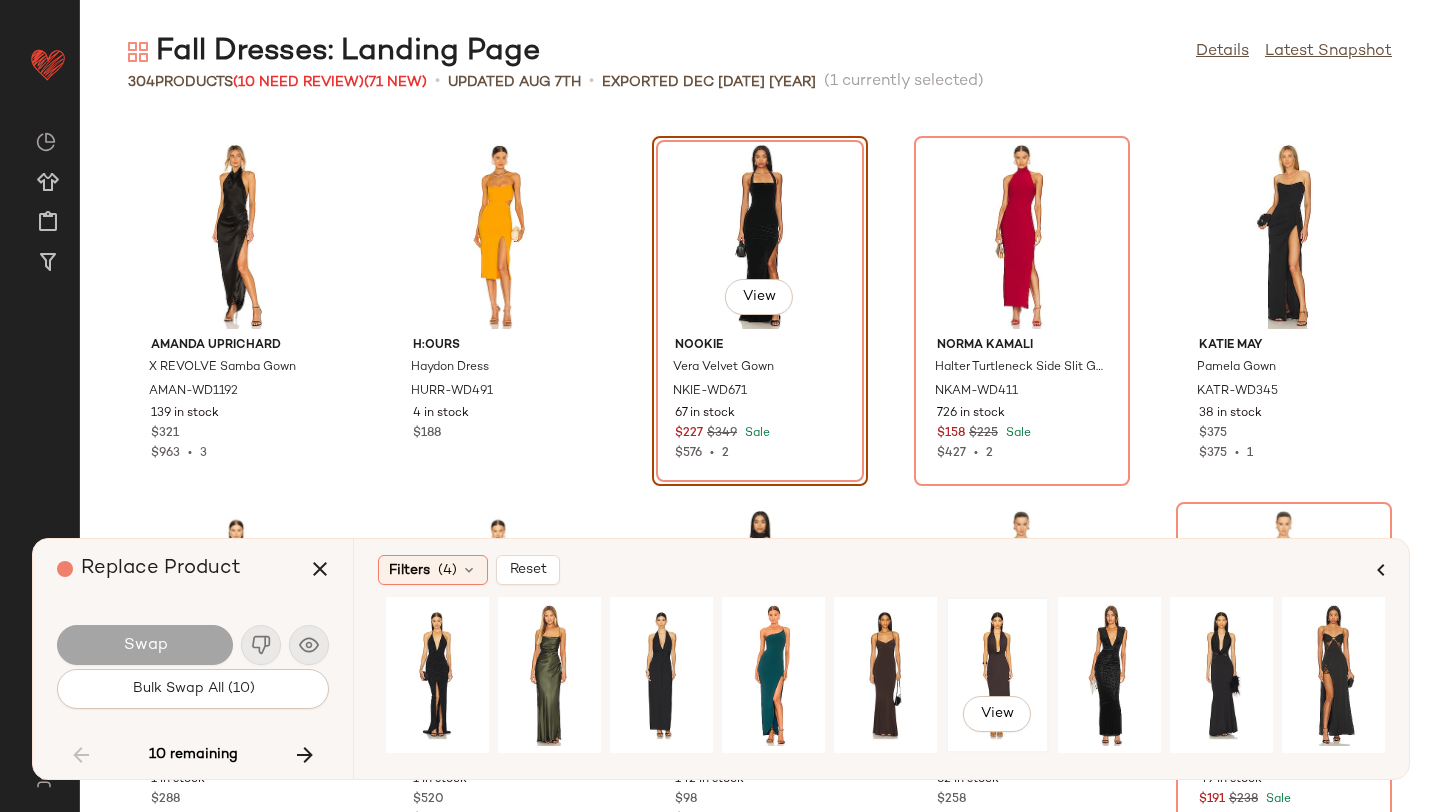 click on "View" 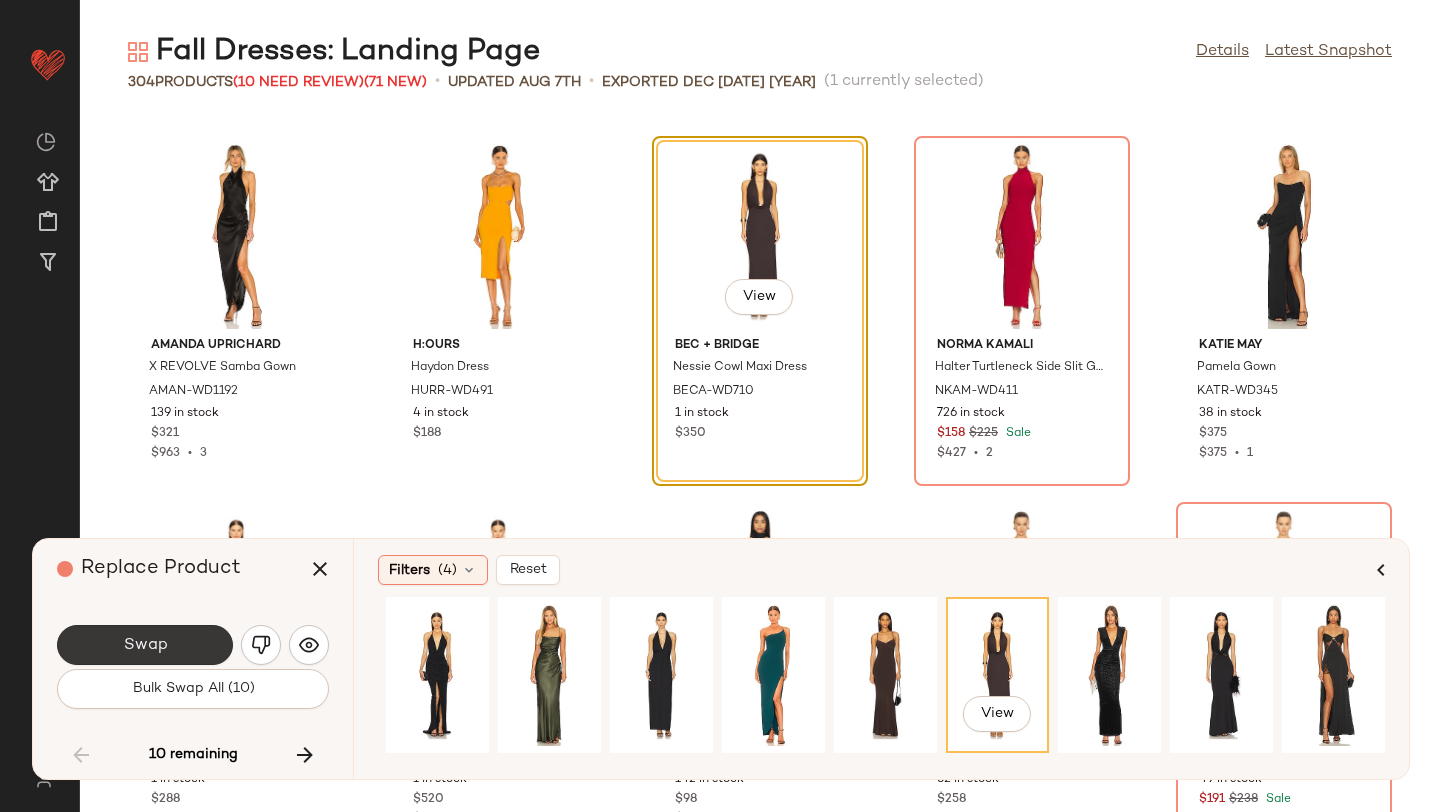 click on "Swap" at bounding box center [145, 645] 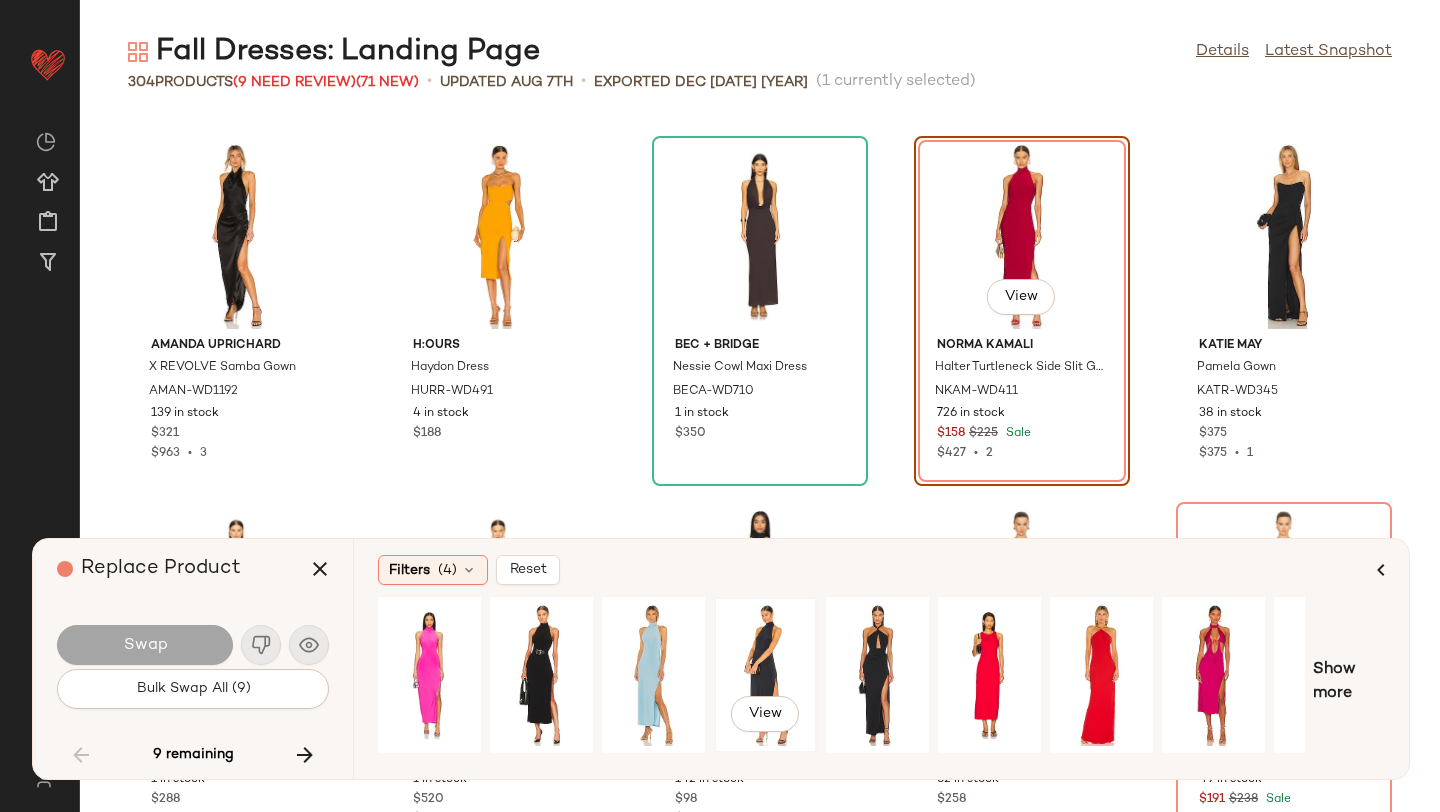 scroll, scrollTop: 0, scrollLeft: 182, axis: horizontal 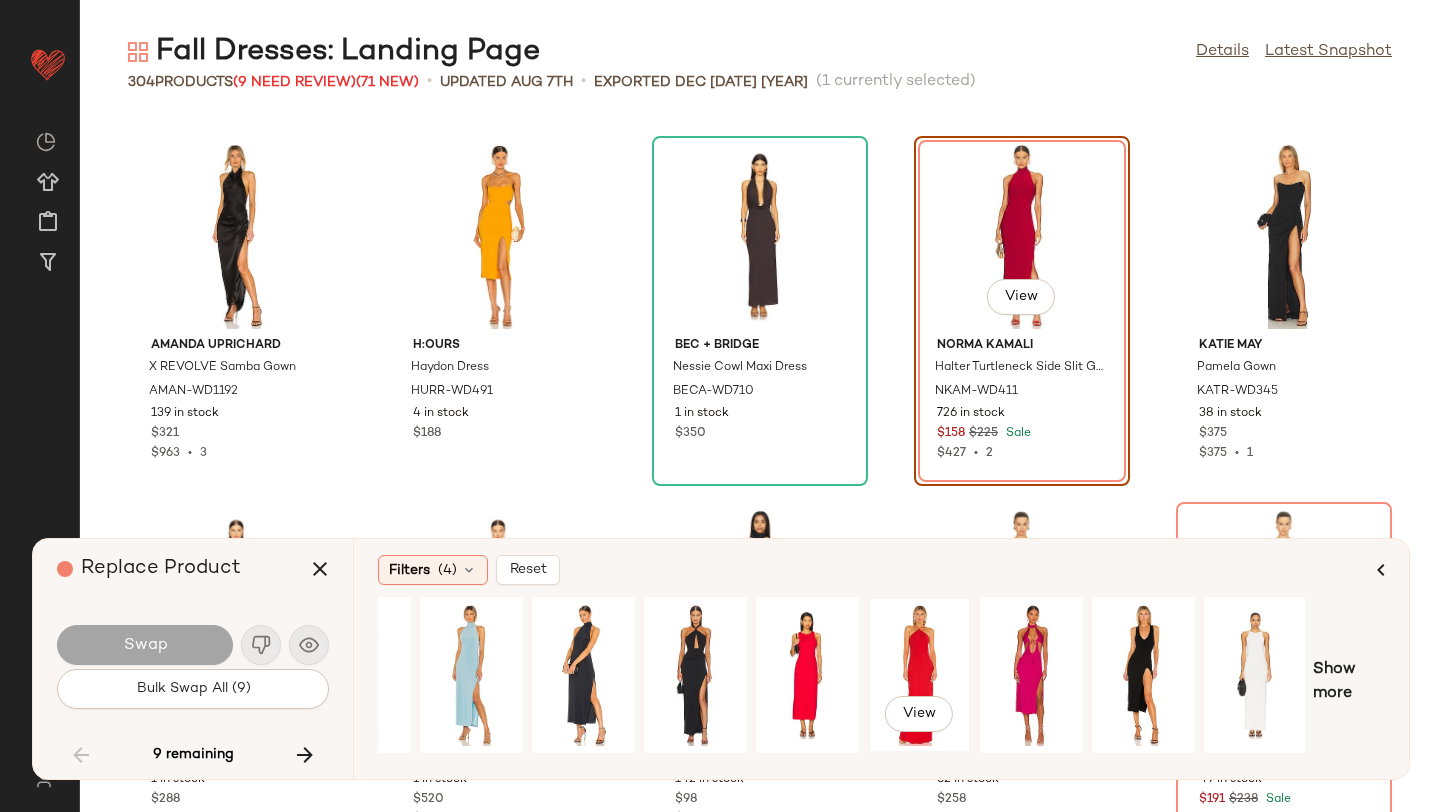 click on "View" 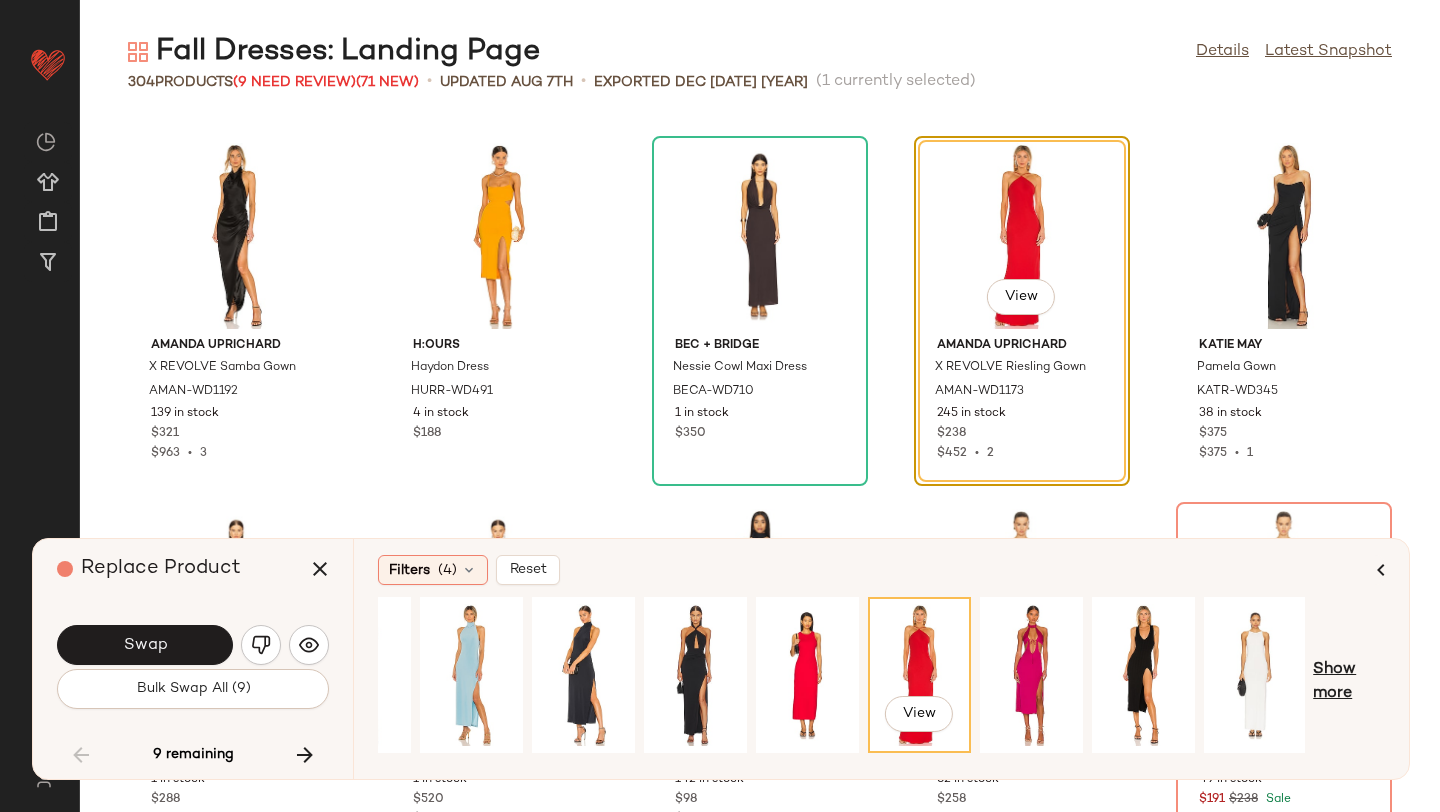 click on "Show more" at bounding box center (1349, 682) 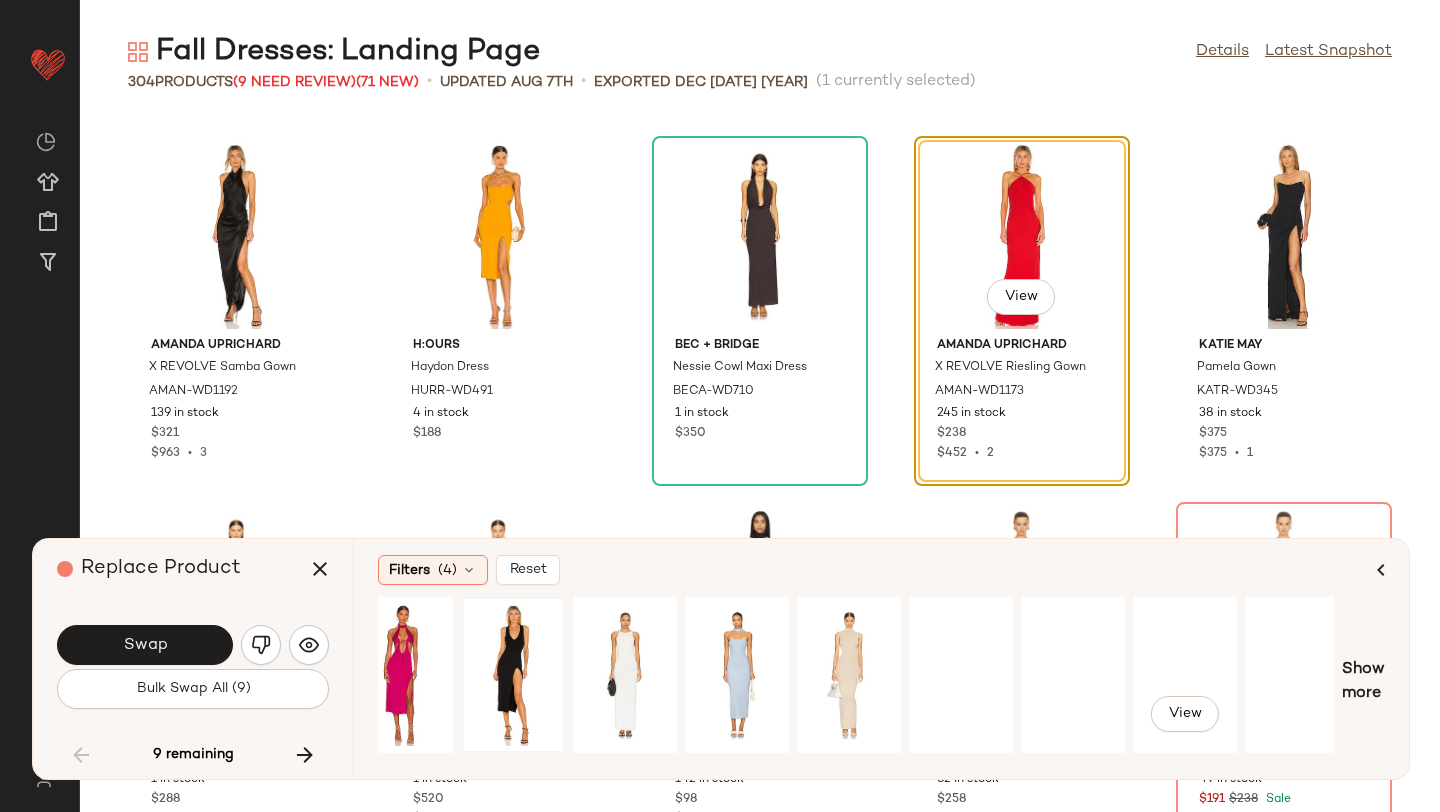 scroll, scrollTop: 0, scrollLeft: 1273, axis: horizontal 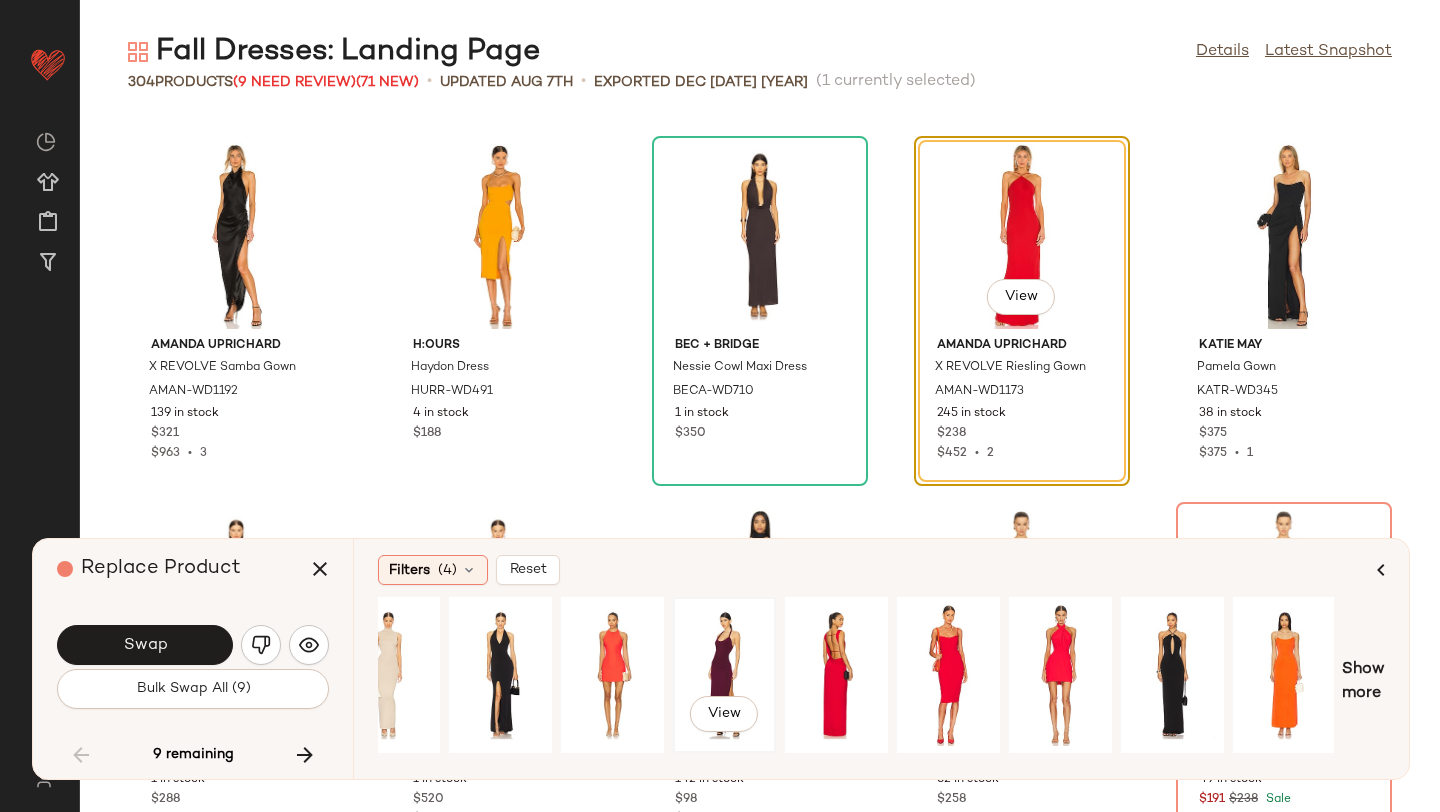 click on "View" 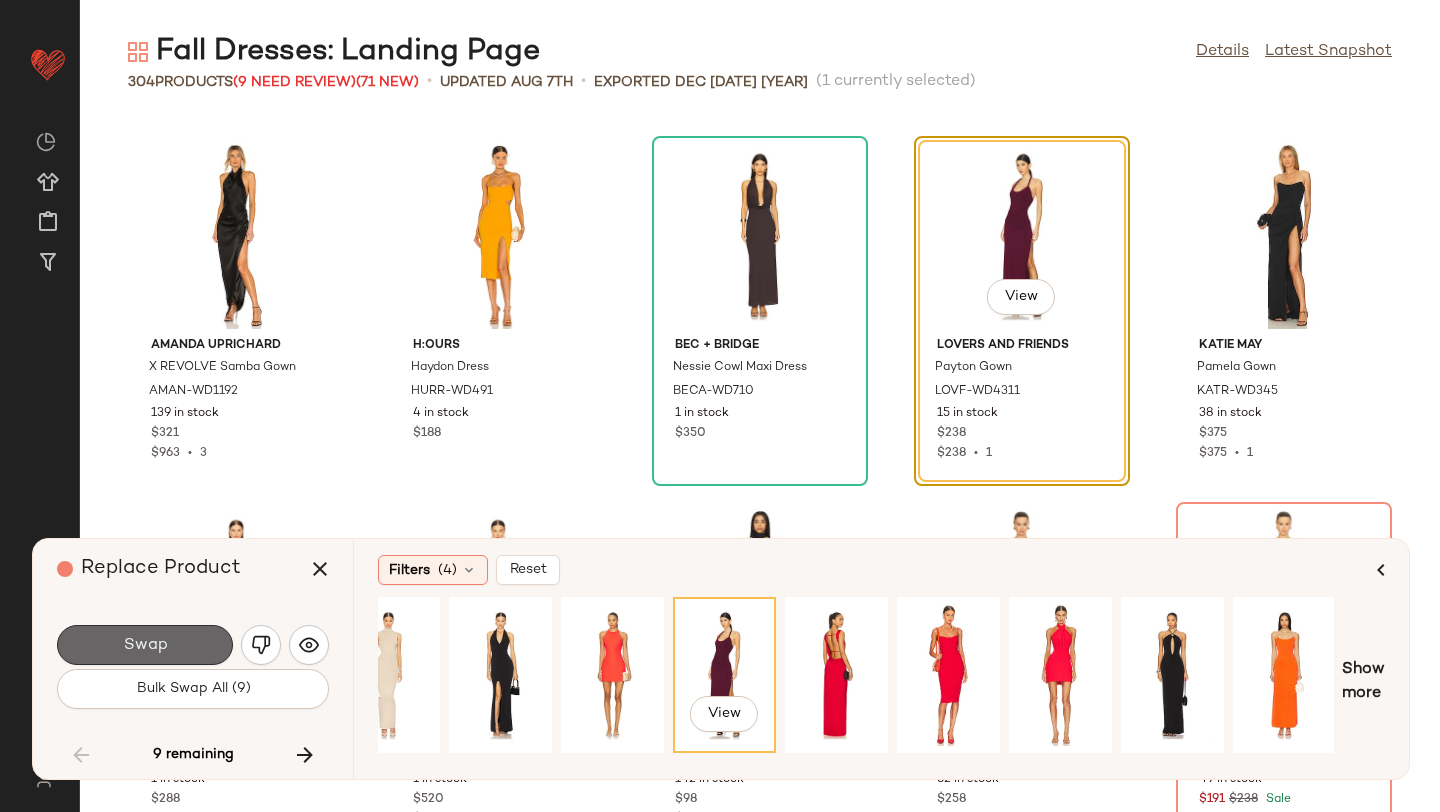 click on "Swap" at bounding box center [145, 645] 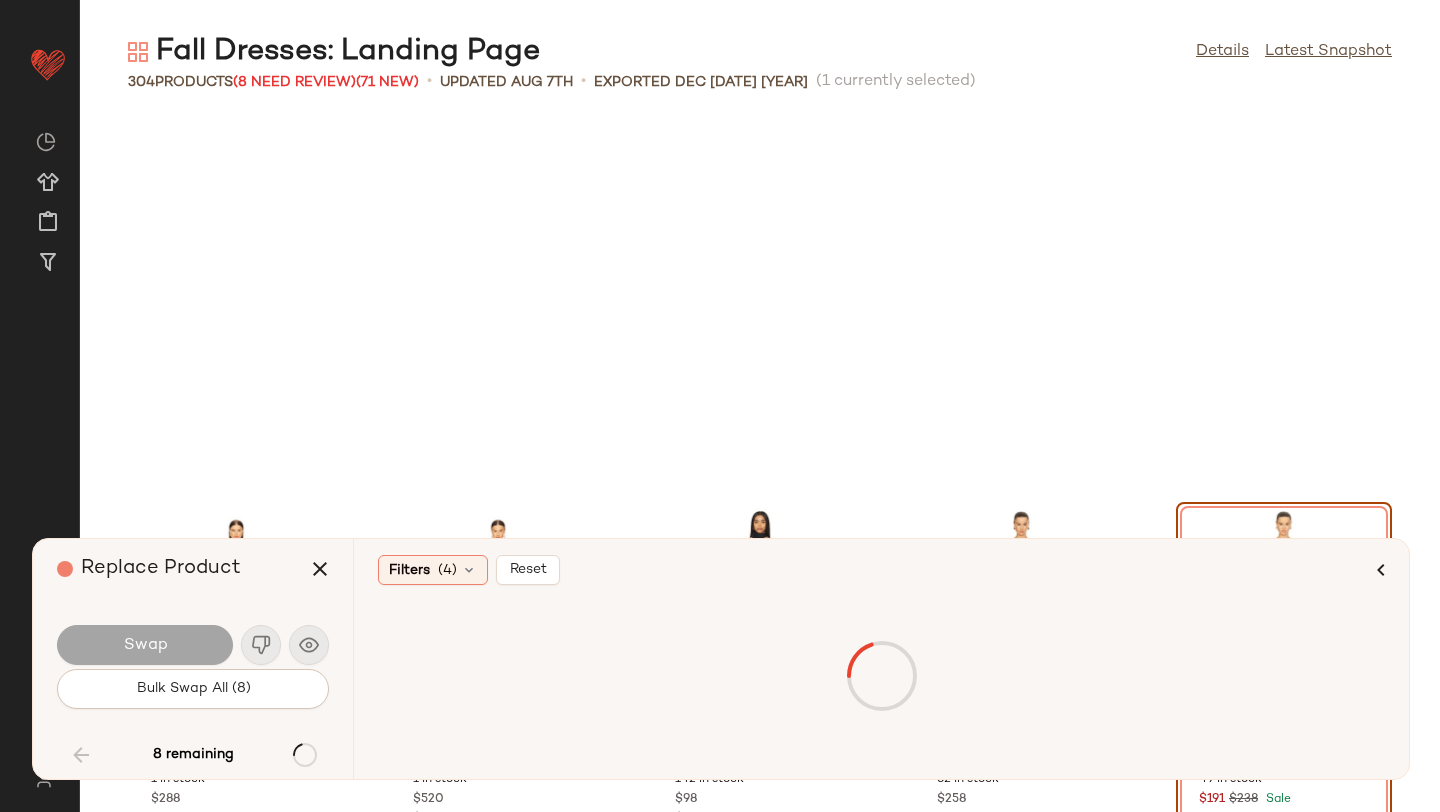 scroll, scrollTop: 20130, scrollLeft: 0, axis: vertical 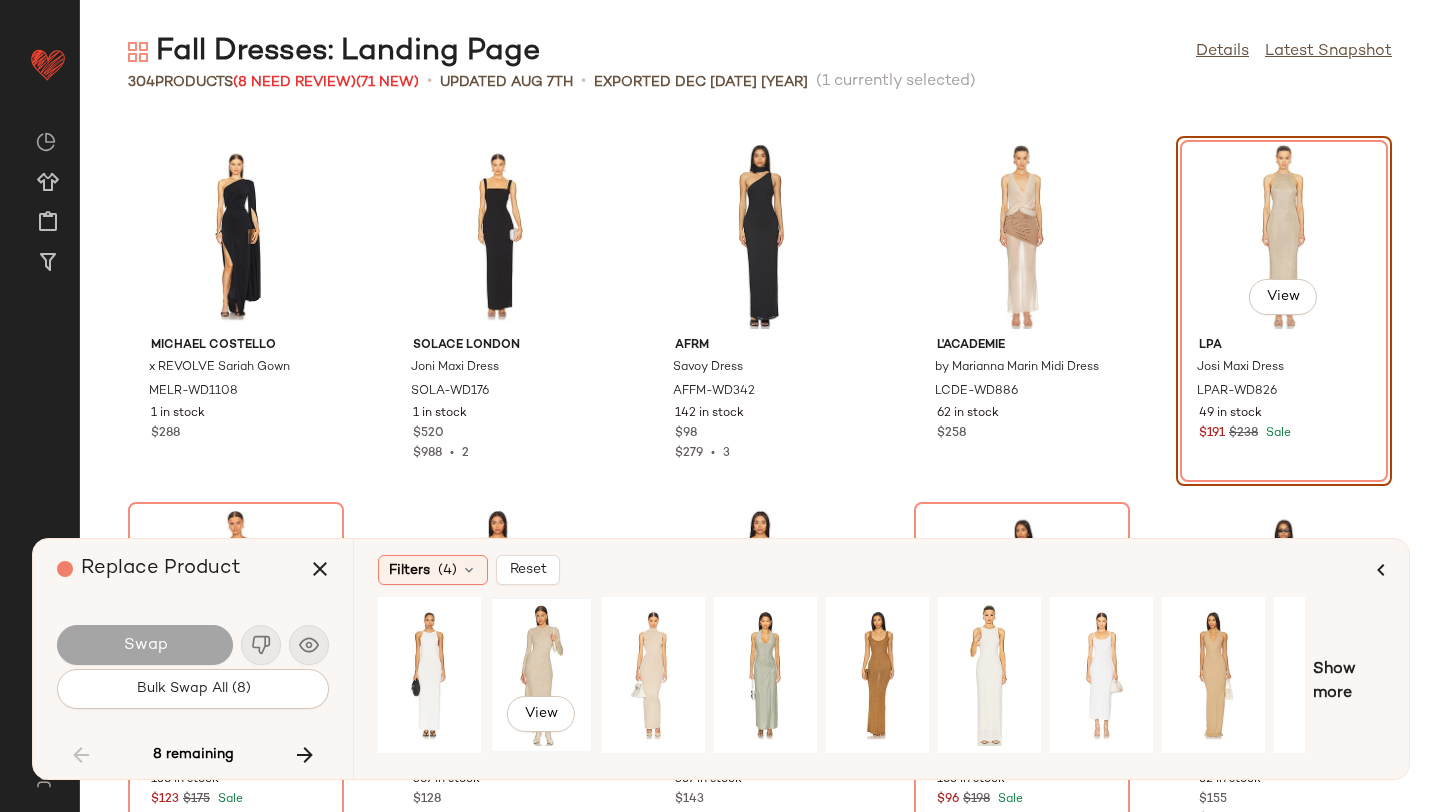 click on "View" 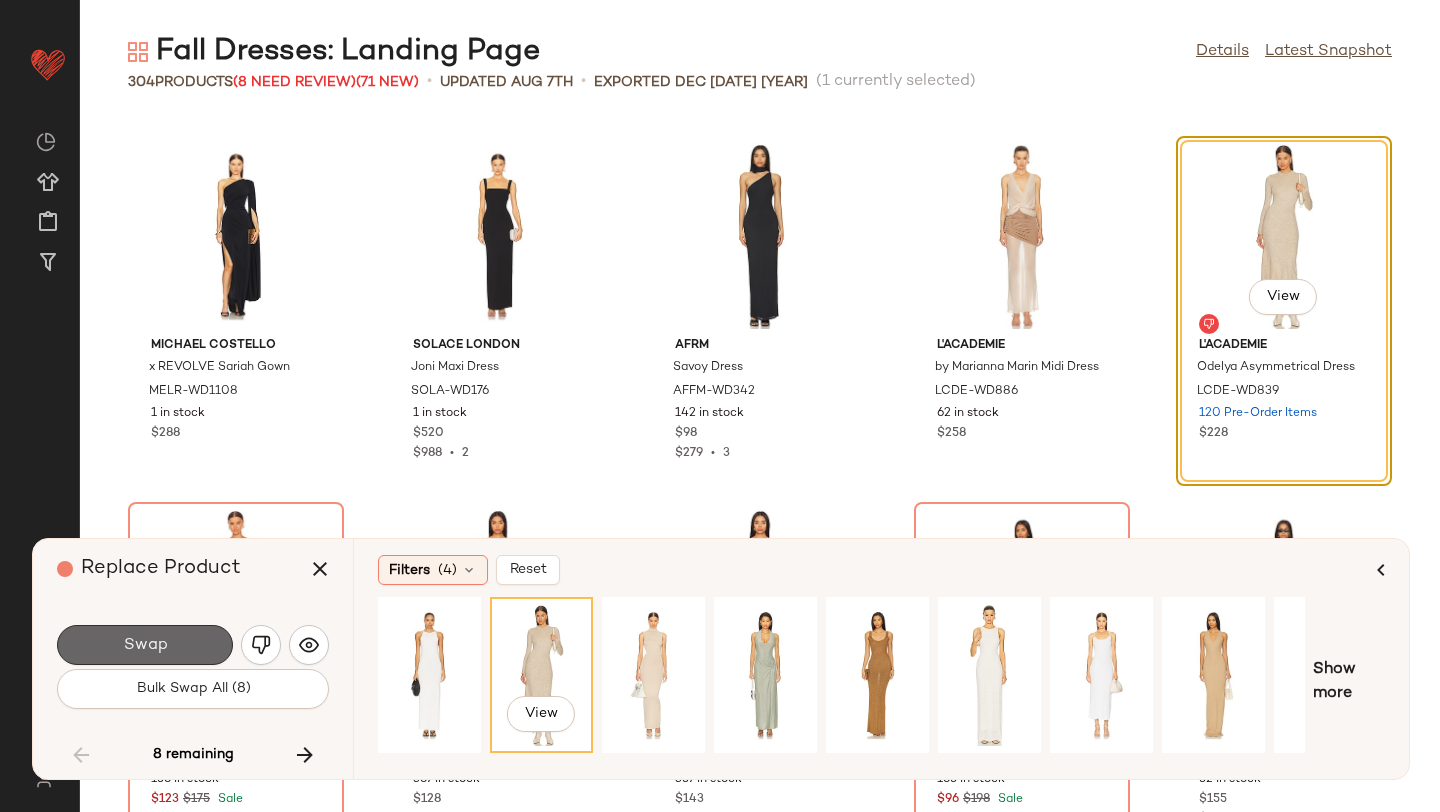 click on "Swap" at bounding box center (145, 645) 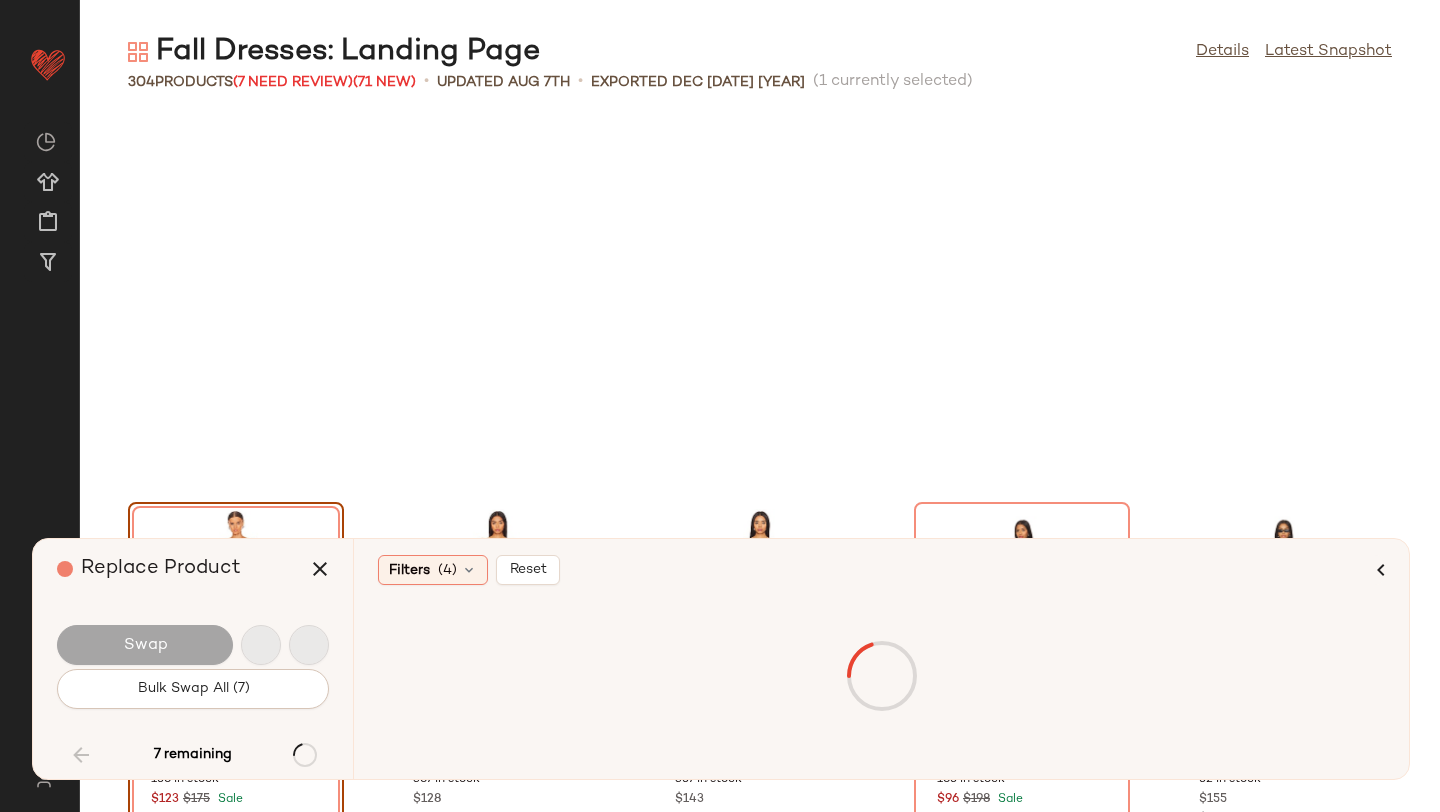 scroll, scrollTop: 20496, scrollLeft: 0, axis: vertical 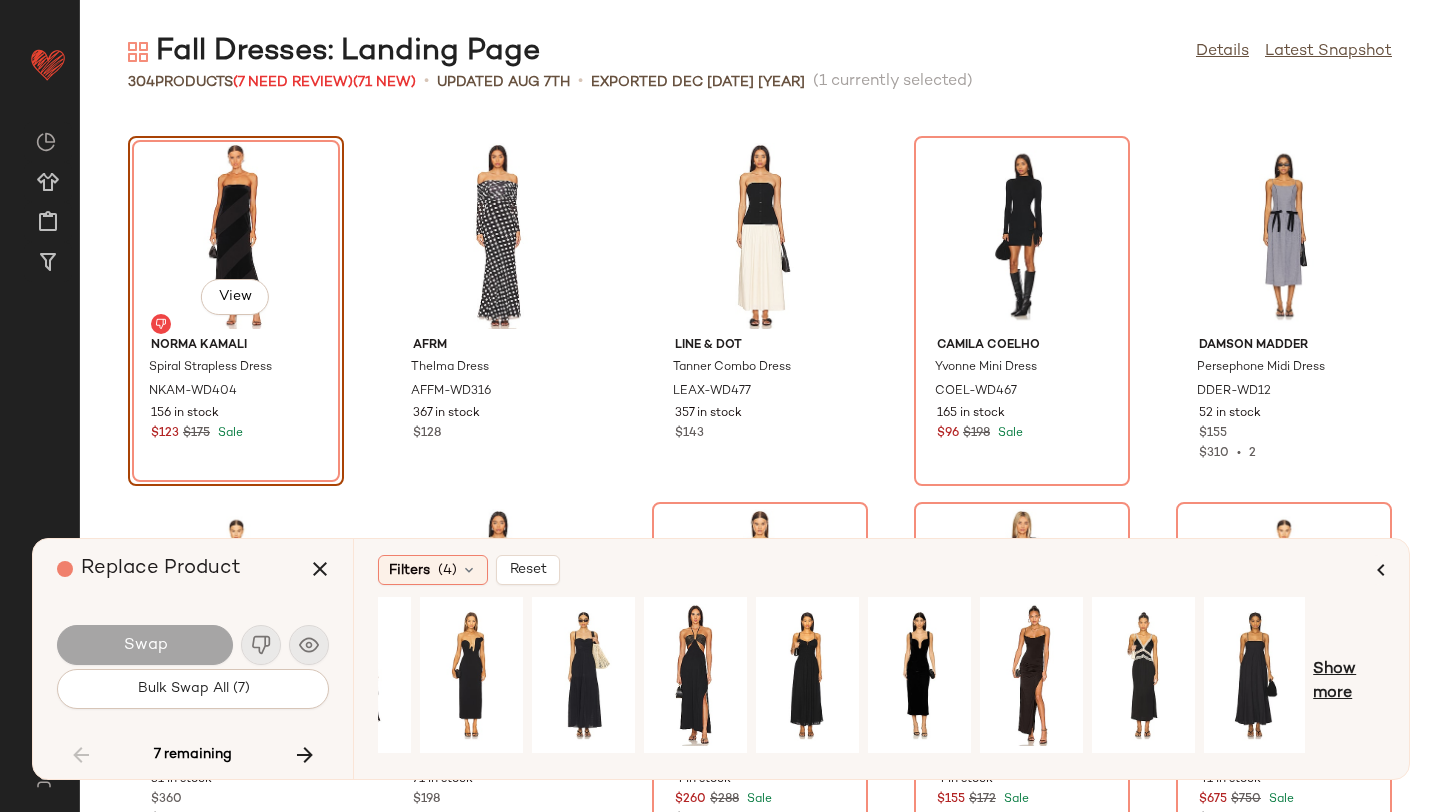 click on "Show more" at bounding box center (1349, 682) 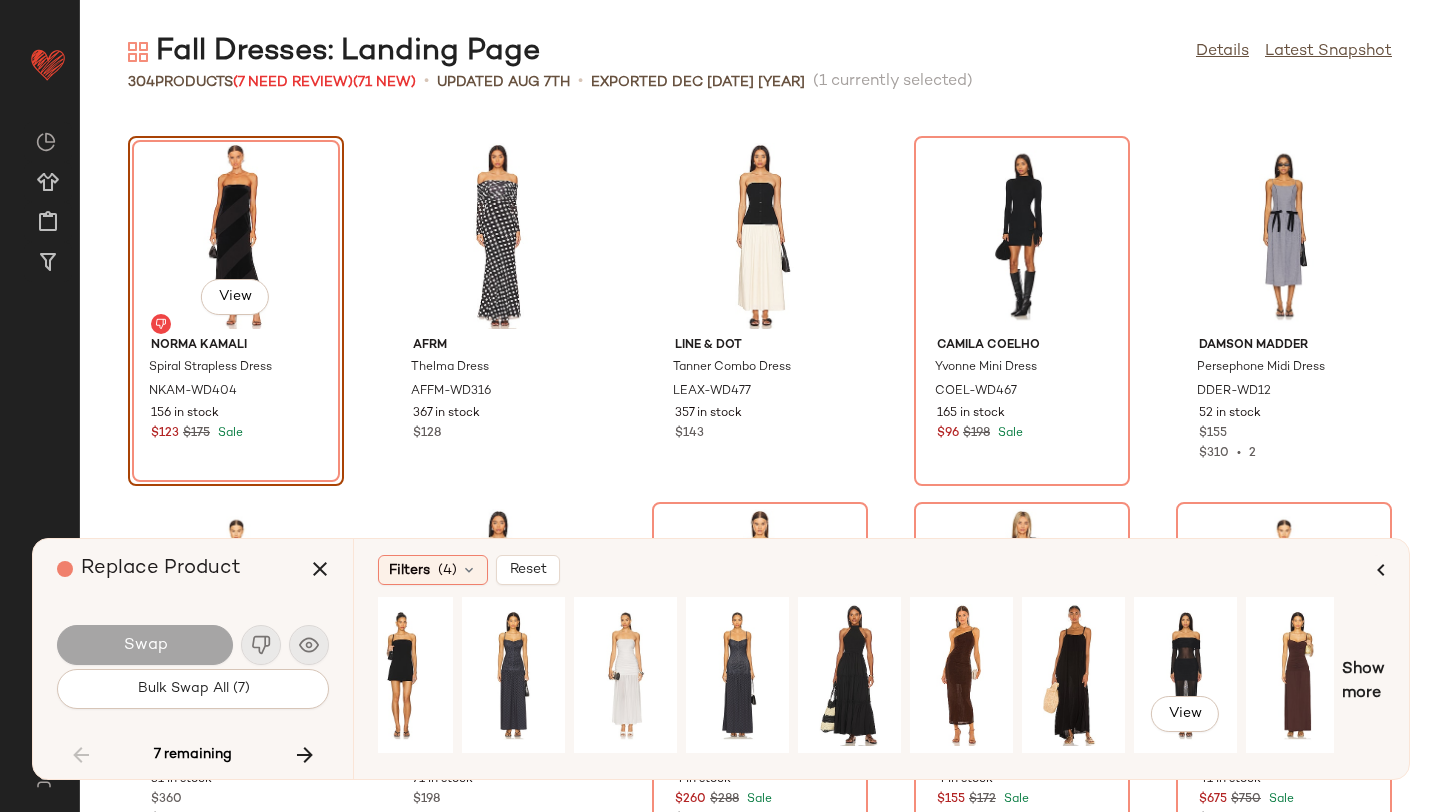 scroll, scrollTop: 0, scrollLeft: 1273, axis: horizontal 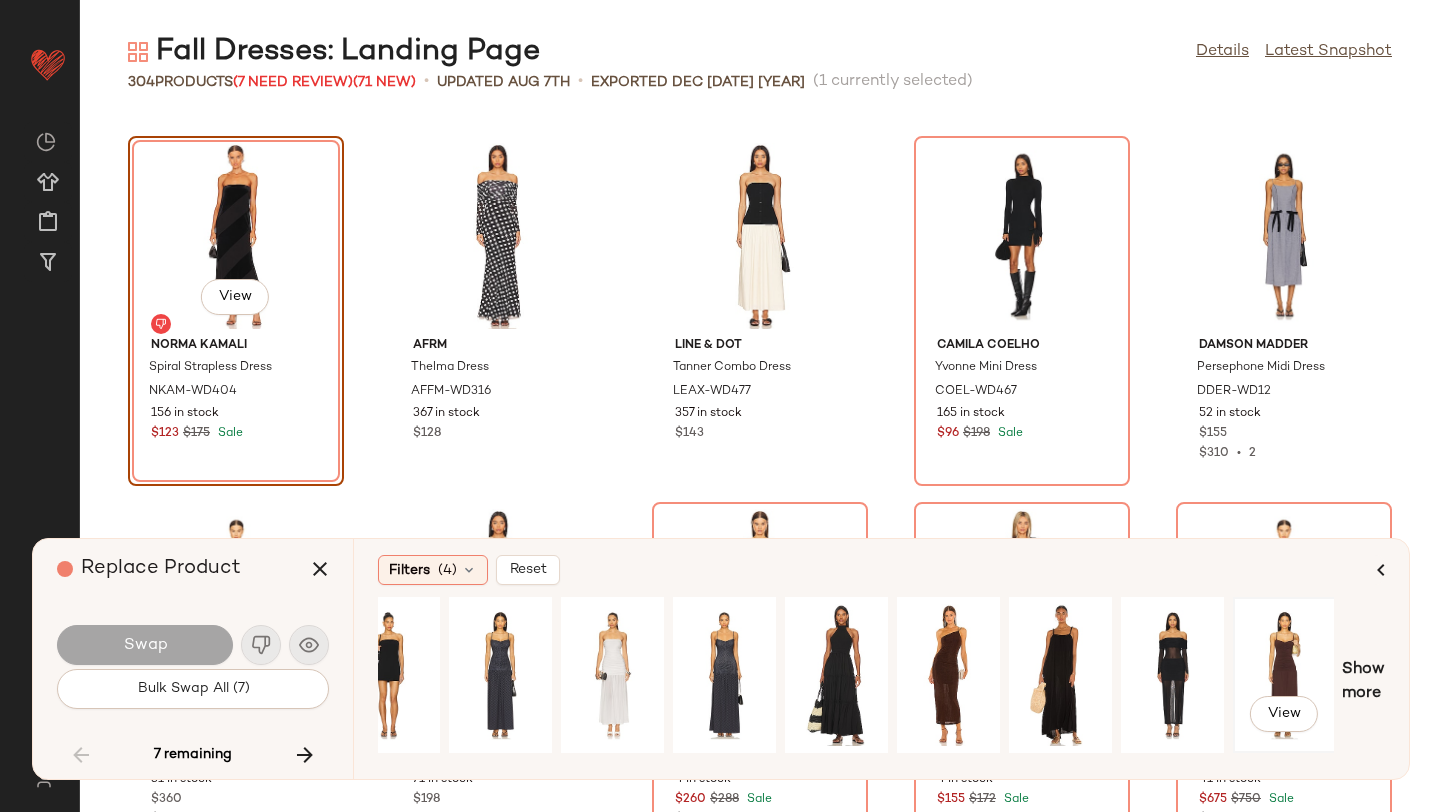click on "View" 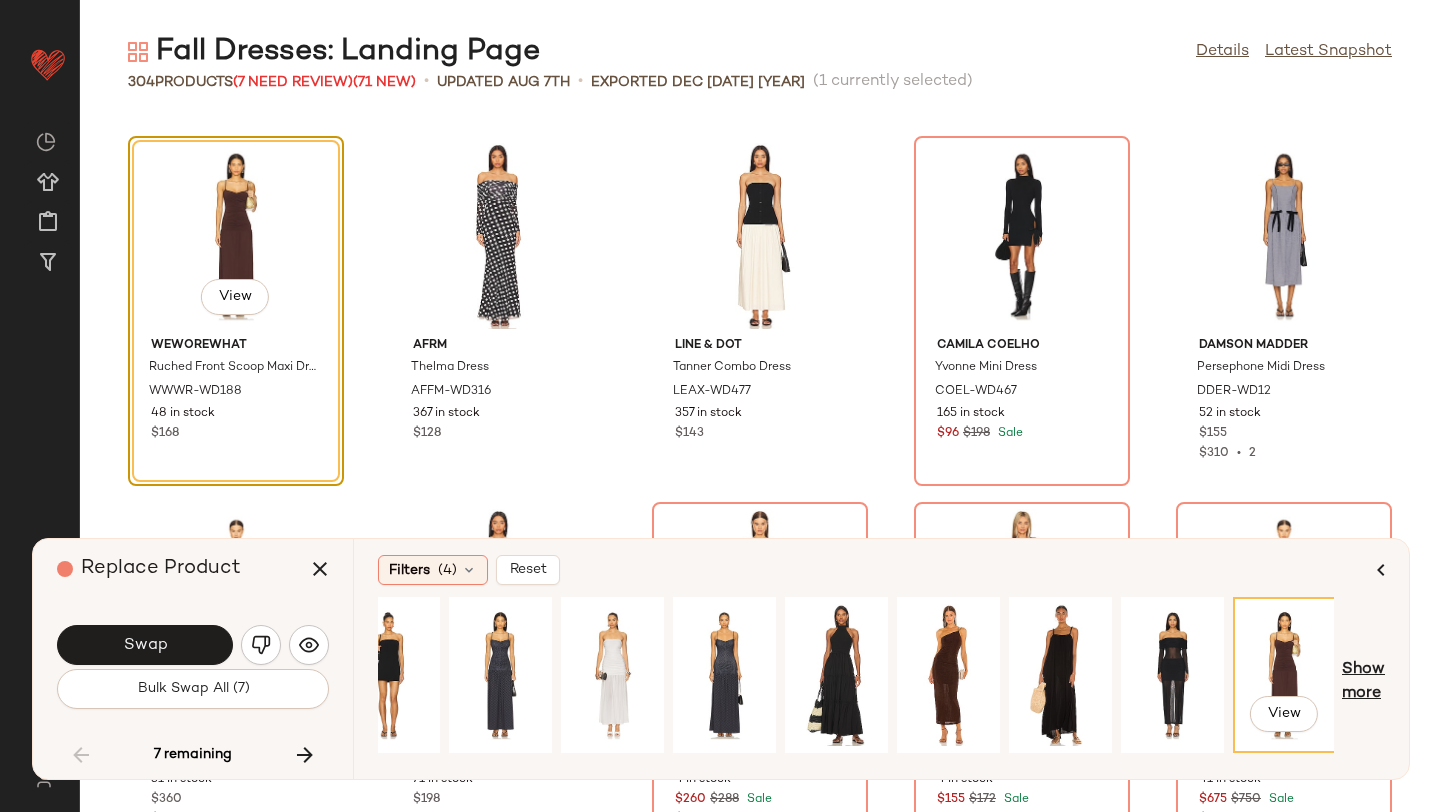 click on "Show more" at bounding box center (1363, 682) 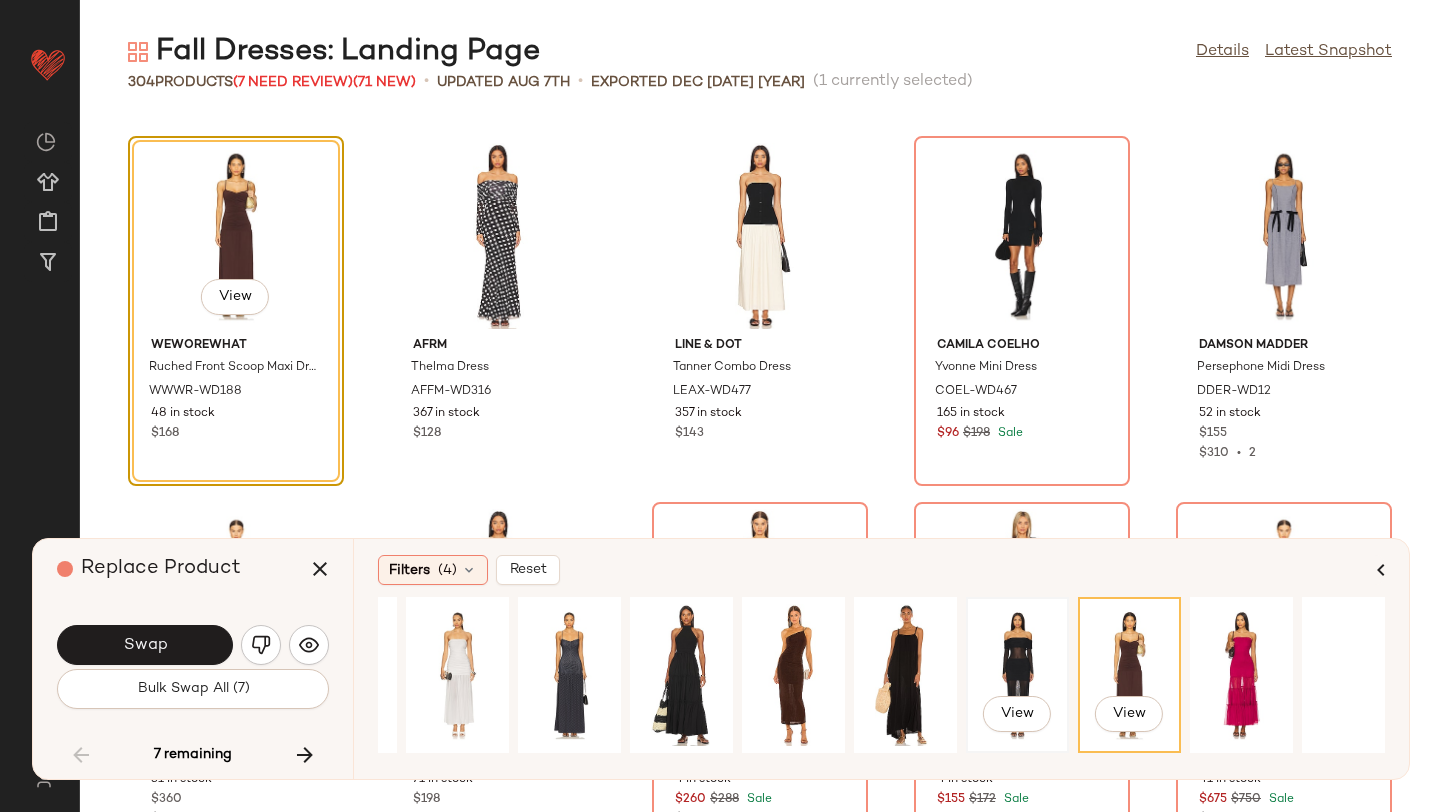 scroll, scrollTop: 0, scrollLeft: 1784, axis: horizontal 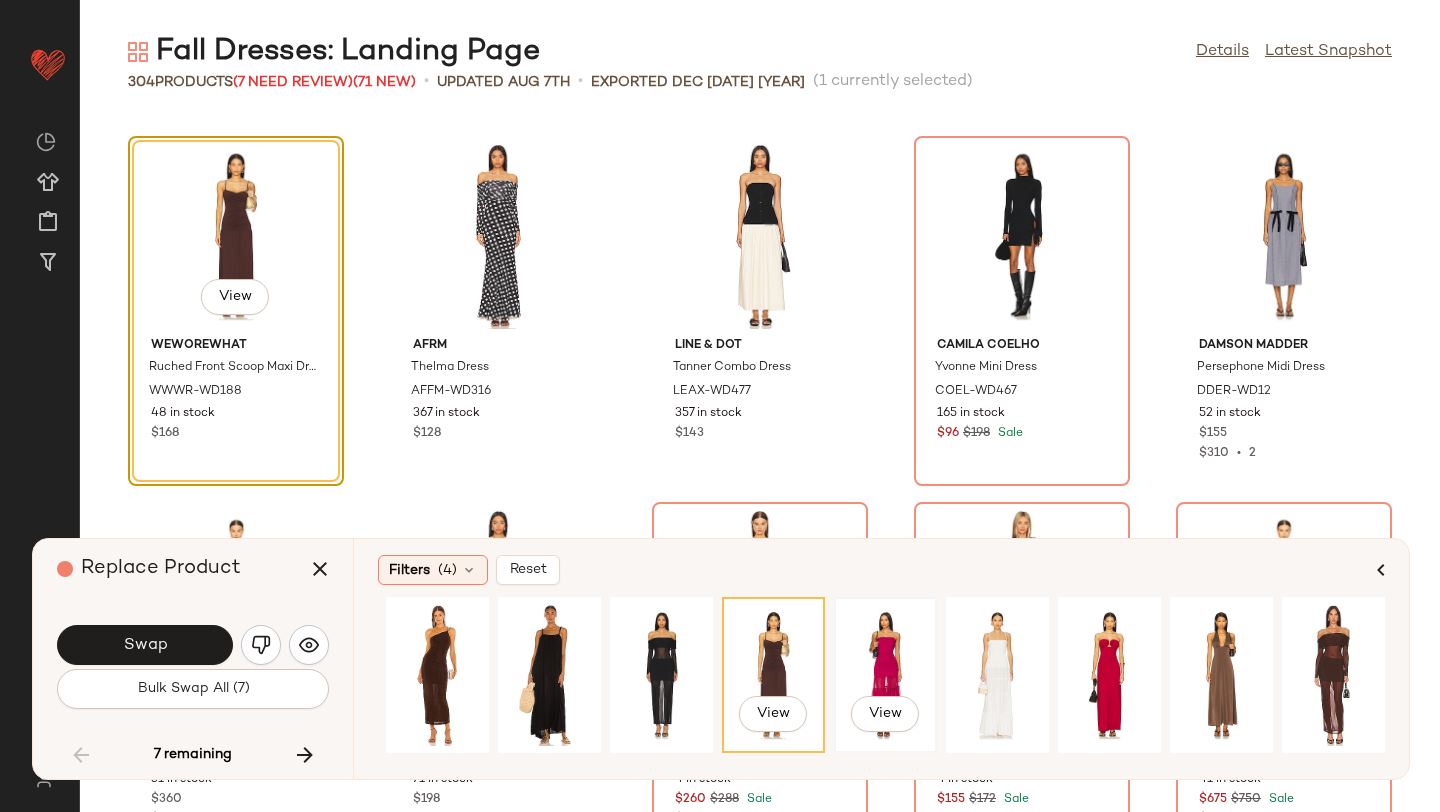 click on "View" 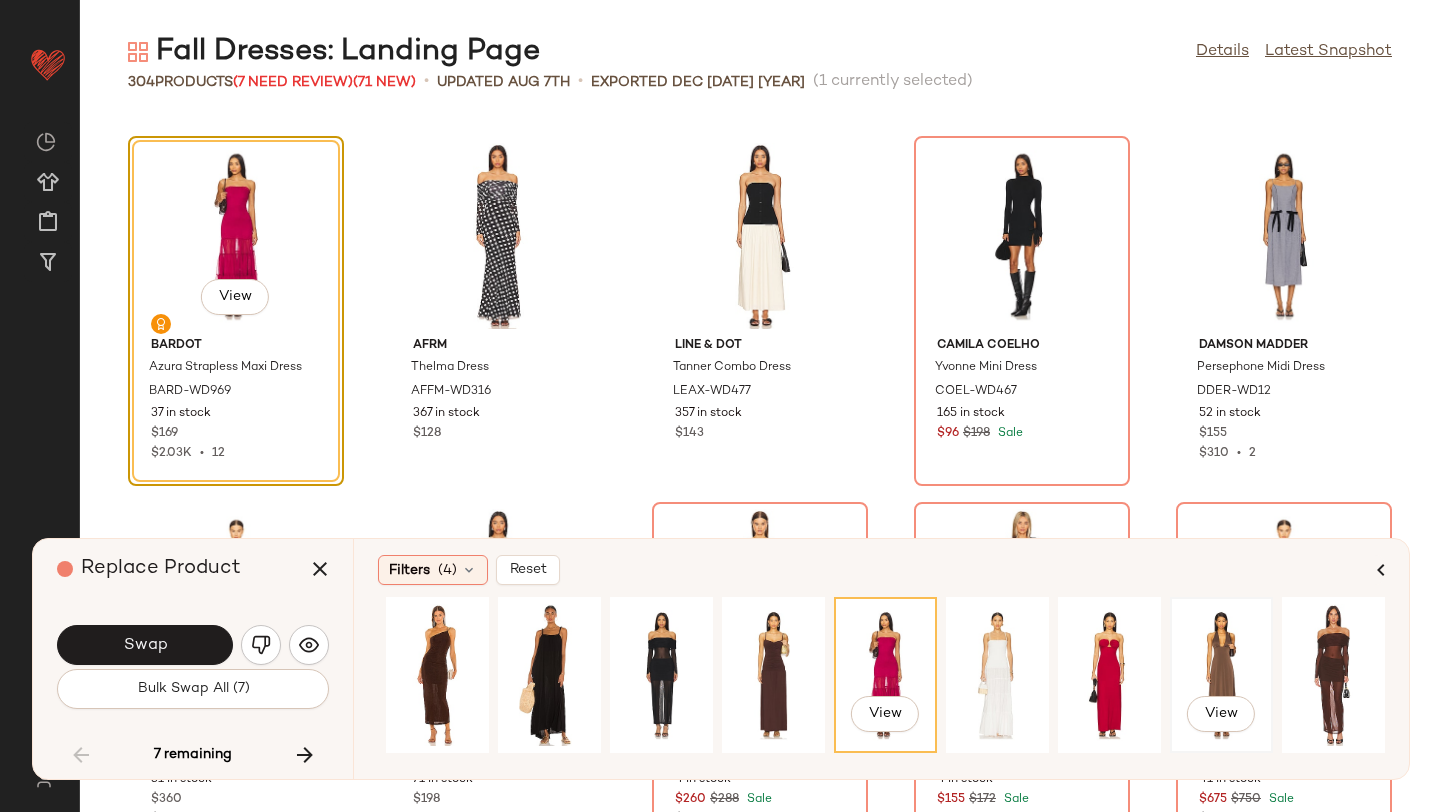 click on "View" 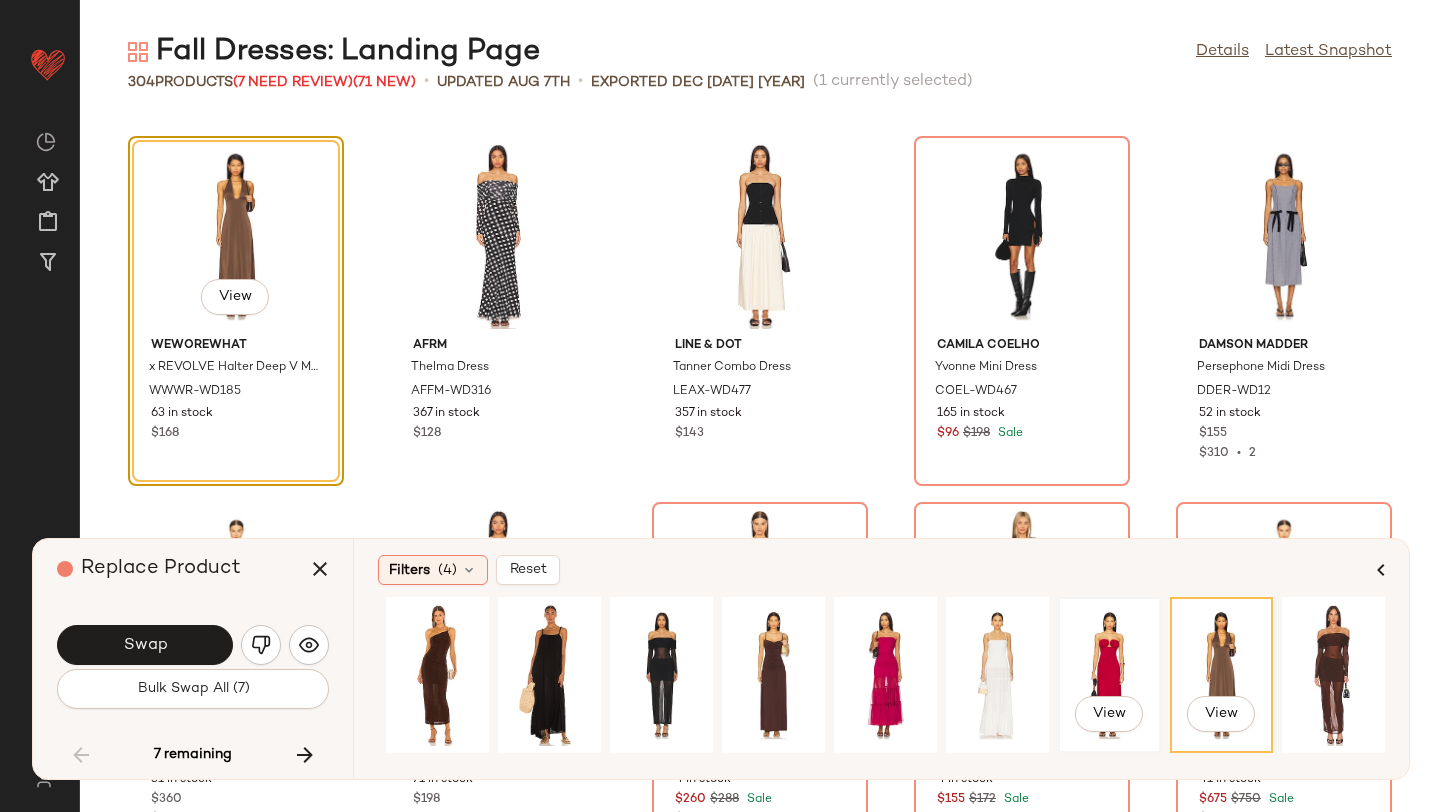 click on "View" 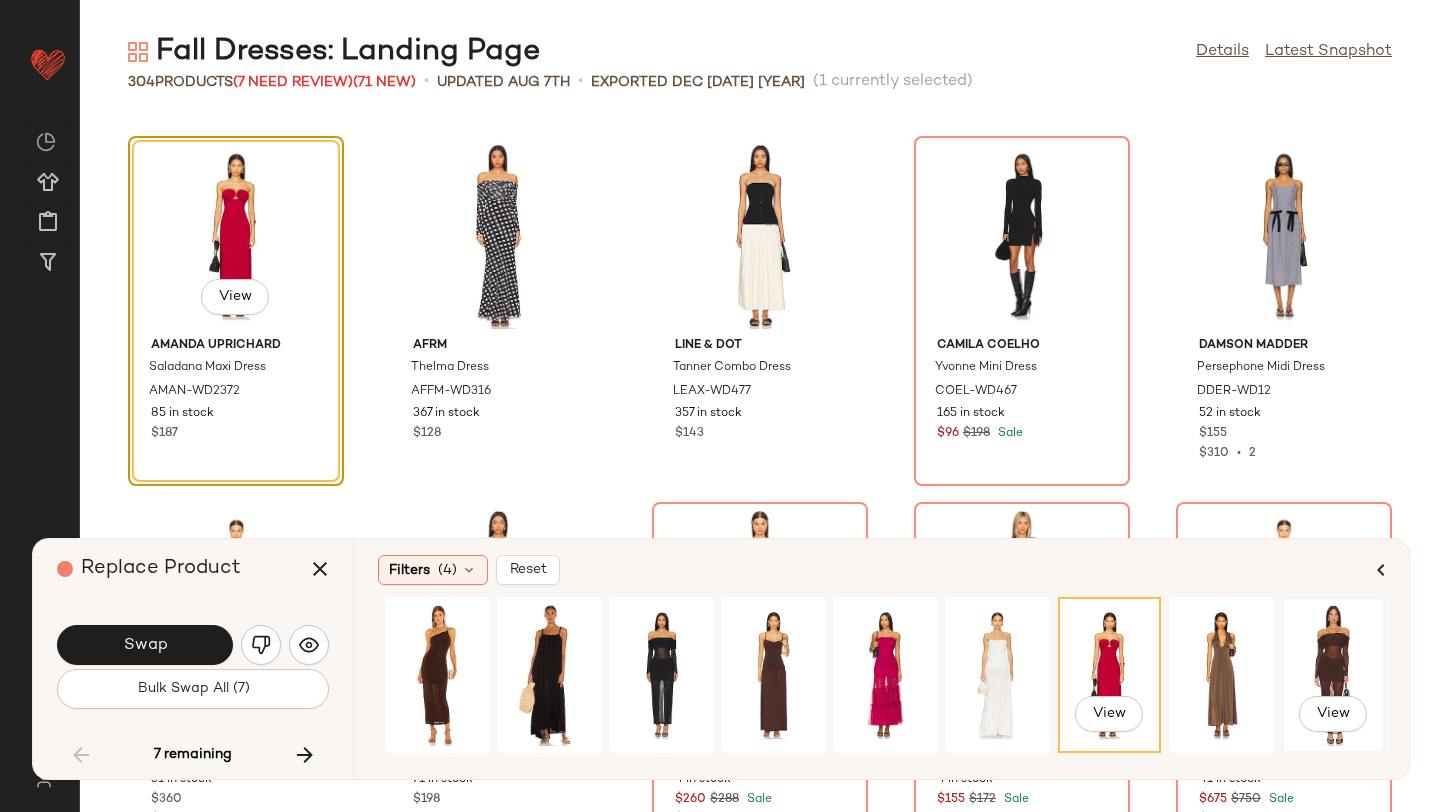 click on "View" 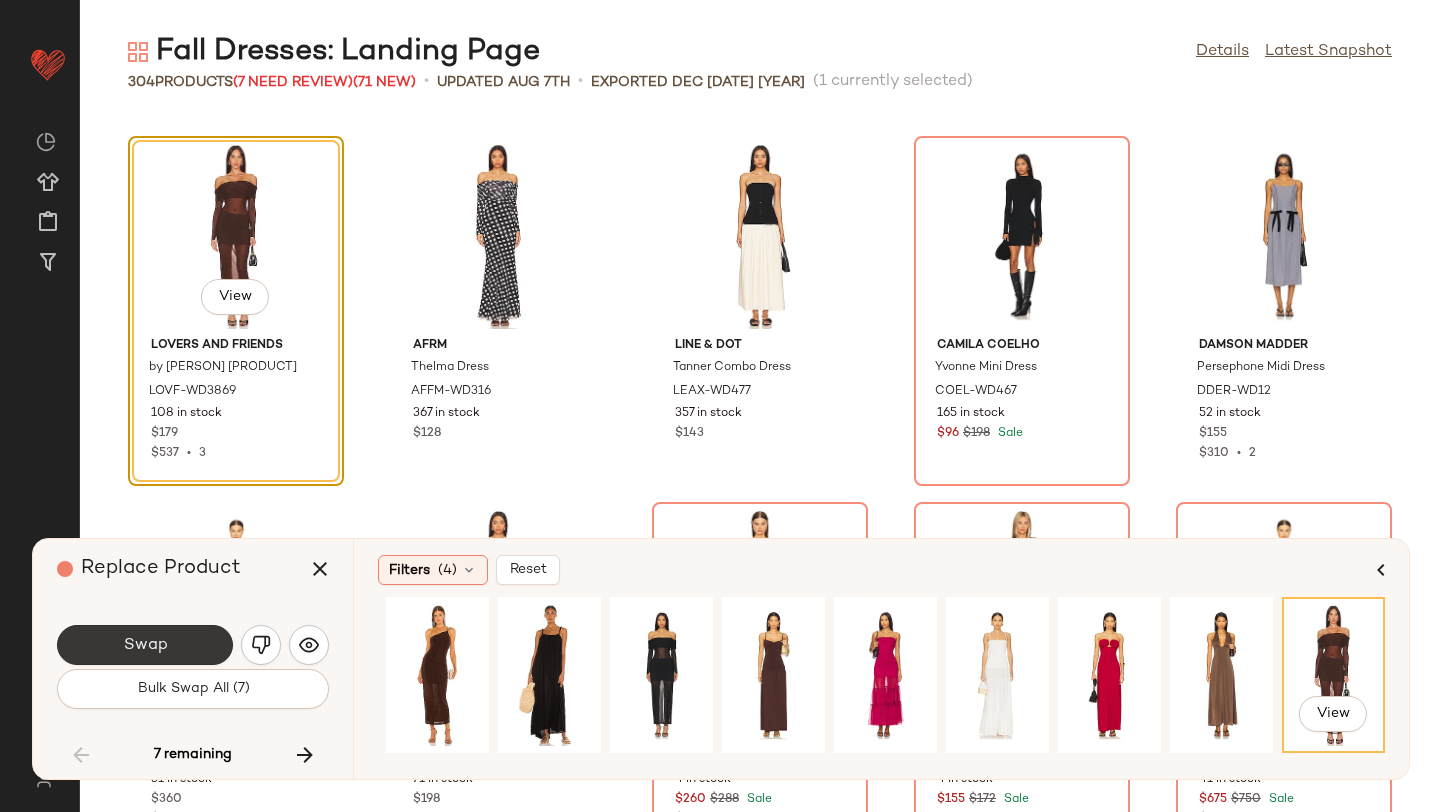 click on "Swap" at bounding box center (145, 645) 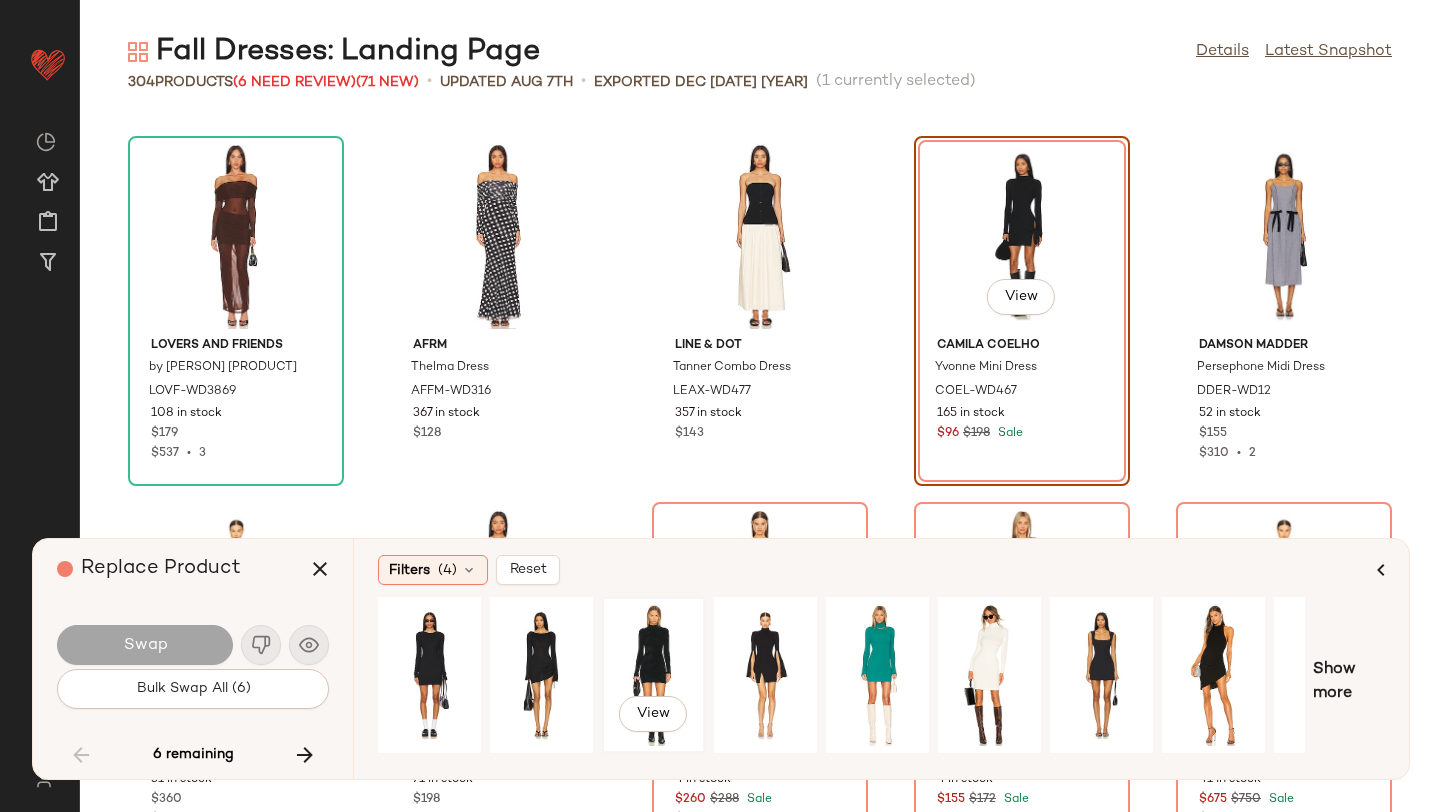 click on "View" 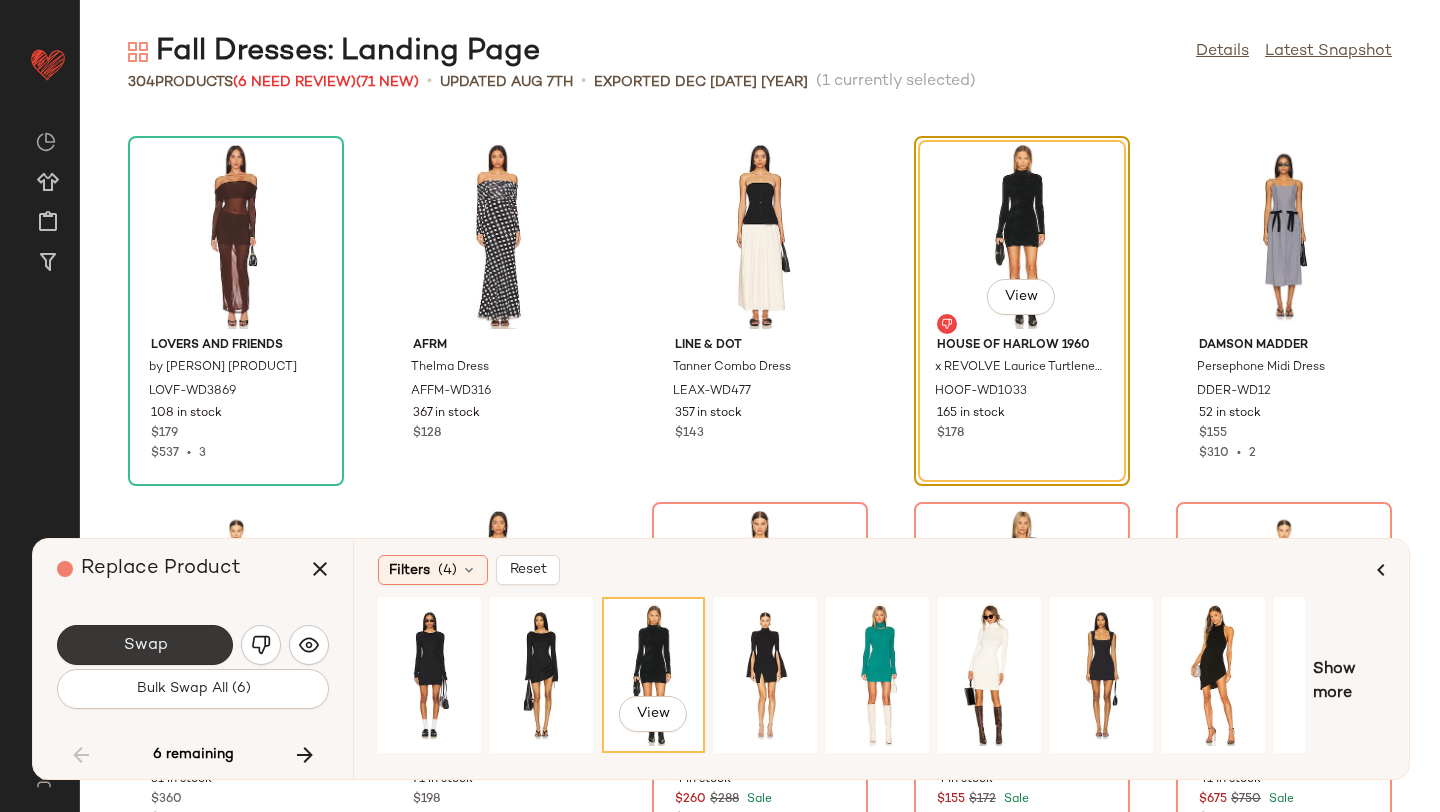 click on "Swap" at bounding box center (145, 645) 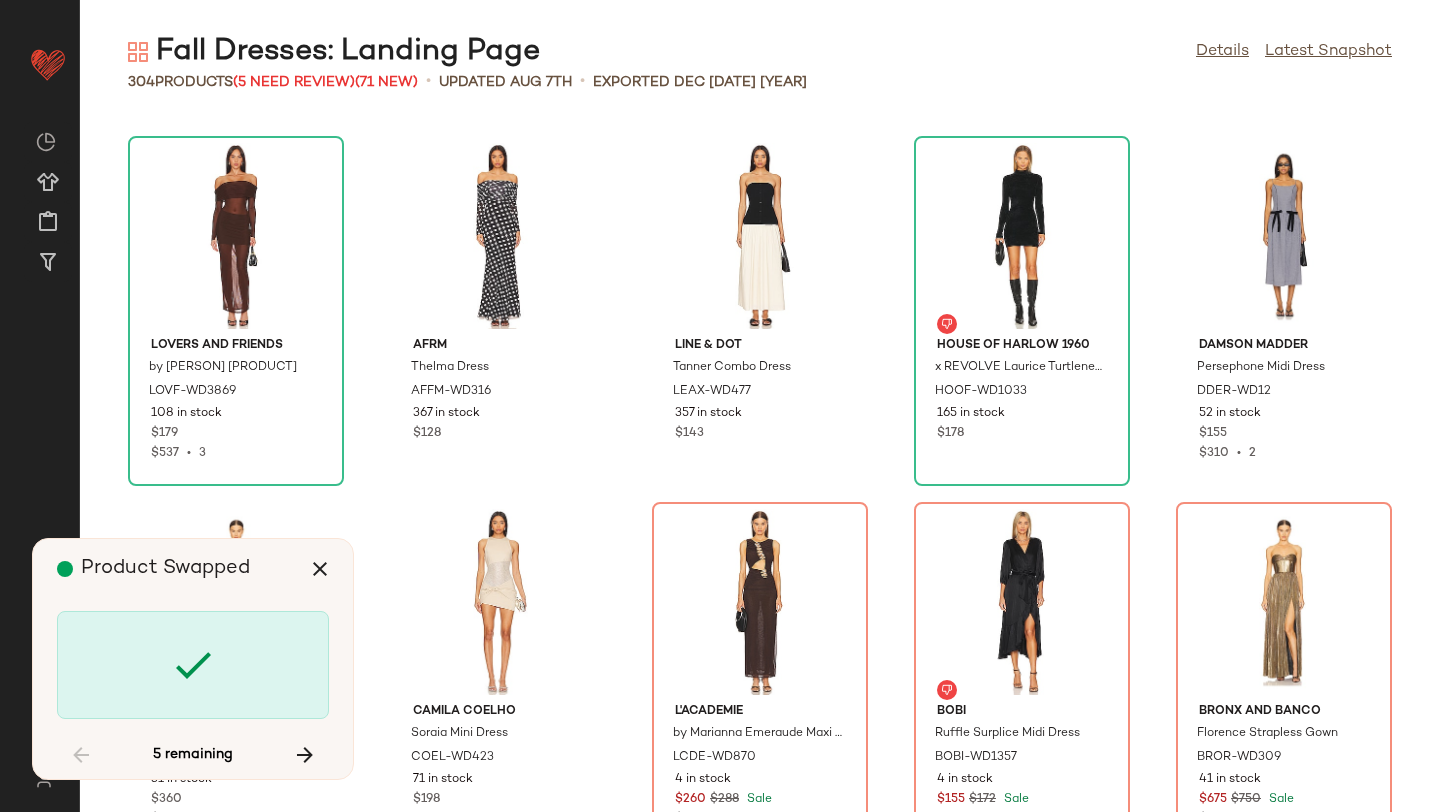 scroll, scrollTop: 20862, scrollLeft: 0, axis: vertical 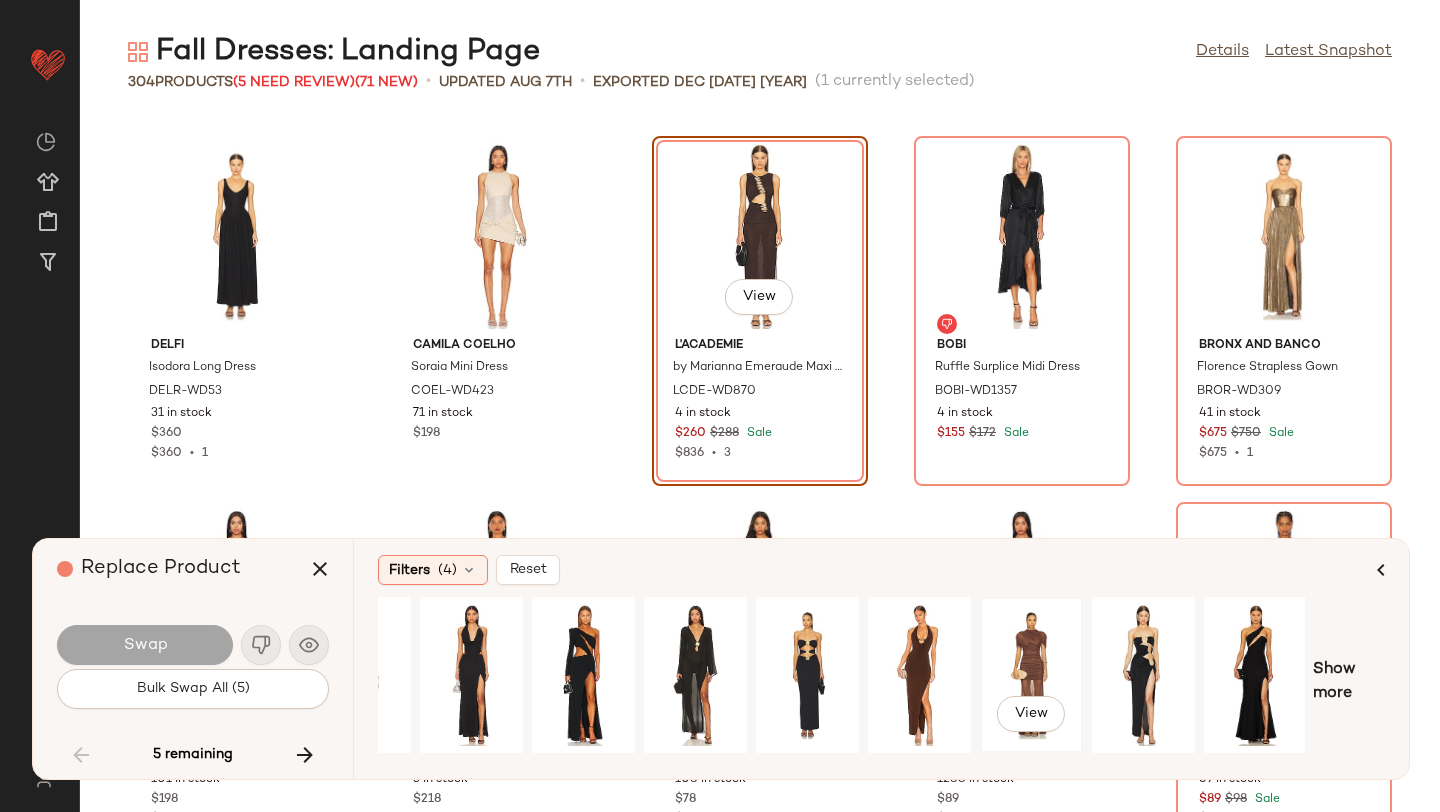 click on "View" 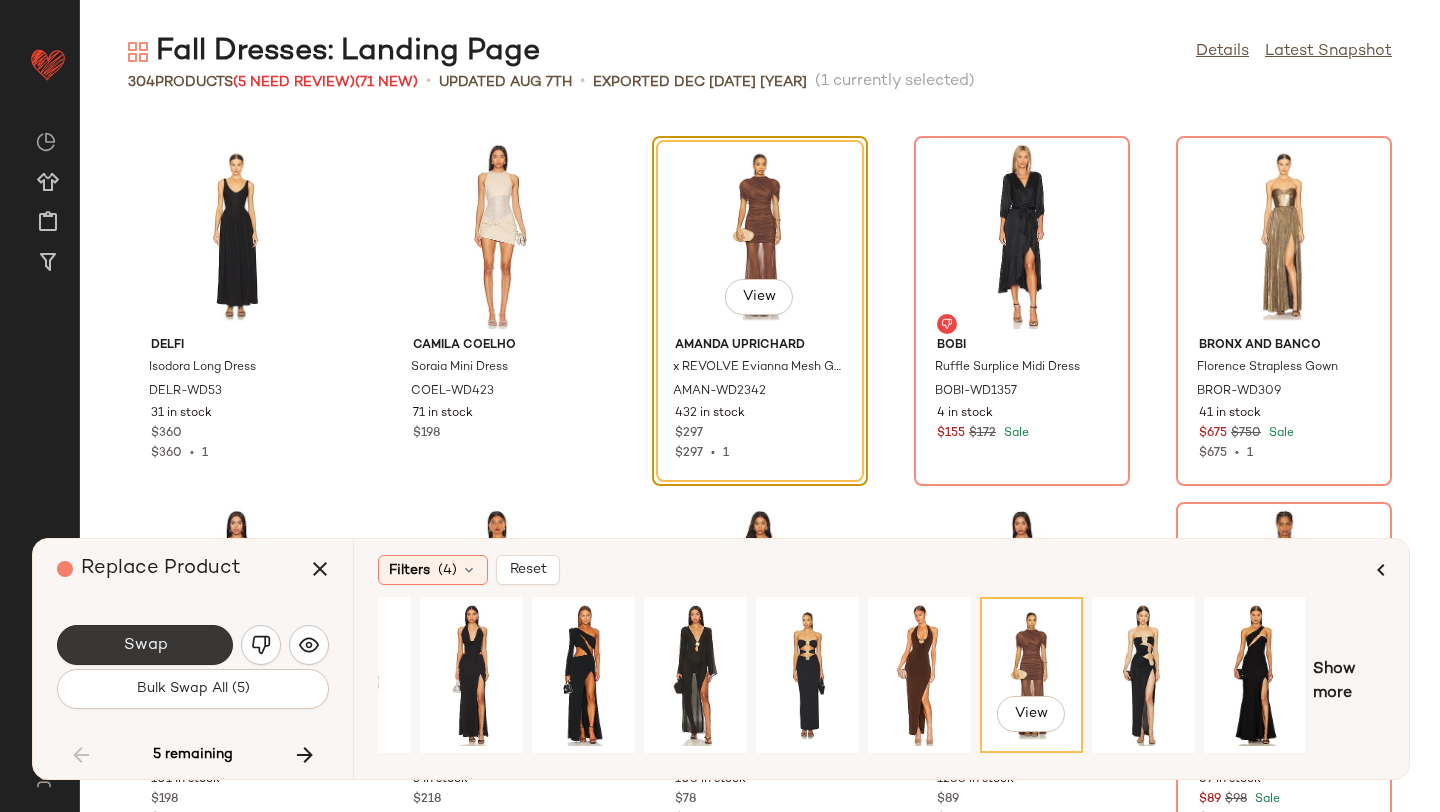 click on "Swap" 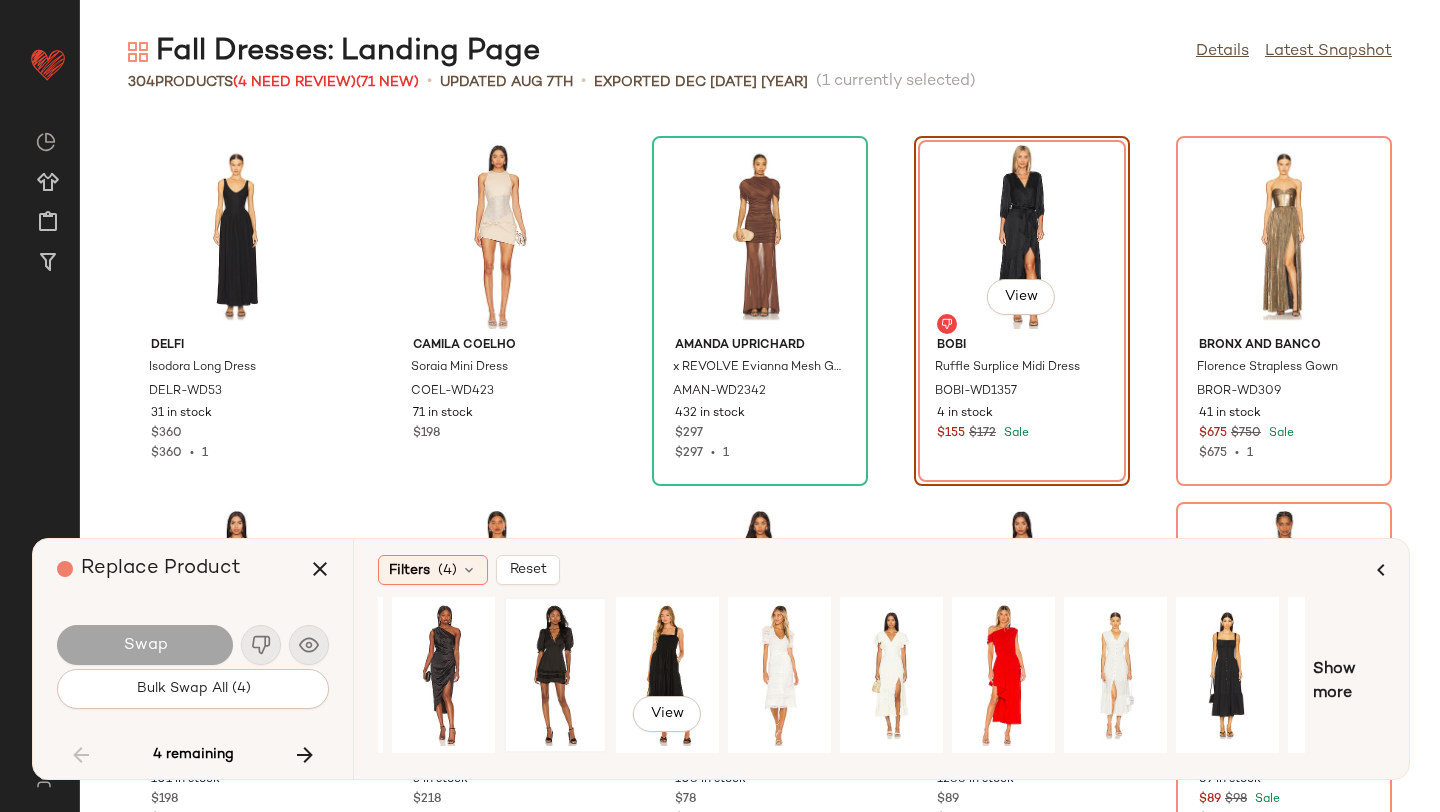scroll, scrollTop: 0, scrollLeft: 182, axis: horizontal 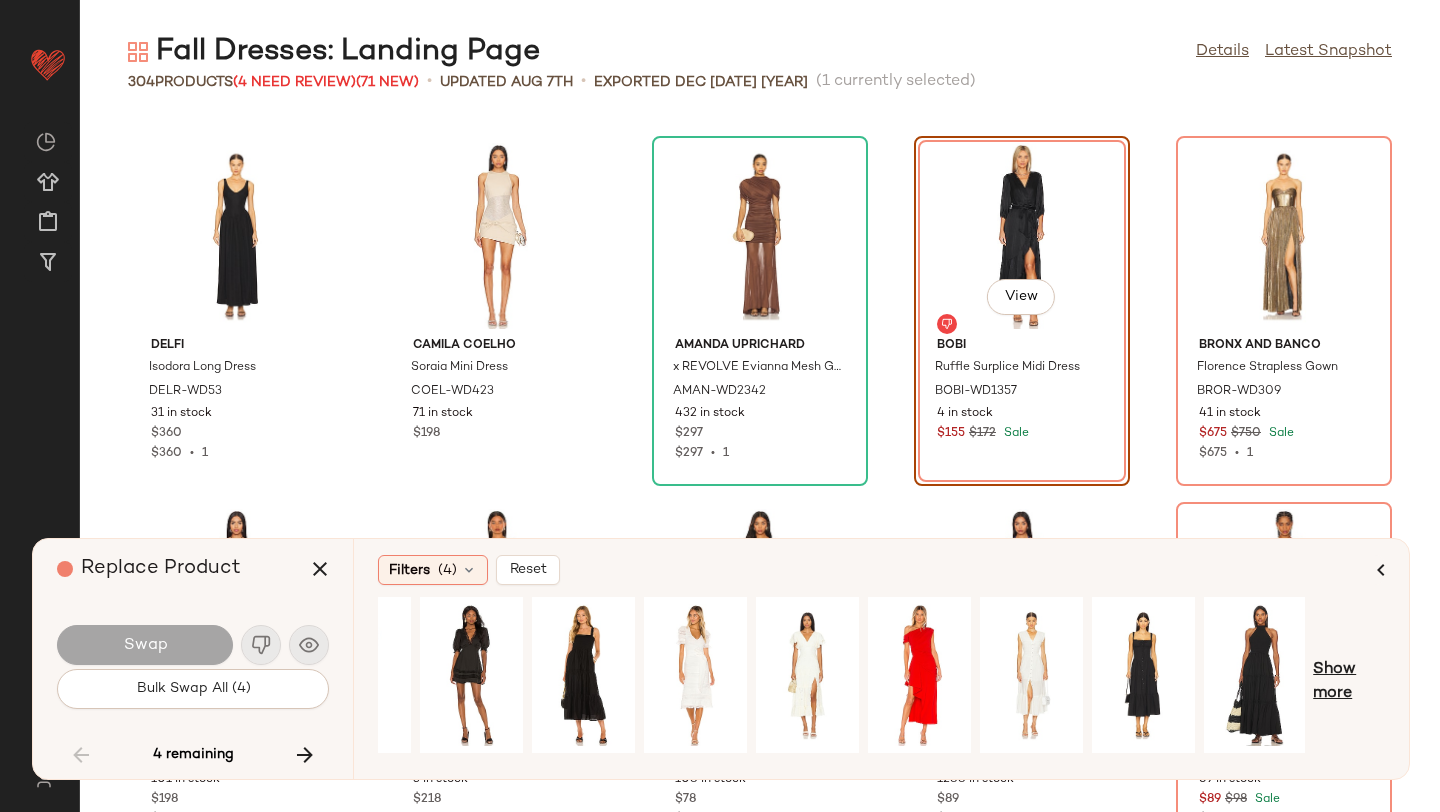 click on "Show more" at bounding box center [1349, 682] 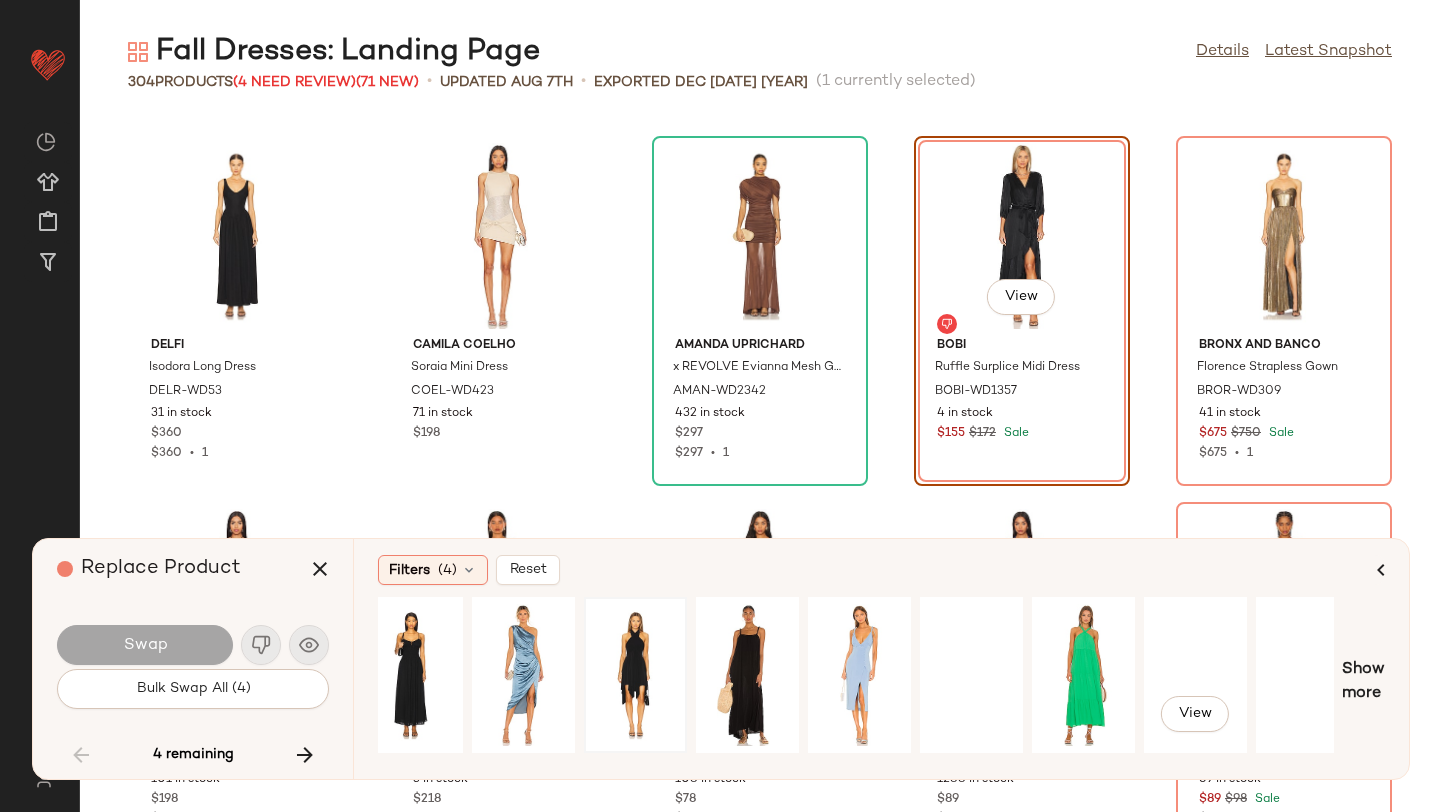 scroll, scrollTop: 0, scrollLeft: 1273, axis: horizontal 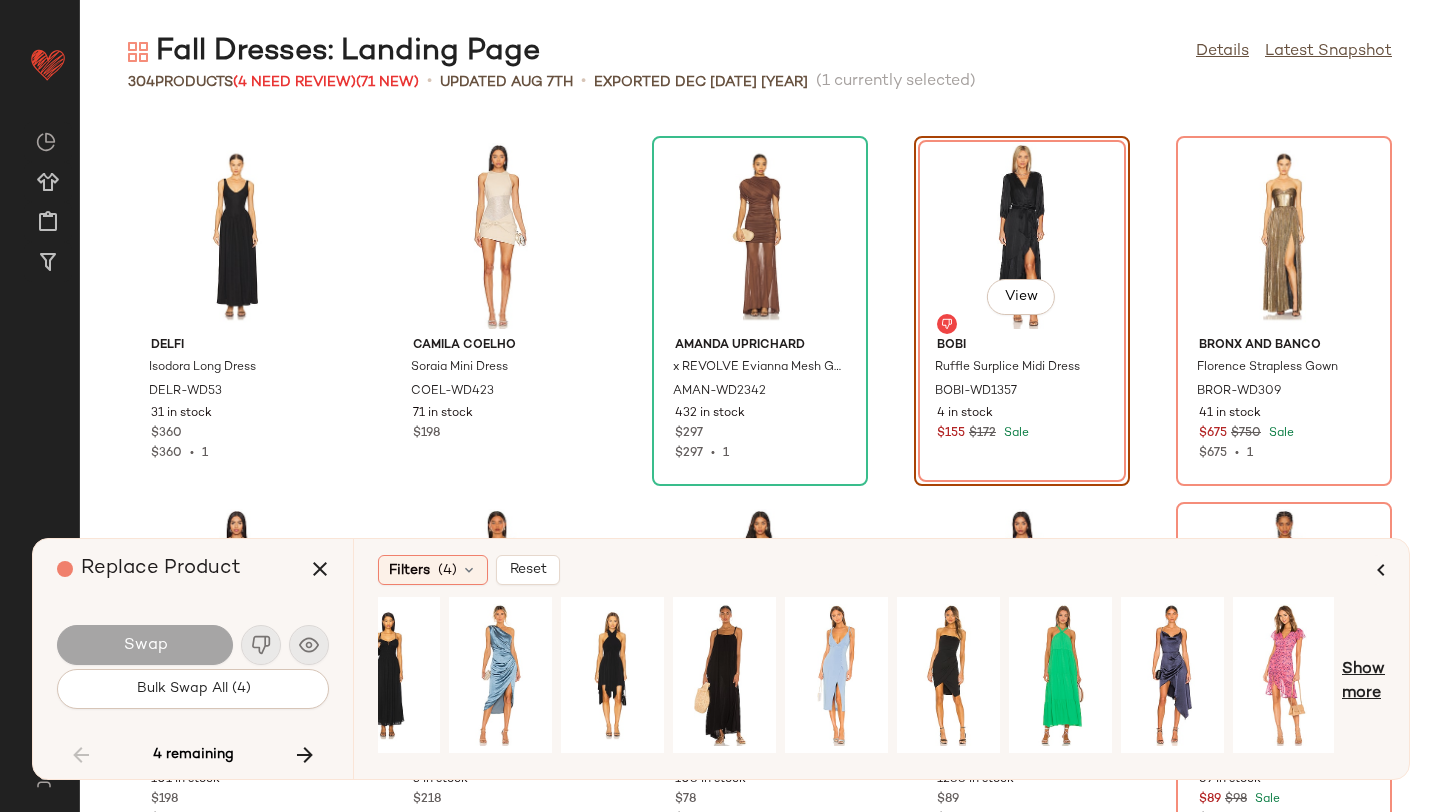 click on "Show more" at bounding box center (1363, 682) 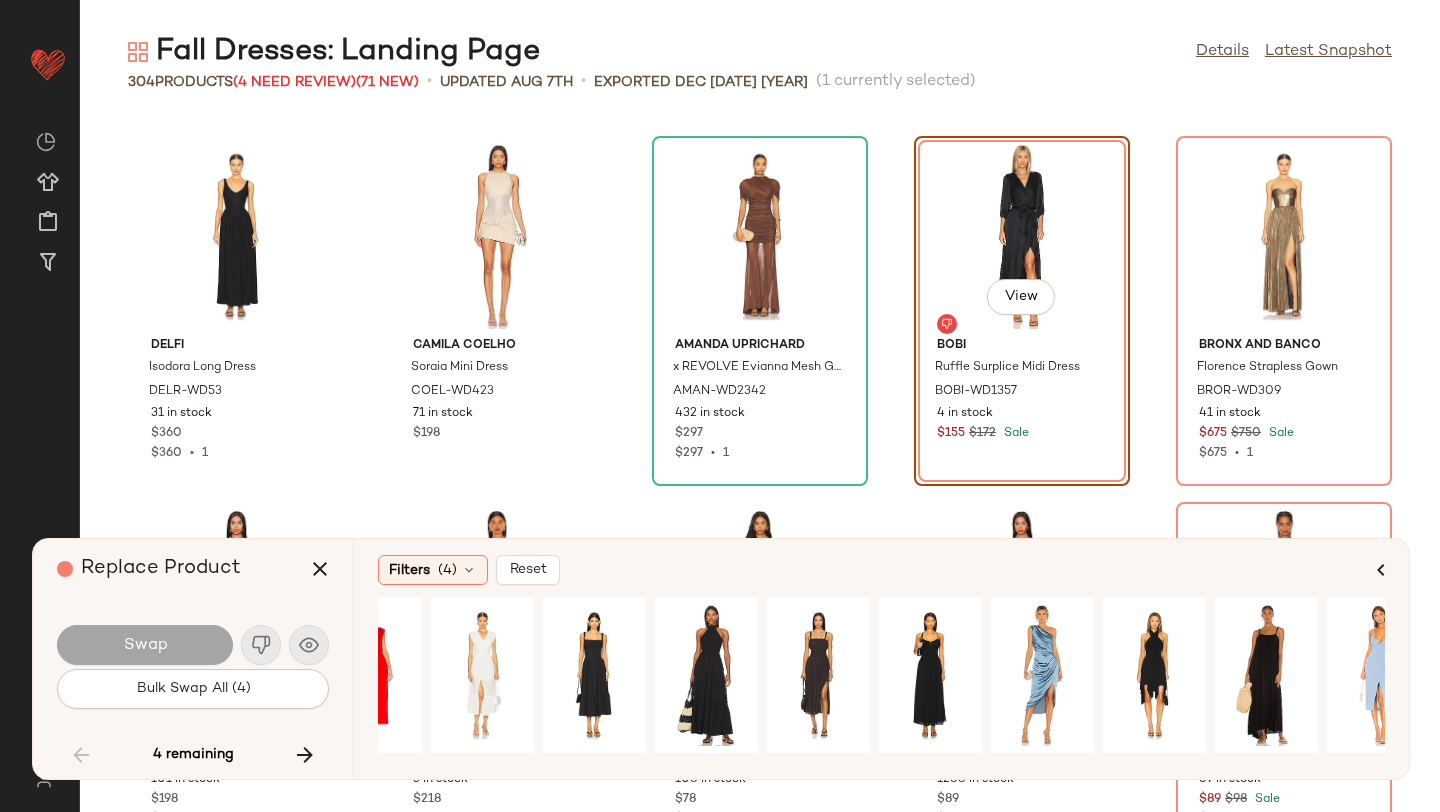 scroll, scrollTop: 0, scrollLeft: 0, axis: both 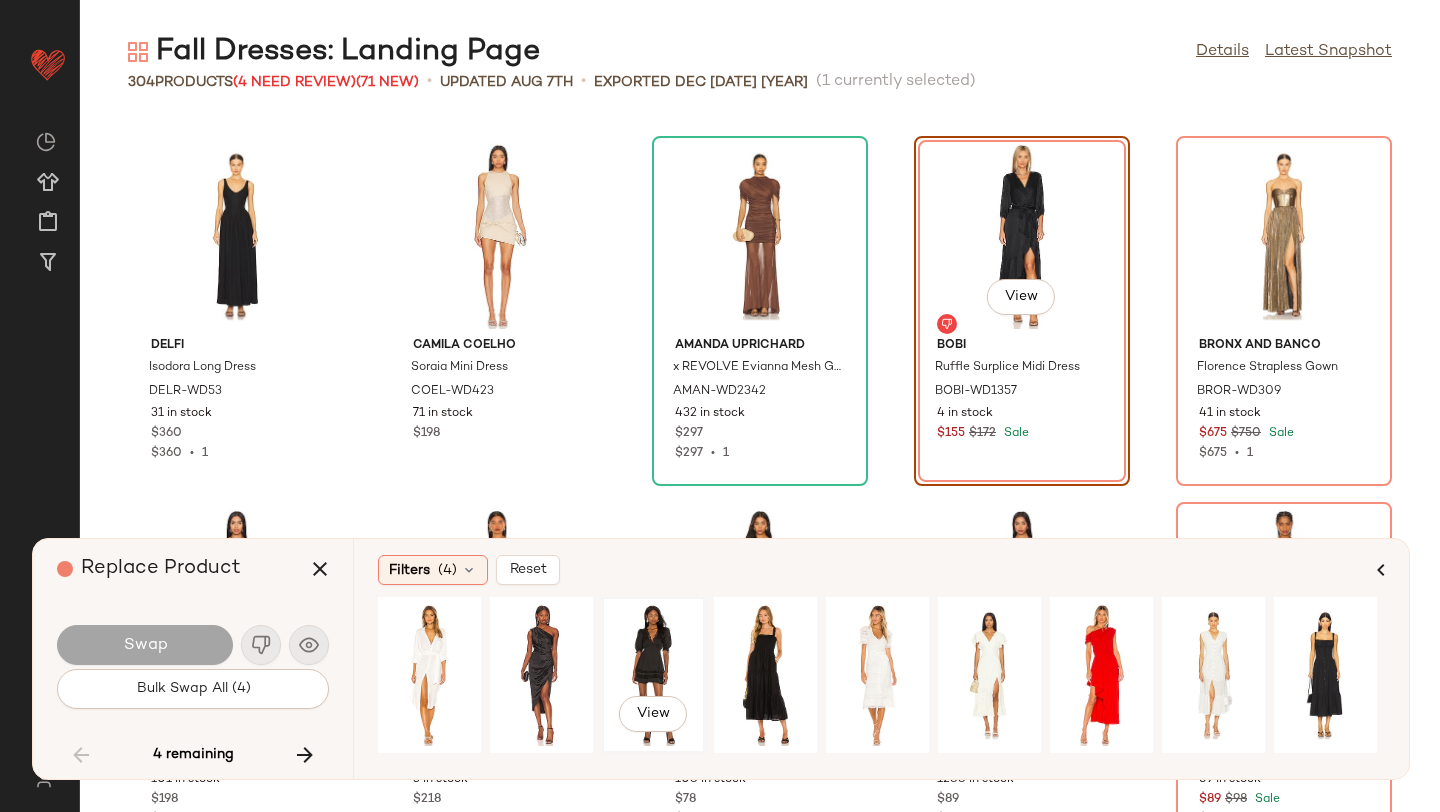 click on "View" 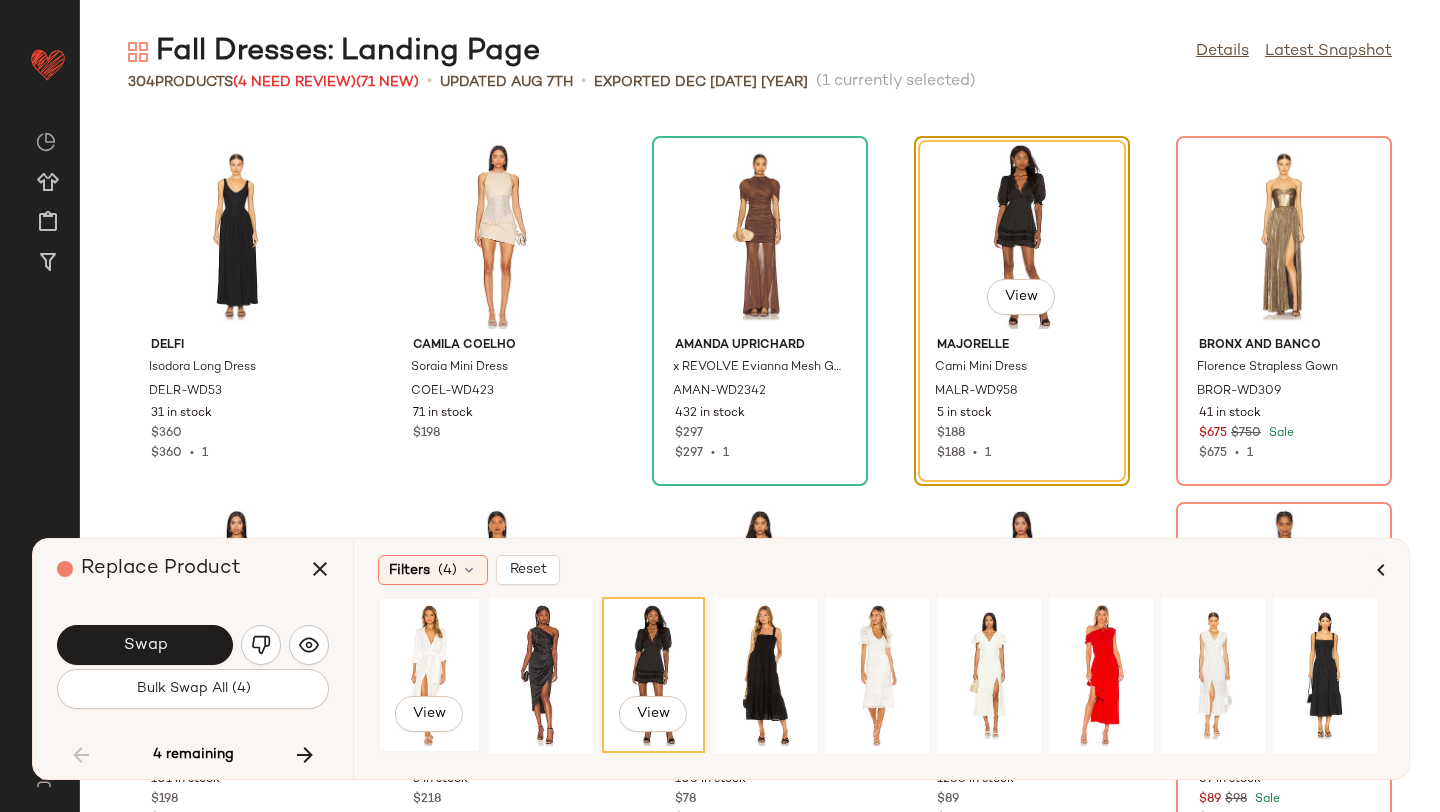 click on "View" 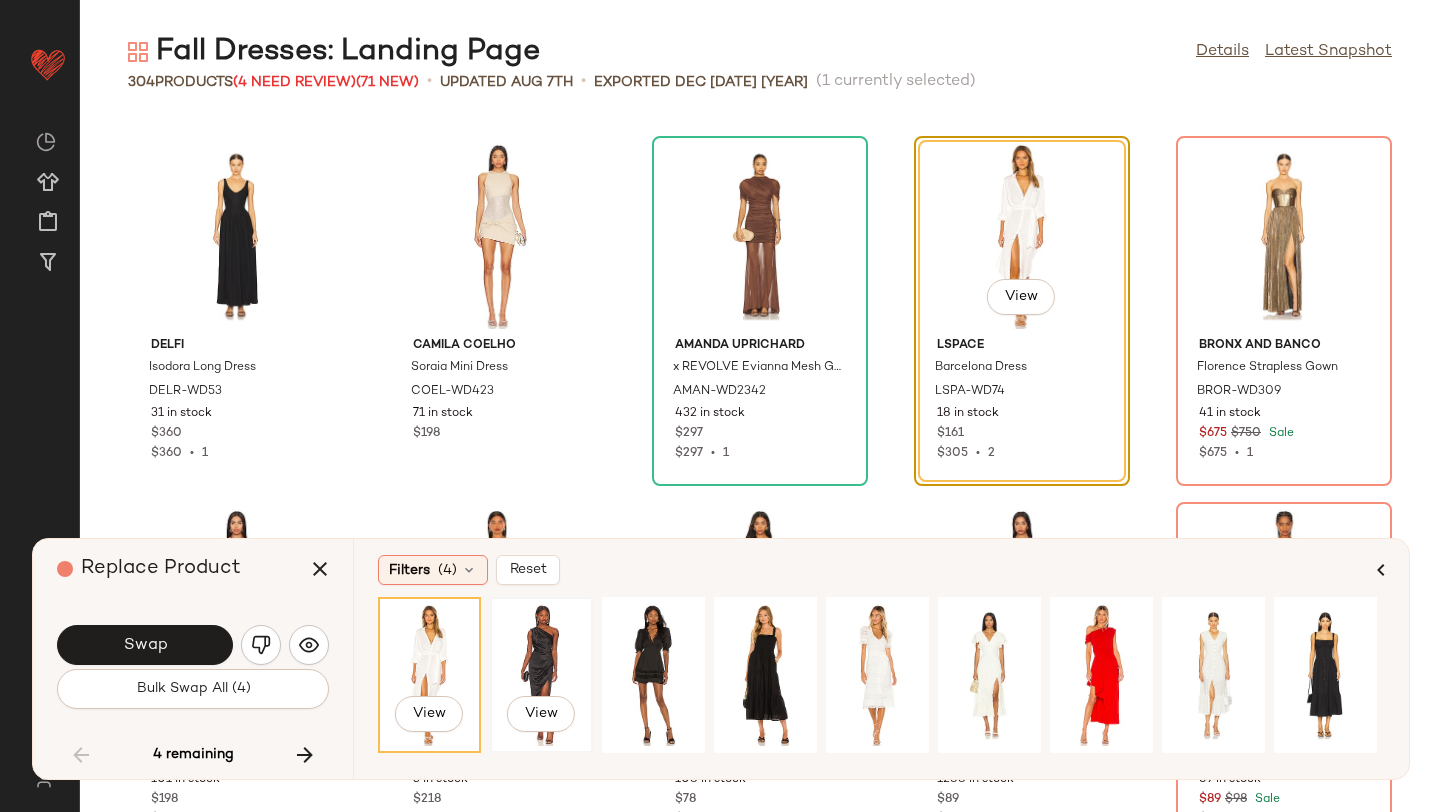 click on "View" 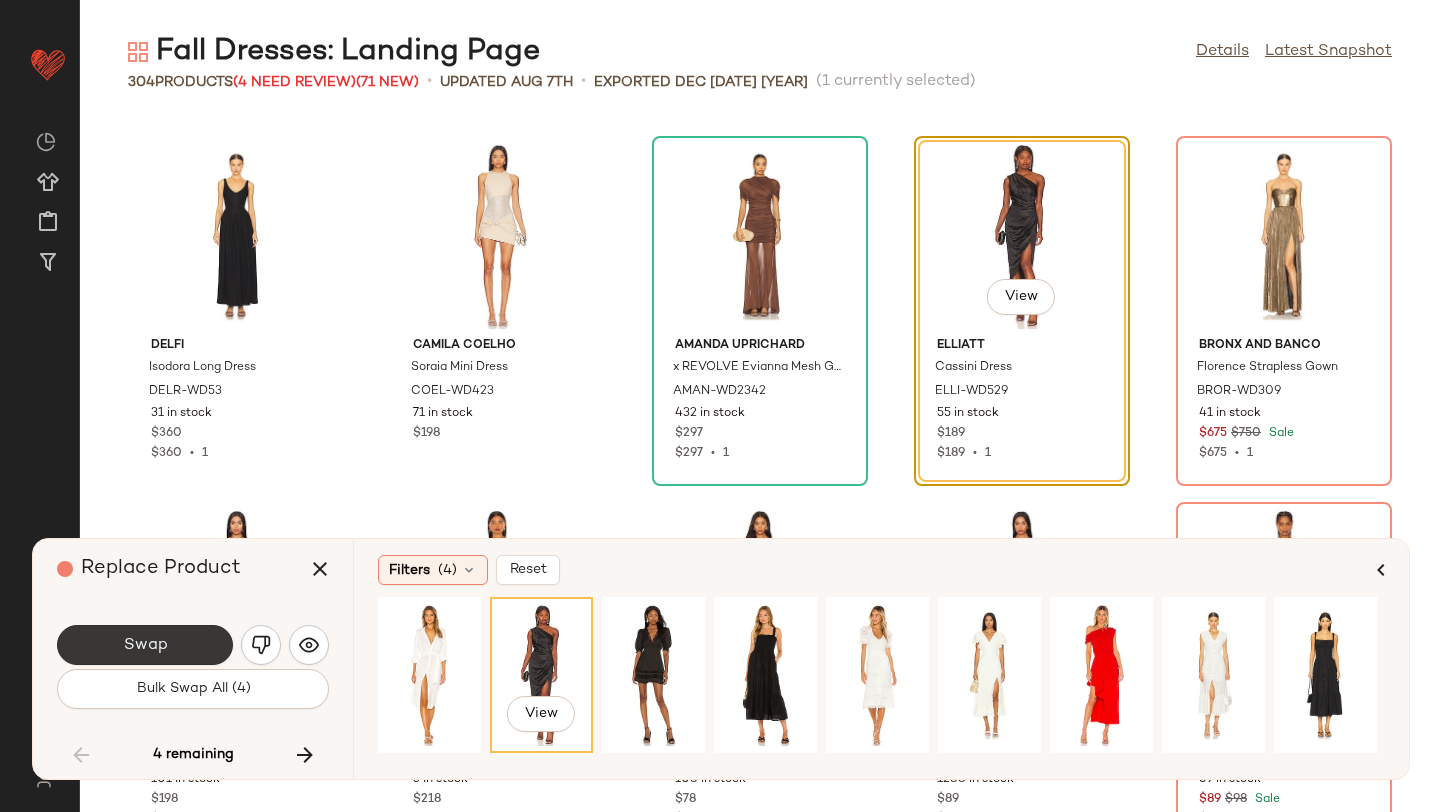 click on "Swap" 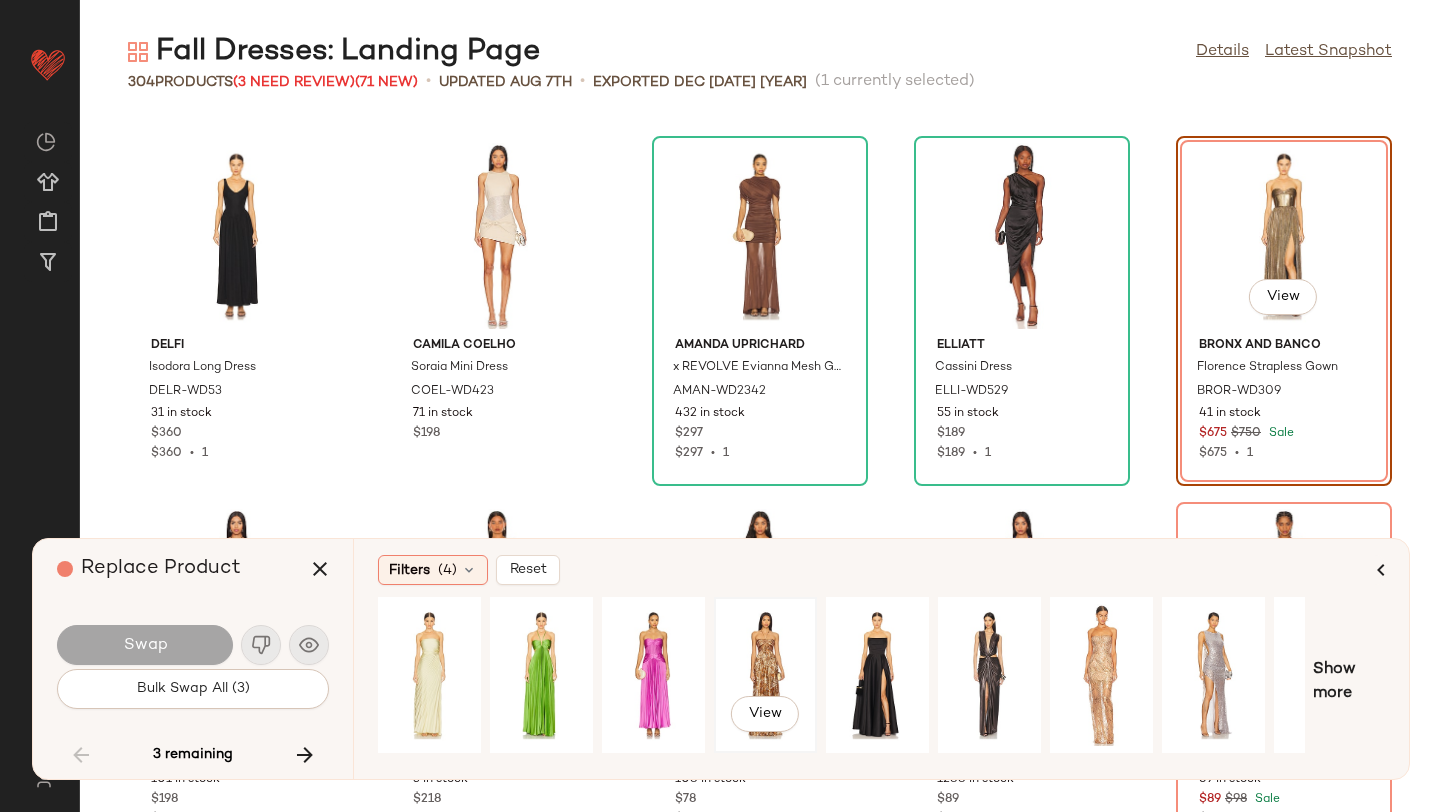 click on "View" 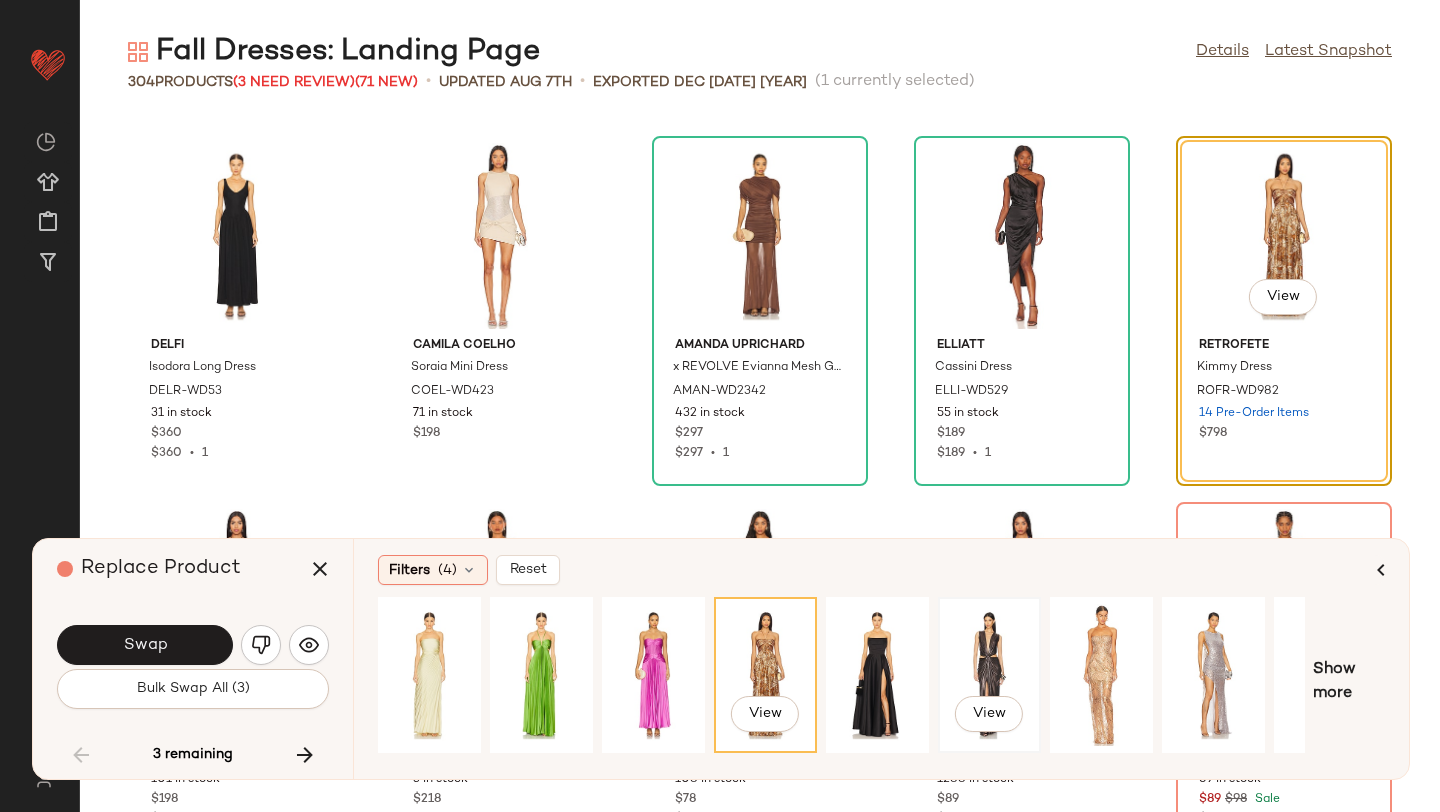 click on "View" 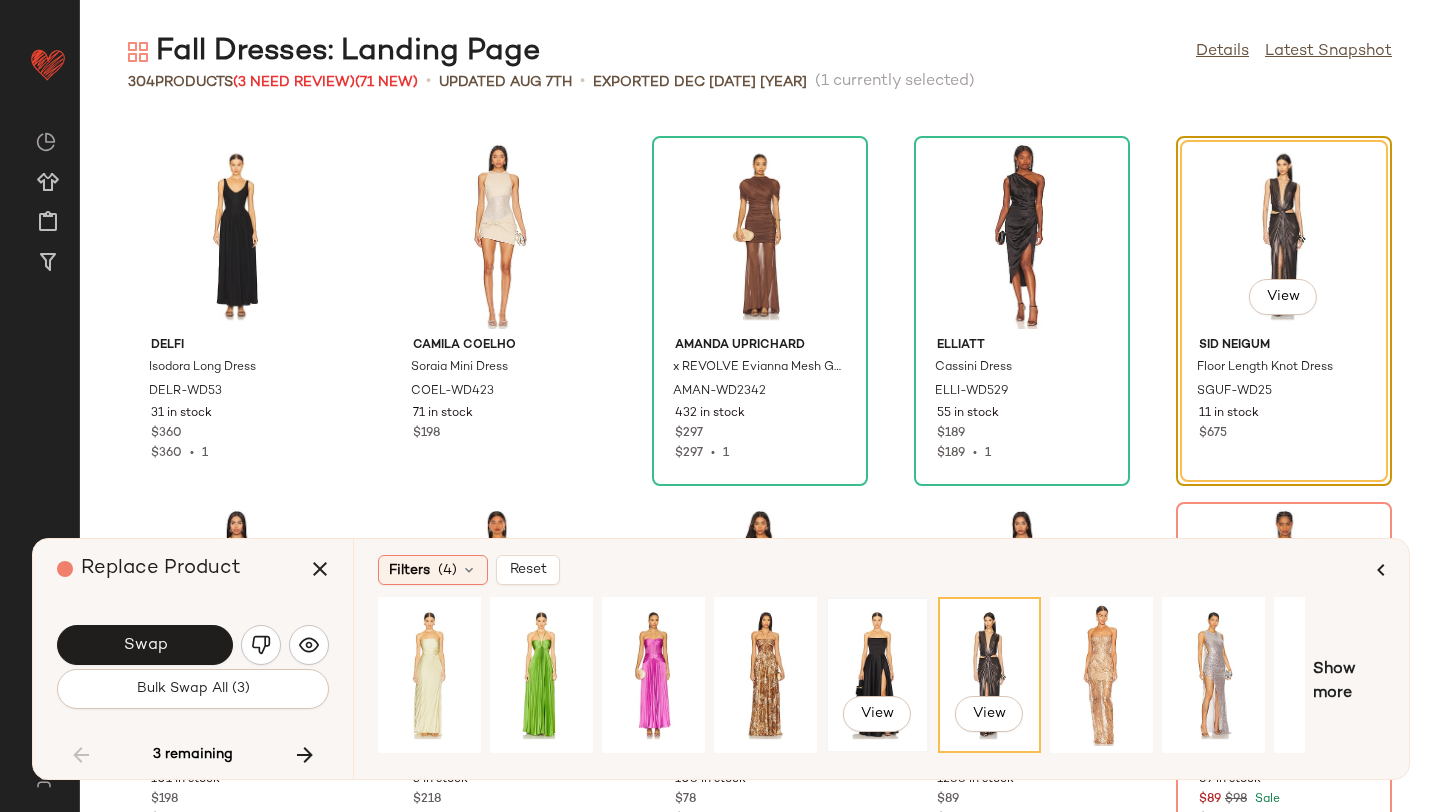 click on "View" 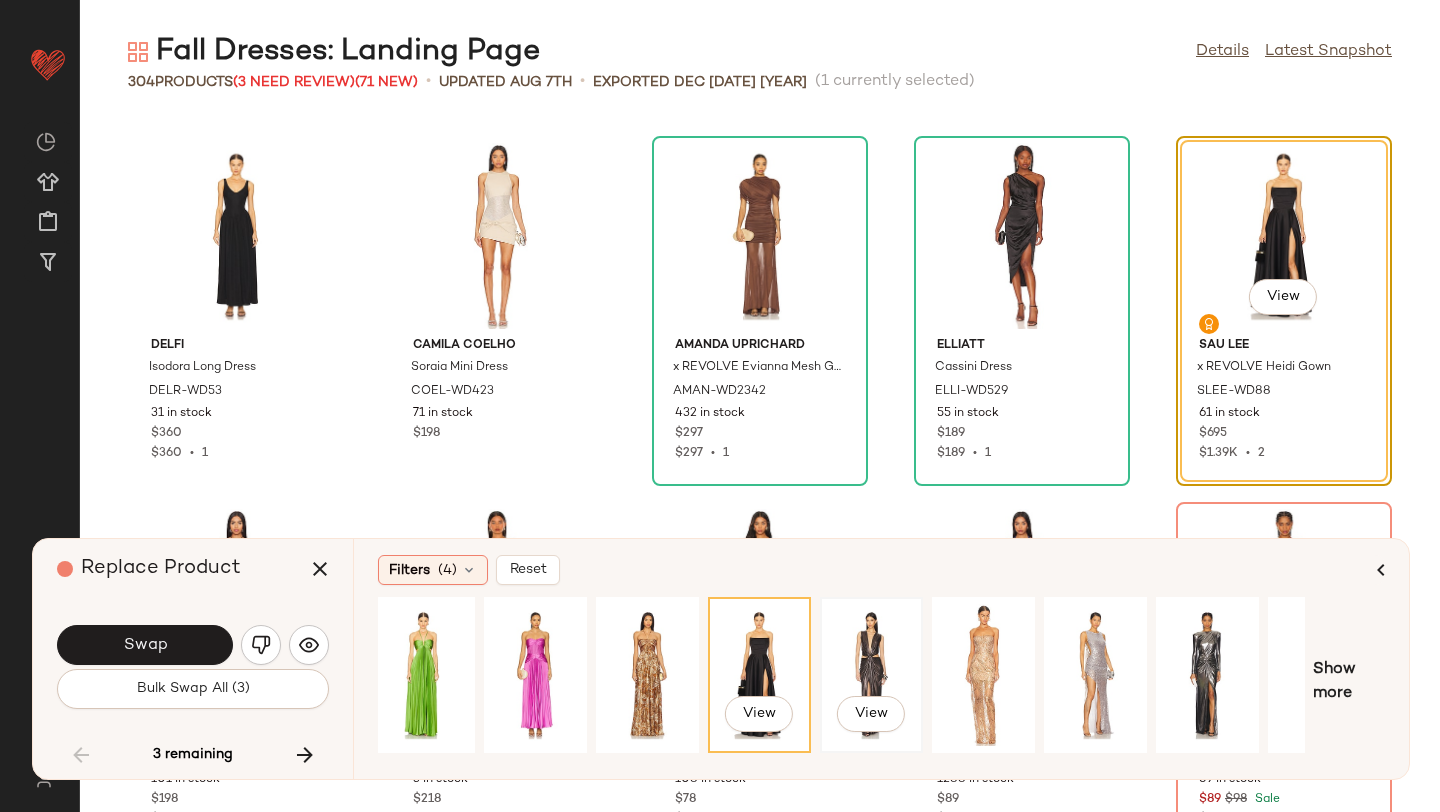 scroll, scrollTop: 0, scrollLeft: 182, axis: horizontal 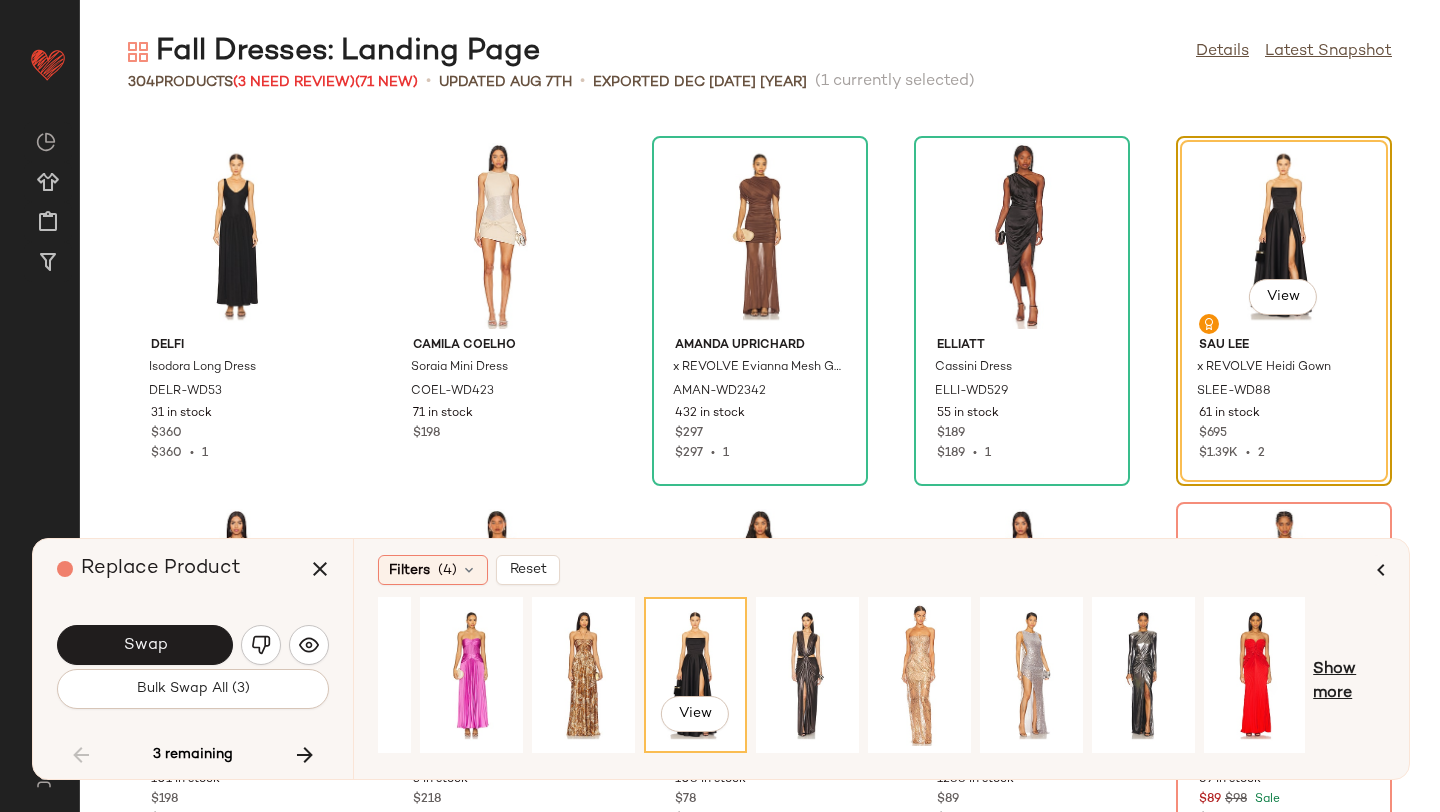 click on "Show more" at bounding box center [1349, 682] 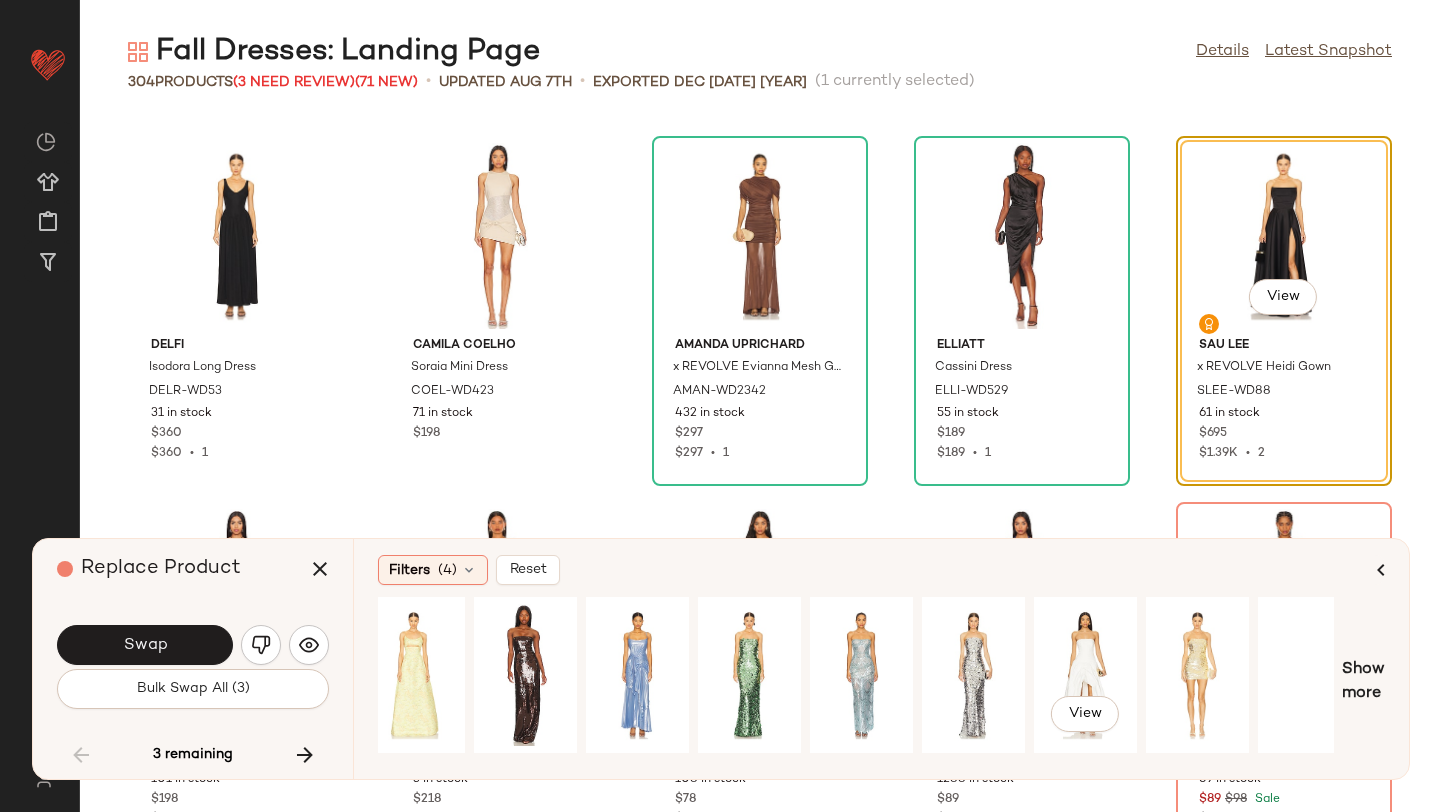 scroll, scrollTop: 0, scrollLeft: 1273, axis: horizontal 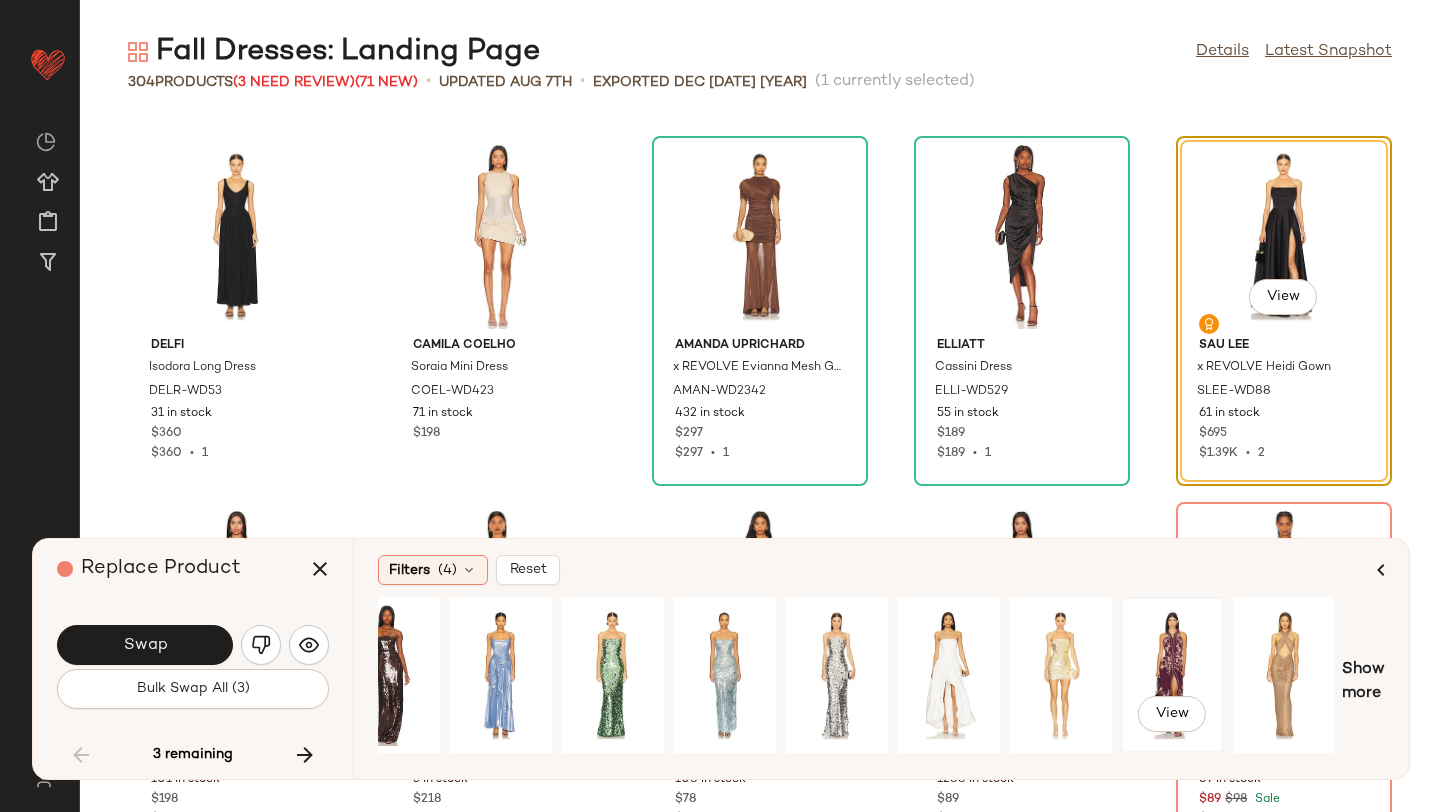 click on "View" 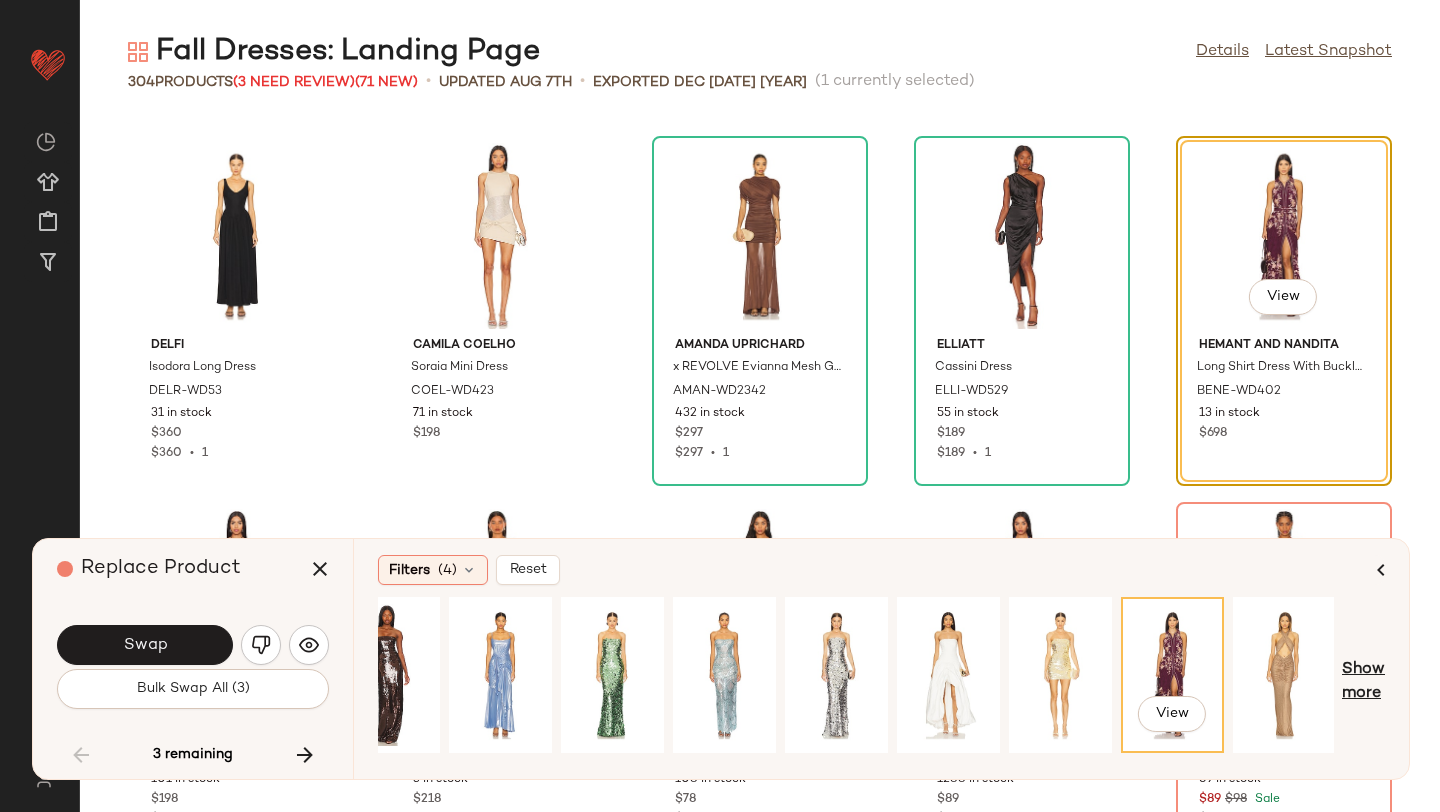 click on "Show more" at bounding box center (1363, 682) 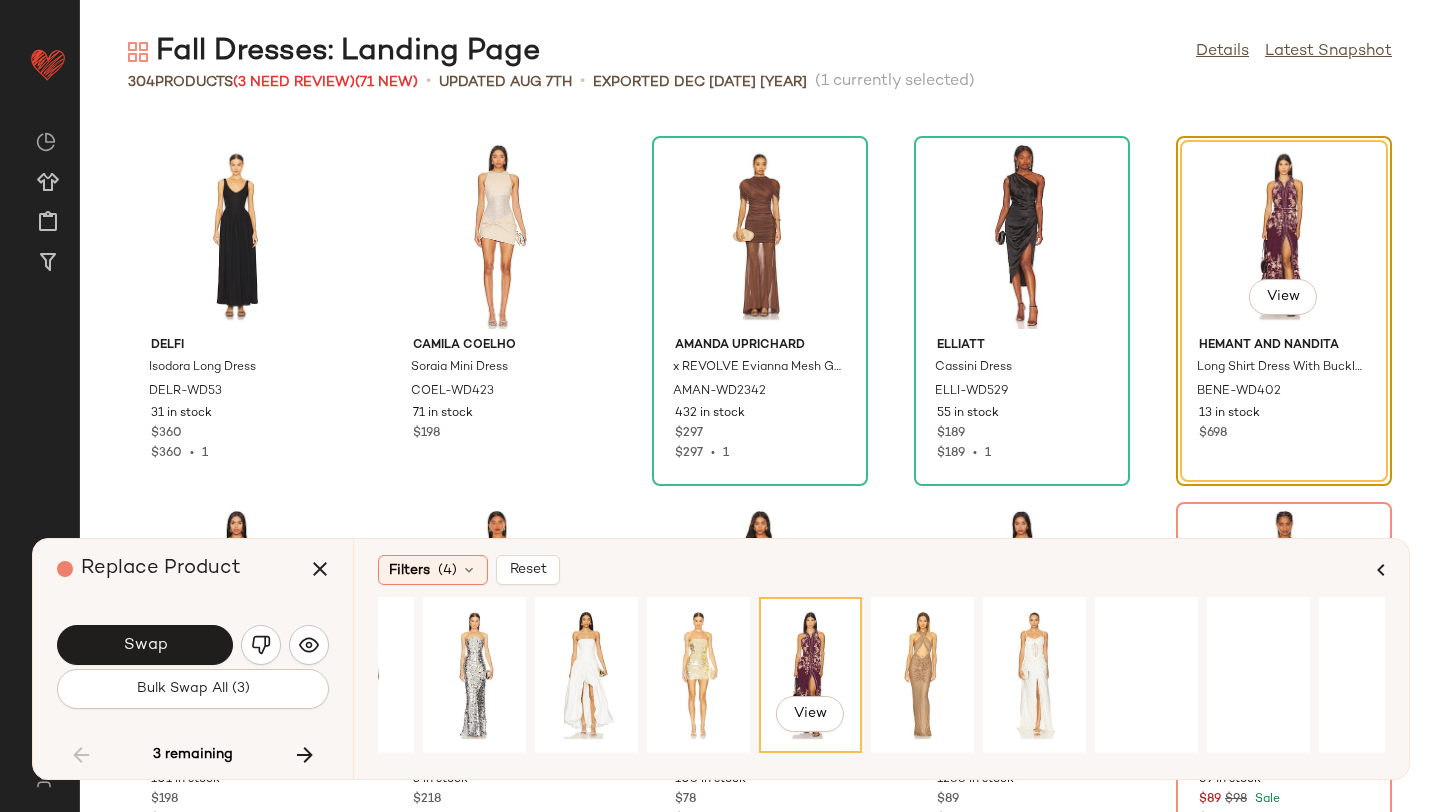 scroll, scrollTop: 0, scrollLeft: 1784, axis: horizontal 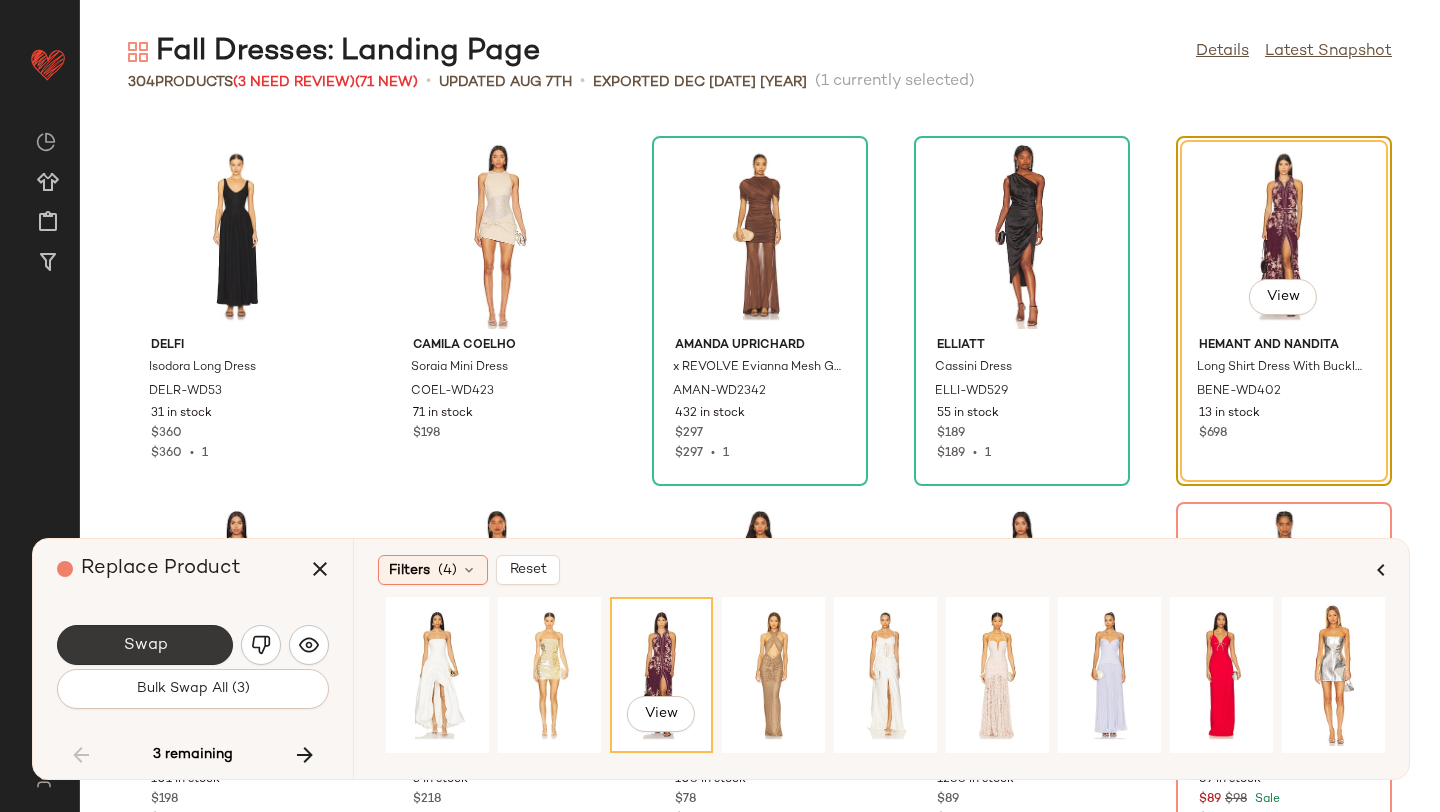 click on "Swap" at bounding box center [145, 645] 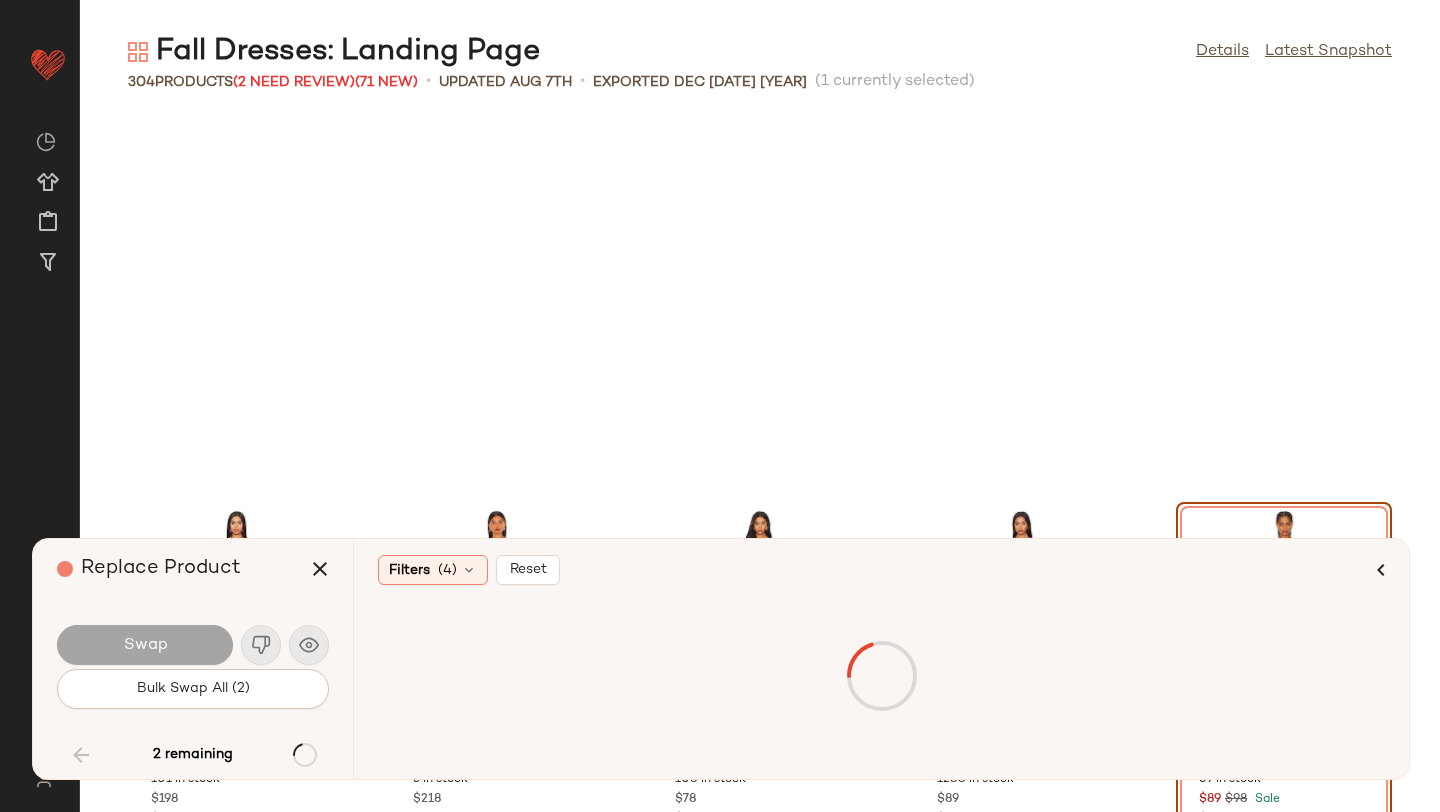 scroll, scrollTop: 21228, scrollLeft: 0, axis: vertical 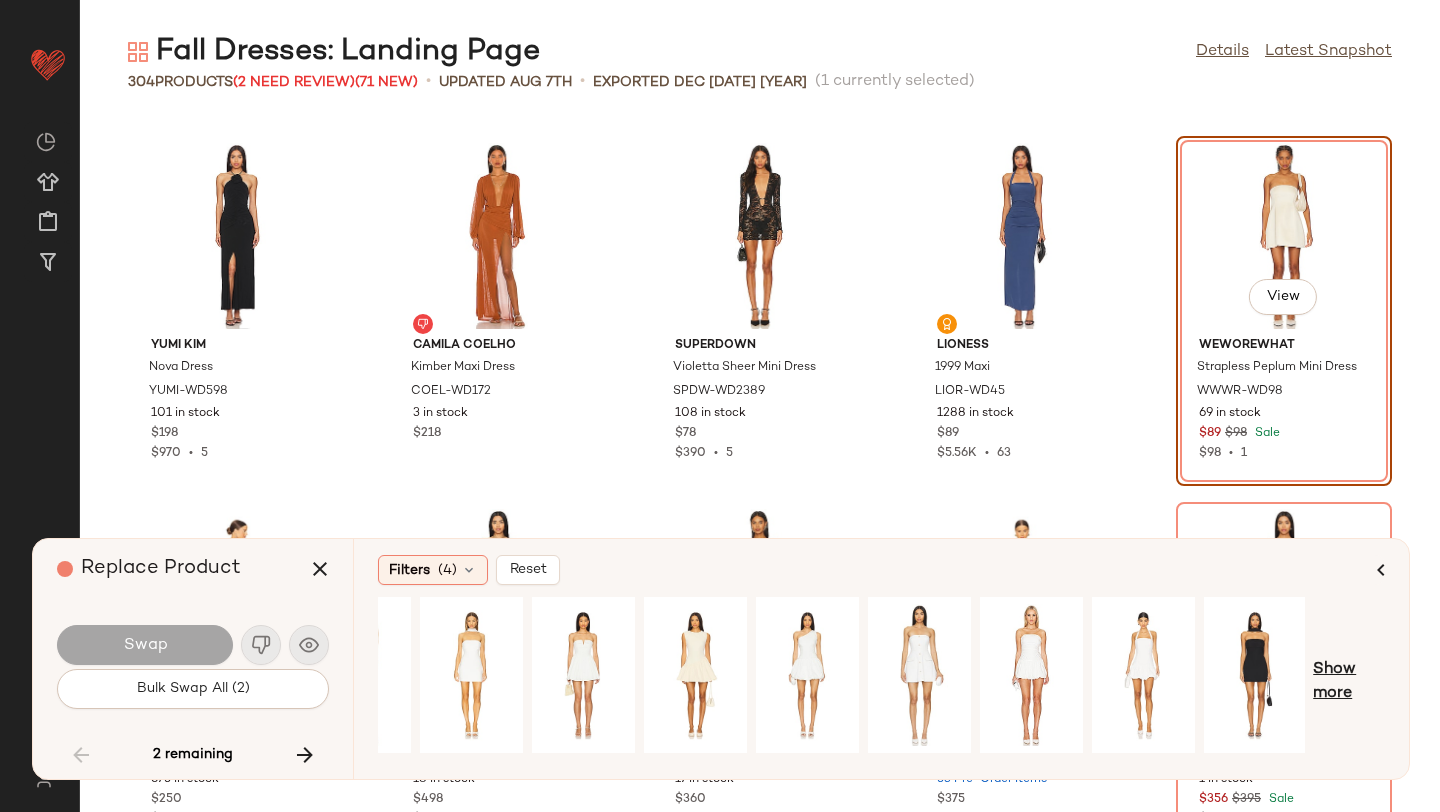click on "Show more" at bounding box center (1349, 682) 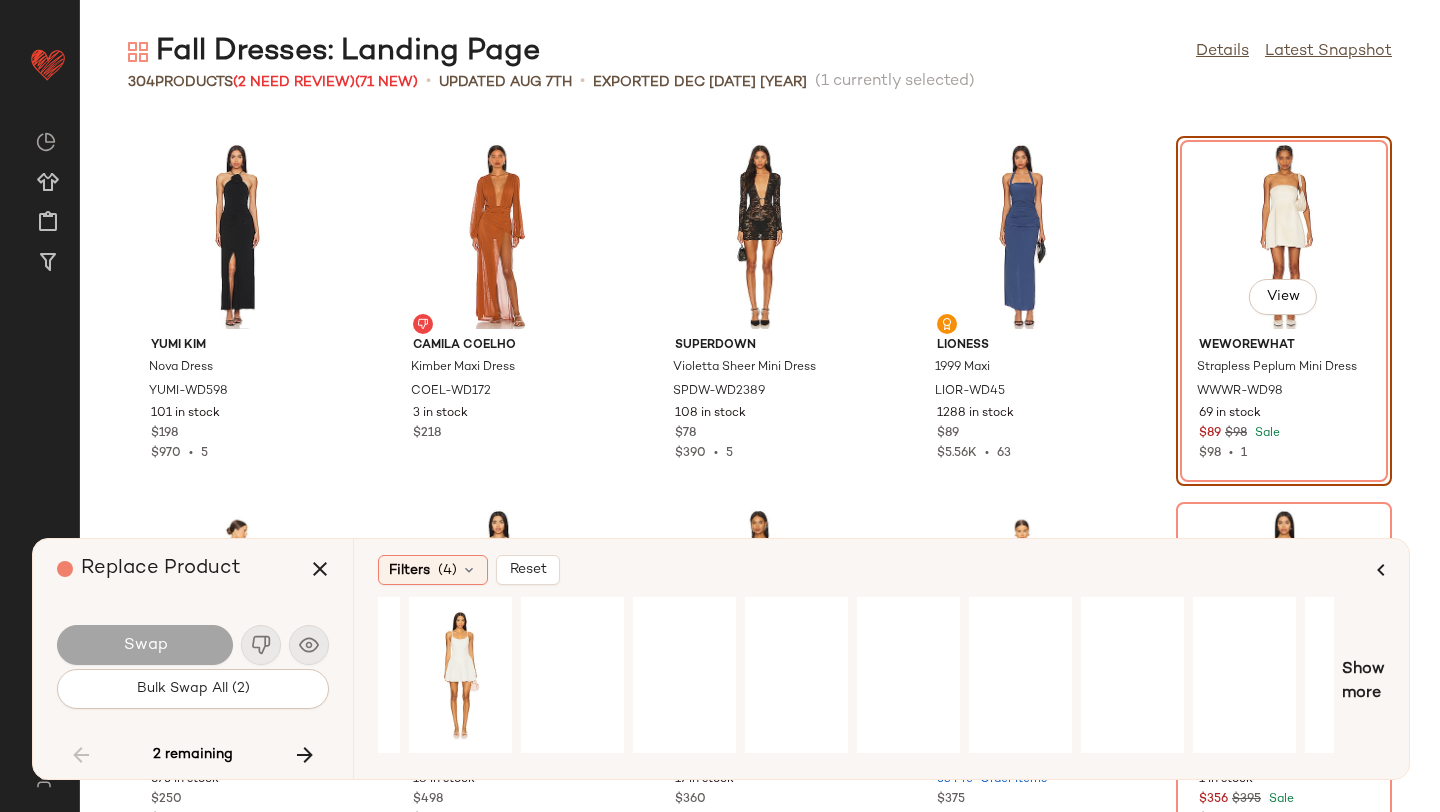 scroll, scrollTop: 0, scrollLeft: 1273, axis: horizontal 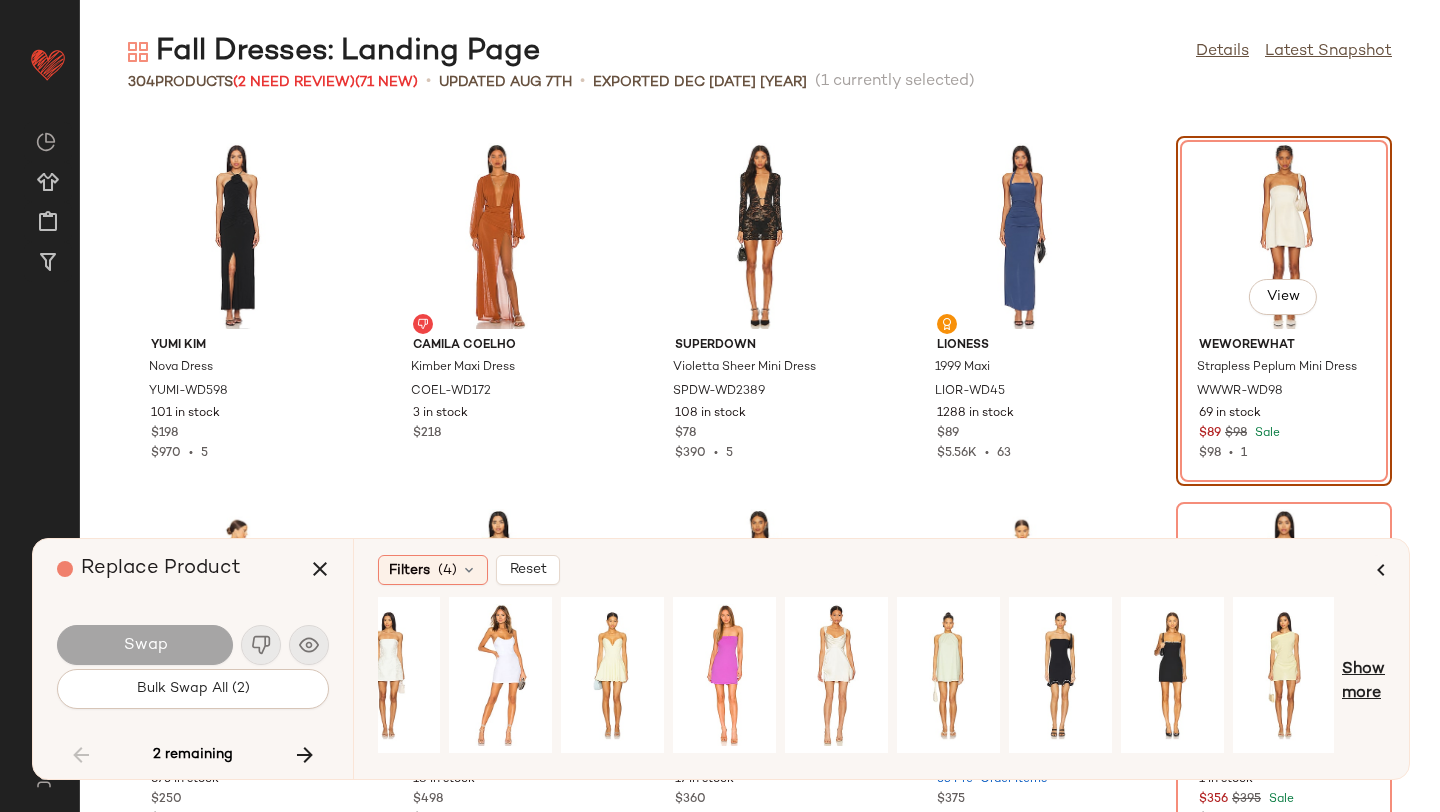 click on "Show more" at bounding box center [1363, 682] 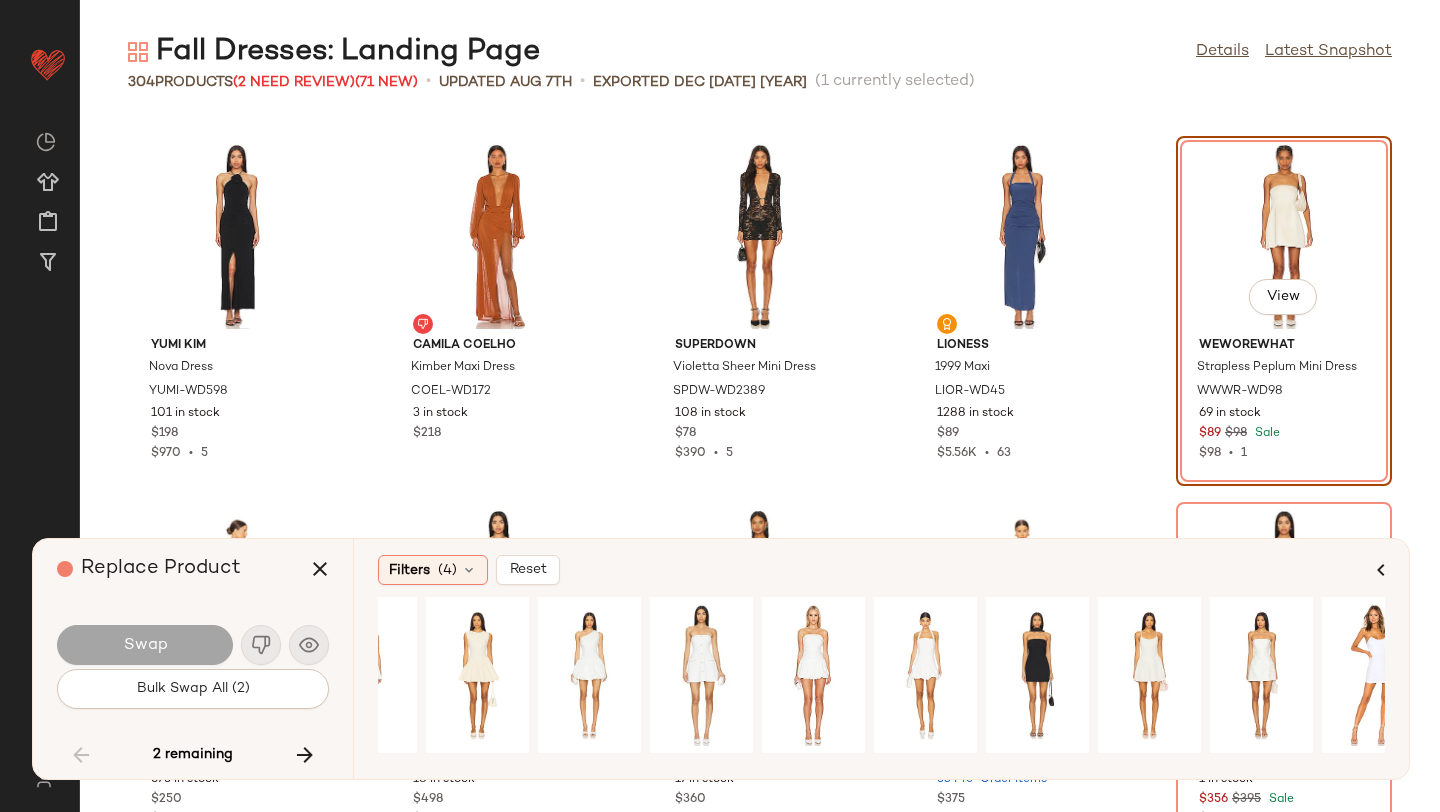 scroll, scrollTop: 0, scrollLeft: 0, axis: both 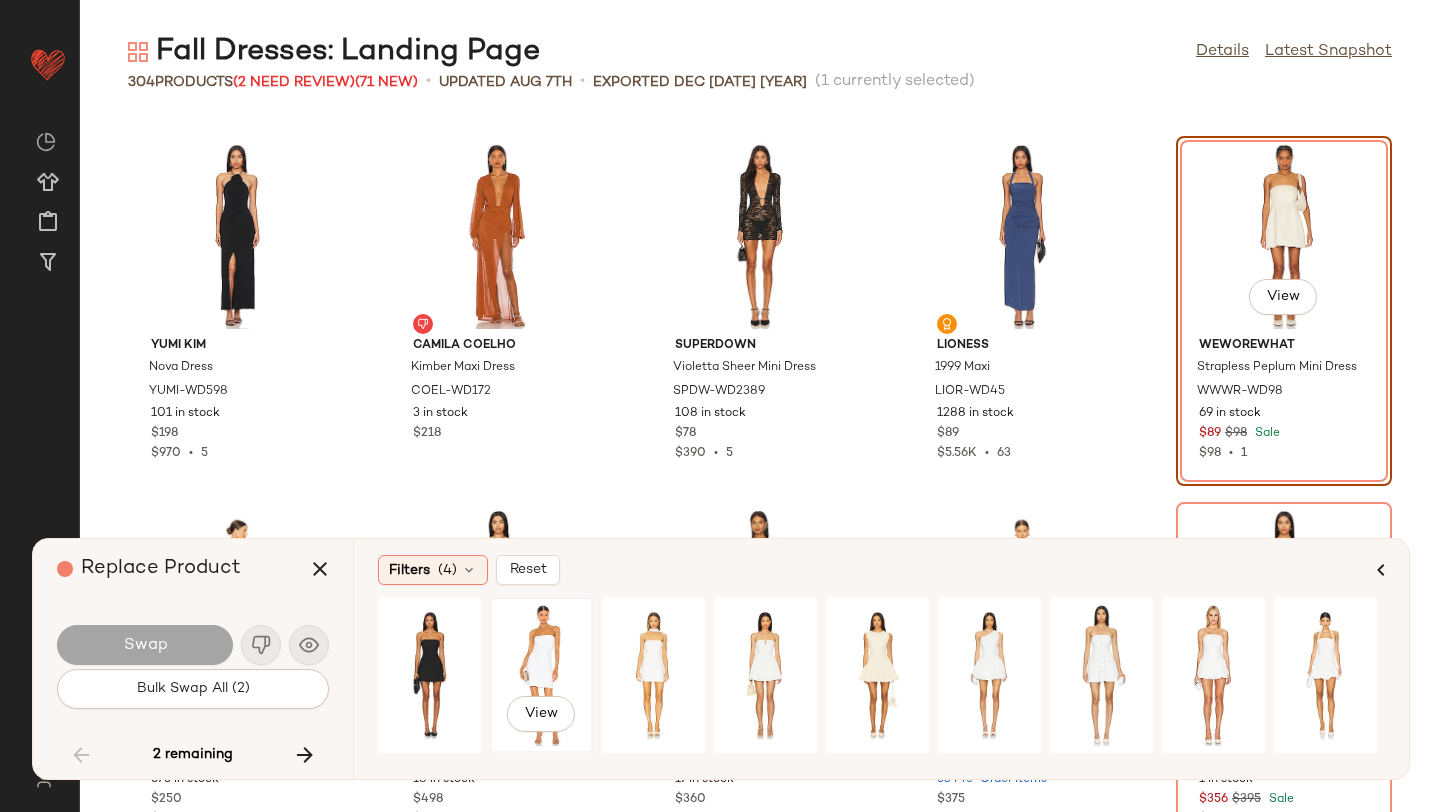 click on "View" 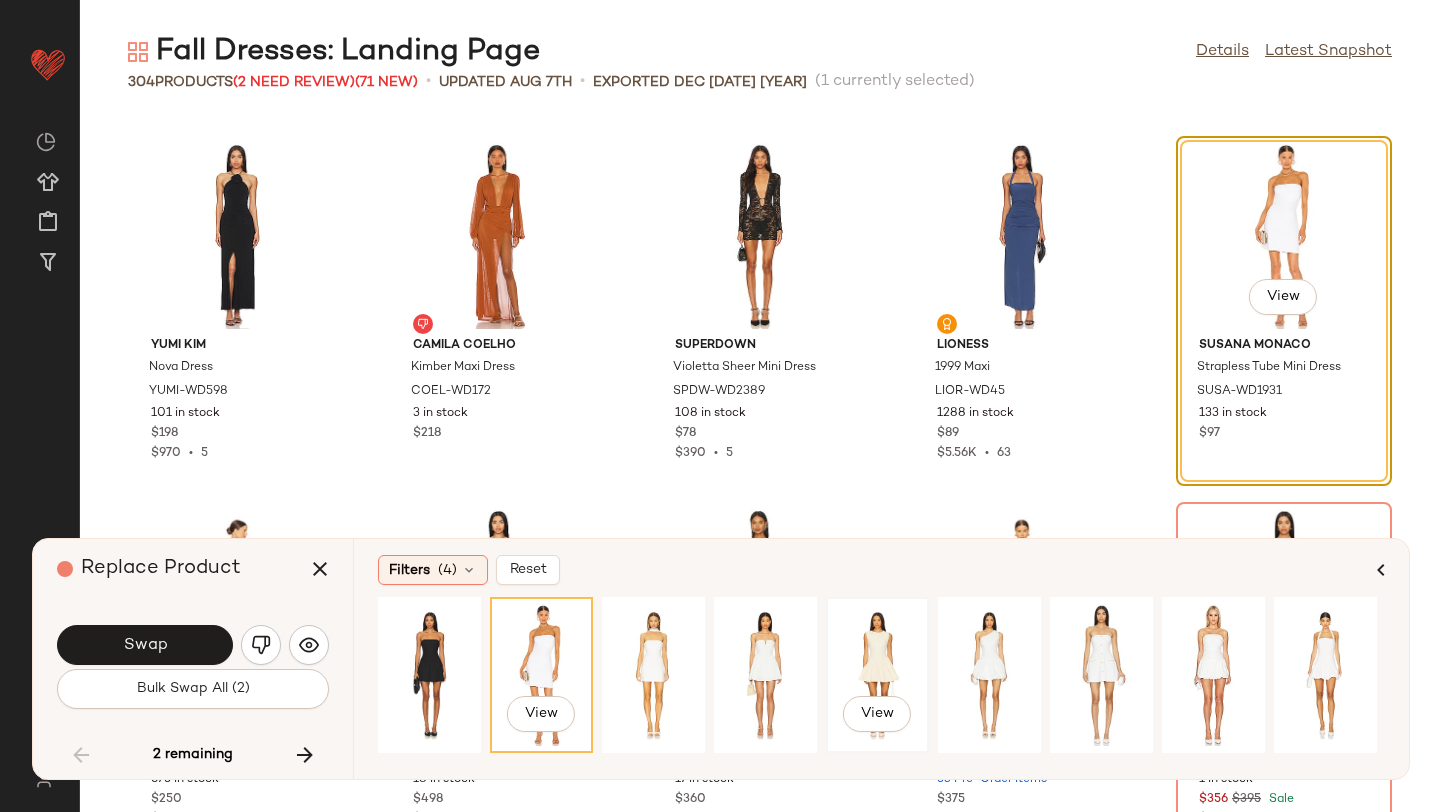 click on "View" 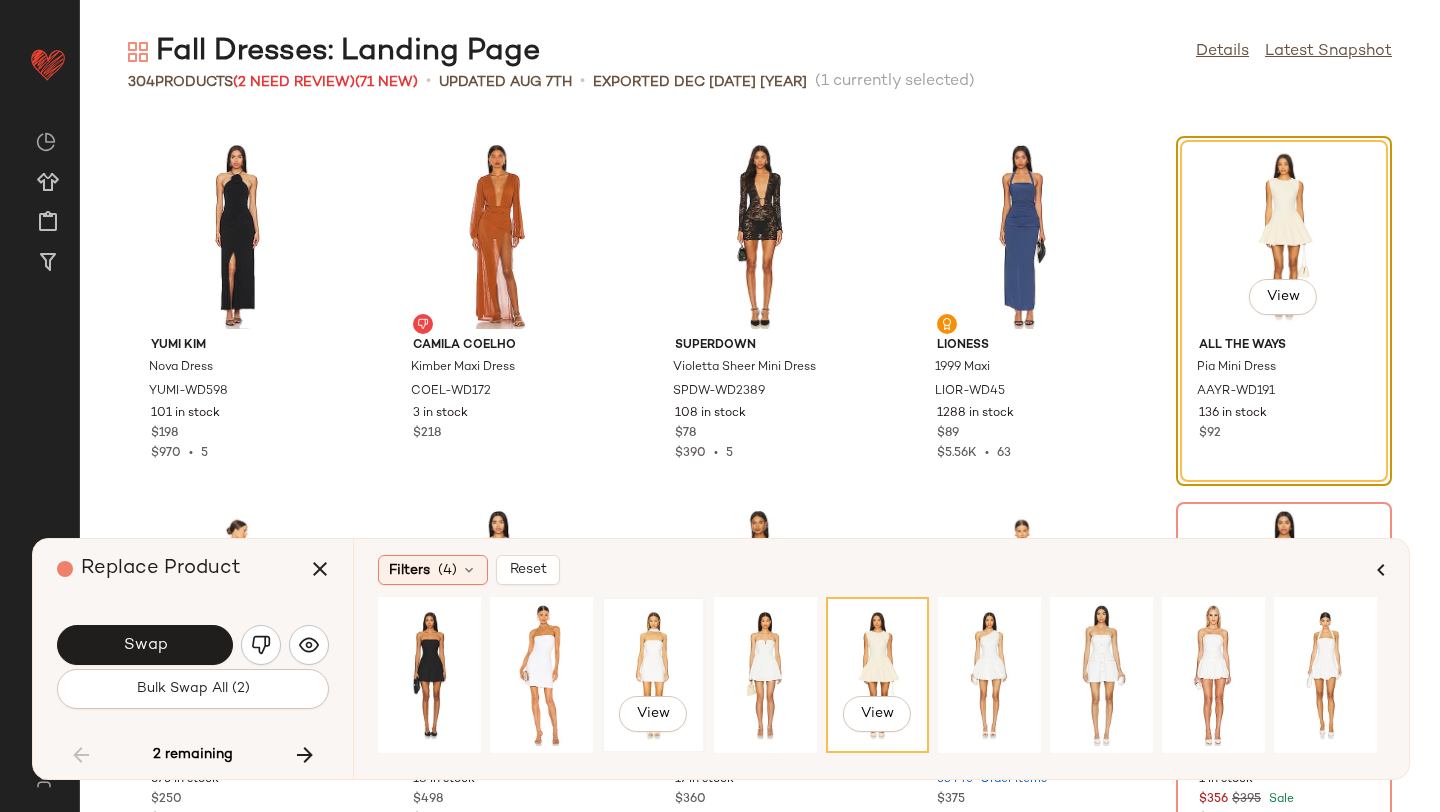 click on "View" 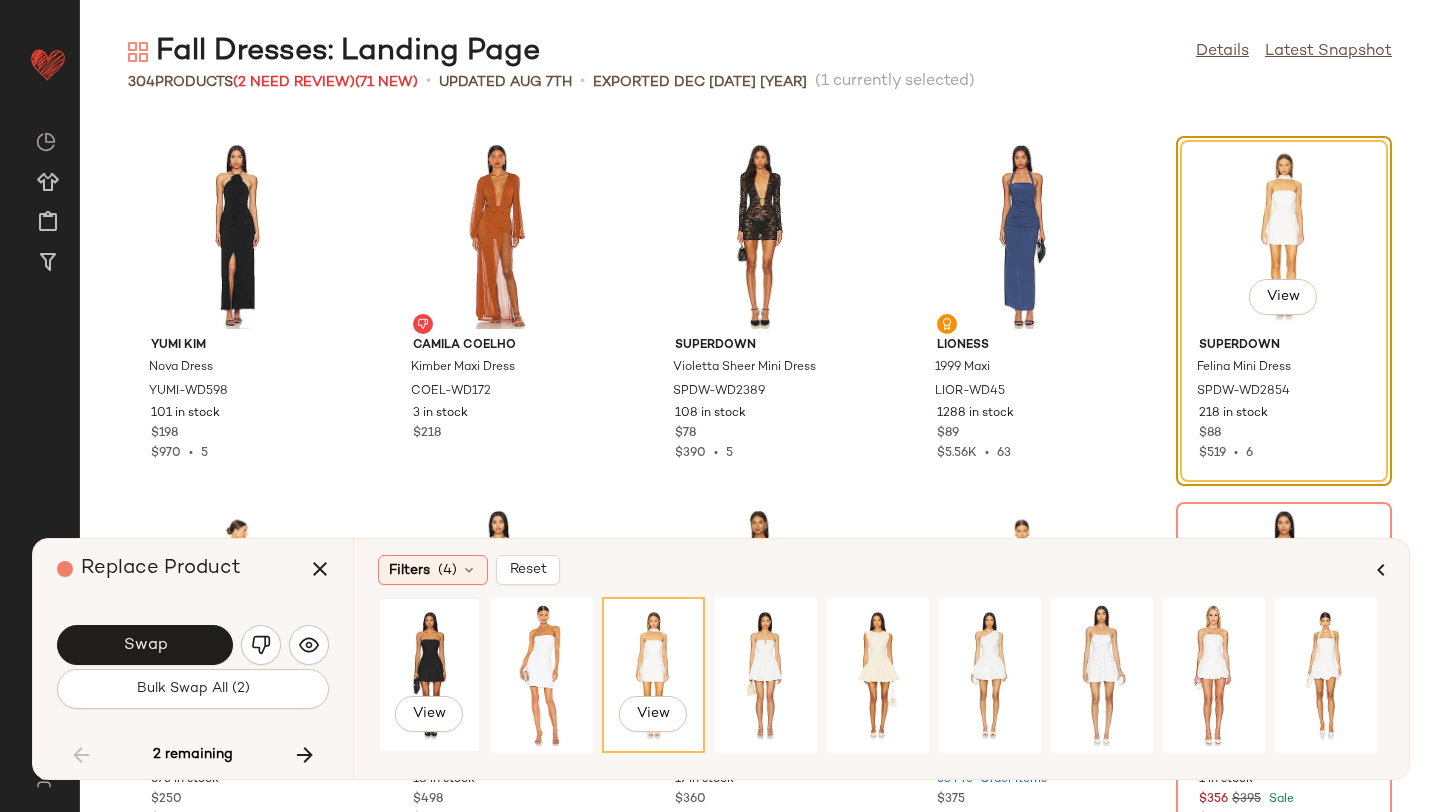click on "View" 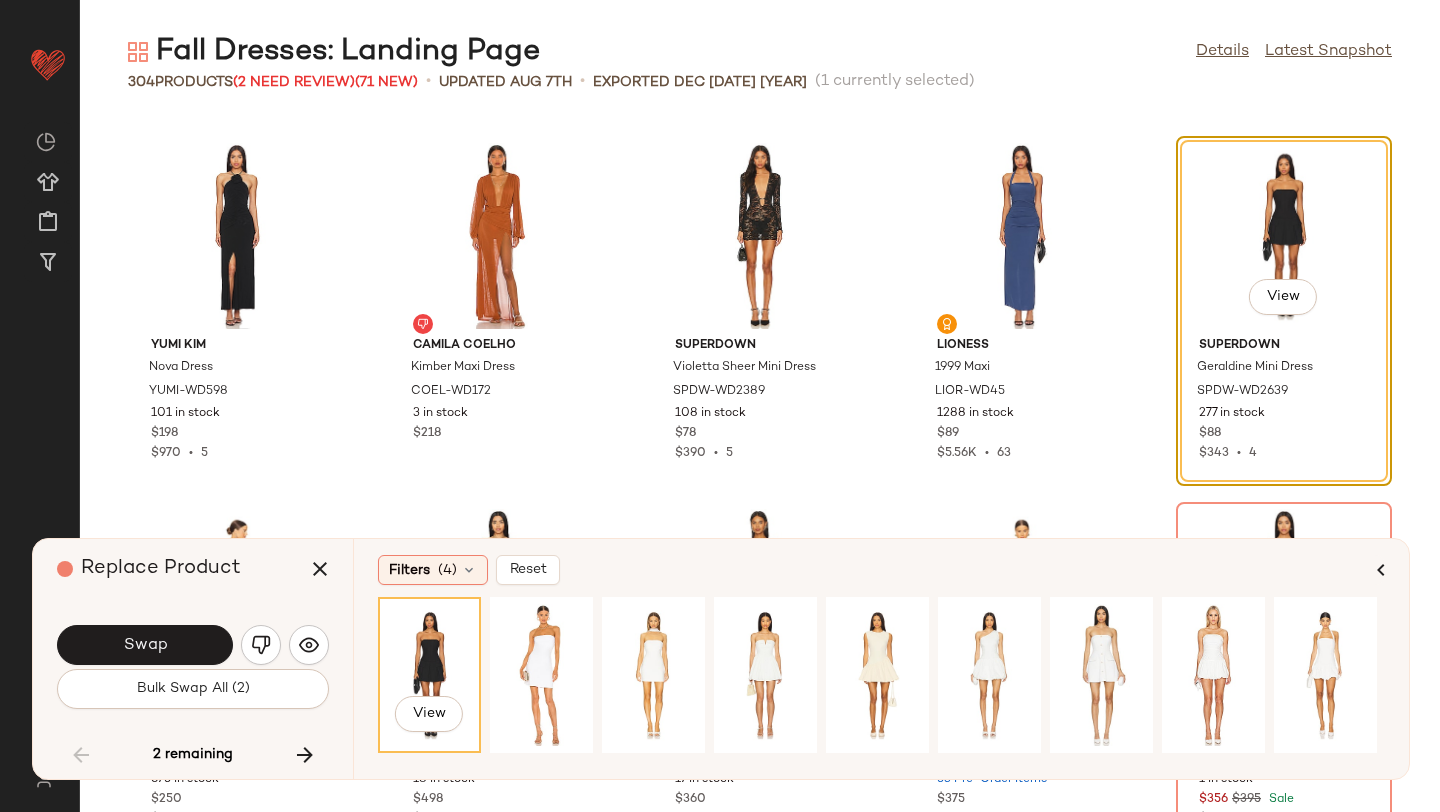 click on "Swap" at bounding box center (193, 645) 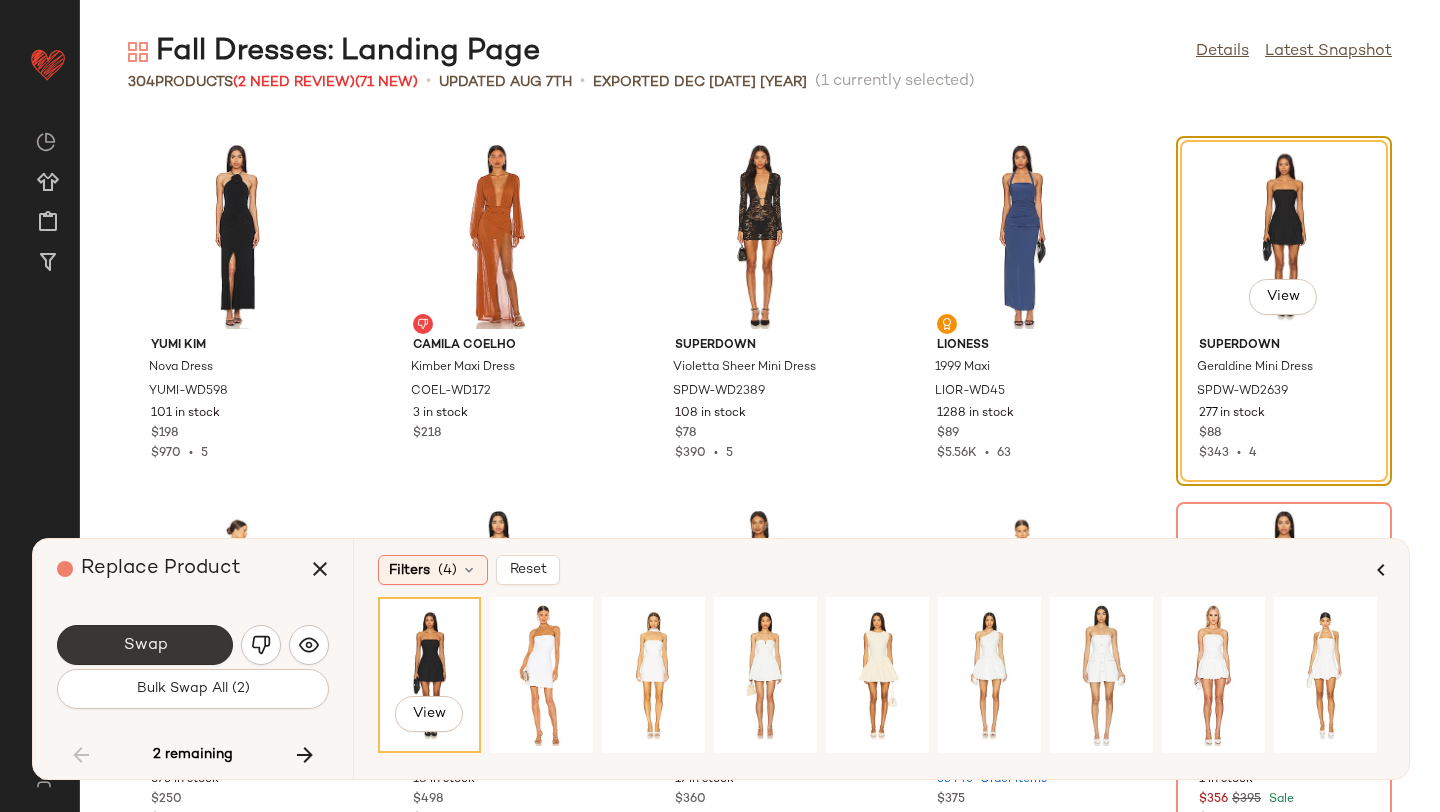 click on "Swap" at bounding box center (145, 645) 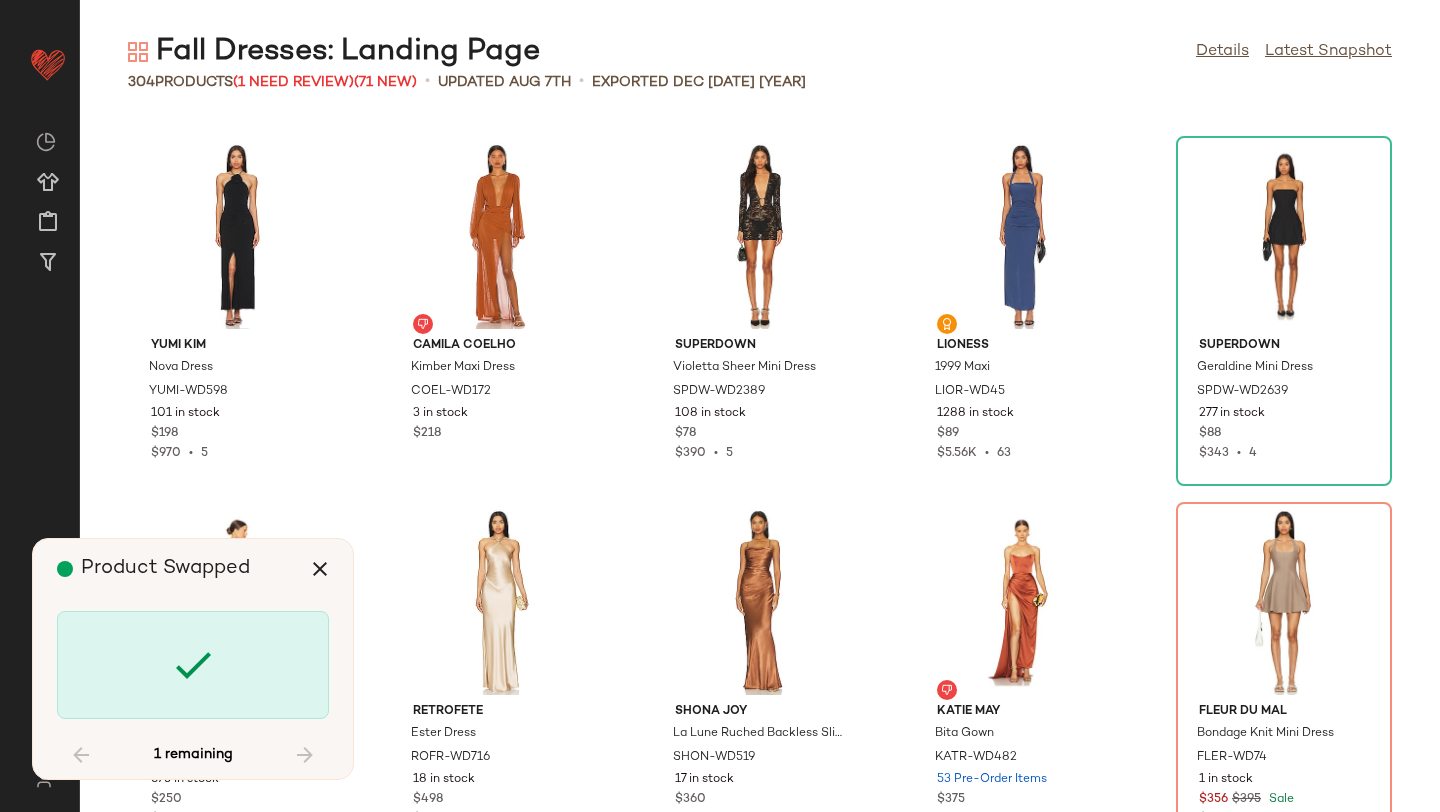 scroll, scrollTop: 21594, scrollLeft: 0, axis: vertical 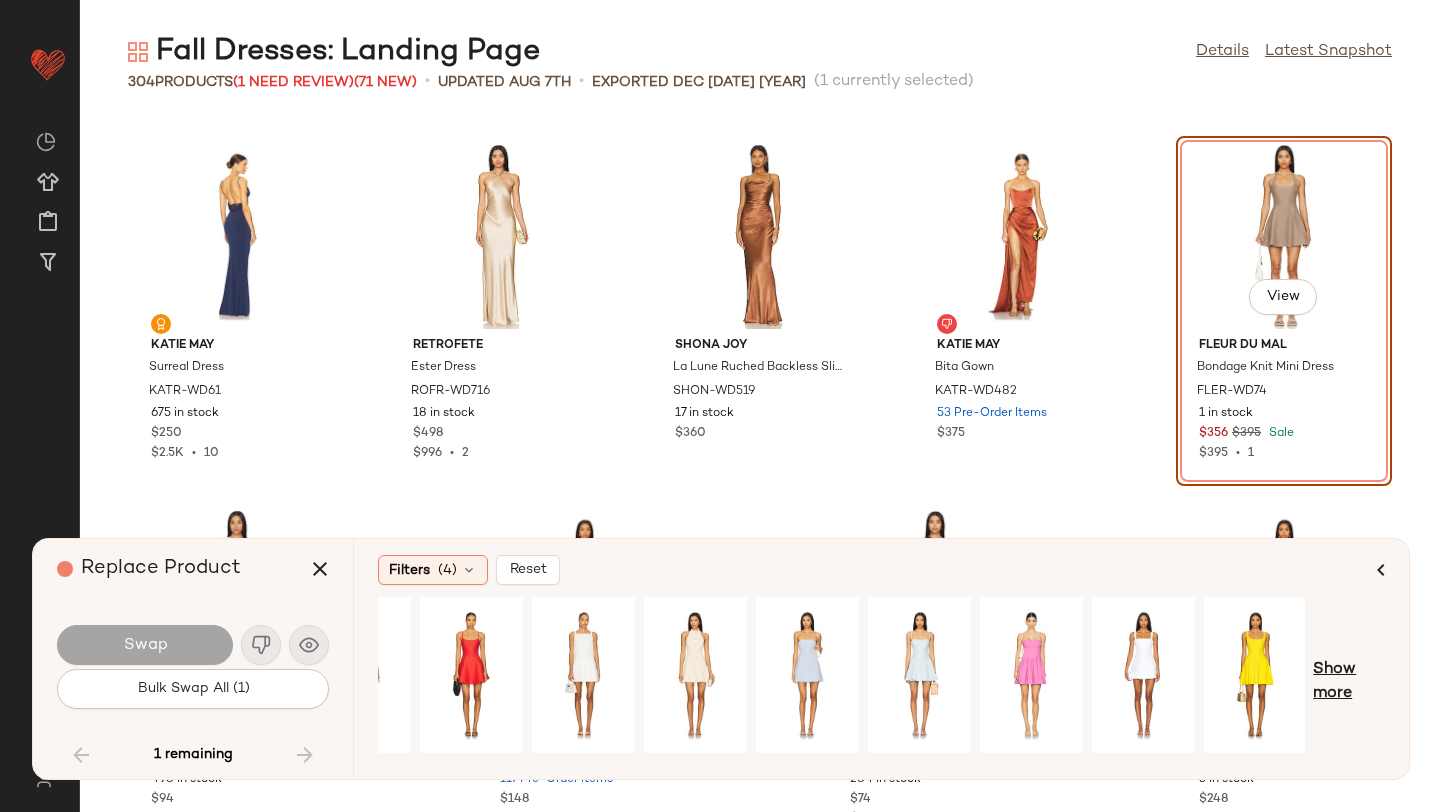 click on "Show more" at bounding box center (1349, 682) 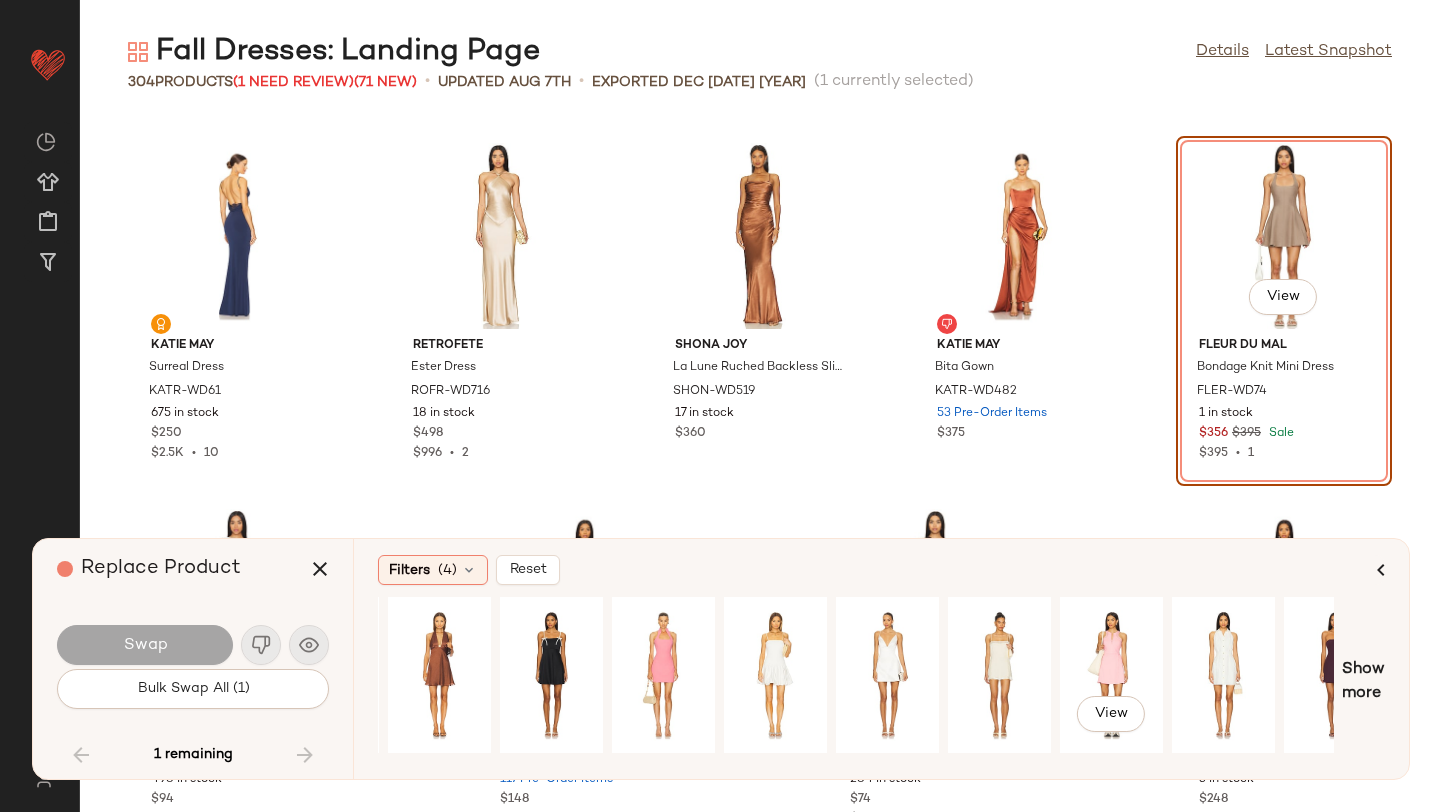 scroll, scrollTop: 0, scrollLeft: 1273, axis: horizontal 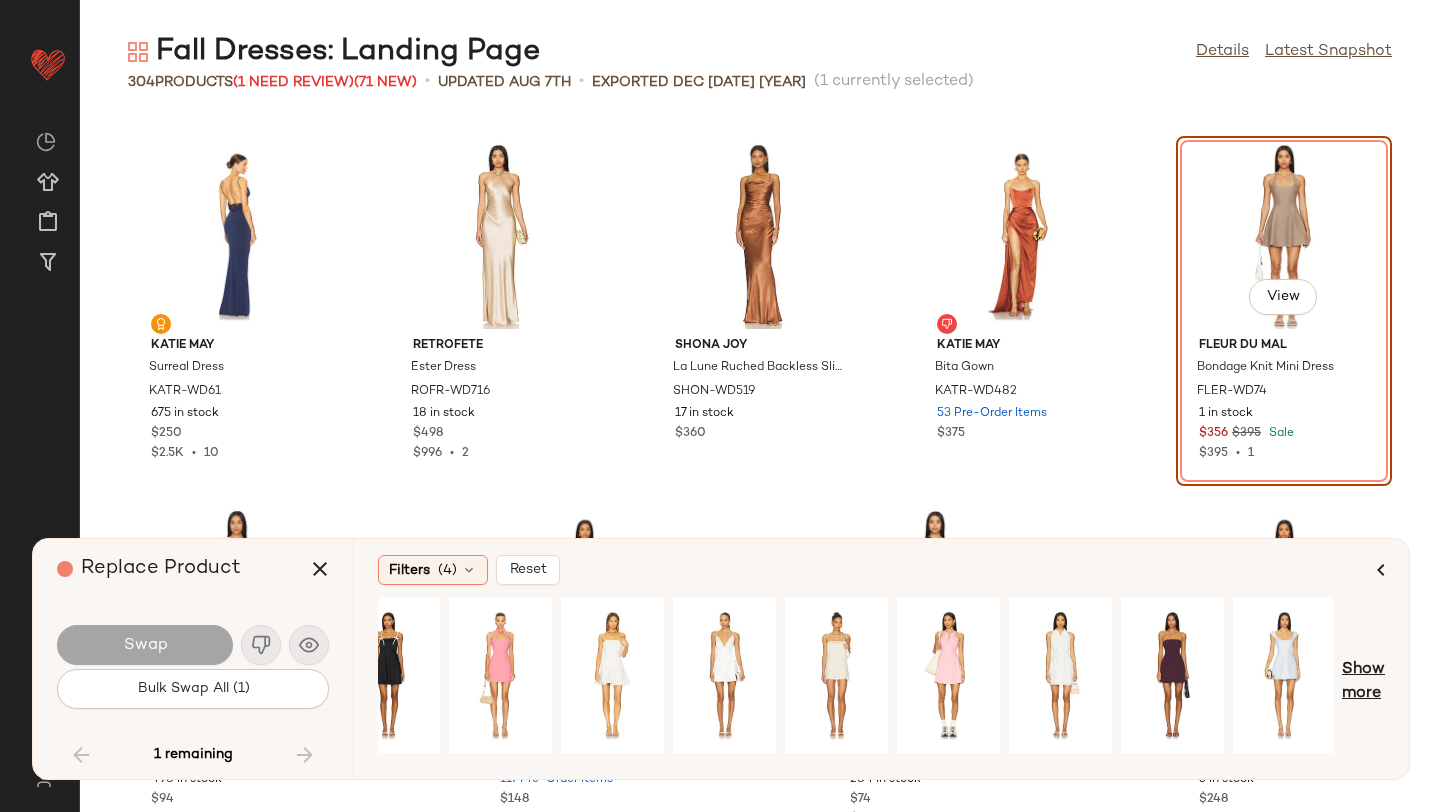 click on "Show more" at bounding box center [1363, 682] 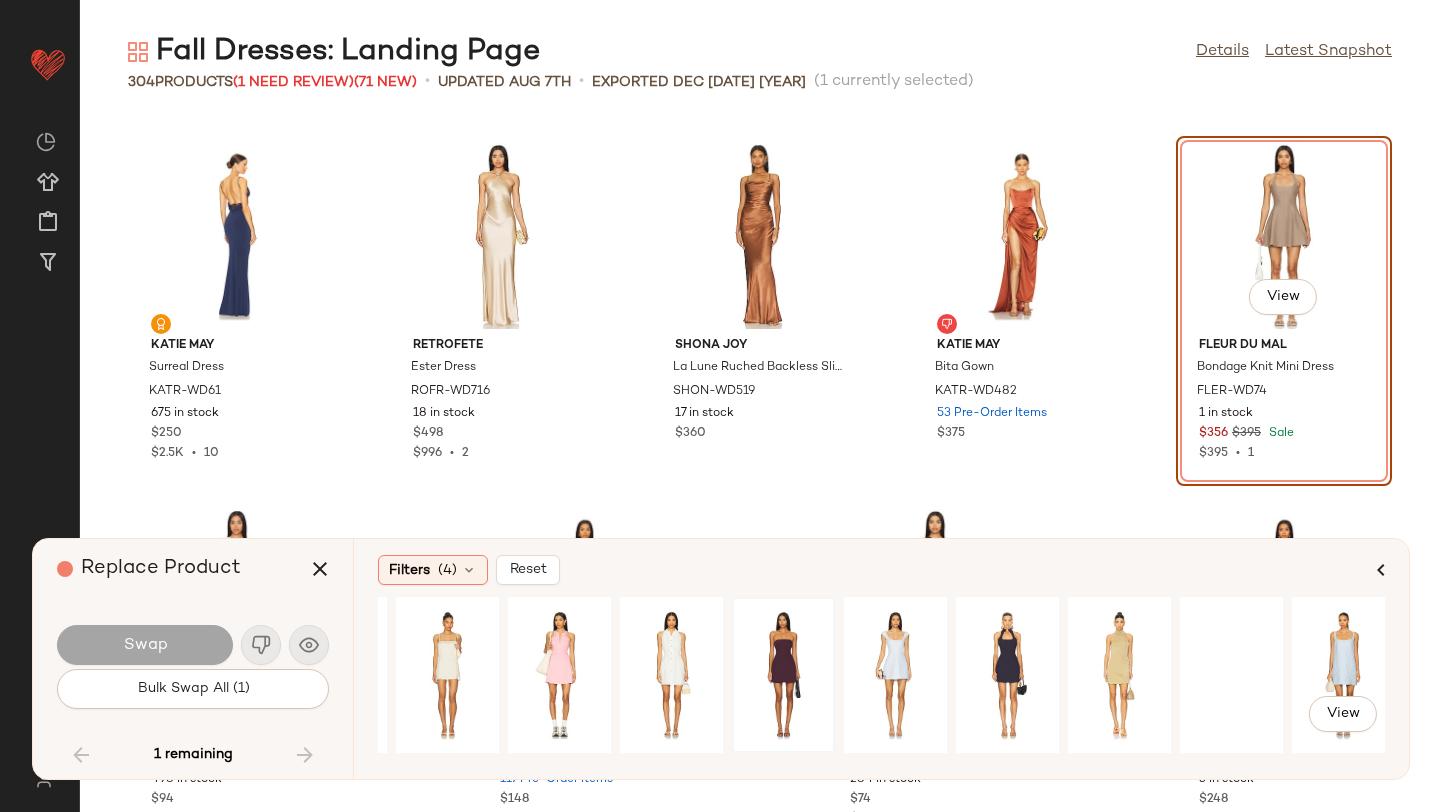 scroll, scrollTop: 0, scrollLeft: 1784, axis: horizontal 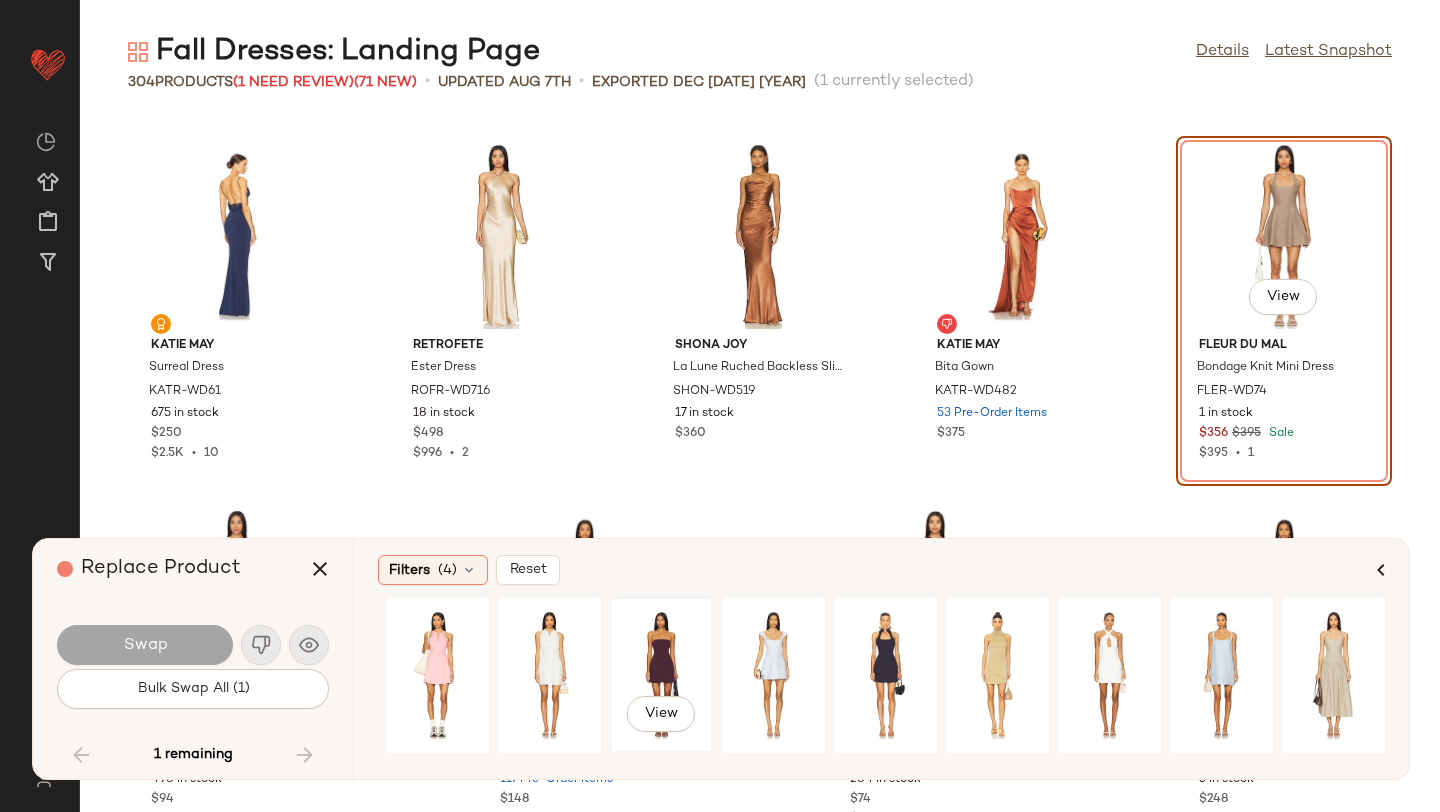 click on "View" 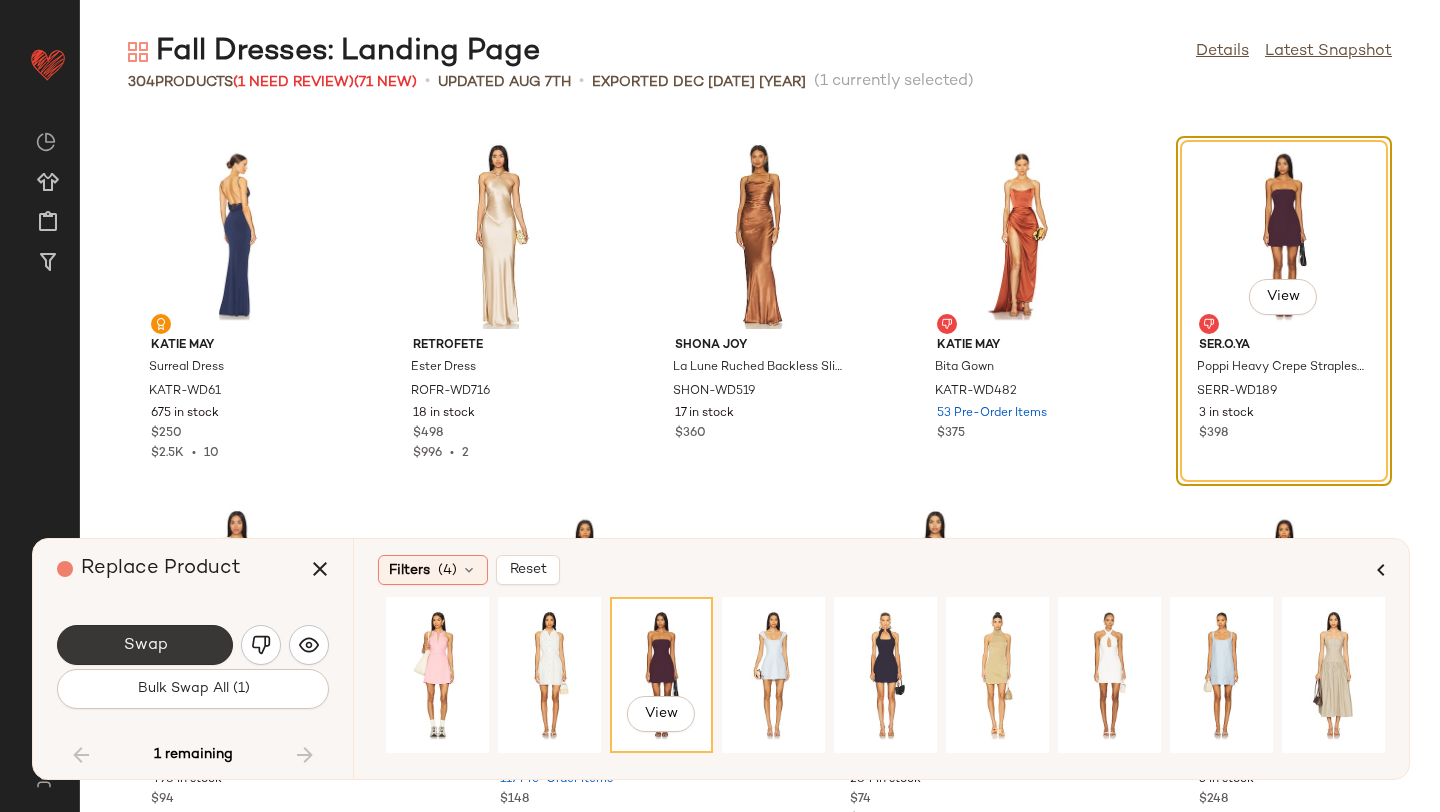 click on "Swap" 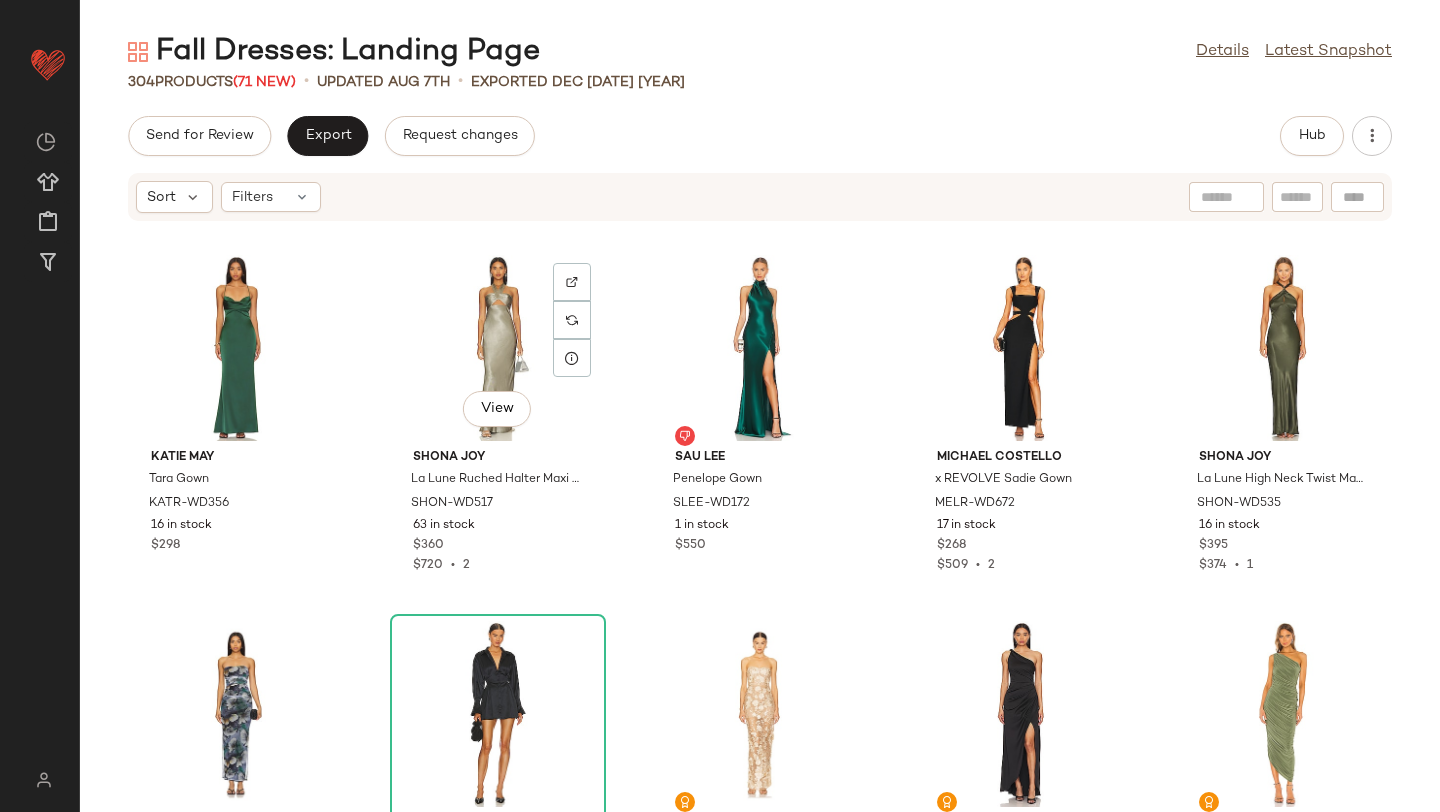 scroll, scrollTop: 17956, scrollLeft: 0, axis: vertical 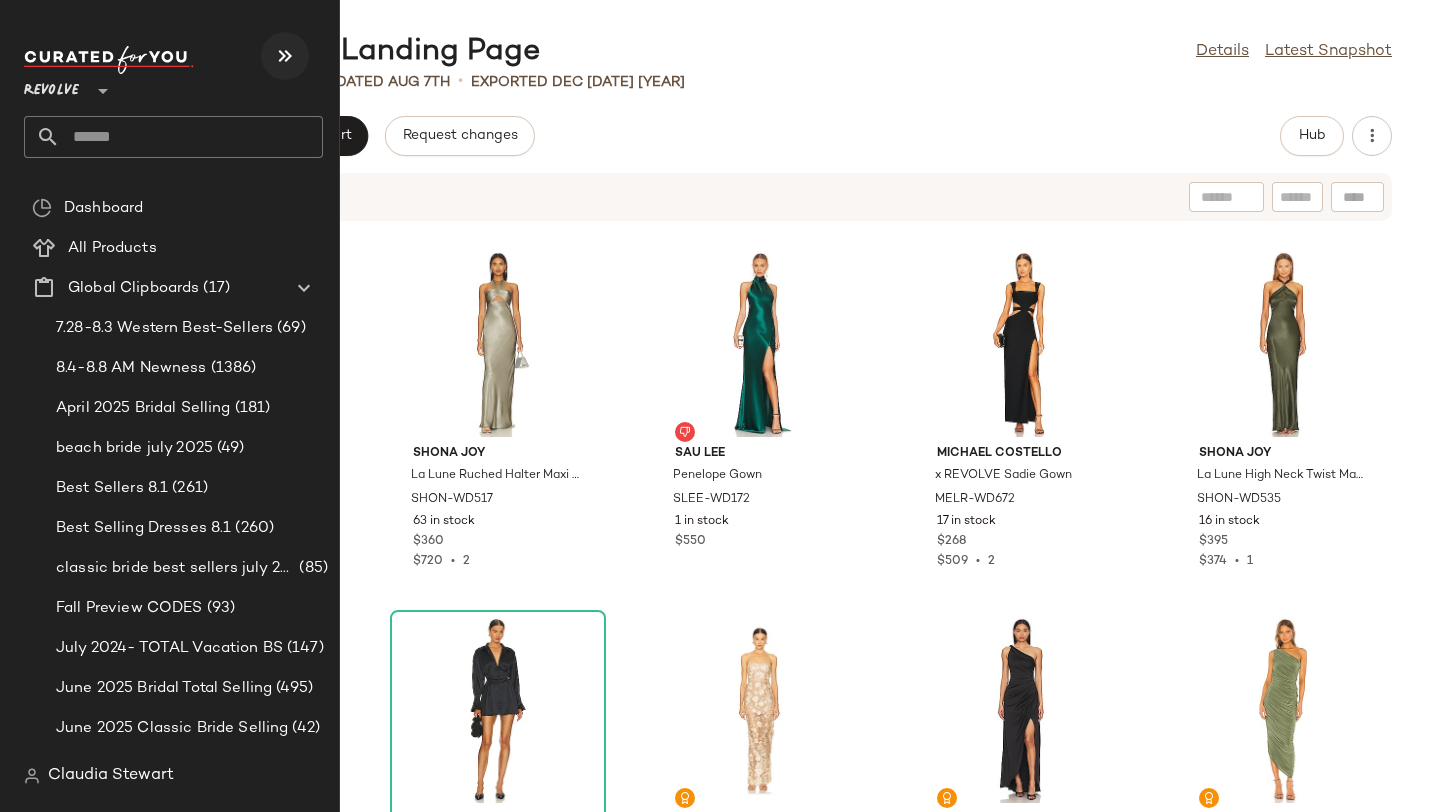 click at bounding box center (285, 56) 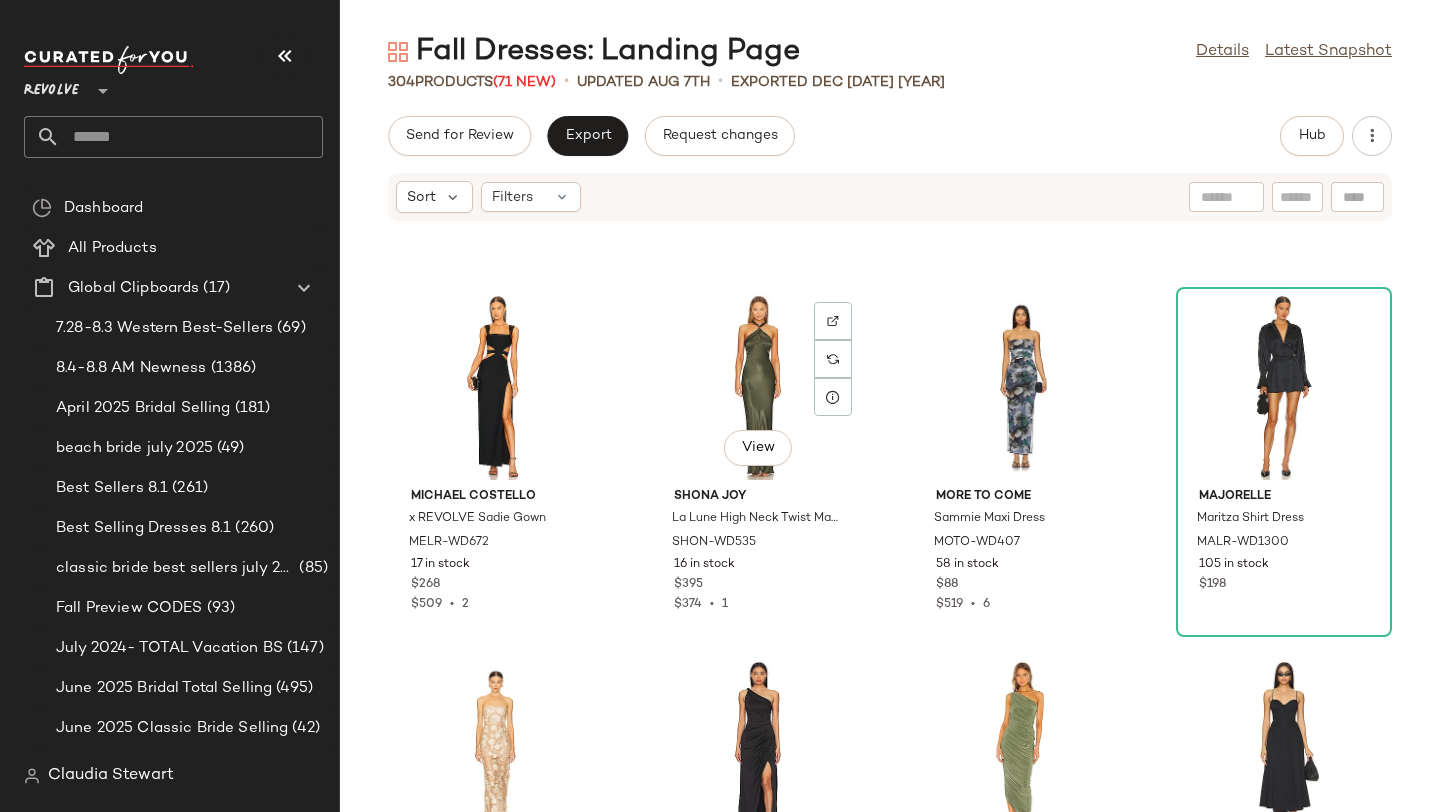 scroll, scrollTop: 22670, scrollLeft: 0, axis: vertical 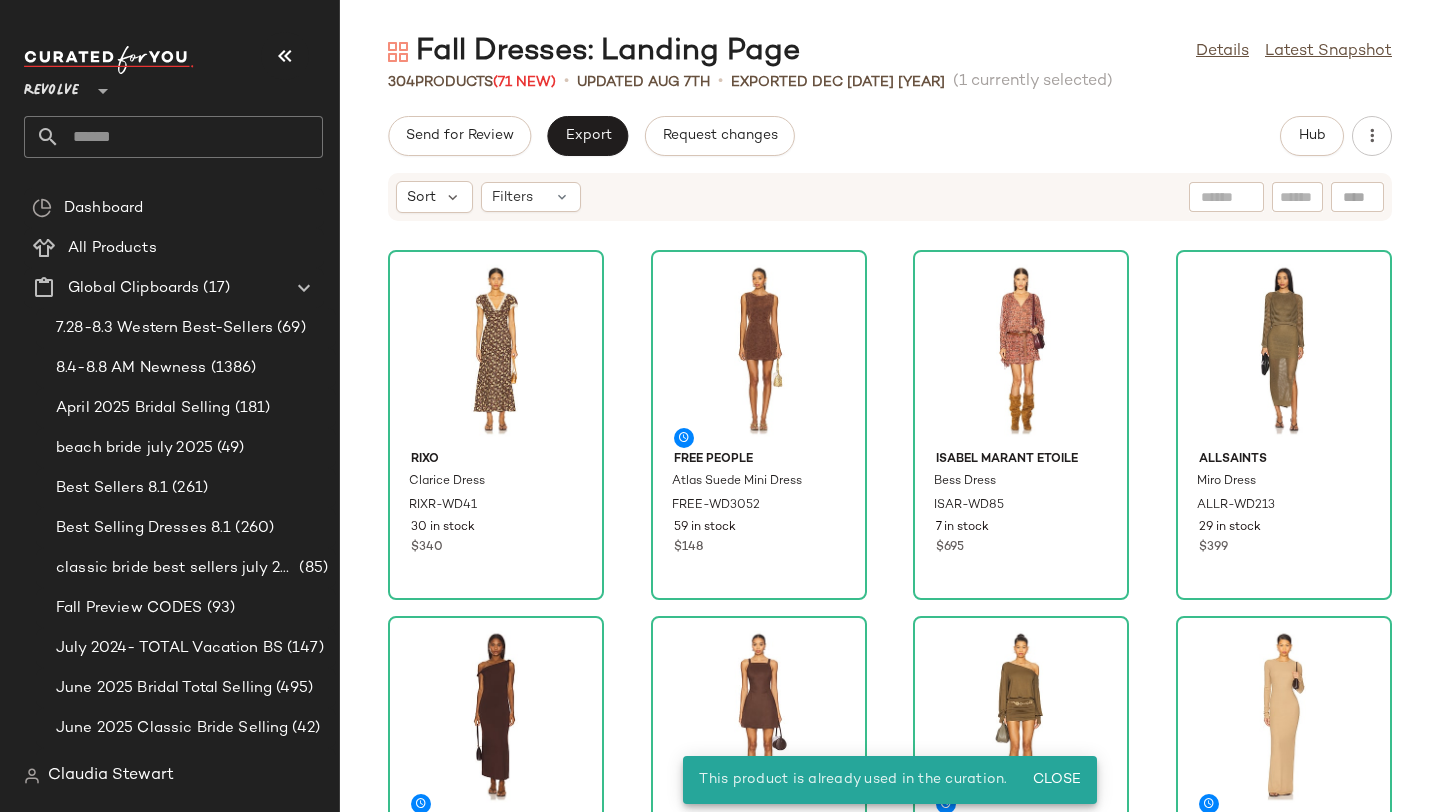 click on "RIXO Clarice Dress RIXR-WD41 30 in stock $340 Free People Atlas Suede Mini Dress FREE-WD3052 59 in stock $148 Isabel Marant Etoile Bess Dress ISAR-WD85 7 in stock $695 ALLSAINTS Miro Dress ALLR-WD213 29 in stock $399 NIA Carmella Dress NIAR-WD66 176 in stock $88 PAIGE Moxie Dress PAIG-WD192 16 in stock $259 $518  •  2 superdown Rosabella Mini Dress SPDW-WD2892 174 in stock $78 Eterne Long Sleeve Crewneck Butter Rib Maxi Dress ERNE-WD22 49 in stock $265 $265  •  1 SNDYS Victoria Mini Trench Dress SDYS-WD307 331 in stock $145 $290  •  2 Norma Kamali x REVOLVE Long Sleeve Turtleneck Fishtail Mini Dress NKAM-WD680 12 in stock $250 House of Harlow 1960 x REVOLVE Sapphire Dress HOOF-WD343 3 in stock $228 Lovers and Friends Tamarin Sweater Dress LOVF-WD3122 60 Pre-Order Items $168 Veronica Beard Petra Dress VBRD-WD202 4 in stock $648 $5.83K  •  9 Zimmermann Mouline Midi Dress ZIMM-WD599 23 in stock $875 Rails Westwood Denim Dress RAIL-WD375 30 in stock $268 Stitches & Stripes Maude Maxi Dress STIR-WD23 $168" 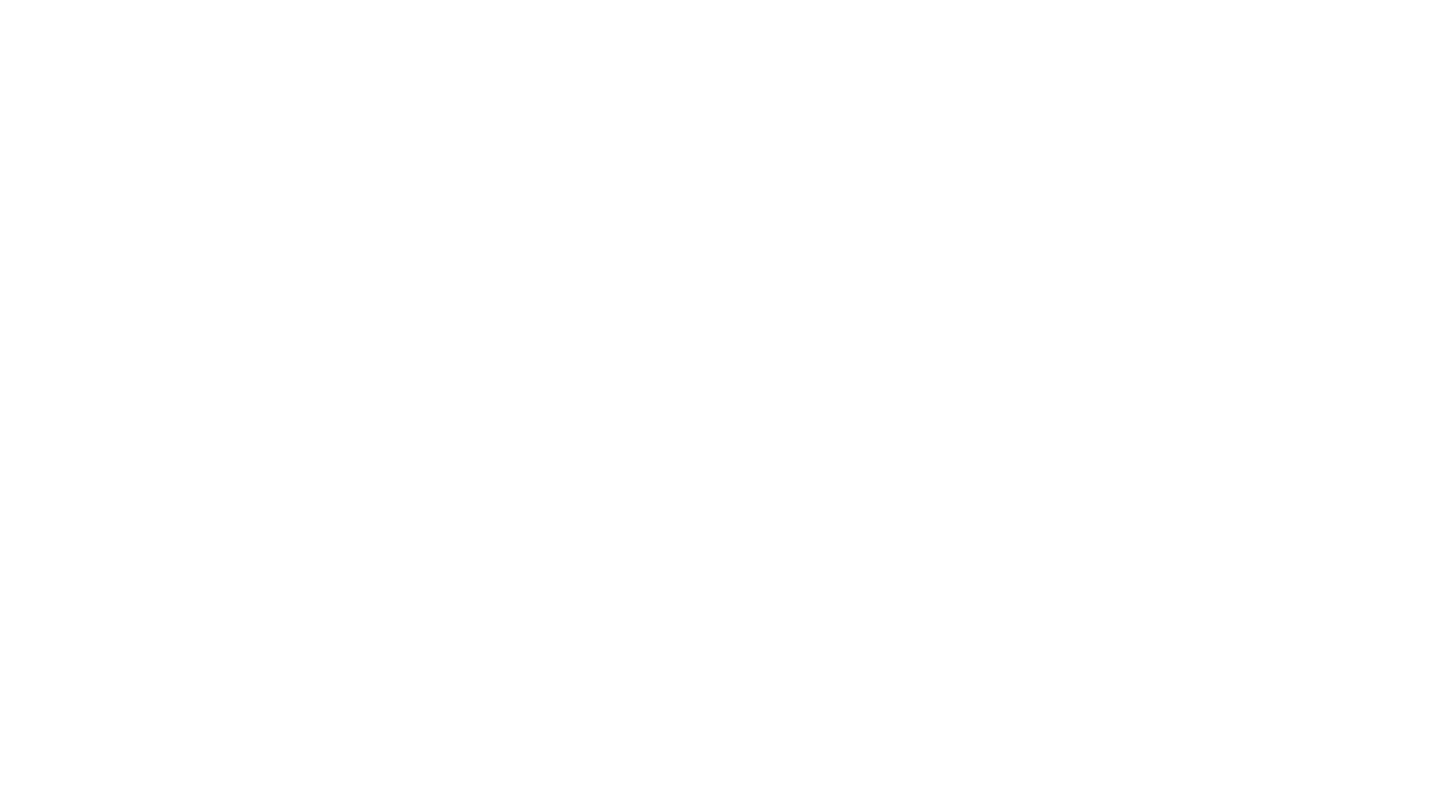 scroll, scrollTop: 0, scrollLeft: 0, axis: both 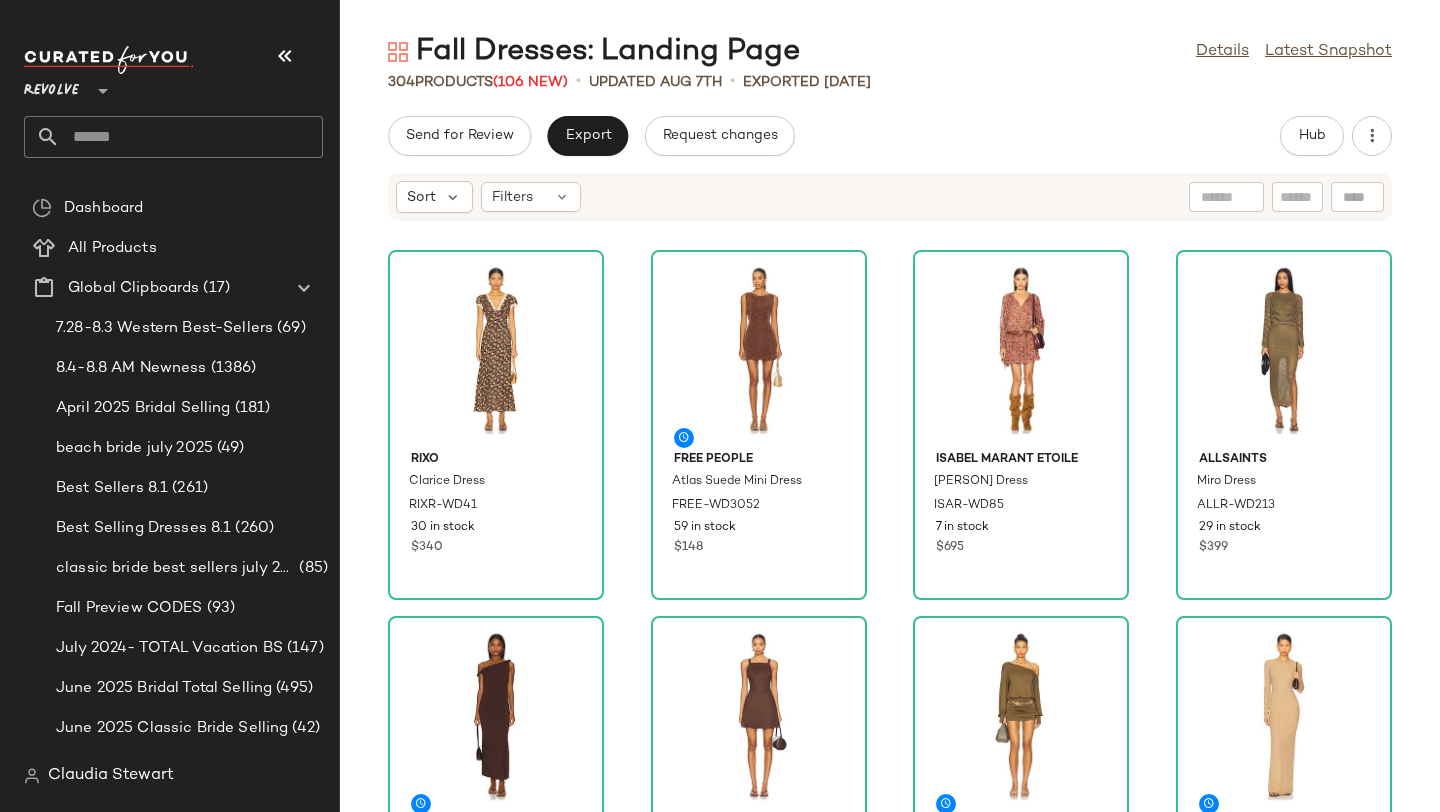 click on "Fall Dresses: Landing Page  Details   Latest Snapshot  304   Products  (106 New)  •   updated Aug 7th  •  Exported Dec 17th 2024  Send for Review   Export   Request changes   Hub  Sort  Filters RIXO Clarice Dress RIXR-WD41 30 in stock $340 Free People Atlas Suede Mini Dress FREE-WD3052 59 in stock $148 Isabel Marant Etoile Bess Dress ISAR-WD85 7 in stock $695 ALLSAINTS Miro Dress ALLR-WD213 29 in stock $399 NIA Carmella Dress NIAR-WD66 176 in stock $88 PAIGE Moxie Dress PAIG-WD192 16 in stock $259 $518  •  2 superdown Rosabella Mini Dress SPDW-WD2892 174 in stock $78 Eterne Long Sleeve Crewneck Butter Rib Maxi Dress ERNE-WD22 49 in stock $265 $265  •  1 SNDYS Victoria Mini Trench Dress SDYS-WD307 331 in stock $145 $290  •  2 Norma Kamali x REVOLVE Long Sleeve Turtleneck Fishtail Mini Dress NKAM-WD680 12 in stock $250 House of Harlow 1960 x REVOLVE Sapphire Dress HOOF-WD343 3 in stock $228 Lovers and Friends Tamarin Sweater Dress LOVF-WD3122 60 Pre-Order Items $168 Veronica Beard Petra Dress $648 9" at bounding box center [890, 422] 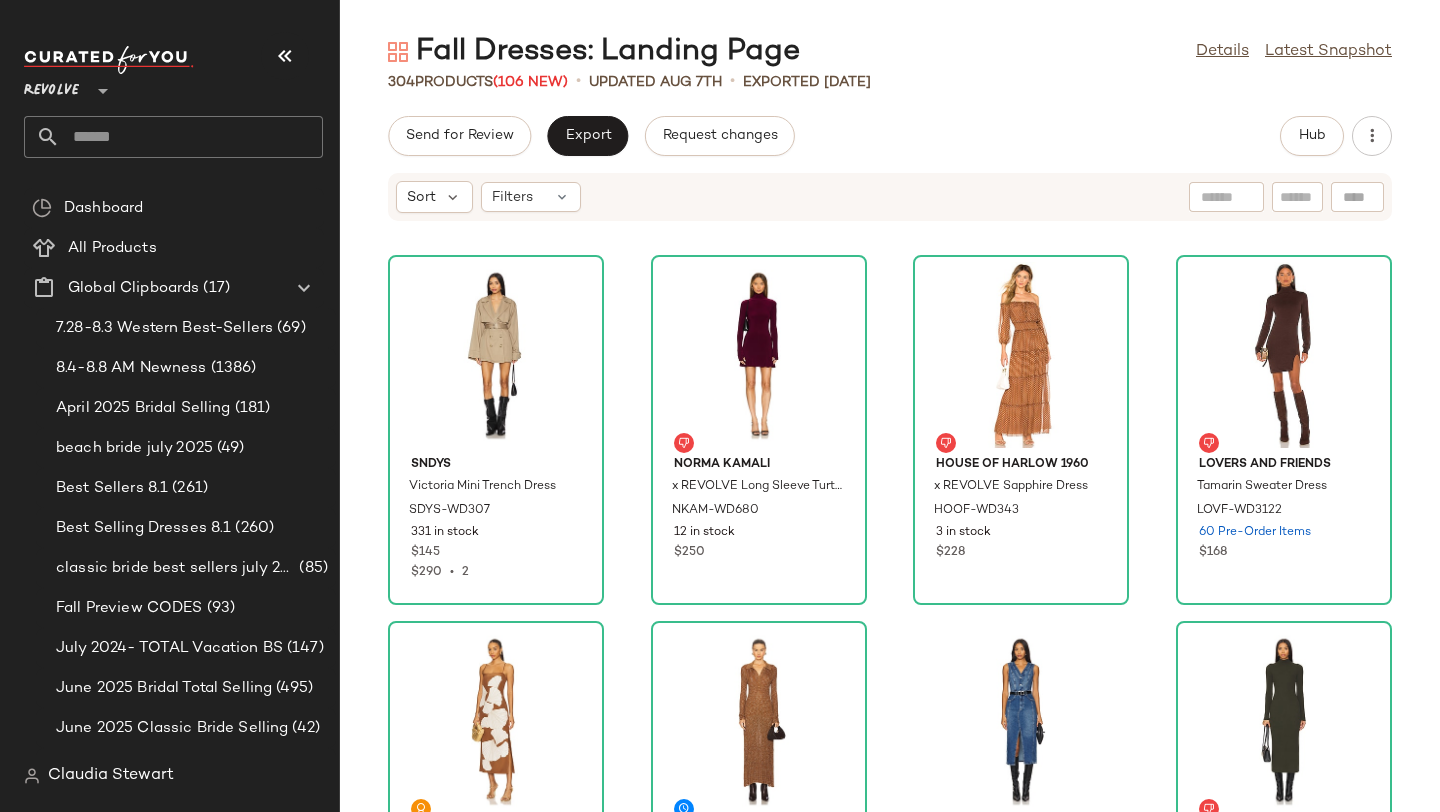 scroll, scrollTop: 0, scrollLeft: 0, axis: both 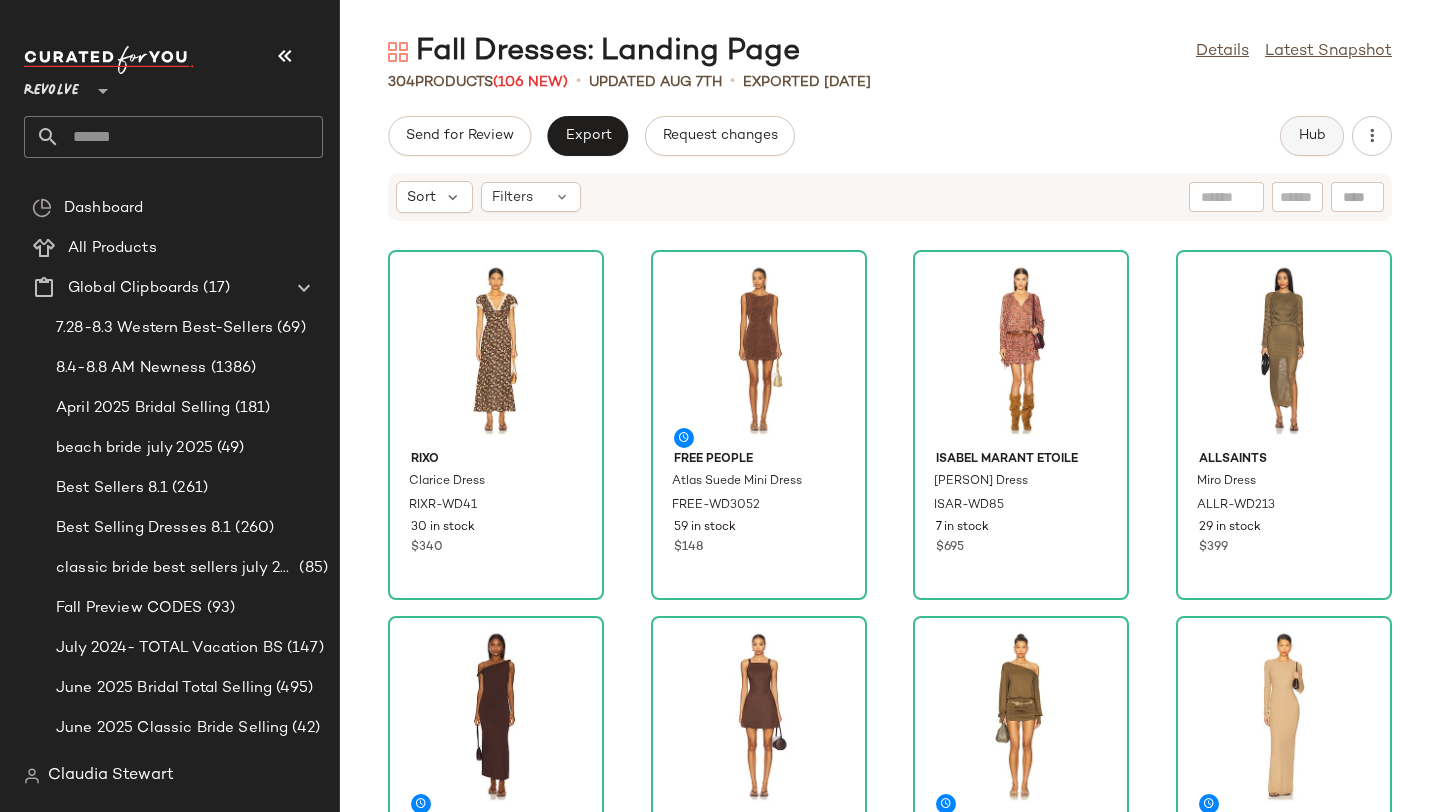 click on "Hub" 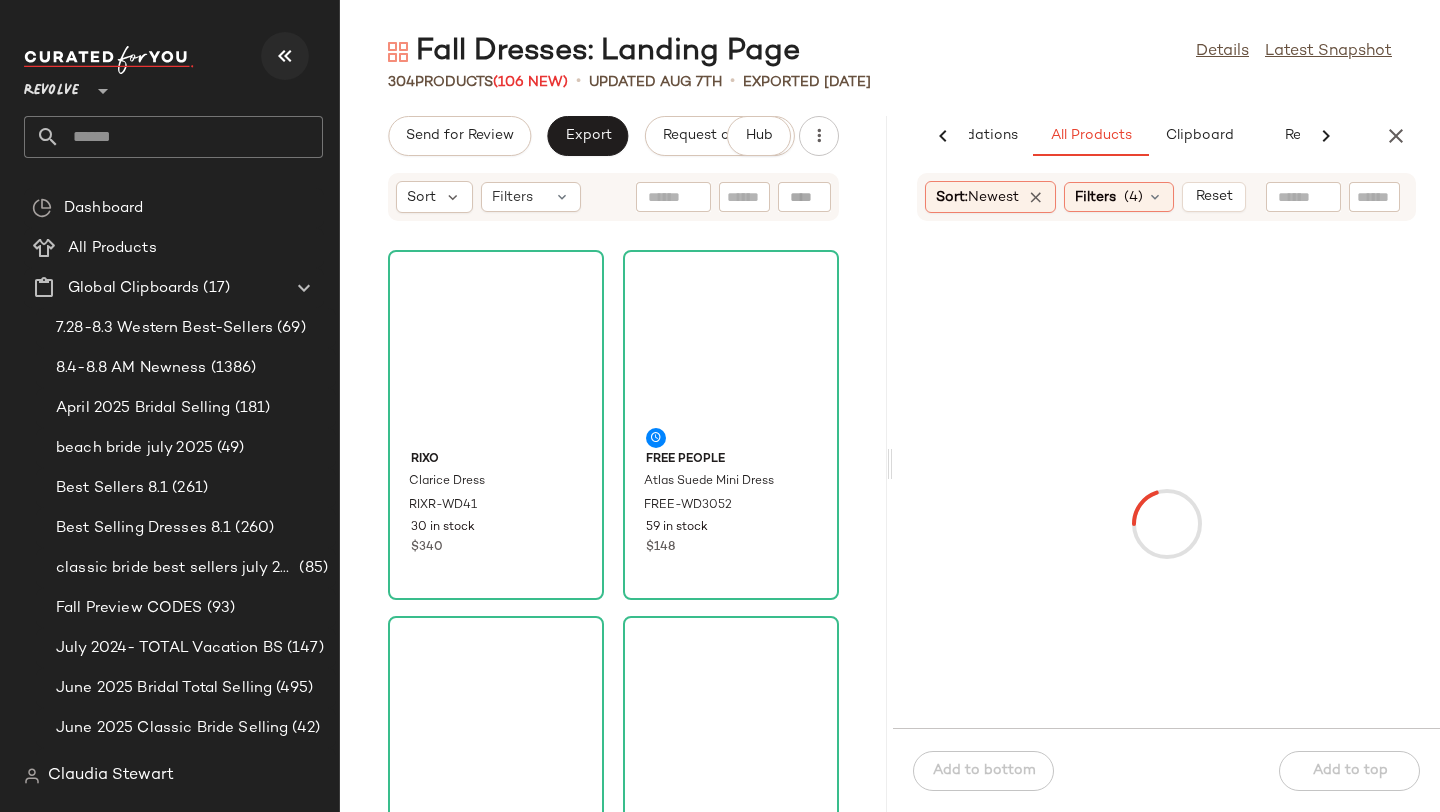 click at bounding box center (285, 56) 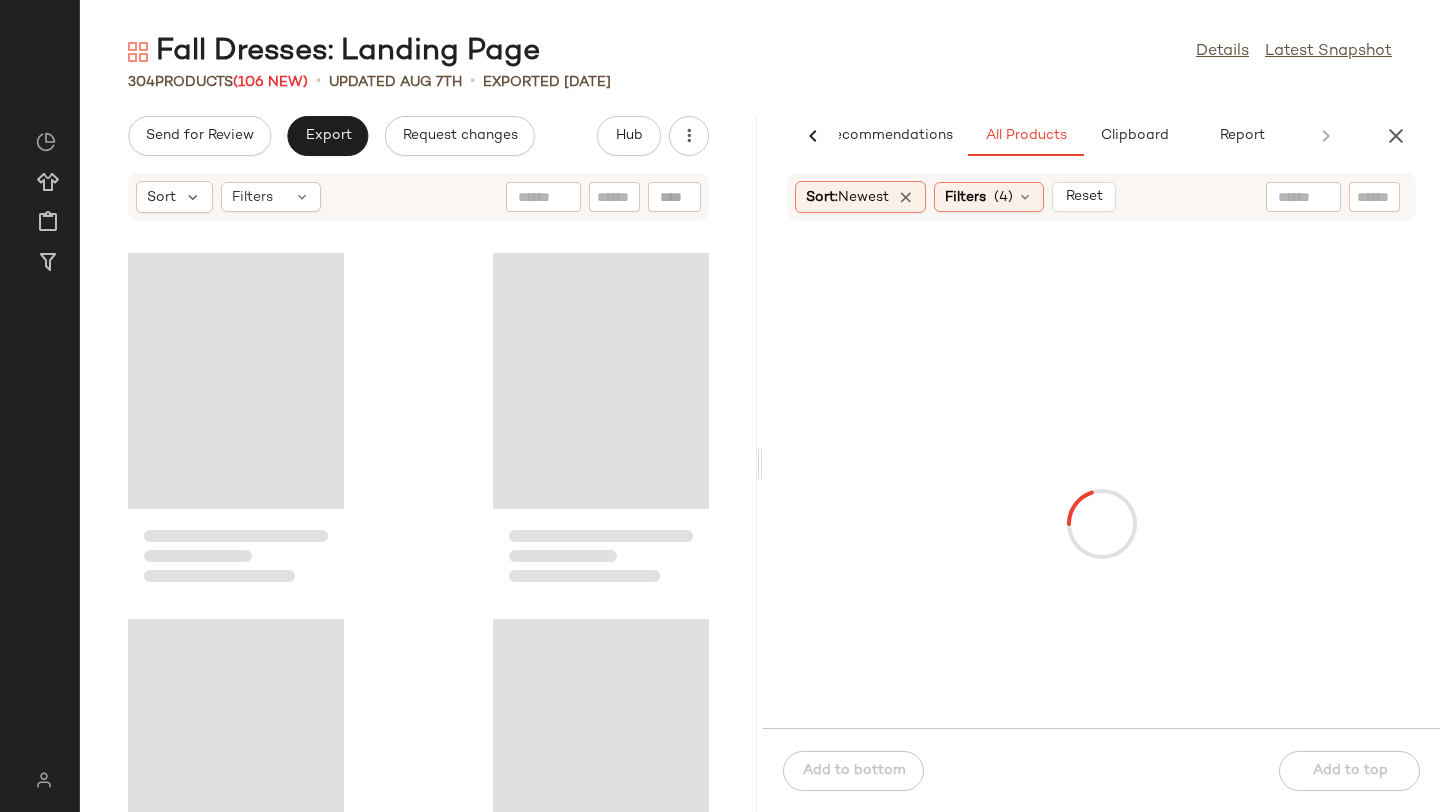 scroll, scrollTop: 0, scrollLeft: 47, axis: horizontal 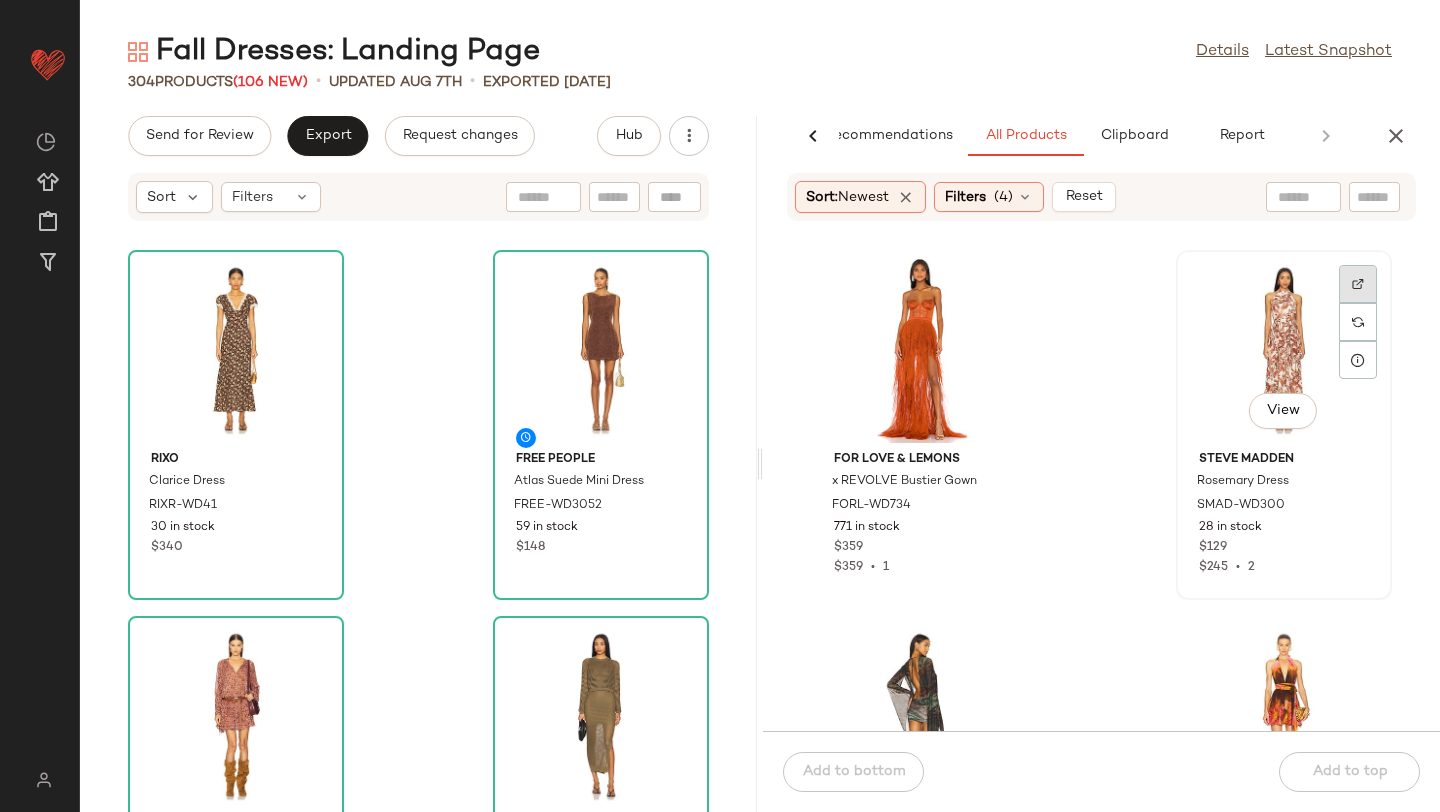 click 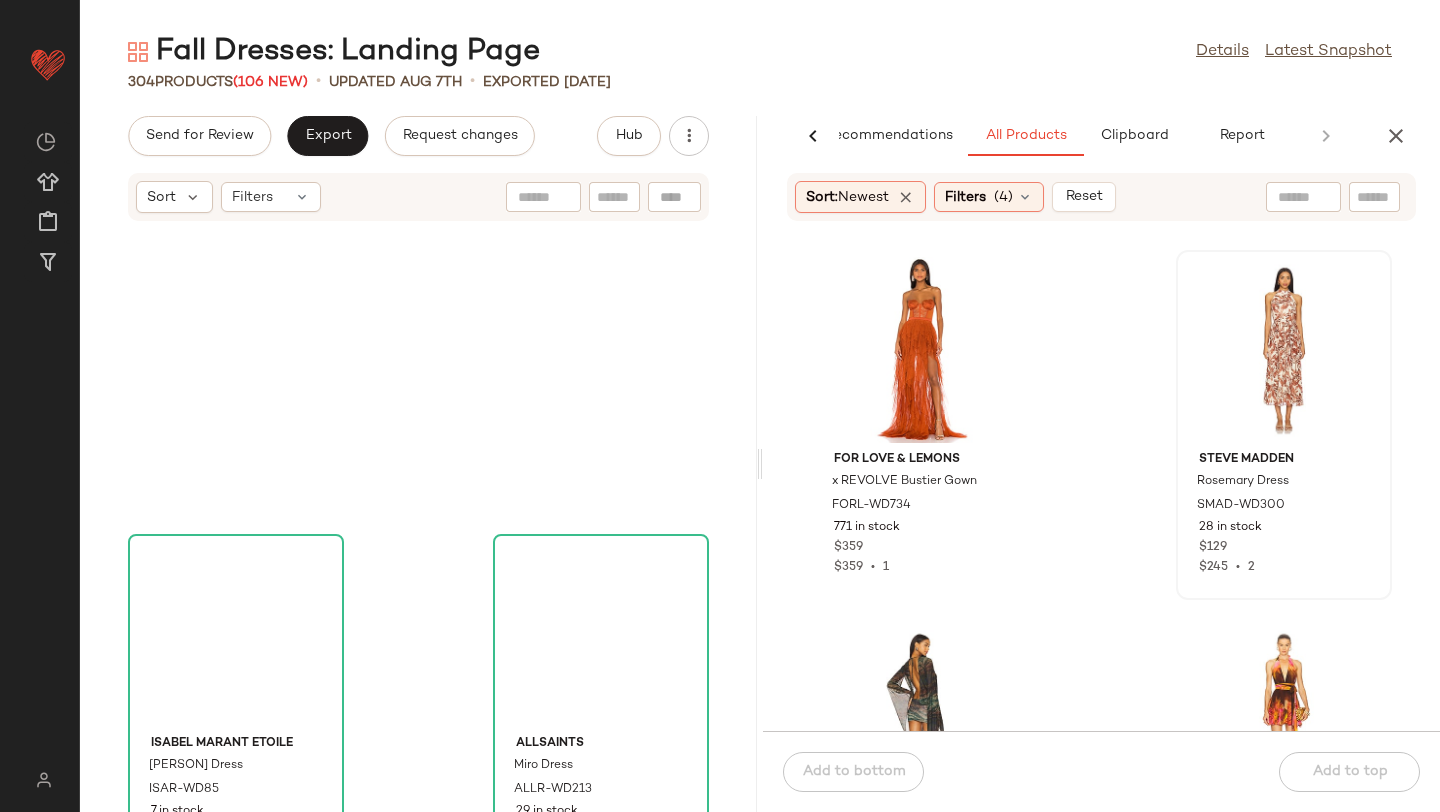 scroll, scrollTop: 0, scrollLeft: 0, axis: both 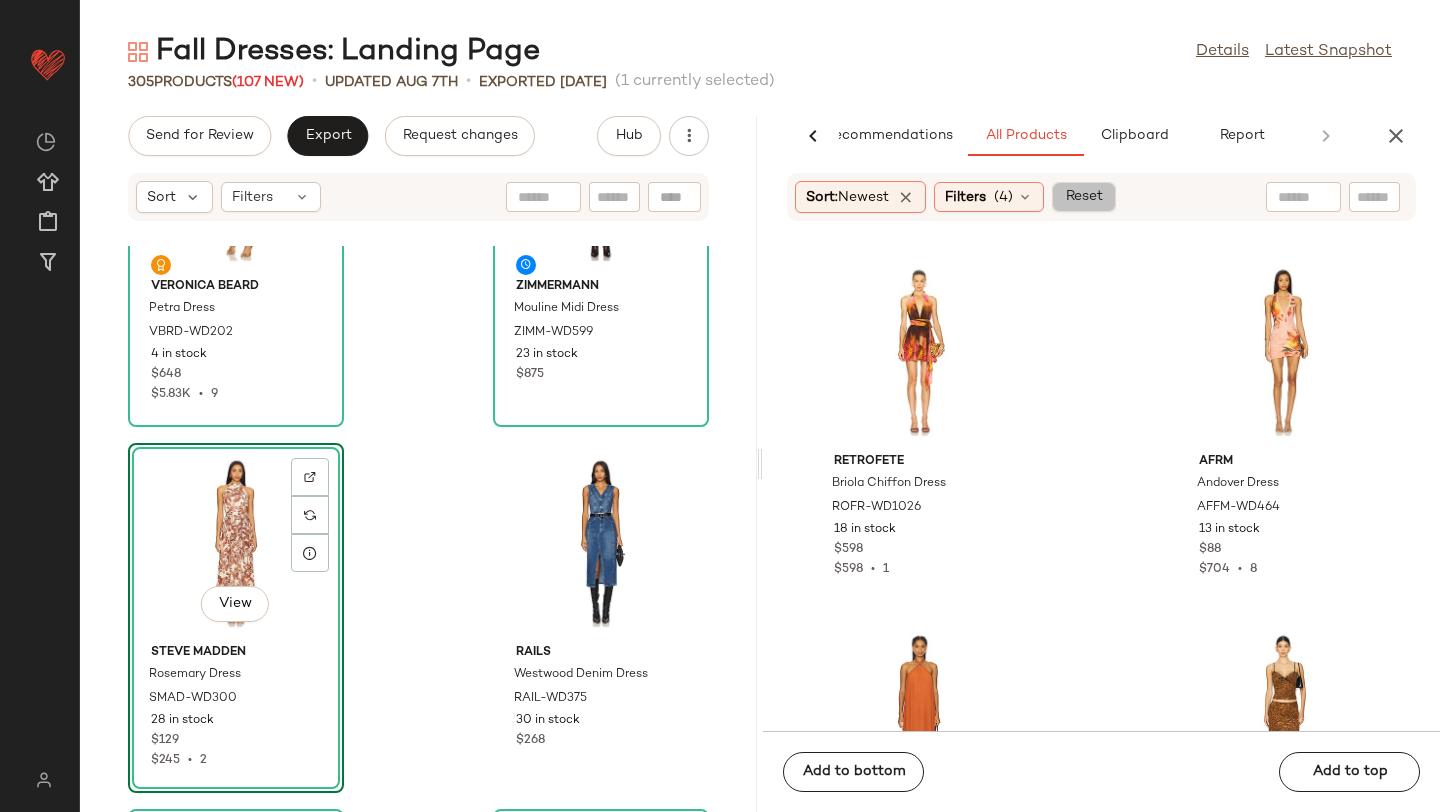 click on "Reset" 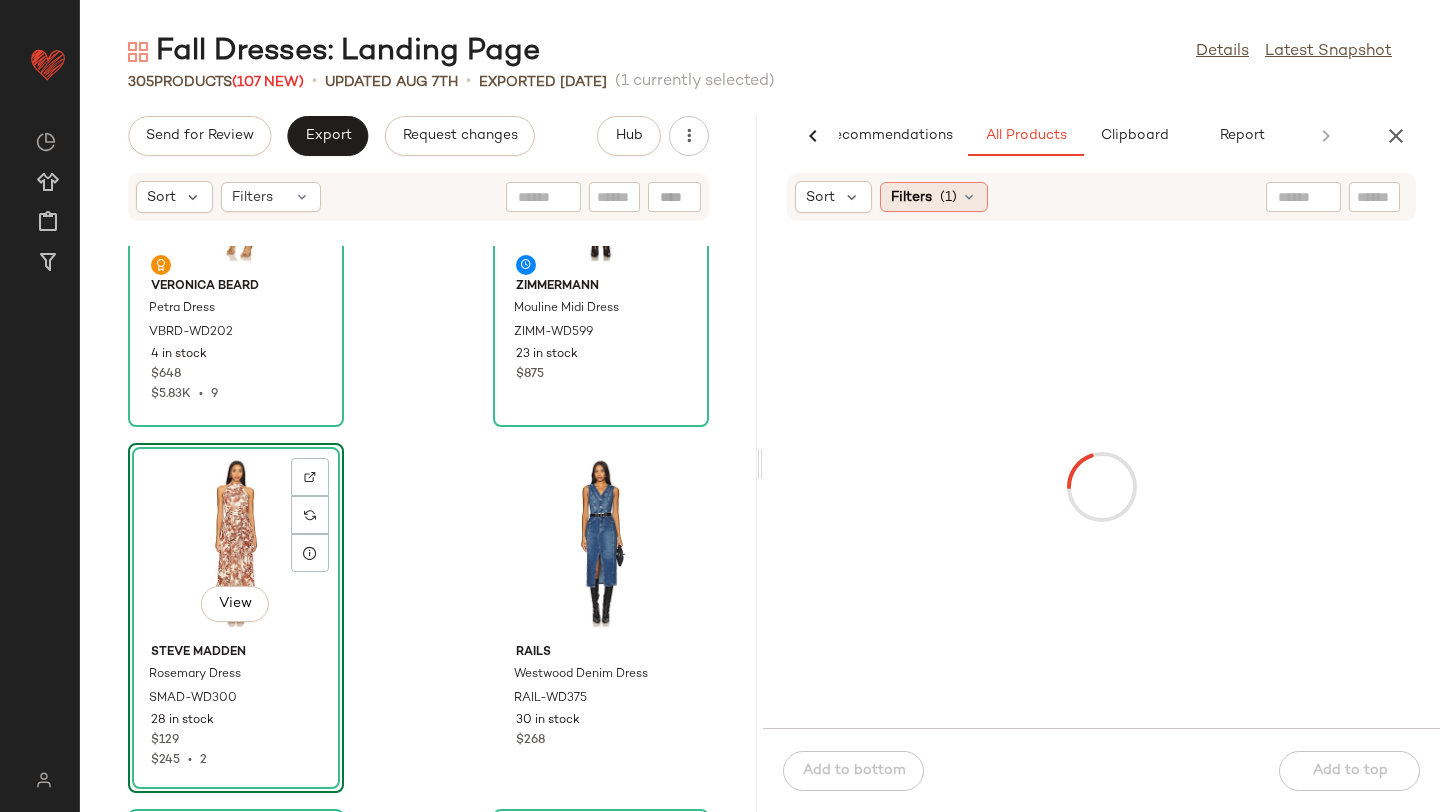 click on "Filters" at bounding box center [911, 197] 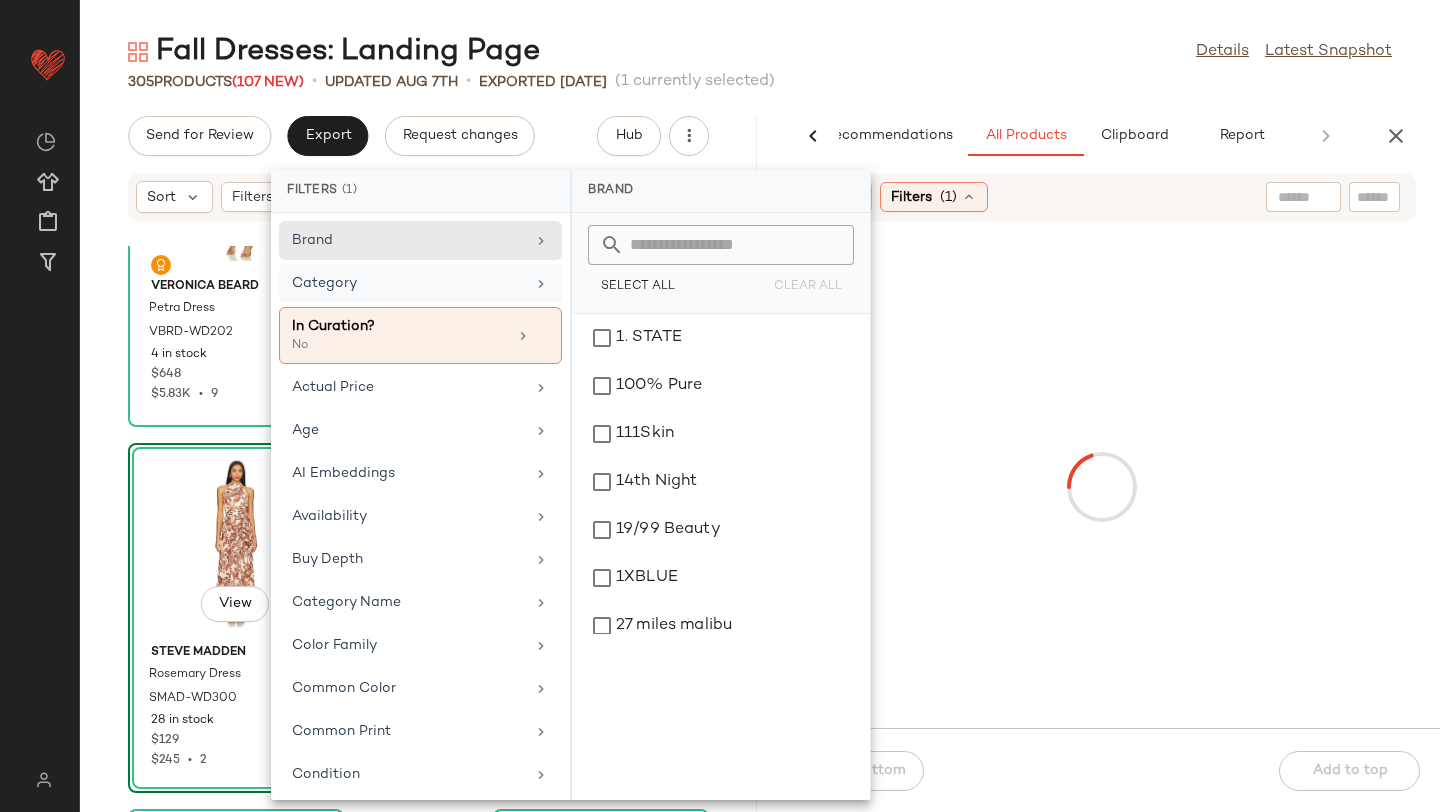 click on "Category" at bounding box center (408, 283) 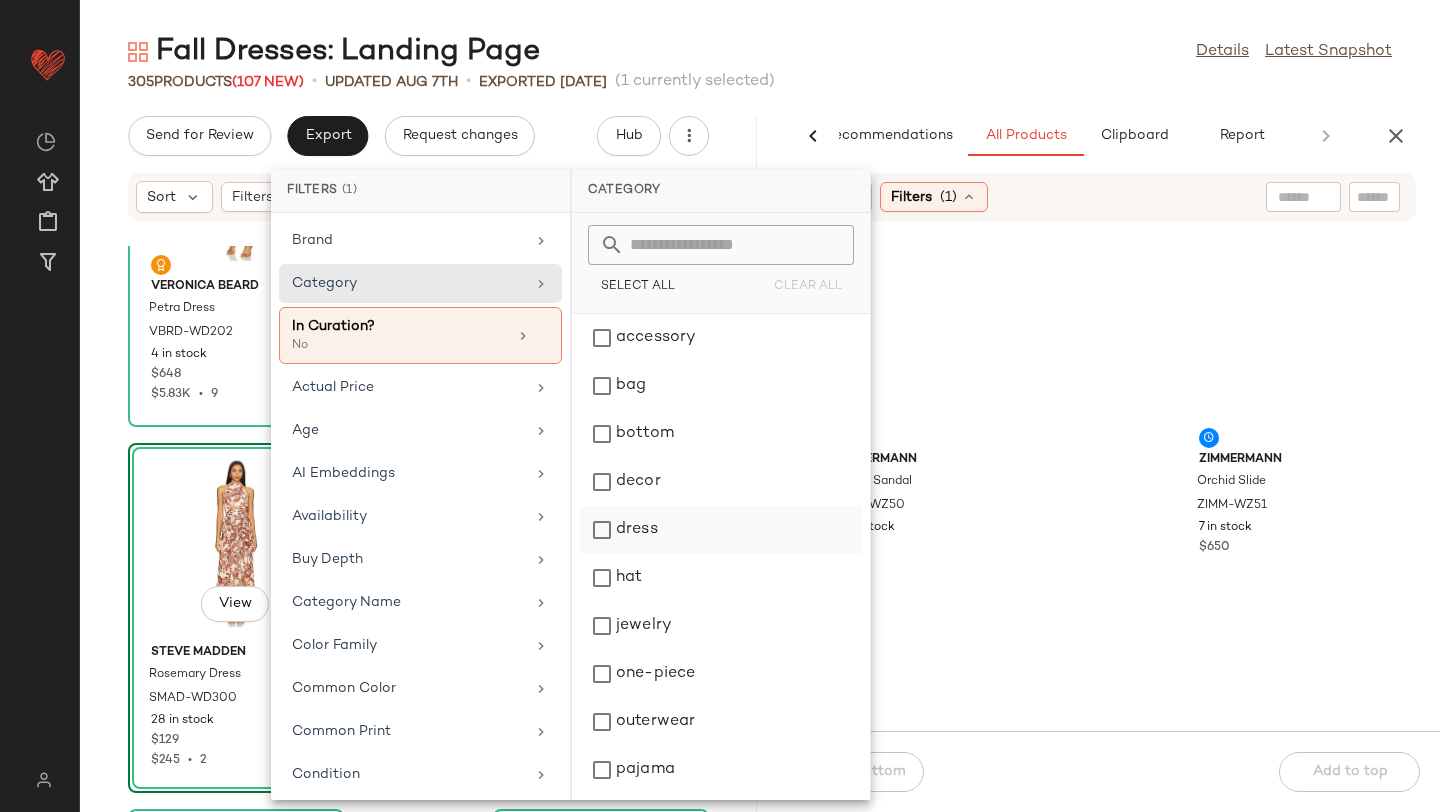 click on "dress" 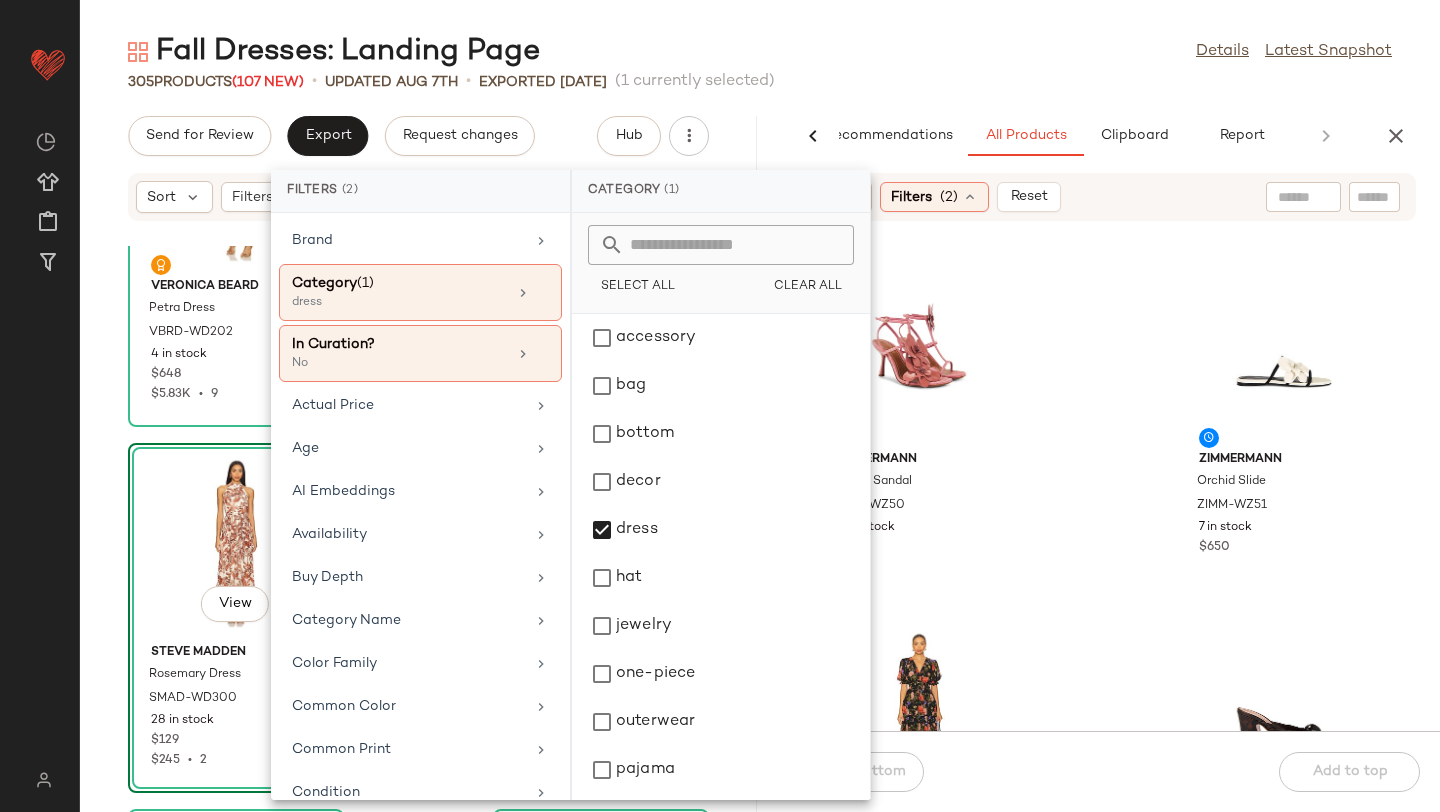 click on "Zimmermann Orchid Sandal ZIMM-WZ50 16 in stock $750 Zimmermann Orchid Slide ZIMM-WZ51 7 in stock $650 Yumi Kim Farrah Maxi Dress YUMI-WD681 26 in stock $258 Zimmermann Gleam Mule ZIMM-WZ47 7 in stock $695 Zimmermann Eddie Low Boot ZIMM-WZ48 7 in stock $950 Zimmermann Gleam Sandal ZIMM-WZ49 9 in stock $695 WeWoreWhat x REVOLVE Halter Cowl Mini Dress WWWR-WD197 199 in stock $128 Veja Campo Sneaker VEJA-WZ301 149 in stock $160" 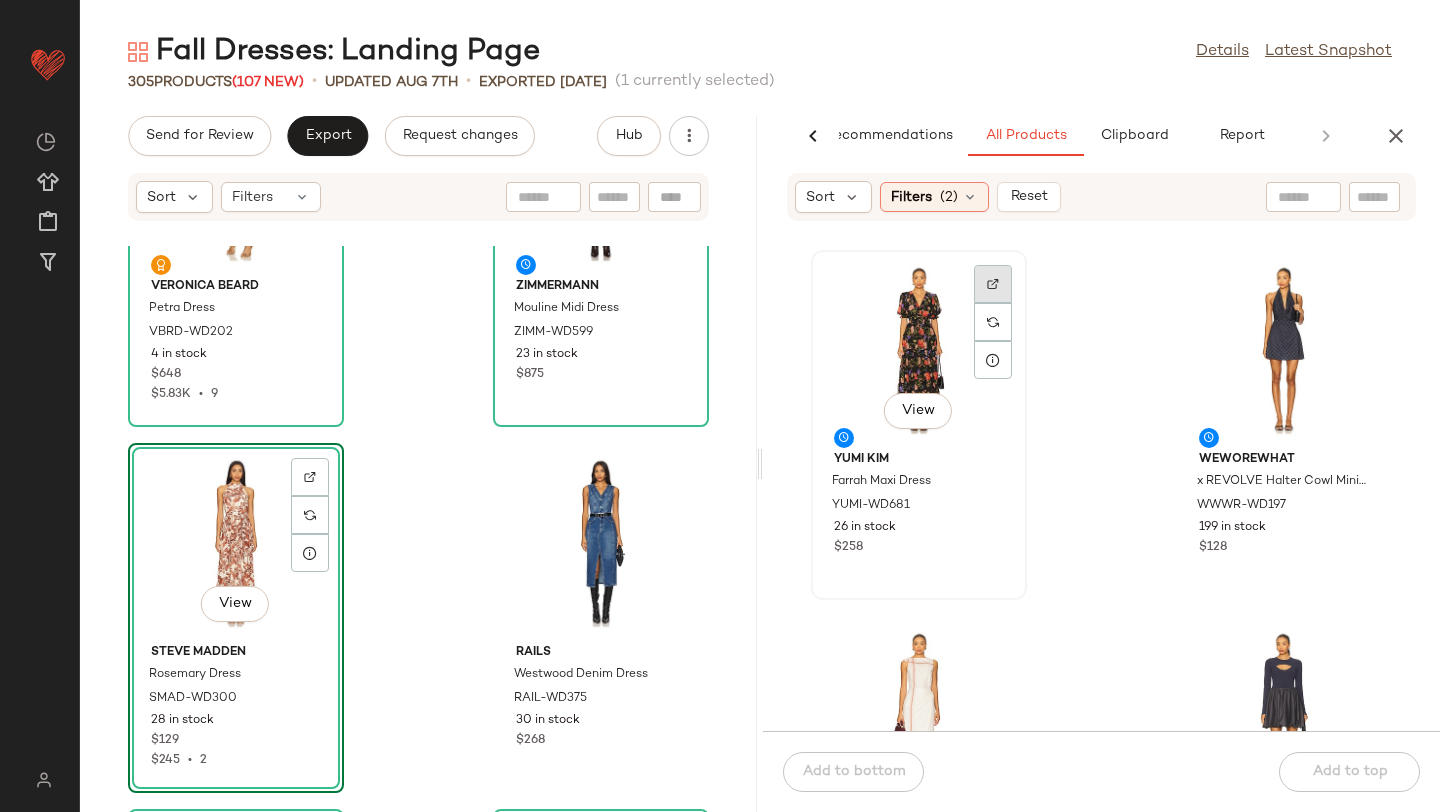 click 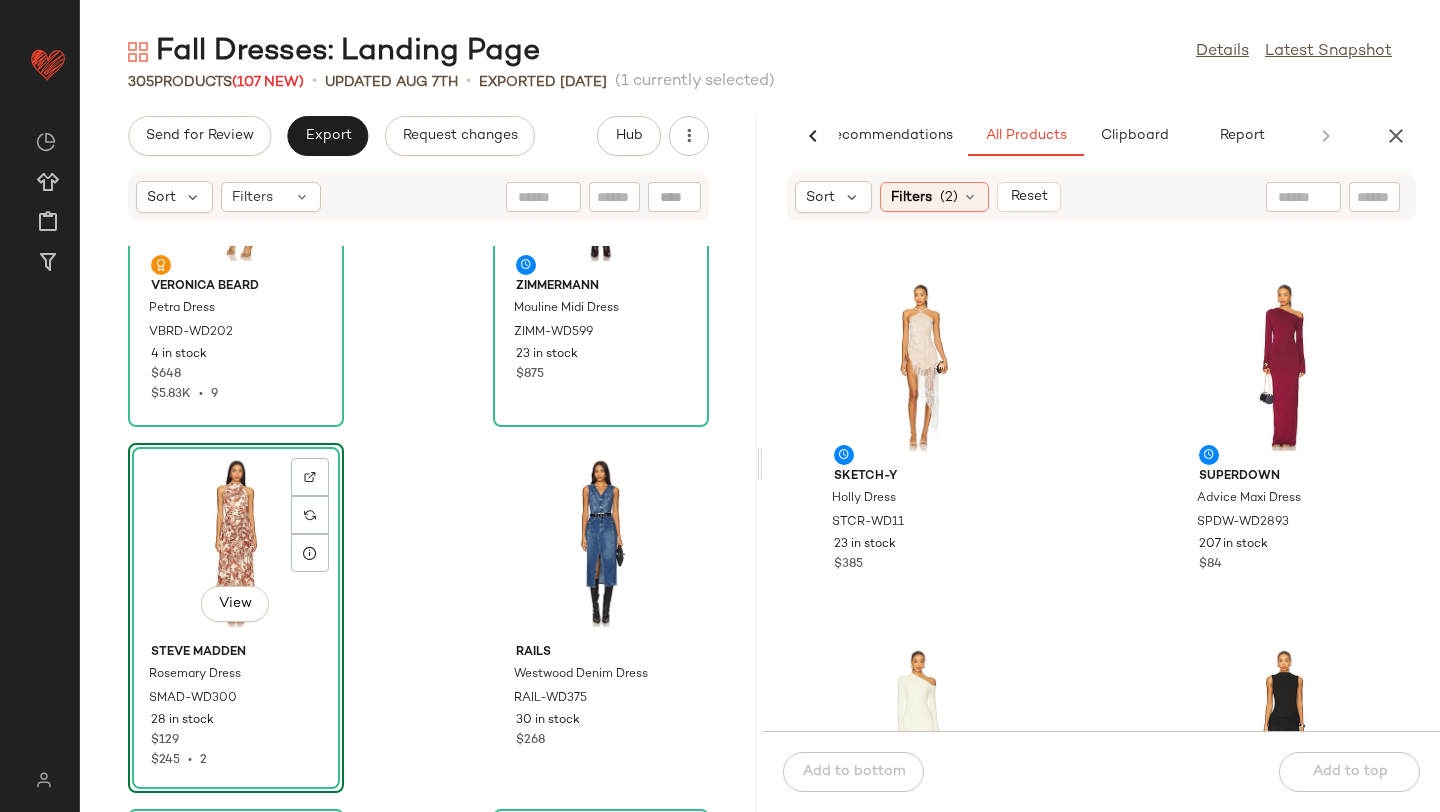 scroll, scrollTop: 1102, scrollLeft: 0, axis: vertical 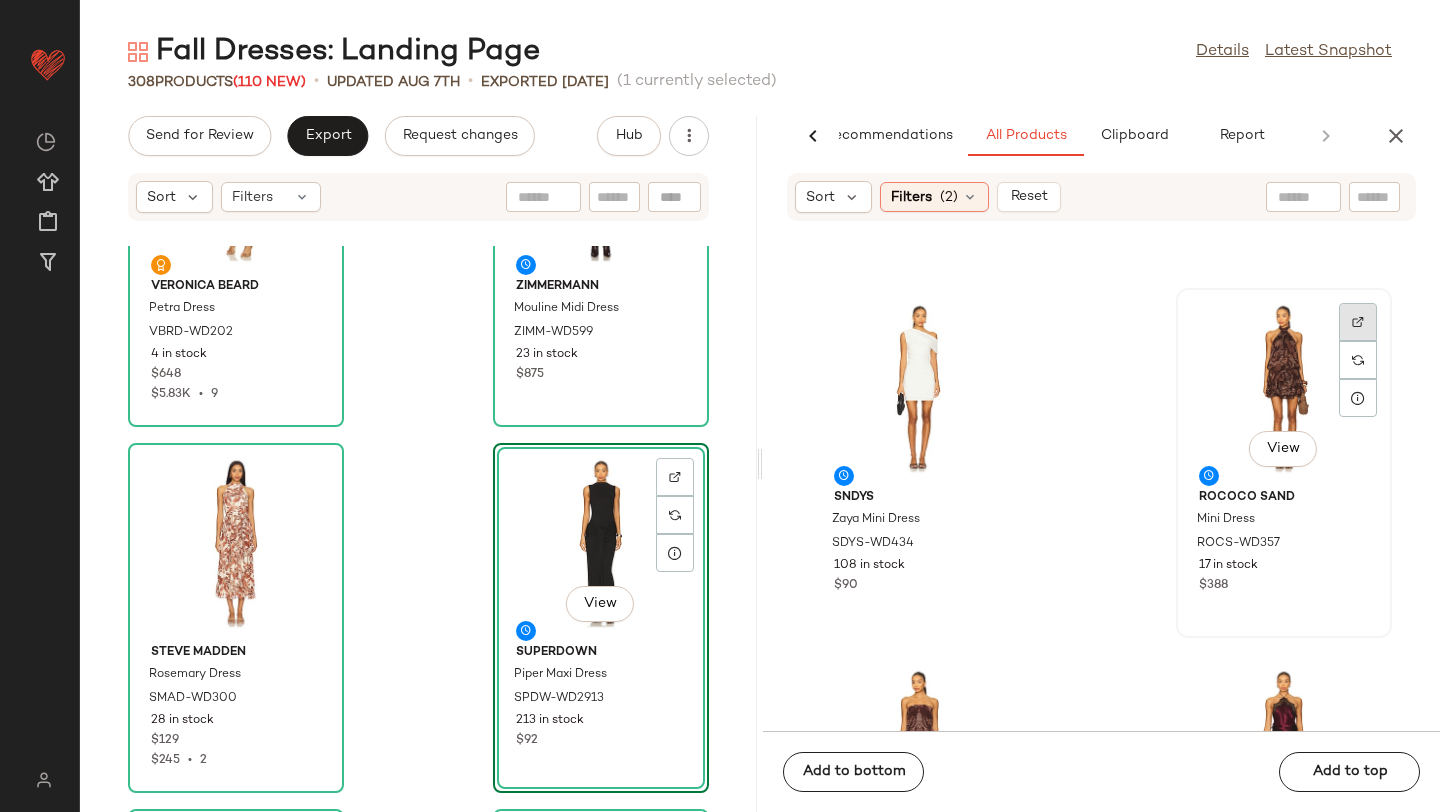 click 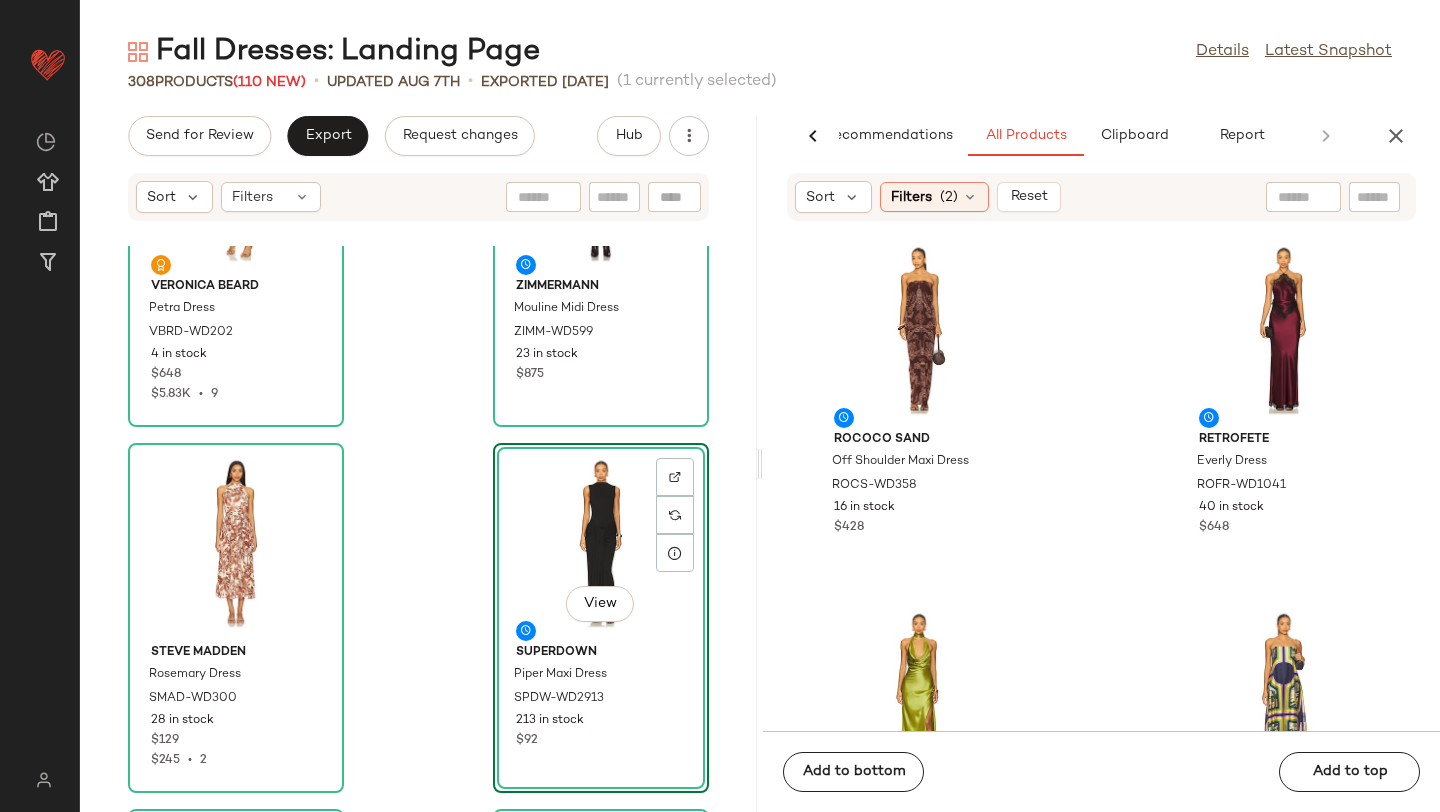 scroll, scrollTop: 2245, scrollLeft: 0, axis: vertical 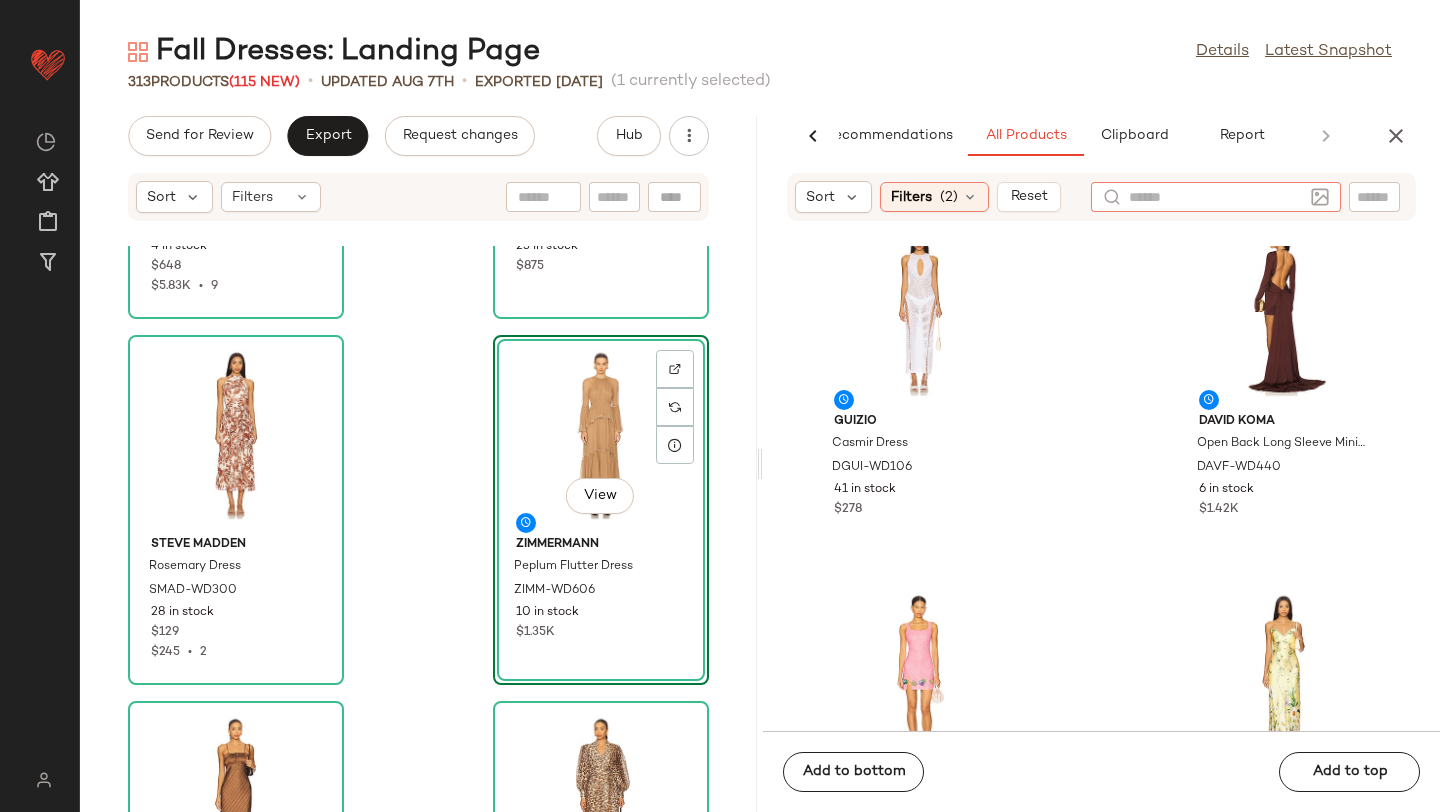 click 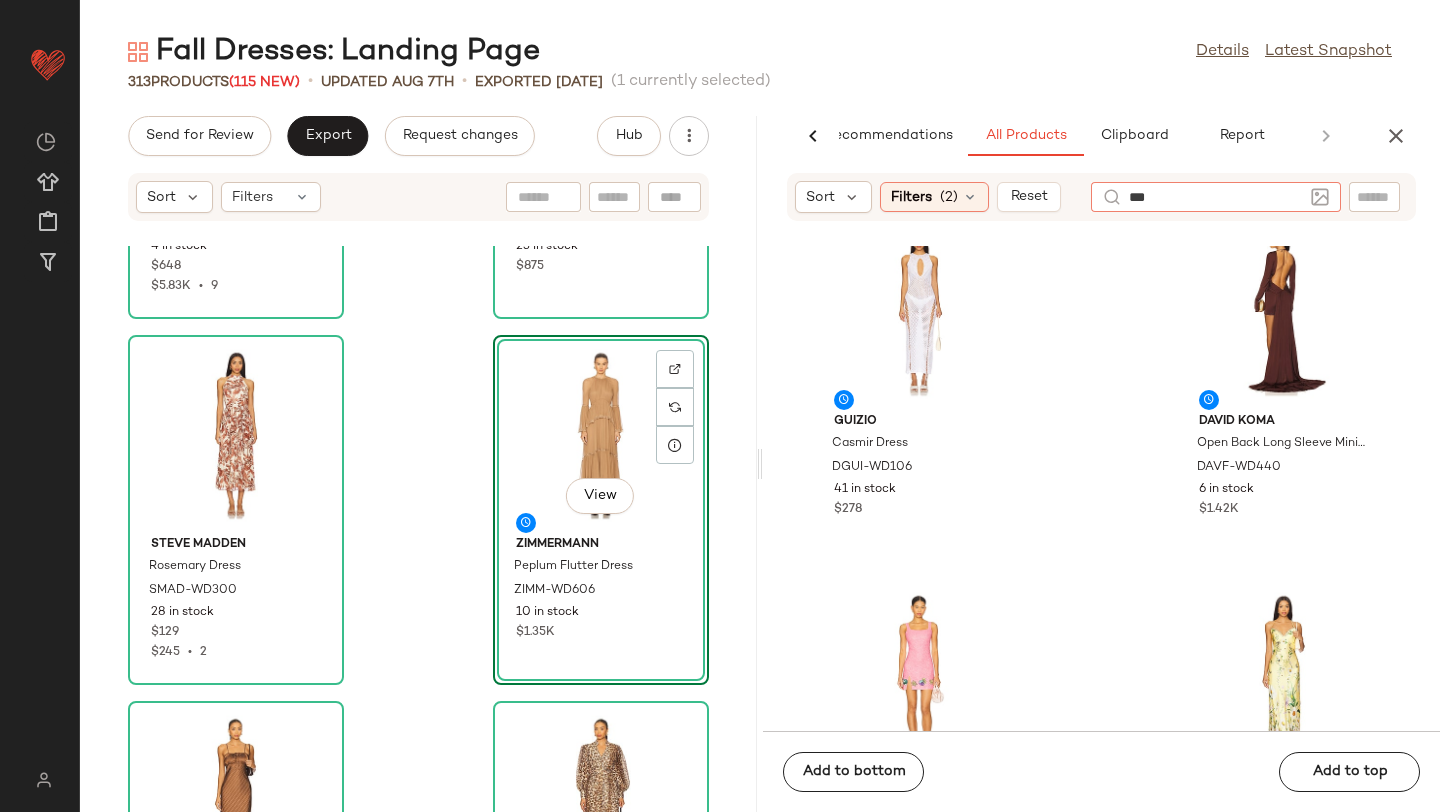 type on "****" 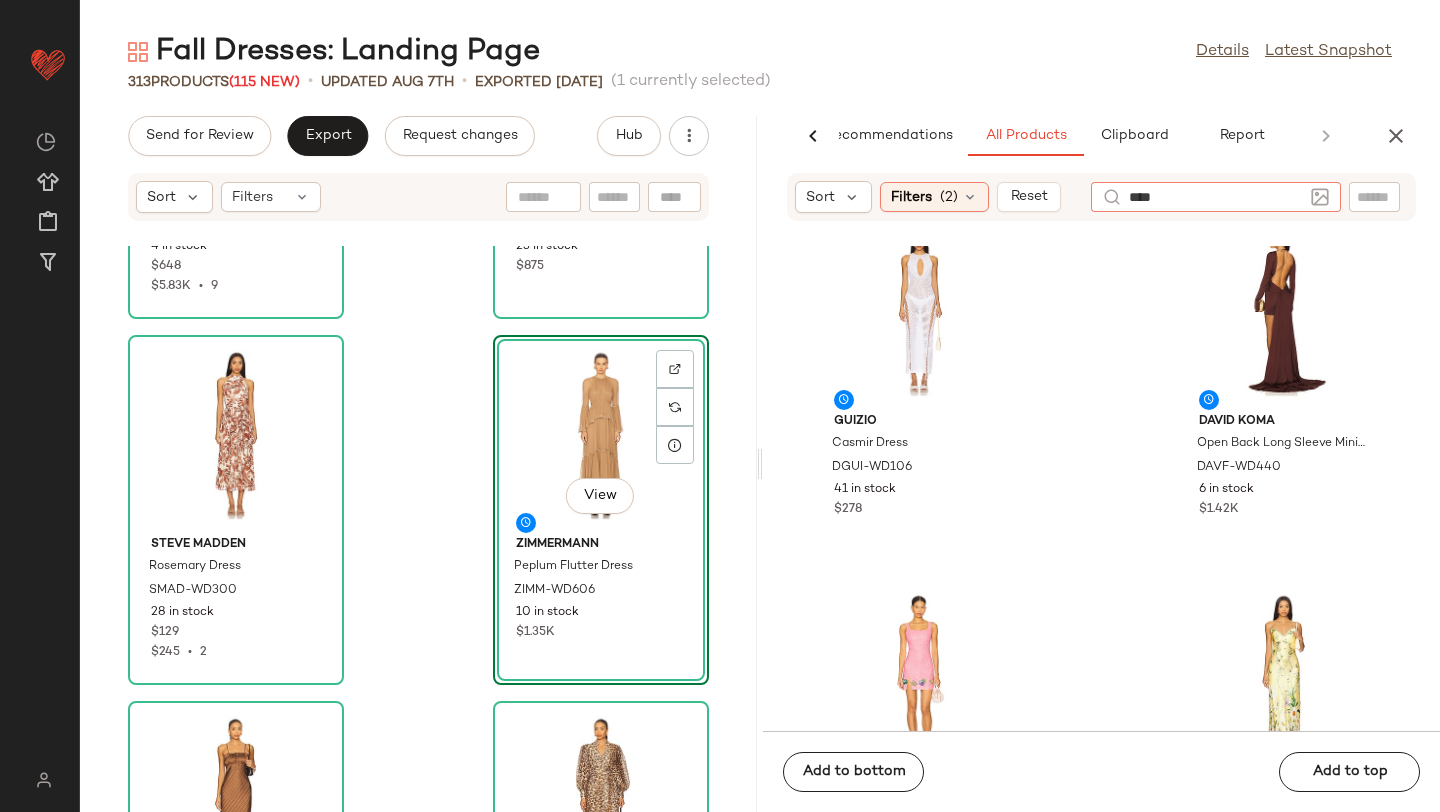 type 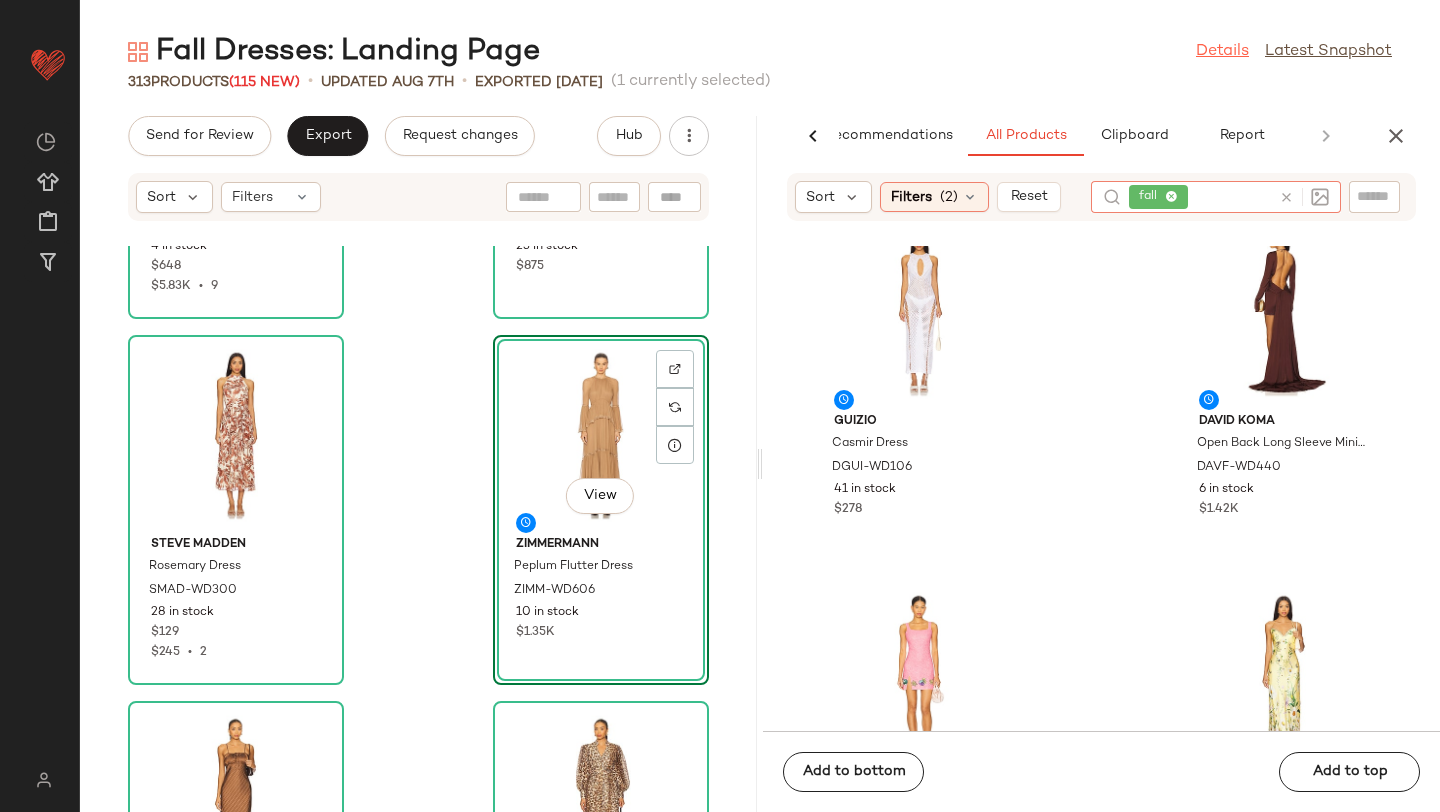 click on "Details" at bounding box center [1222, 52] 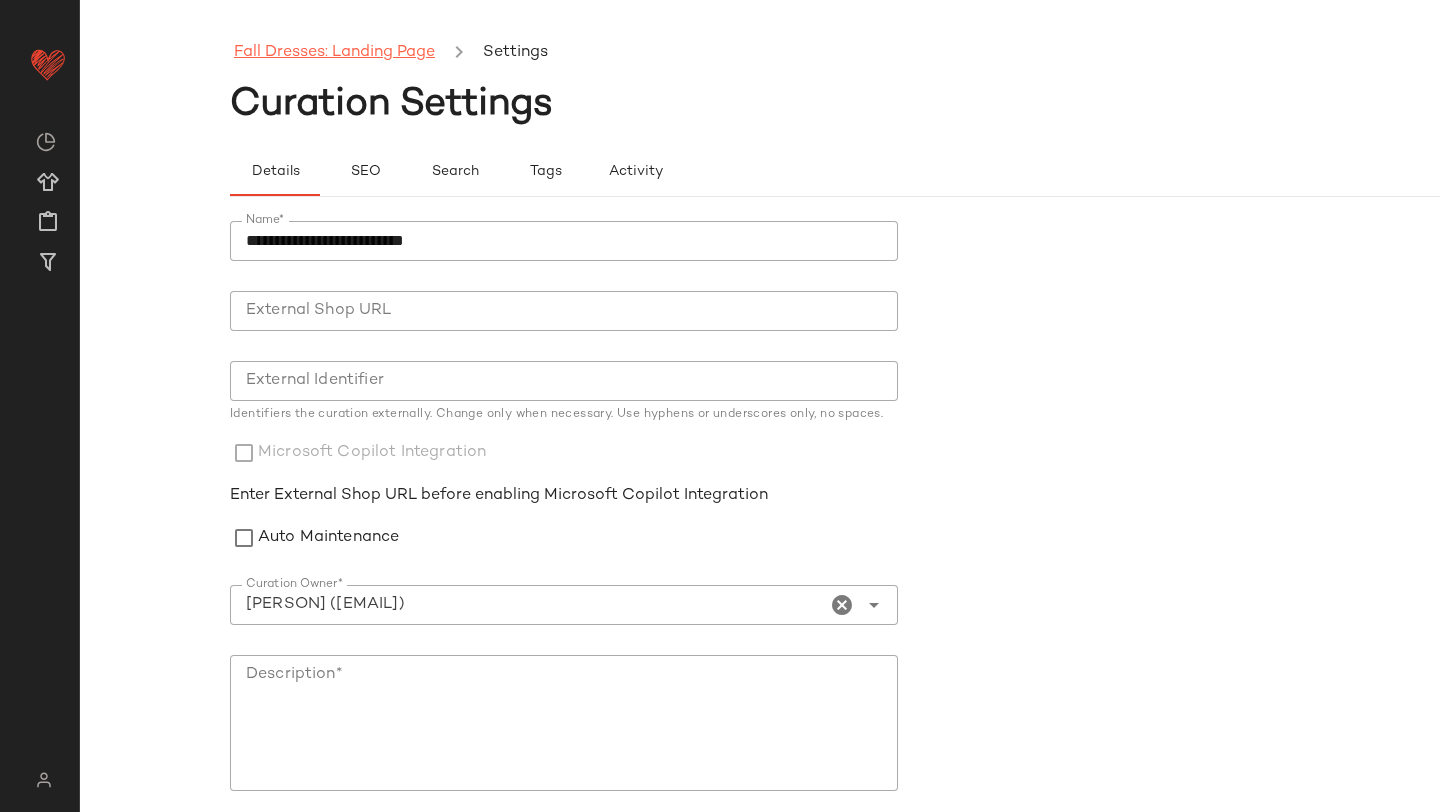 click on "Fall Dresses: Landing Page Settings" at bounding box center (910, 53) 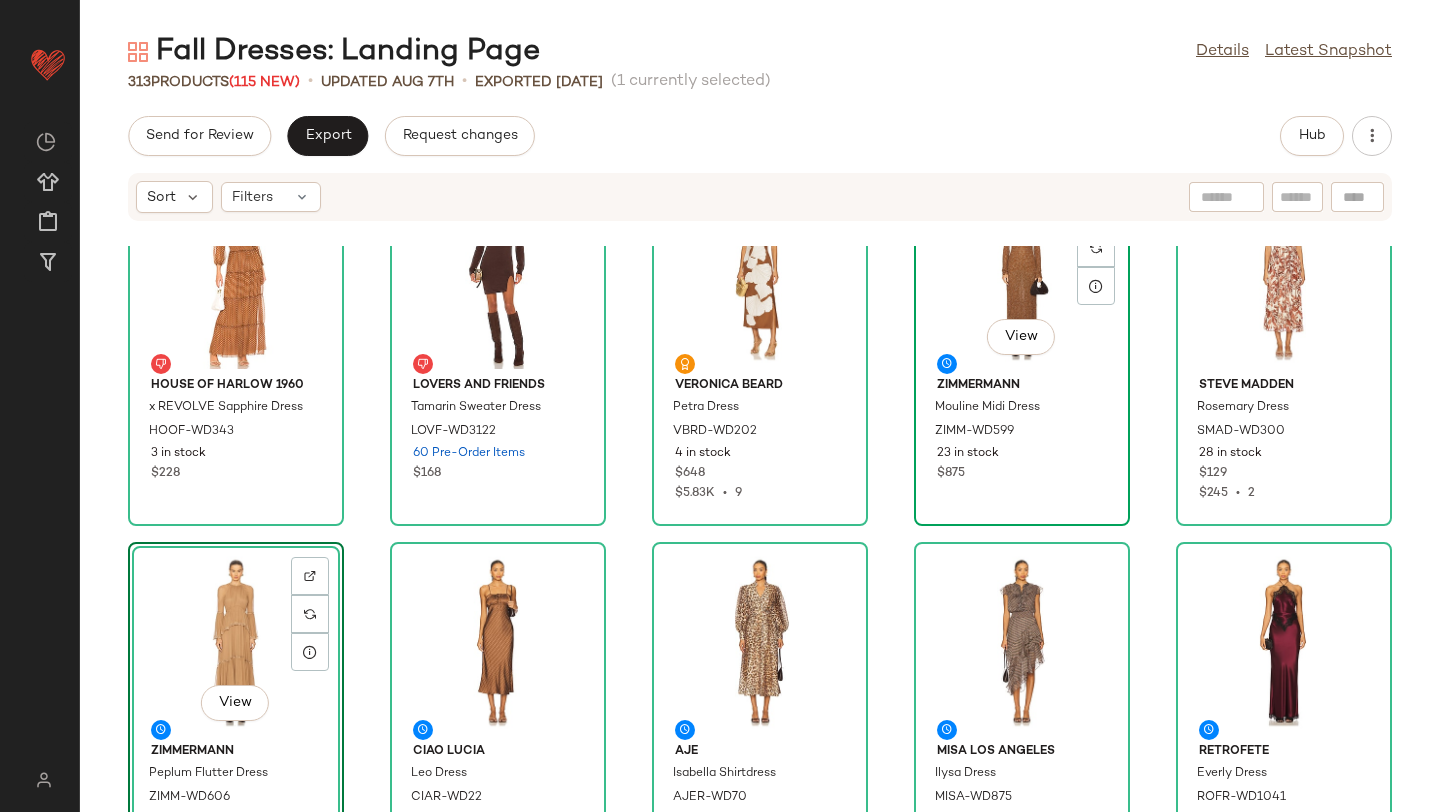 scroll, scrollTop: 1234, scrollLeft: 0, axis: vertical 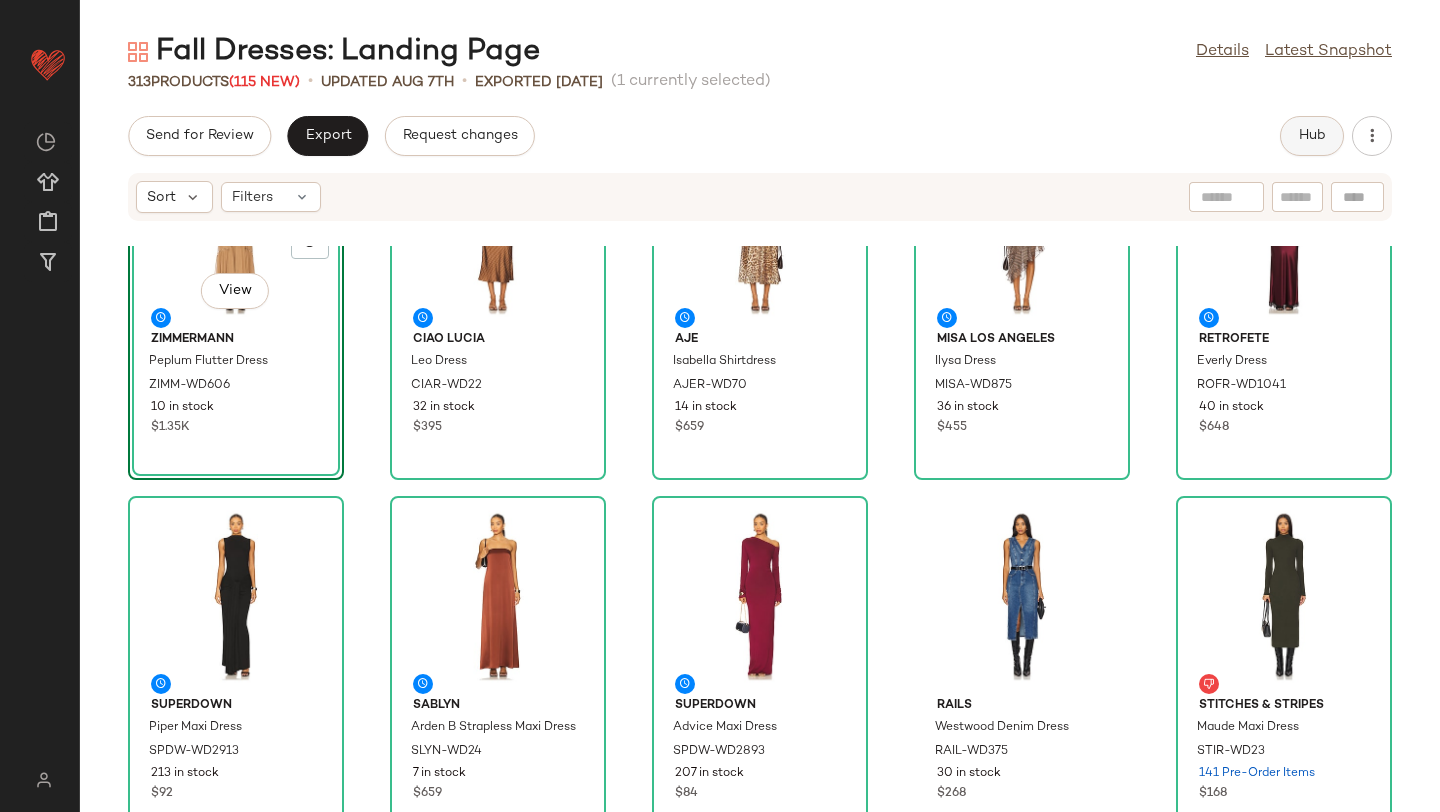 click on "Hub" at bounding box center (1312, 136) 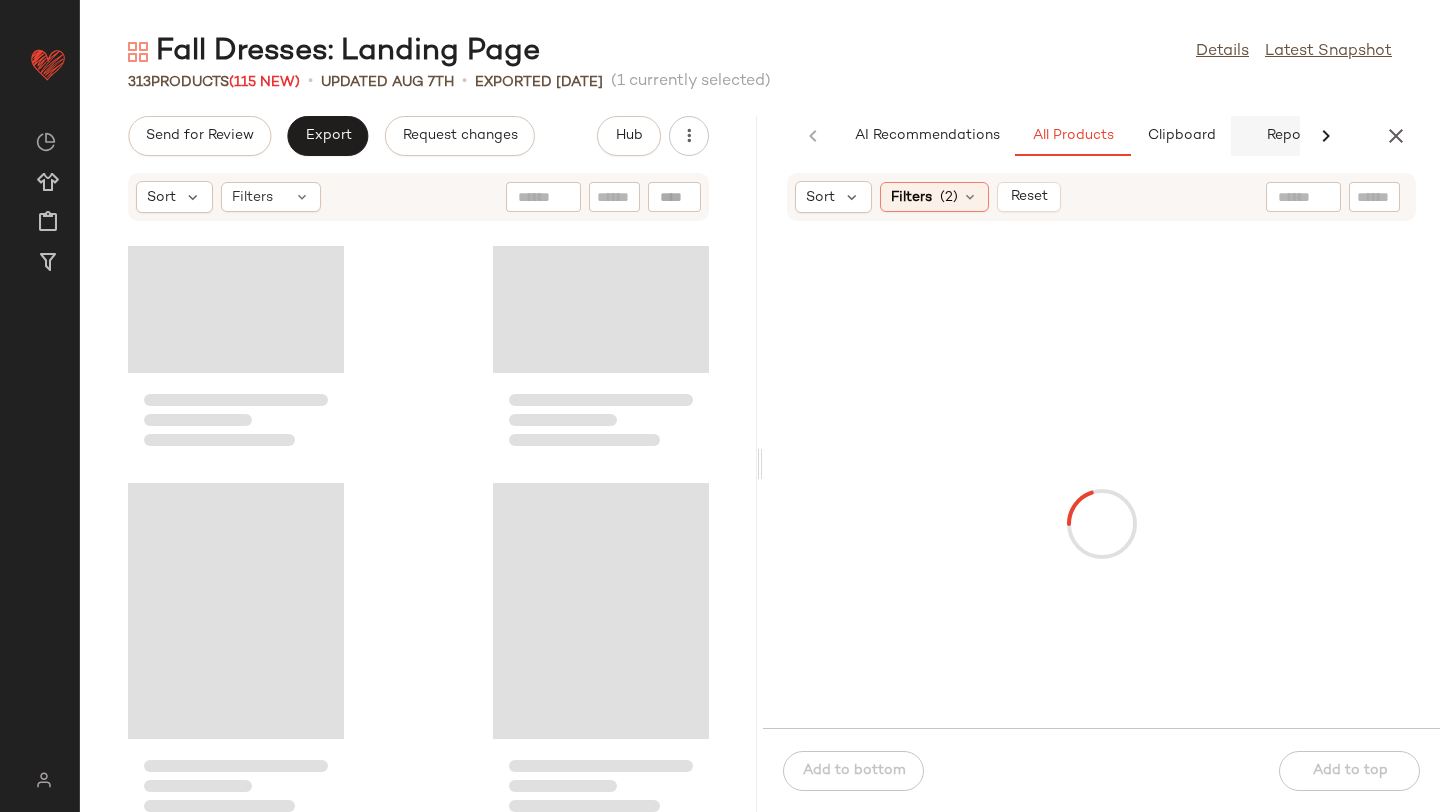 scroll, scrollTop: 0, scrollLeft: 47, axis: horizontal 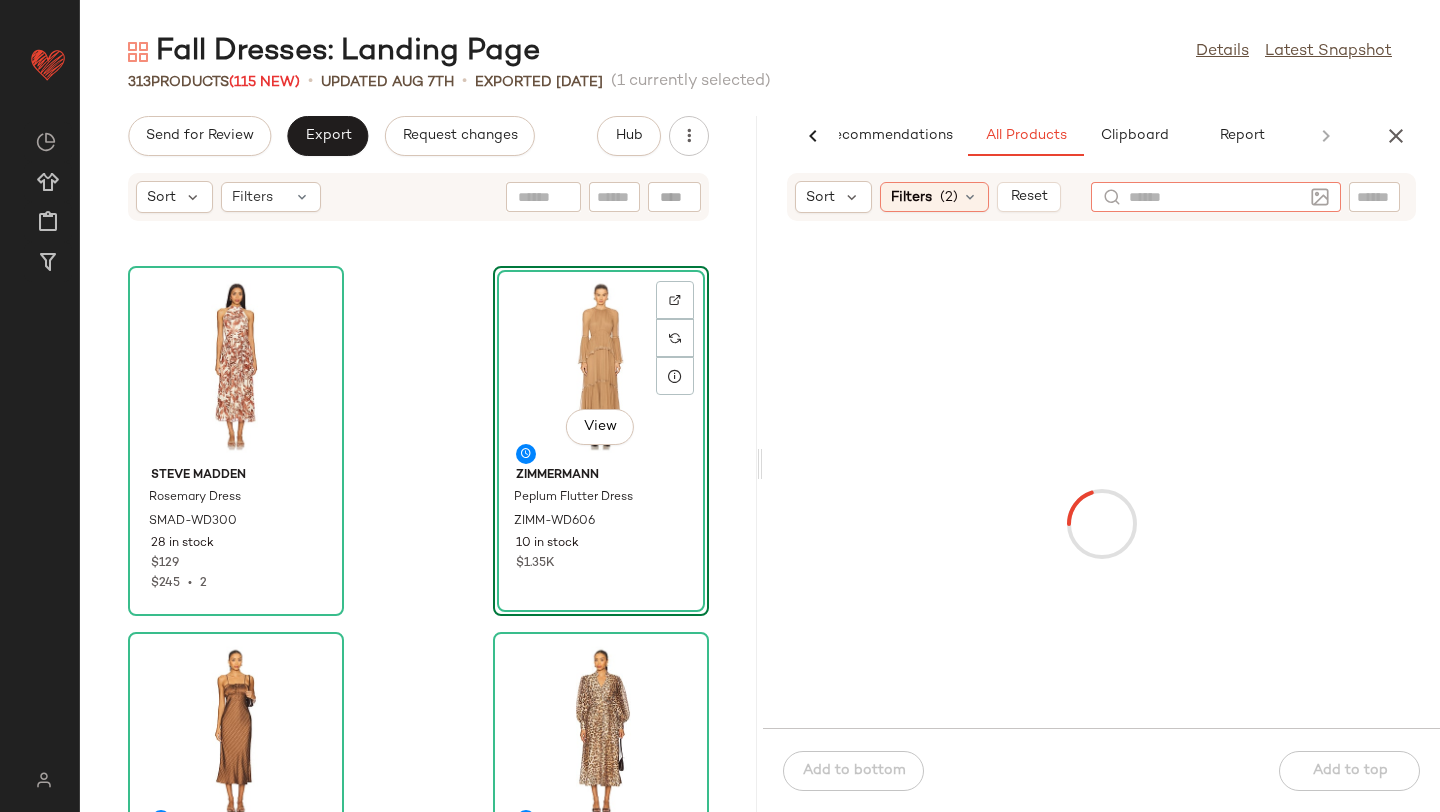 click 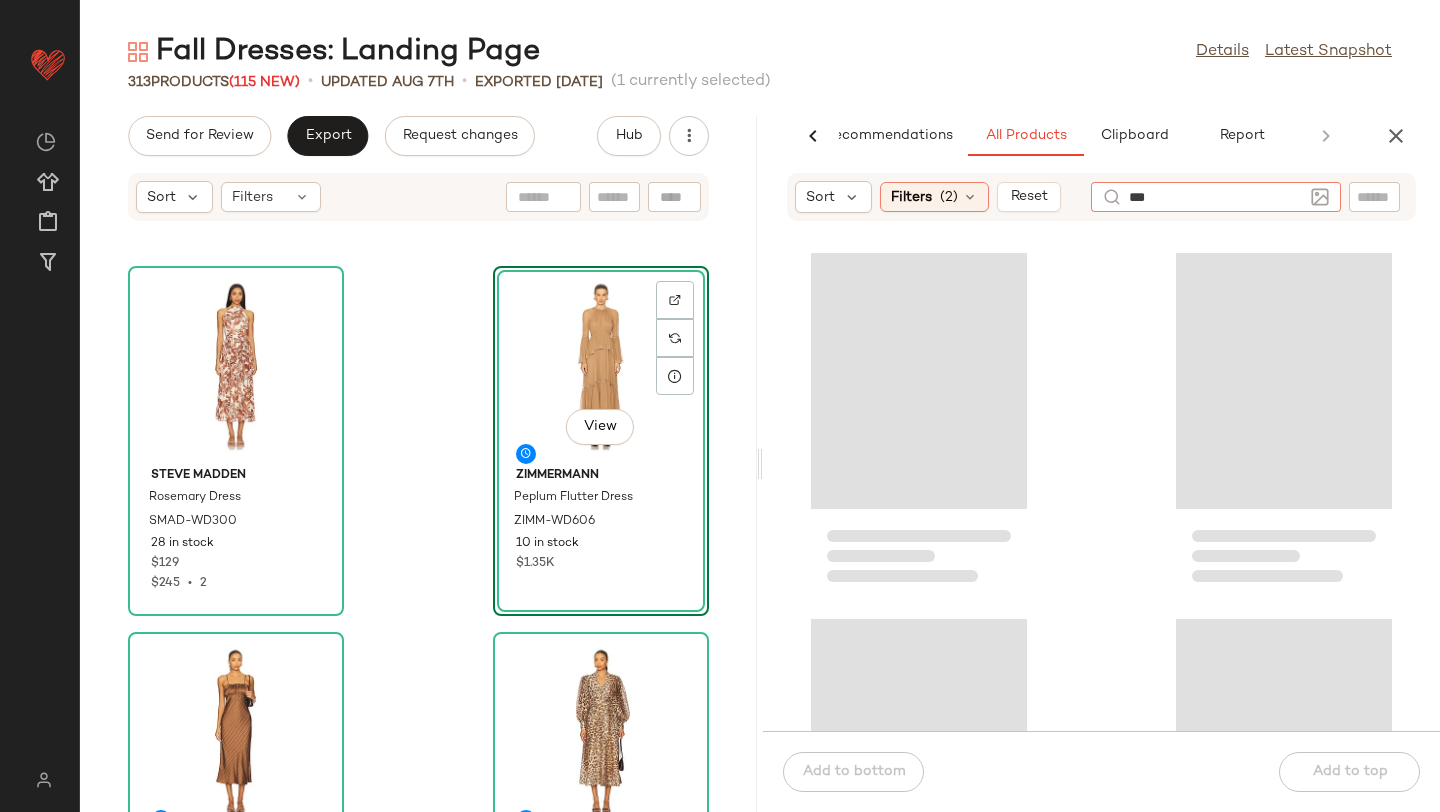 type on "****" 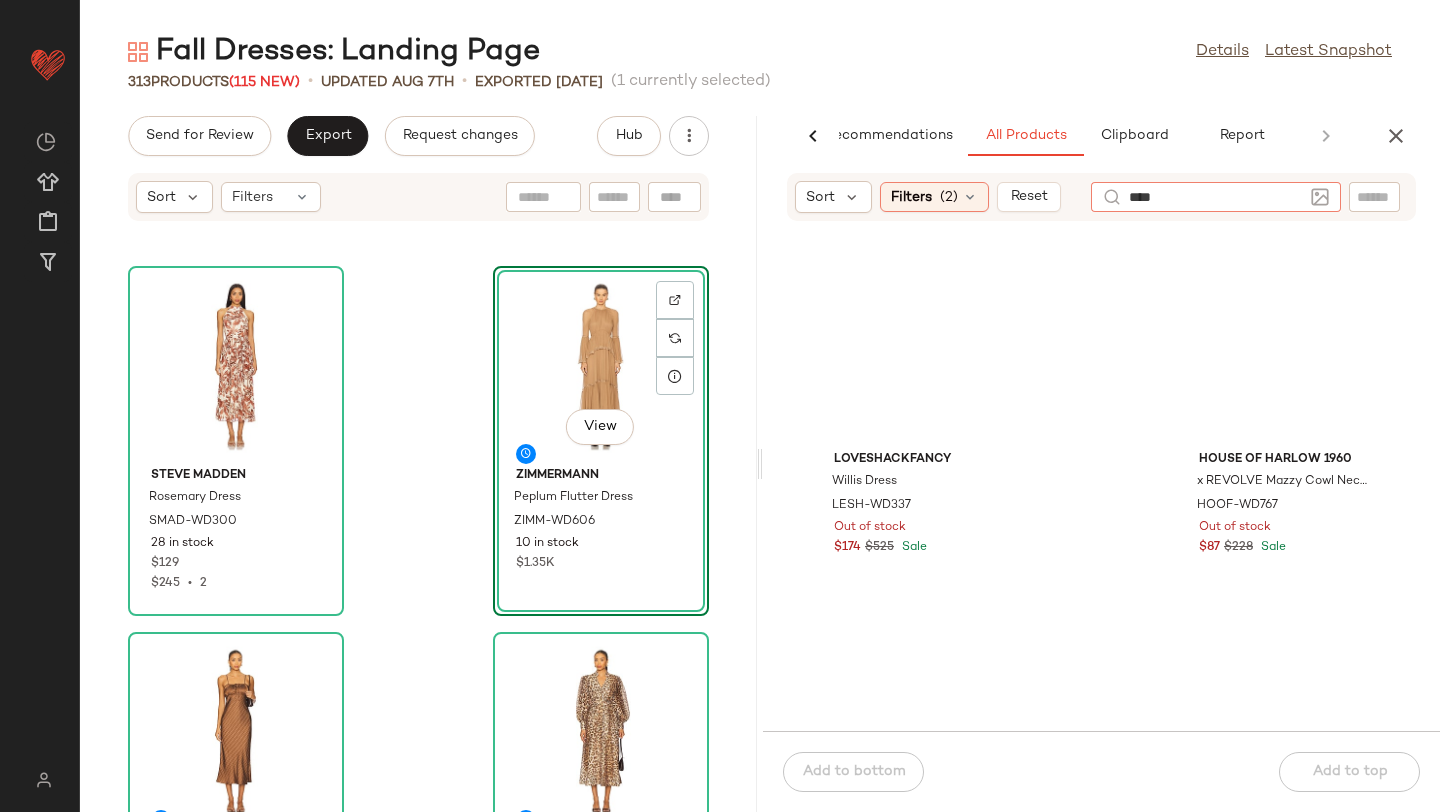 type 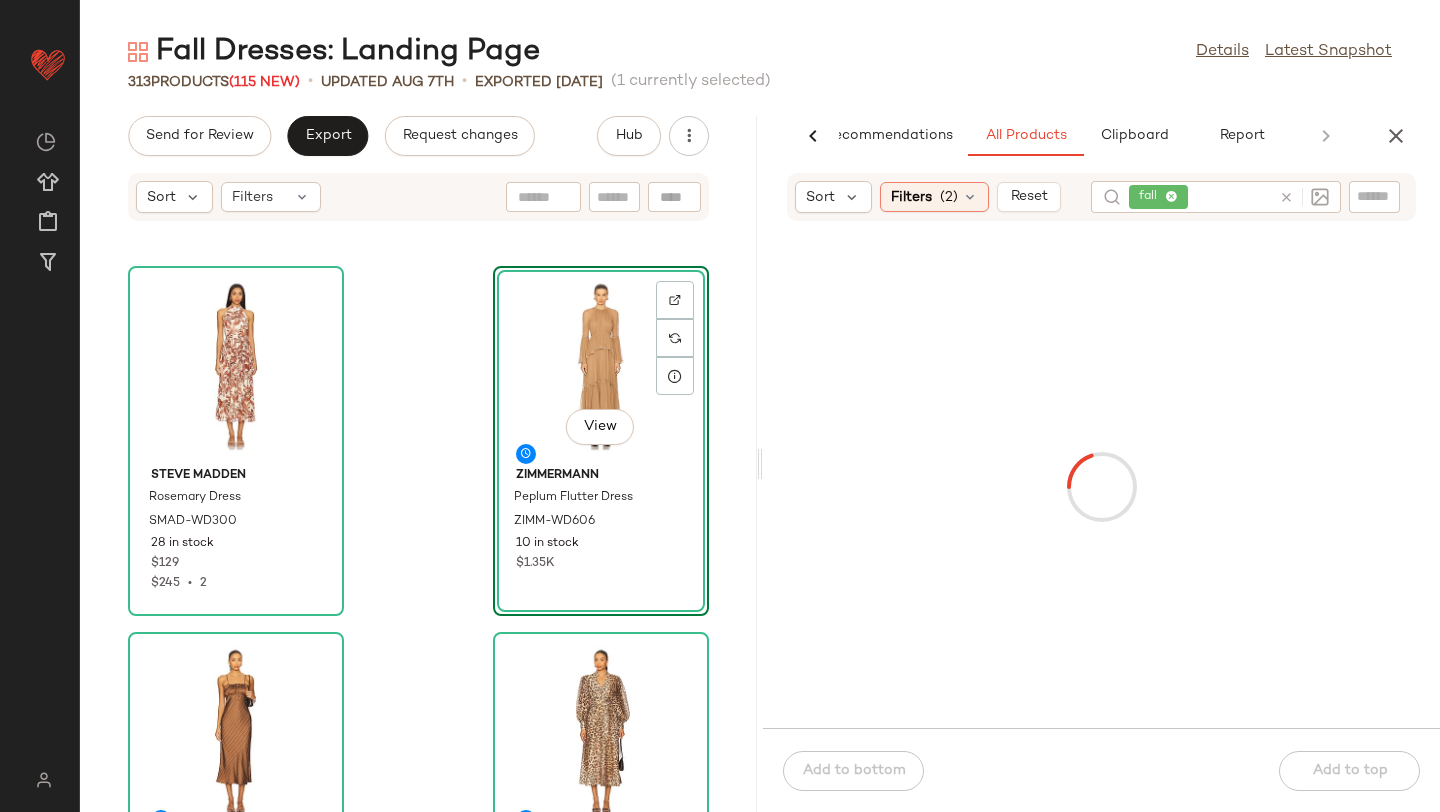 click on "313   Products  (115 New)  •   updated Aug 7th  •  Exported Dec 17th 2024   (1 currently selected)" 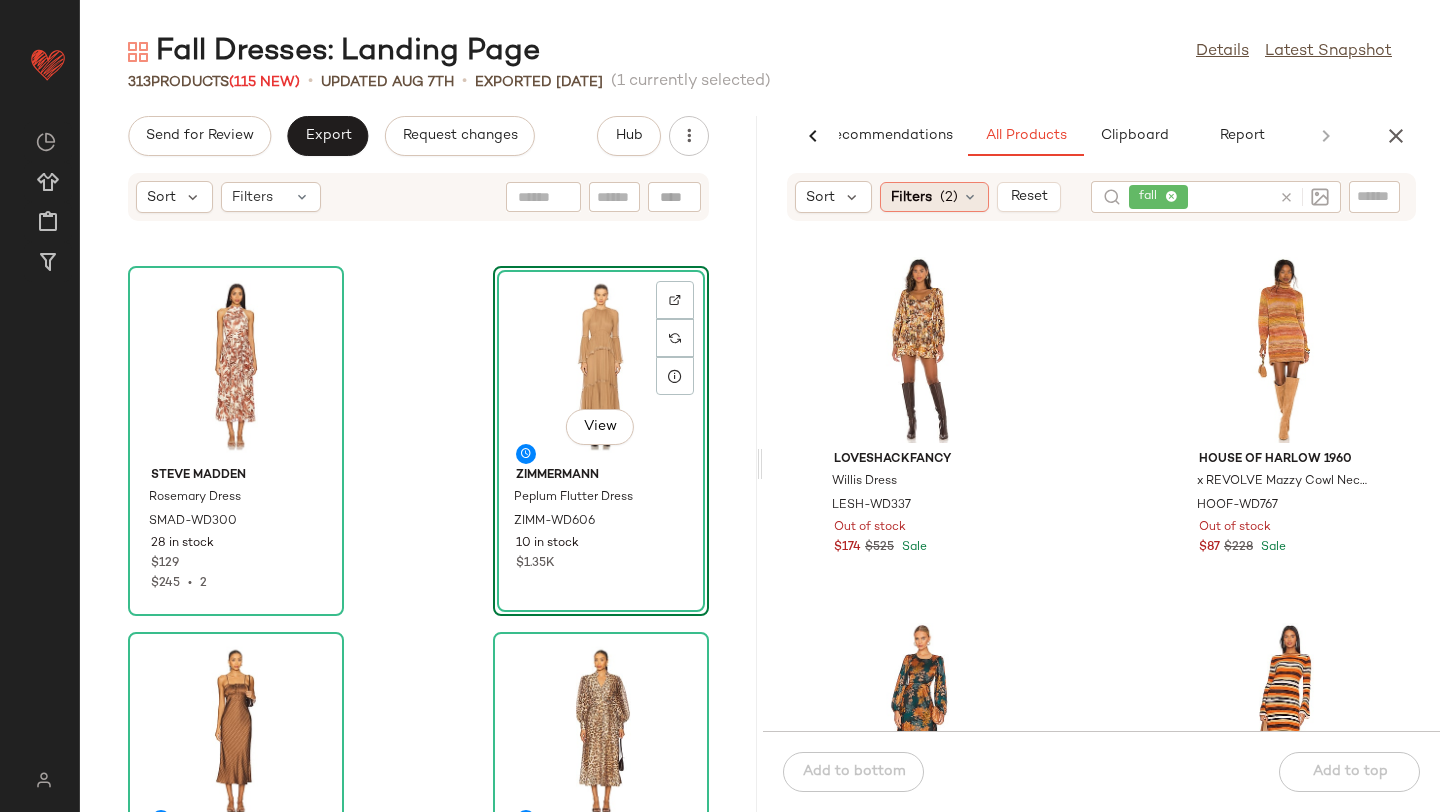 click on "(2)" at bounding box center [949, 197] 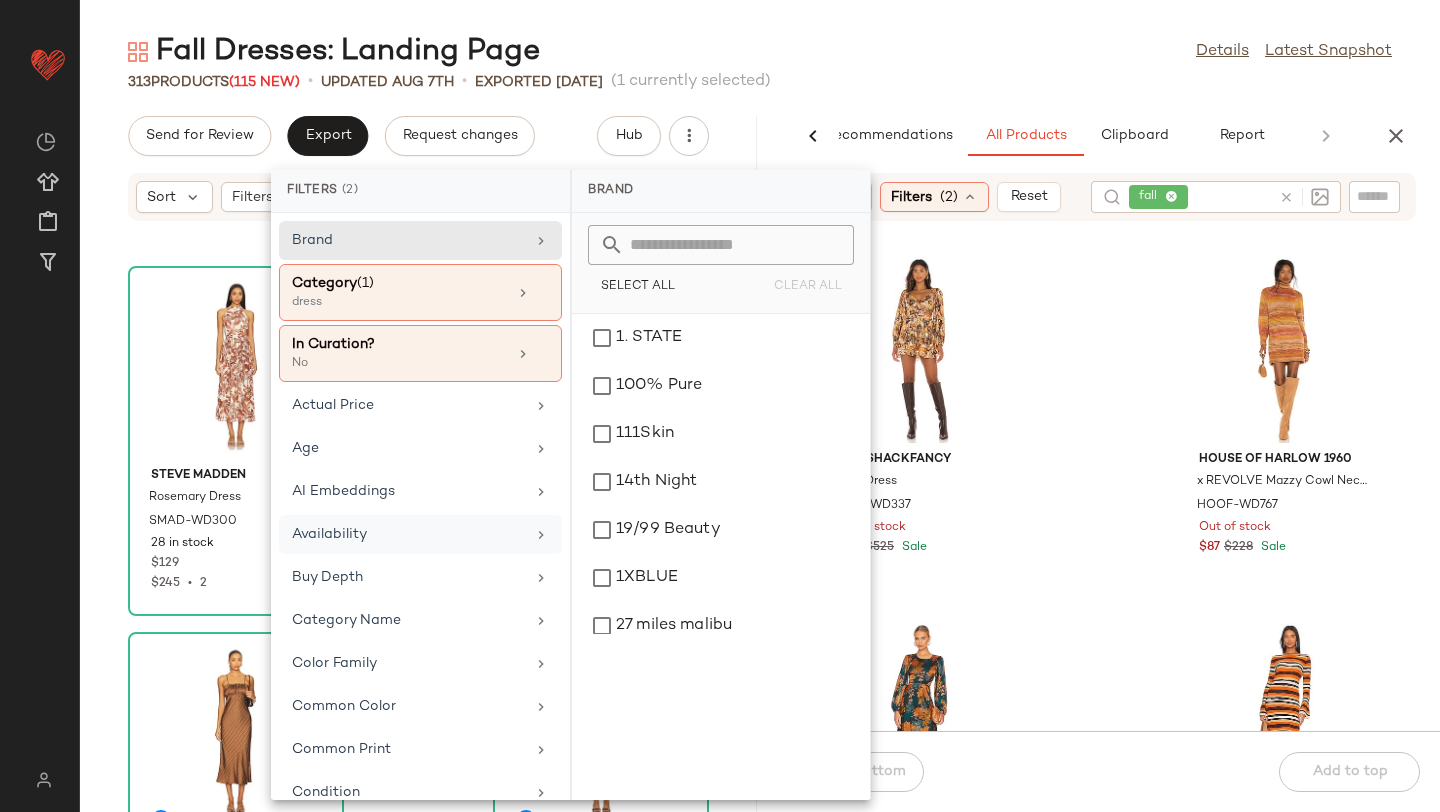 click on "Availability" at bounding box center (408, 534) 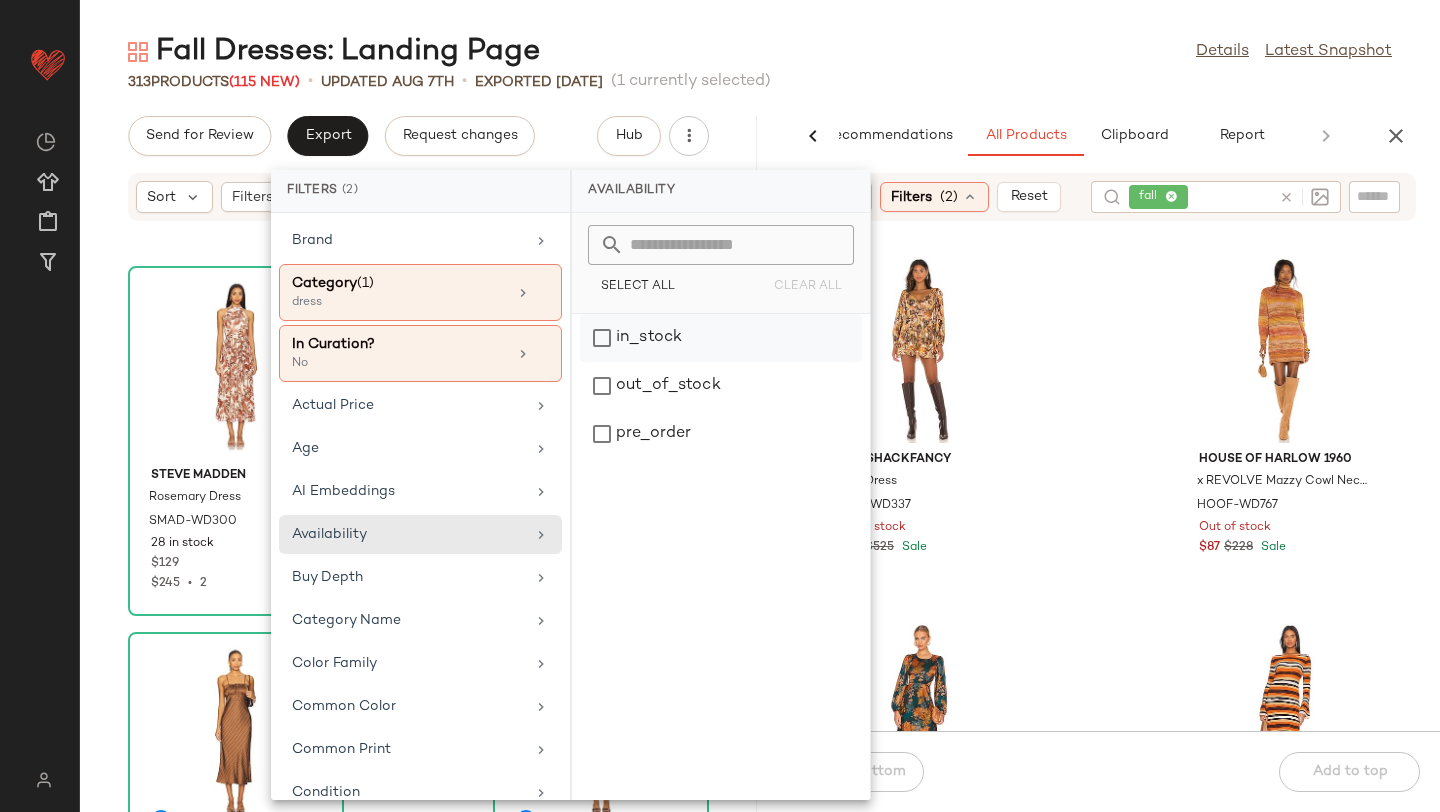 click on "in_stock" 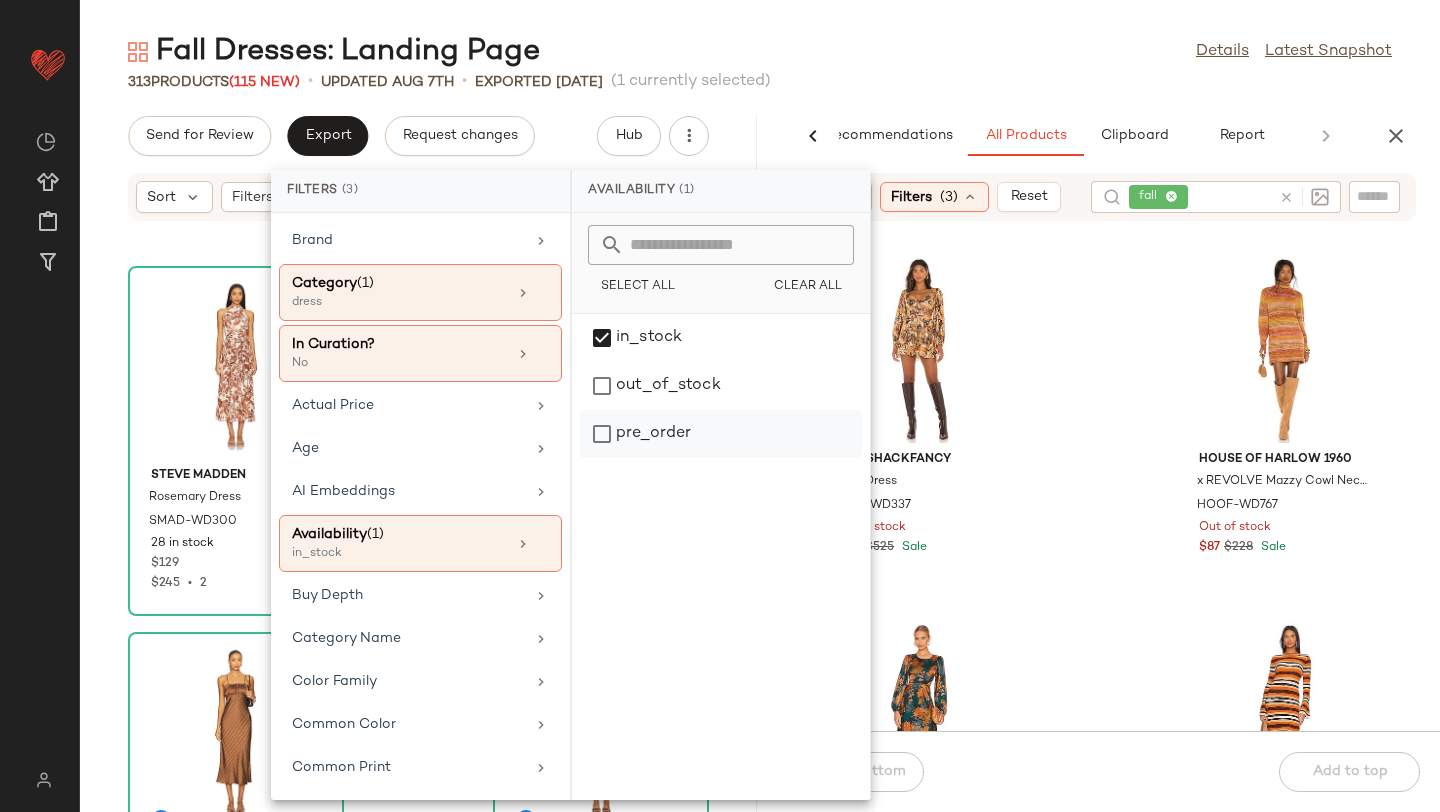click on "pre_order" 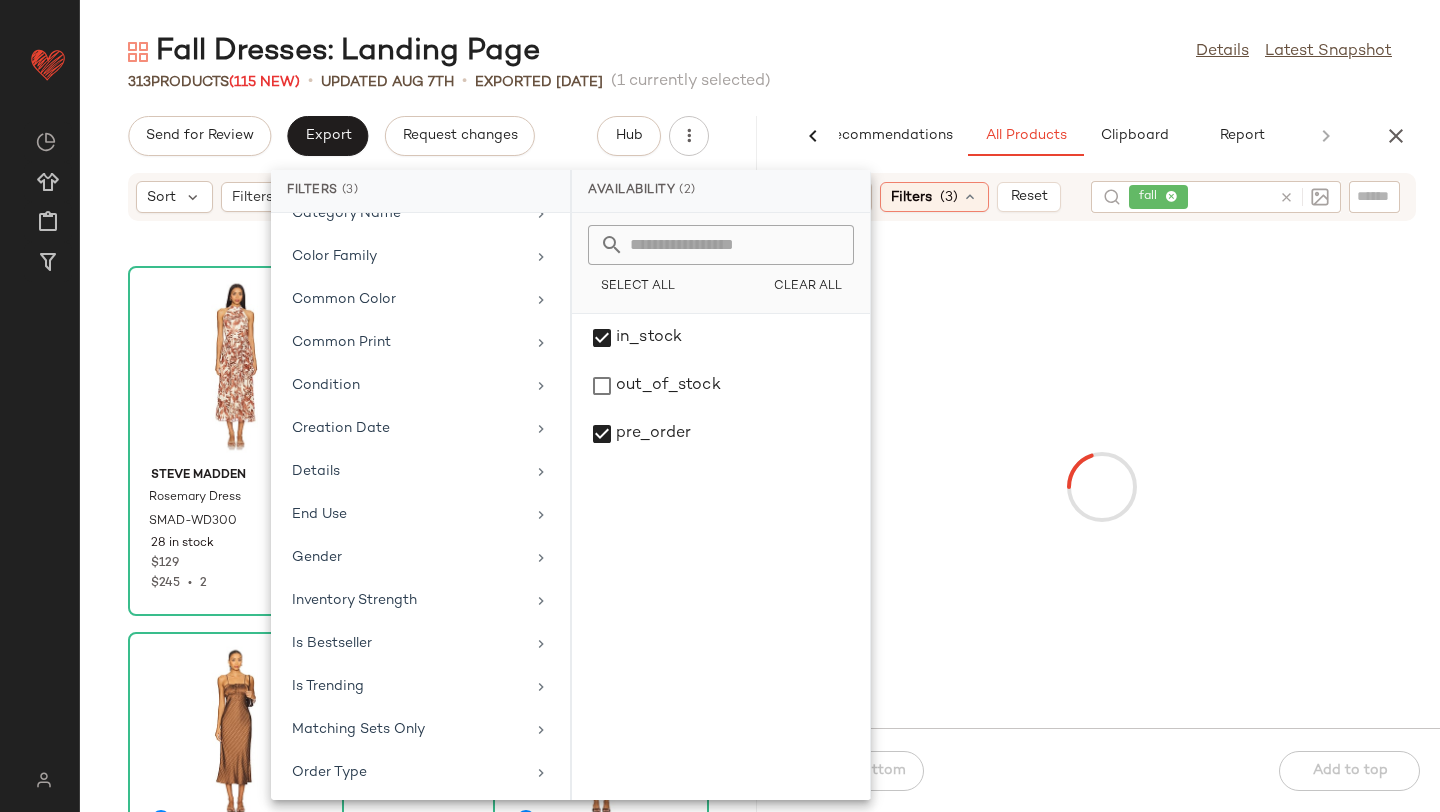 scroll, scrollTop: 752, scrollLeft: 0, axis: vertical 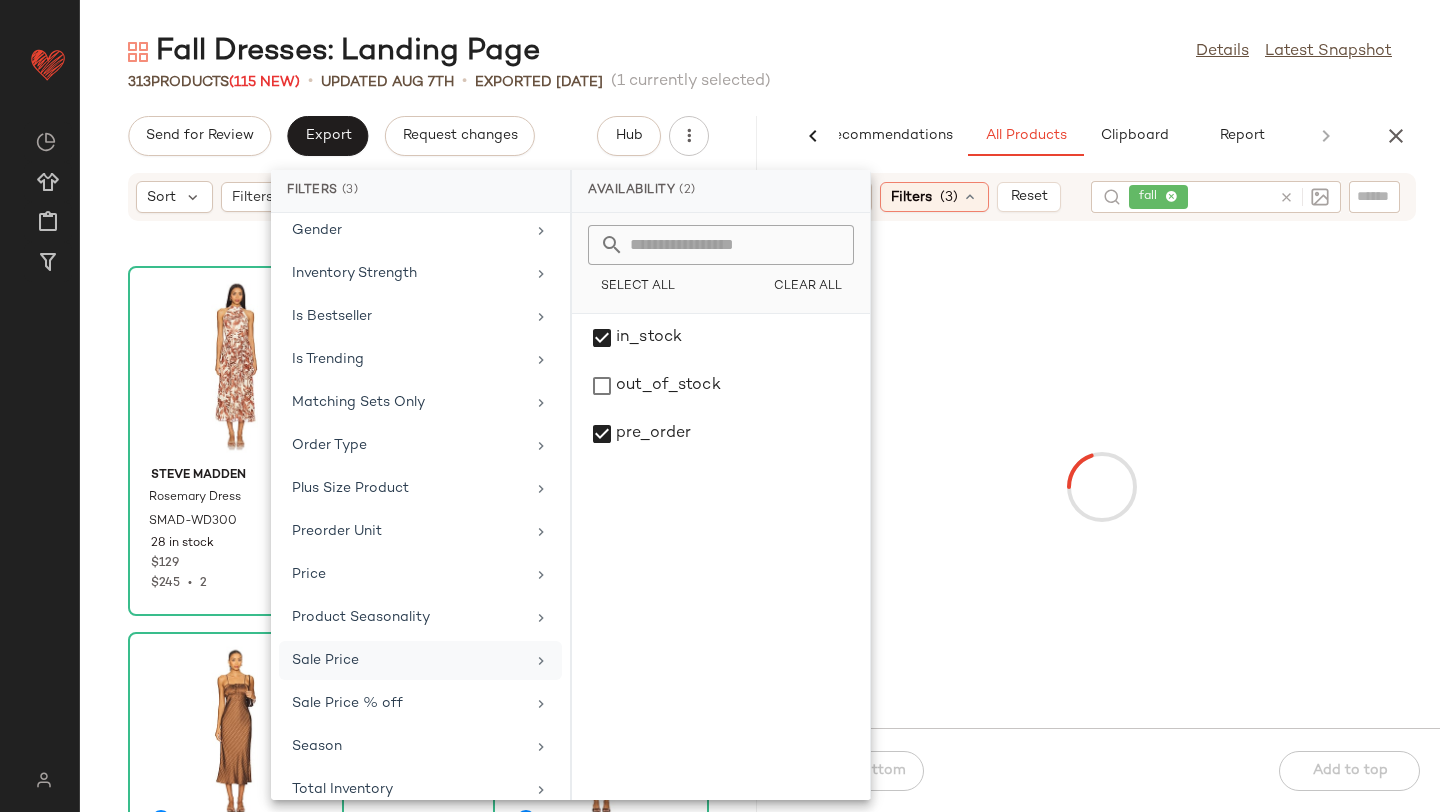 click on "Sale Price" at bounding box center (408, 660) 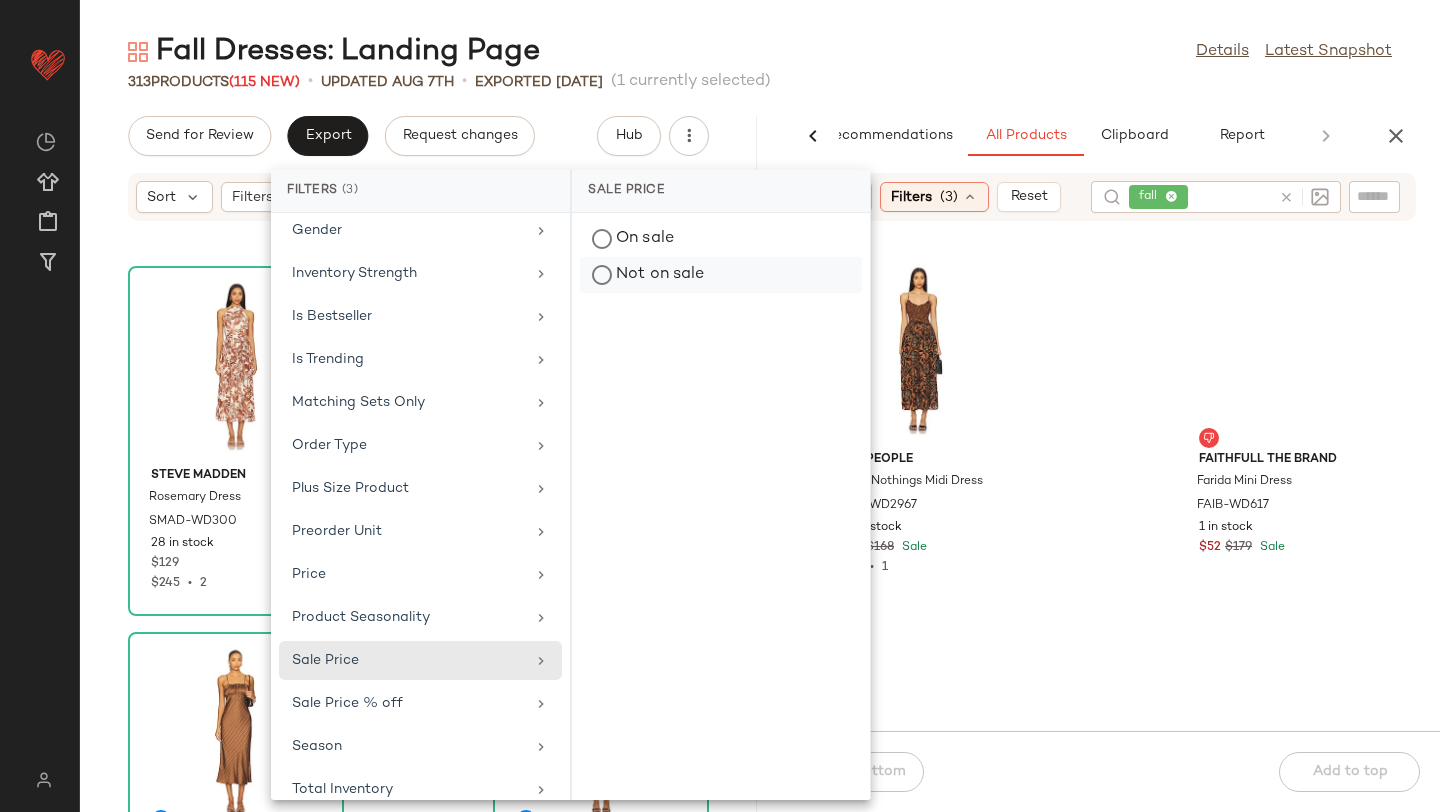 click on "Not on sale" 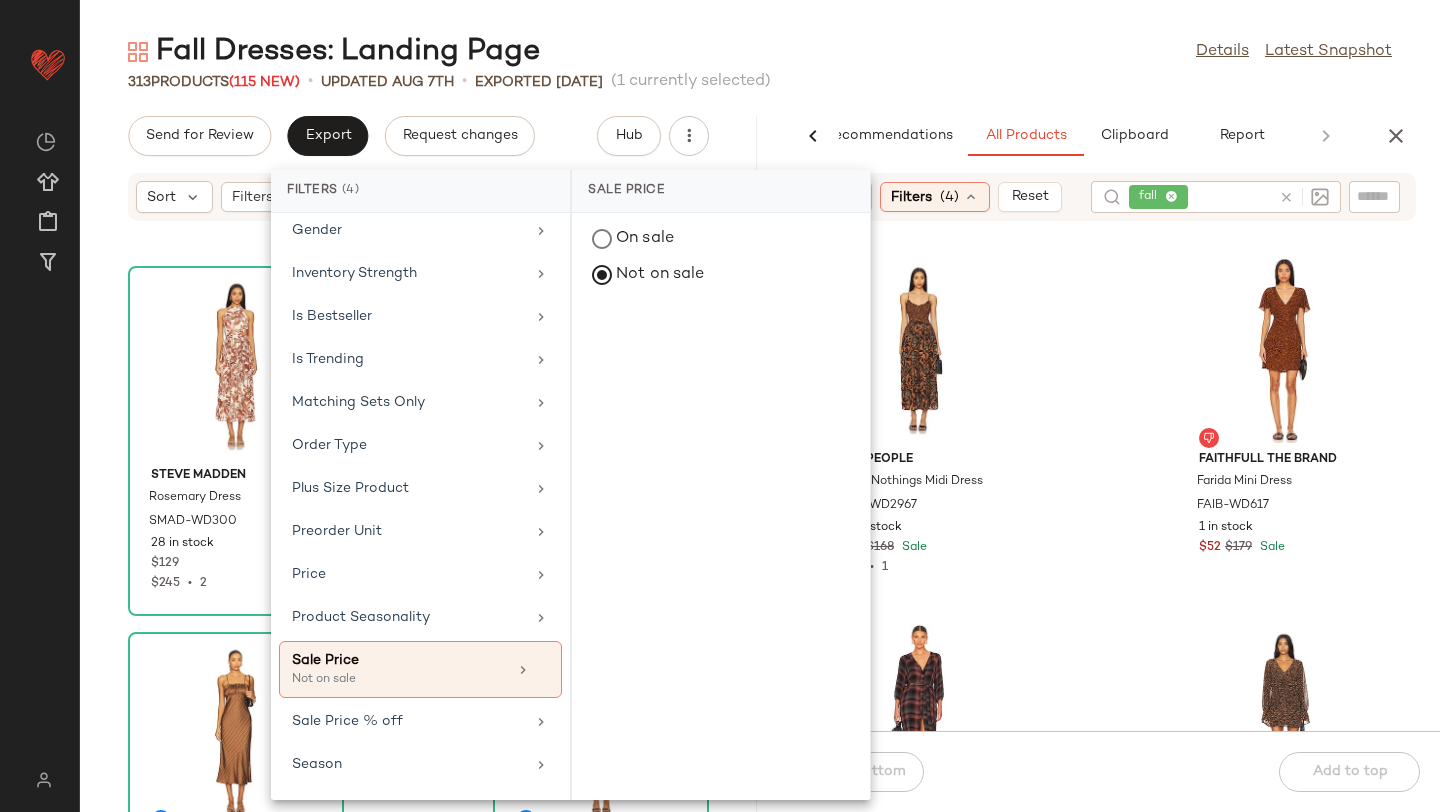 click on "Free People Sweet Nothings Midi Dress FREE-WD2967 153 in stock $152 $168 Sale $168  •  1 FAITHFULL THE BRAND Farida Mini Dress FAIB-WD617 1 in stock $52 $179 Sale Bella Dahl Button Down Midi Dress BLD-WD117 47 in stock $77 $218 Sale Show Me Your Mumu Fleetwood Mini Dress SHOW-WD695 3 in stock $125 $178 Sale Norma Kamali Diana Gown NKAM-WD221 4 in stock $203 $215 Sale Lovers and Friends Suki Dress LOVF-WD2873 8 in stock $177 $188 Sale Norma Kamali Diana Gown NKAM-WD208 34 in stock $155 $215 Sale L'Academie Deena Maxi Dress LCDE-WD453 14 in stock $127 $218 Sale" 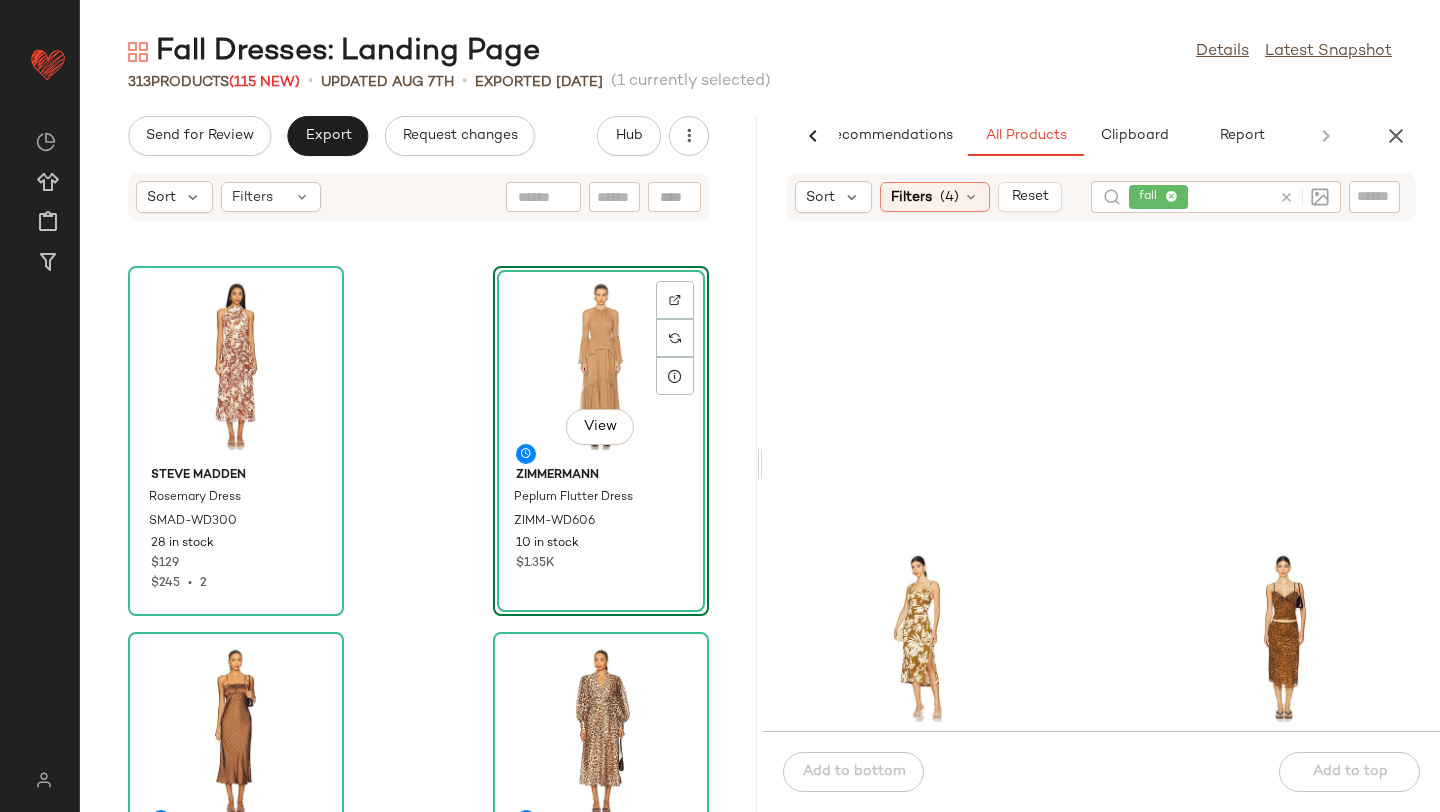 scroll, scrollTop: 1784, scrollLeft: 0, axis: vertical 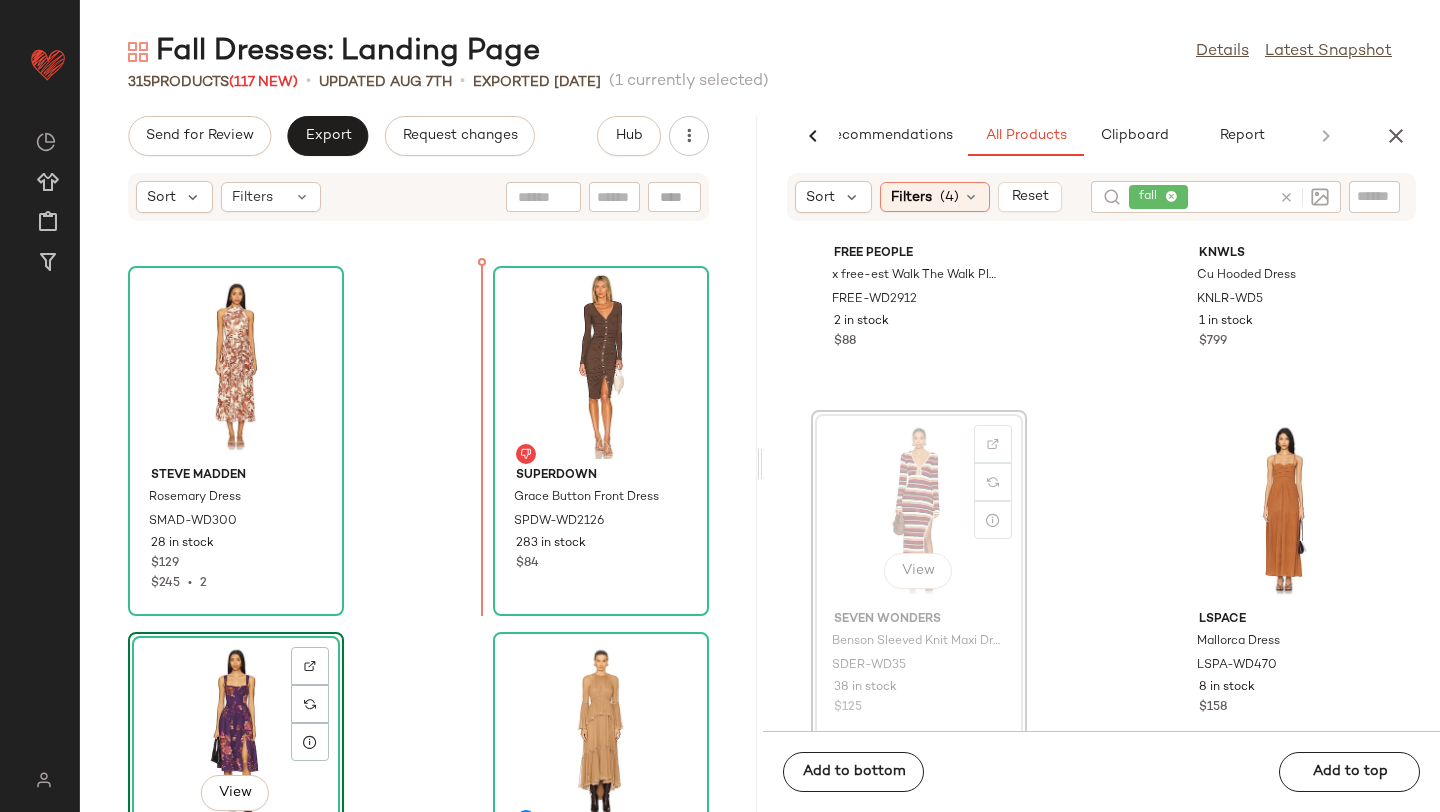 drag, startPoint x: 898, startPoint y: 554, endPoint x: 854, endPoint y: 554, distance: 44 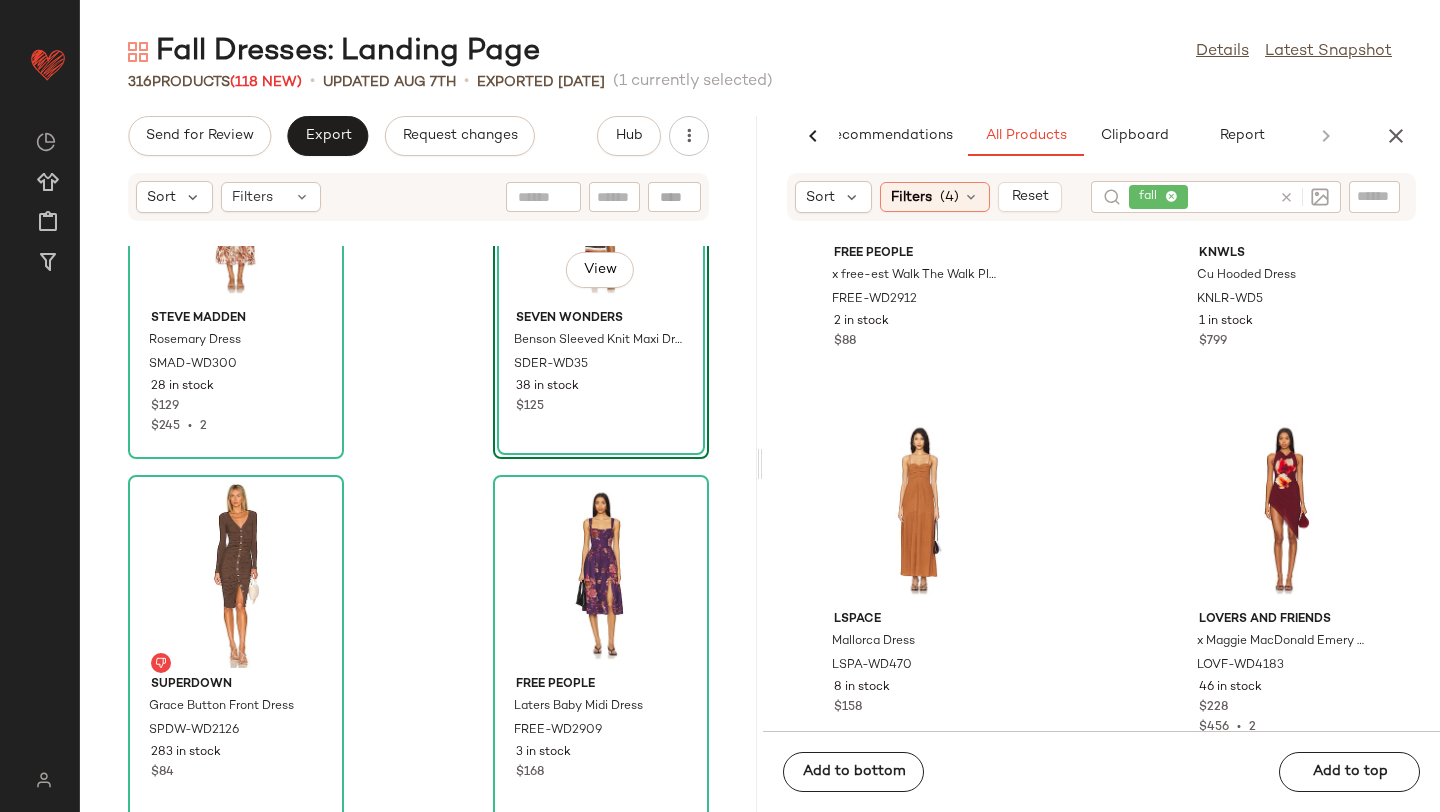 scroll, scrollTop: 2734, scrollLeft: 0, axis: vertical 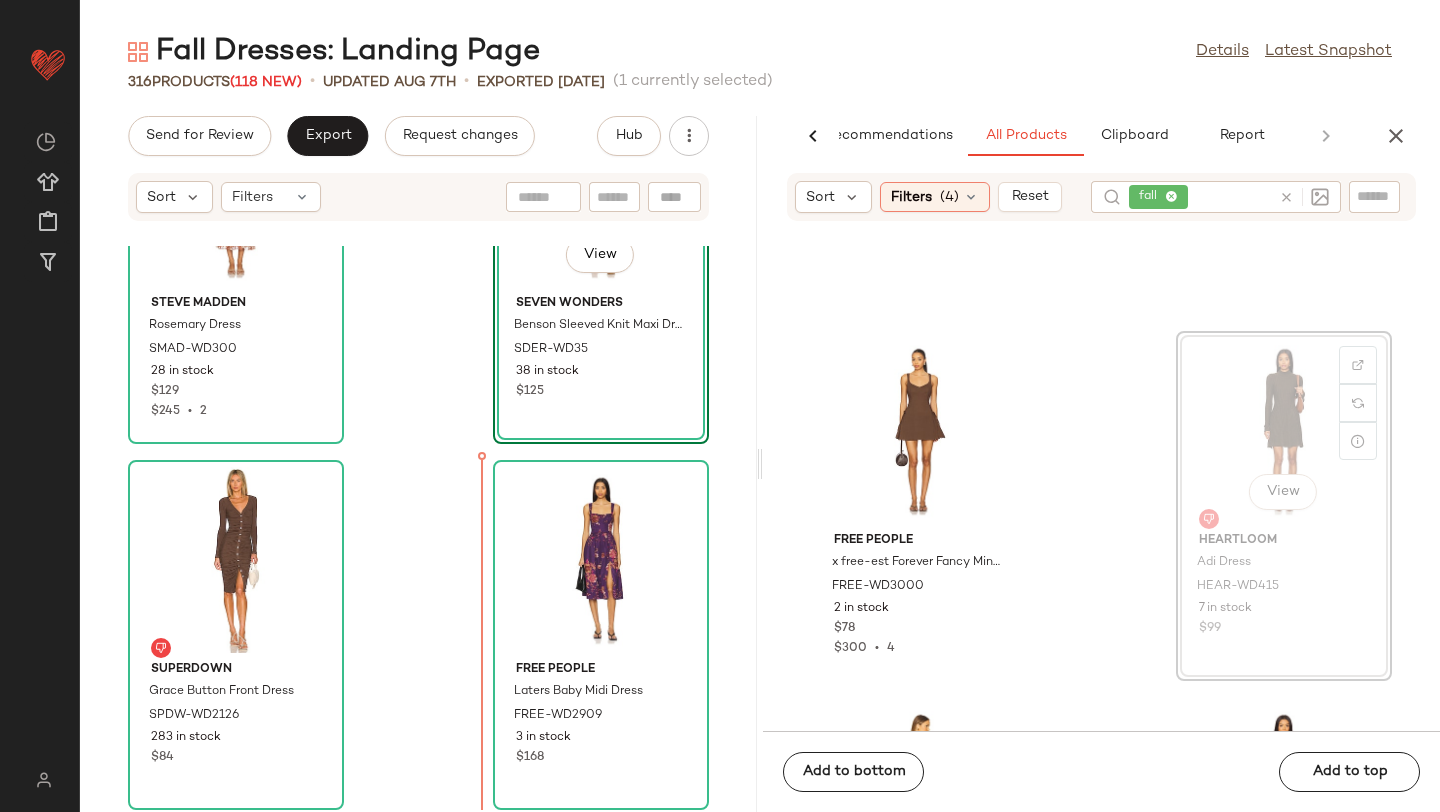 drag, startPoint x: 1225, startPoint y: 445, endPoint x: 428, endPoint y: 609, distance: 813.69836 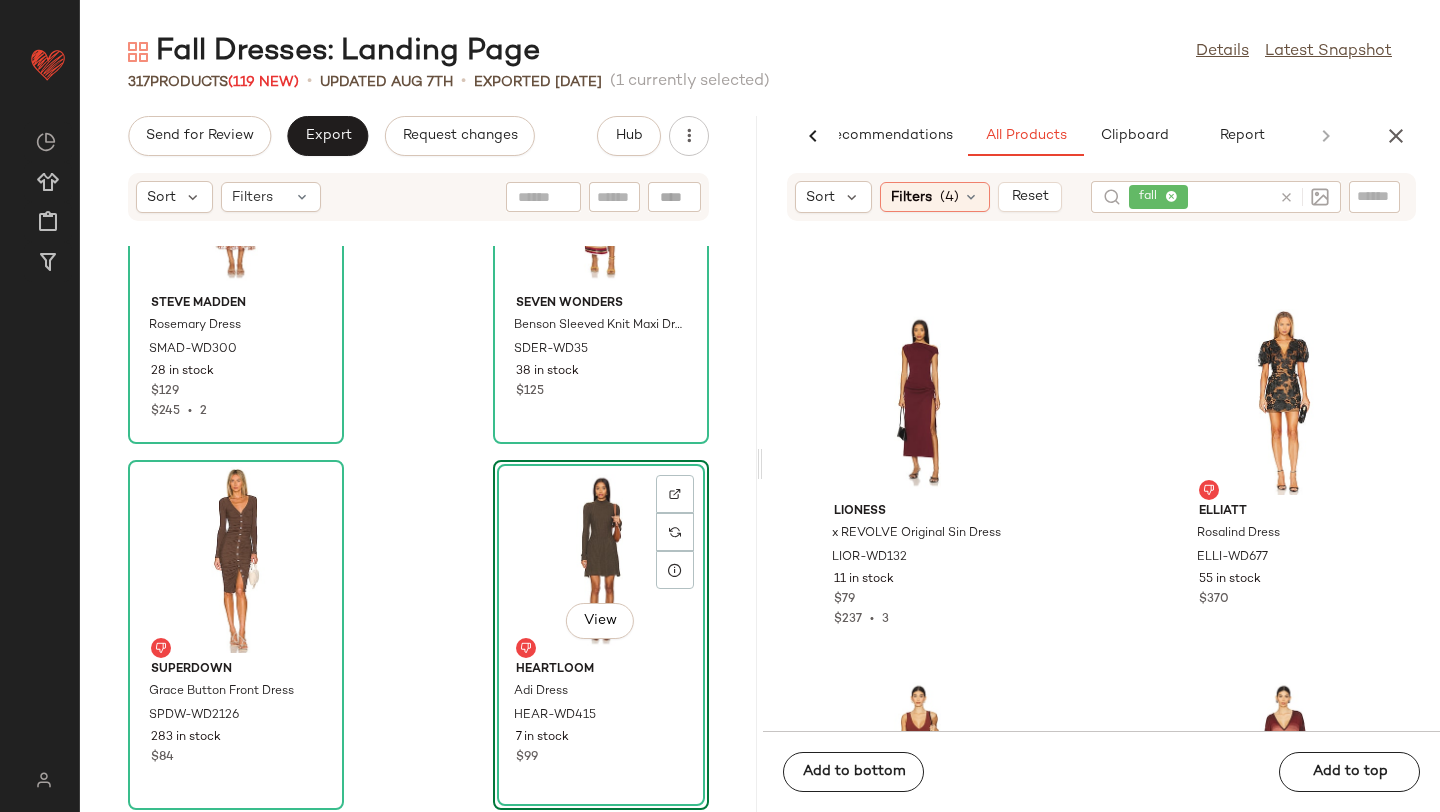 scroll, scrollTop: 11314, scrollLeft: 0, axis: vertical 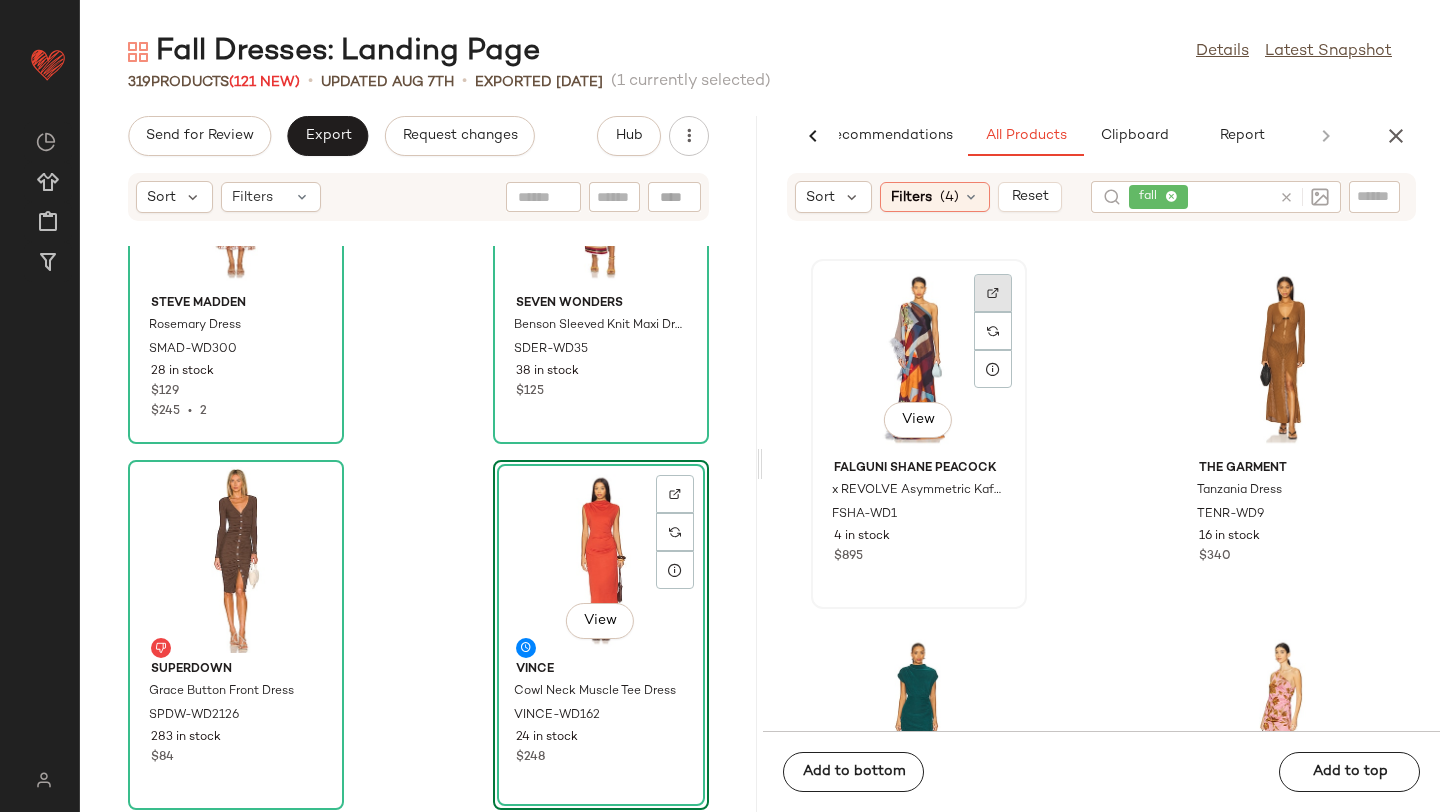 click 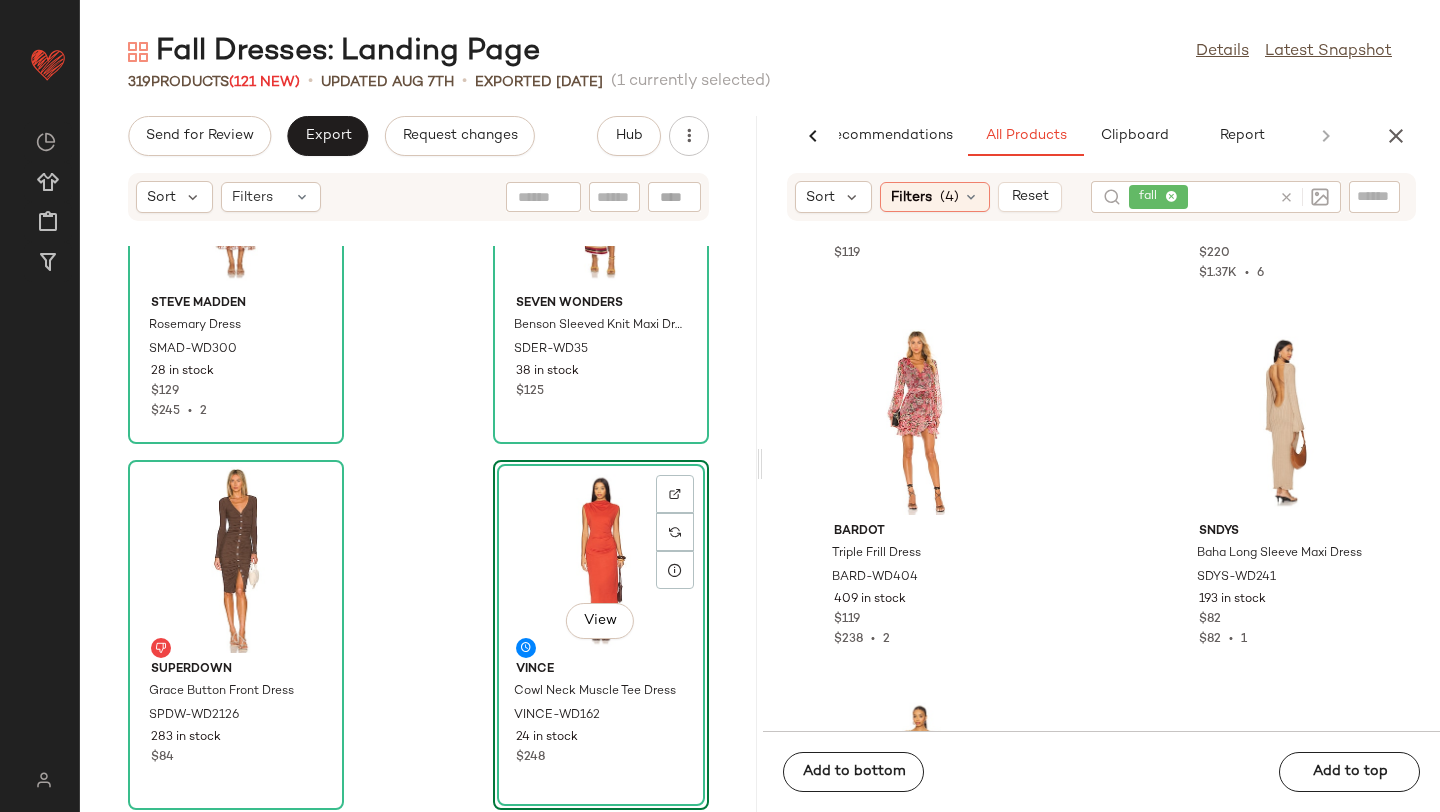 scroll, scrollTop: 16412, scrollLeft: 0, axis: vertical 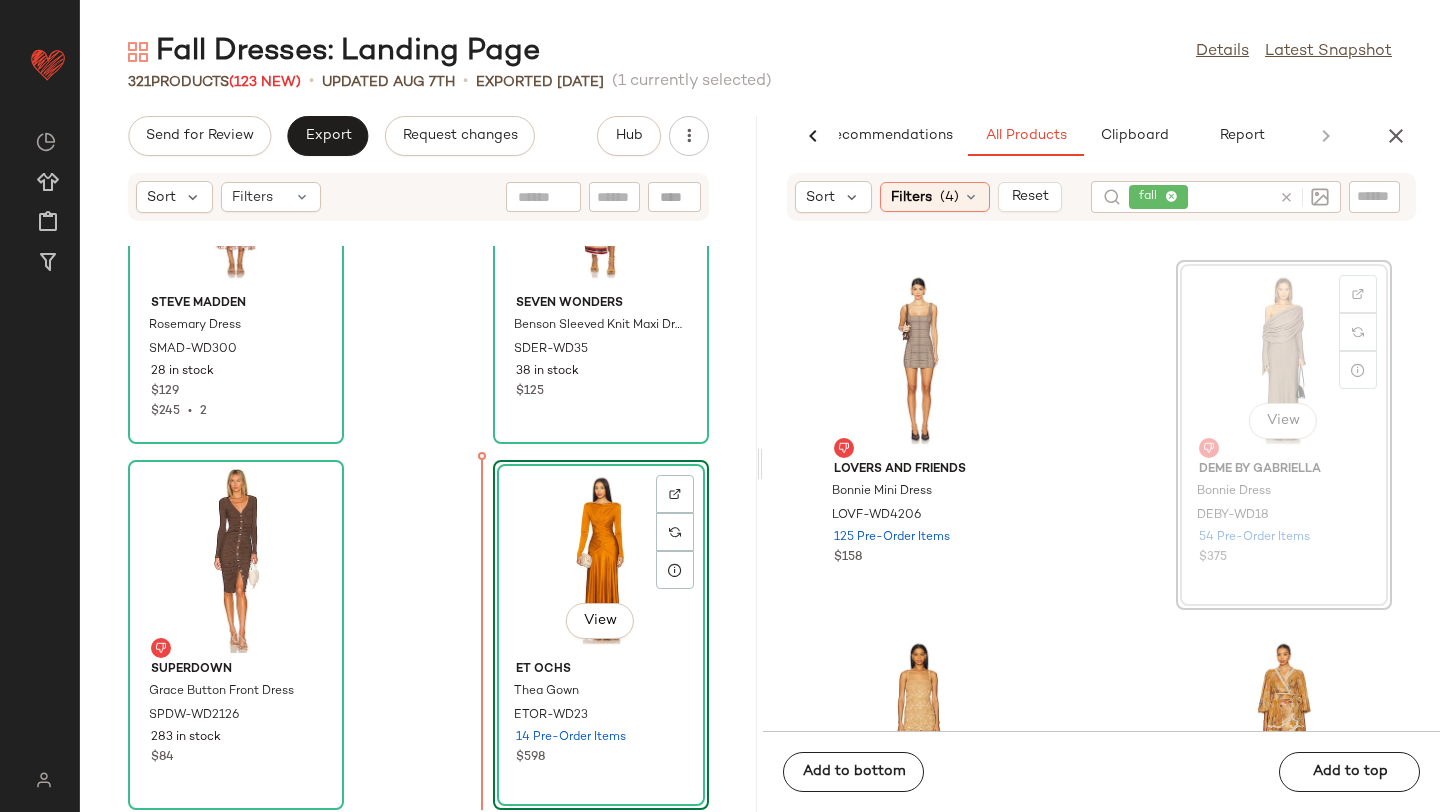 drag, startPoint x: 1276, startPoint y: 337, endPoint x: 457, endPoint y: 520, distance: 839.19604 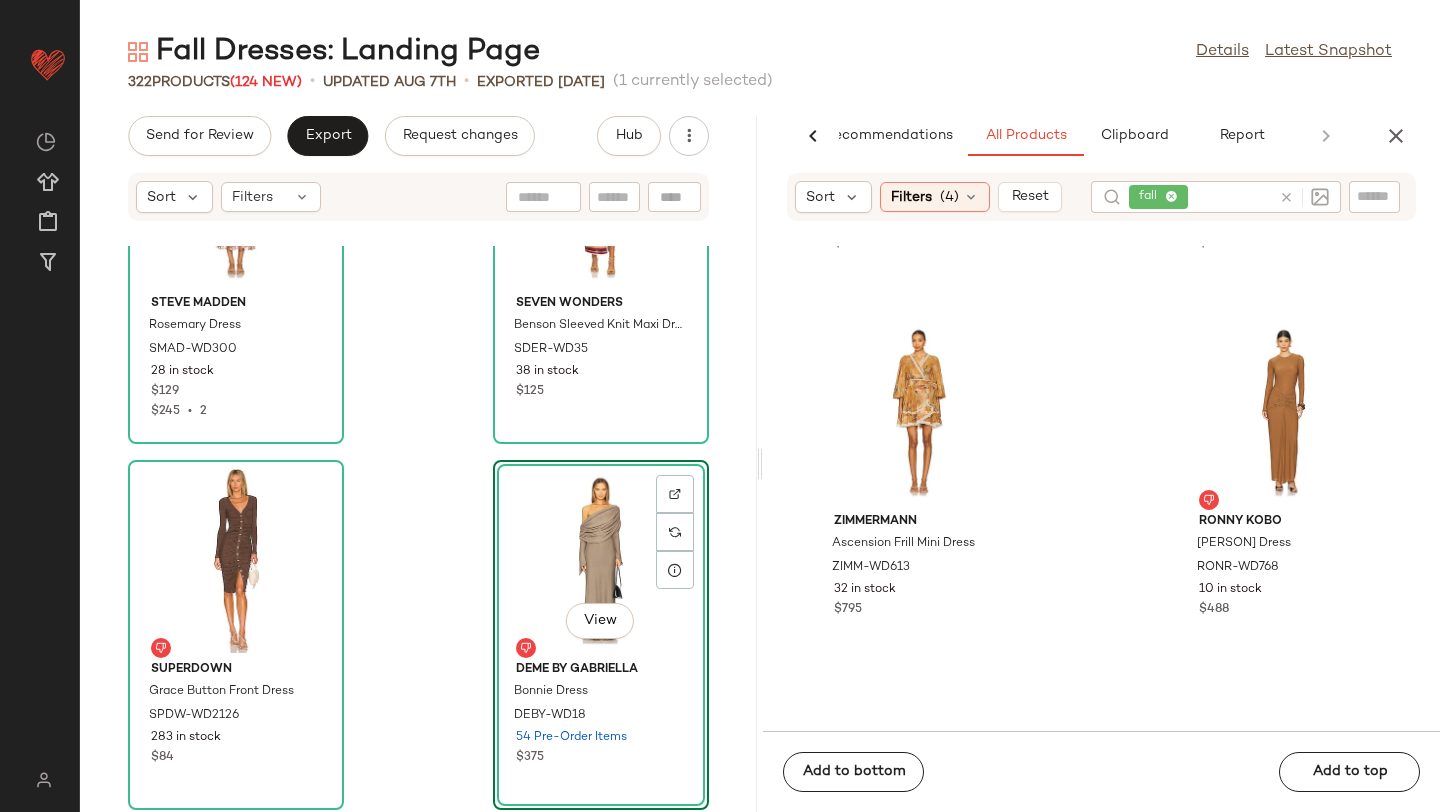 scroll, scrollTop: 17524, scrollLeft: 0, axis: vertical 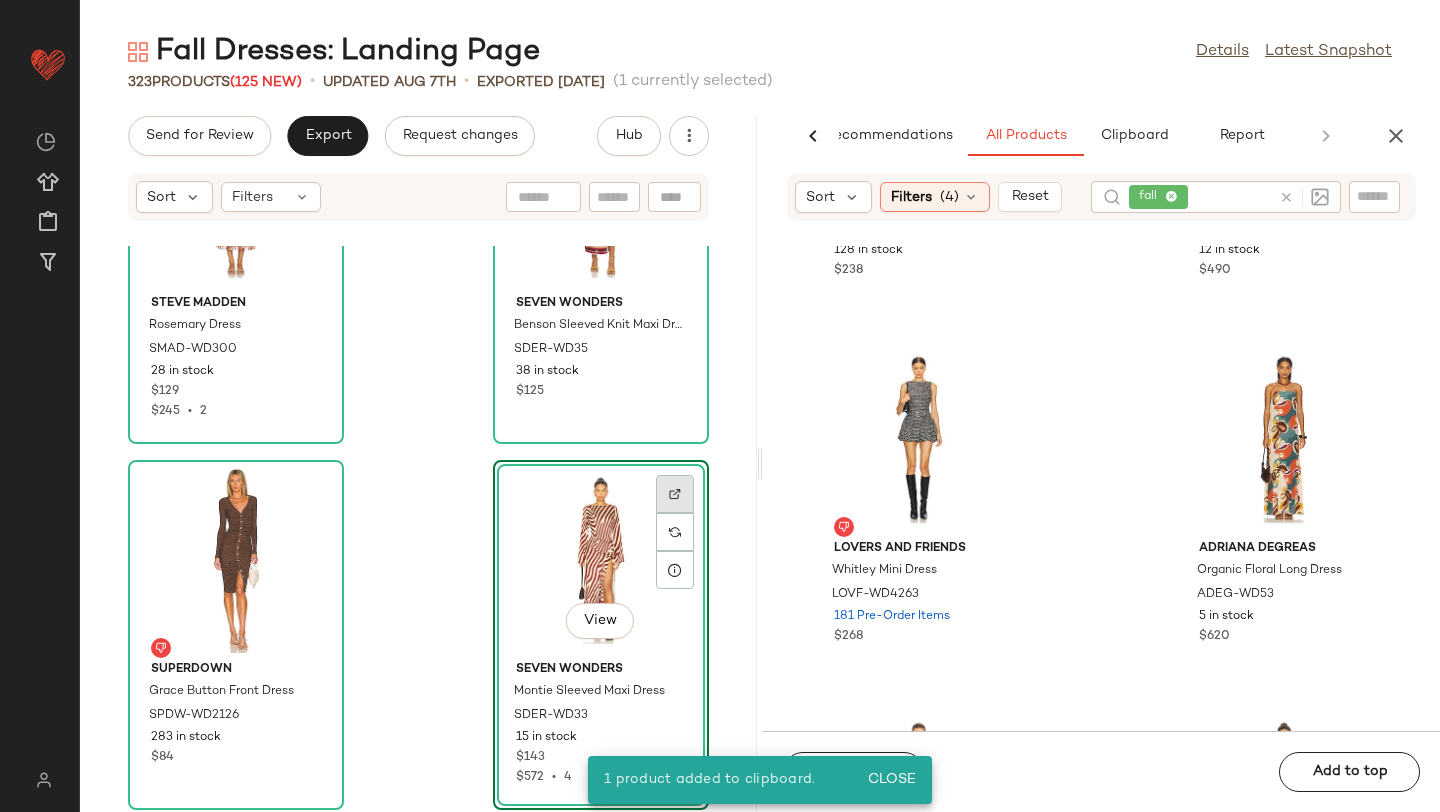 click 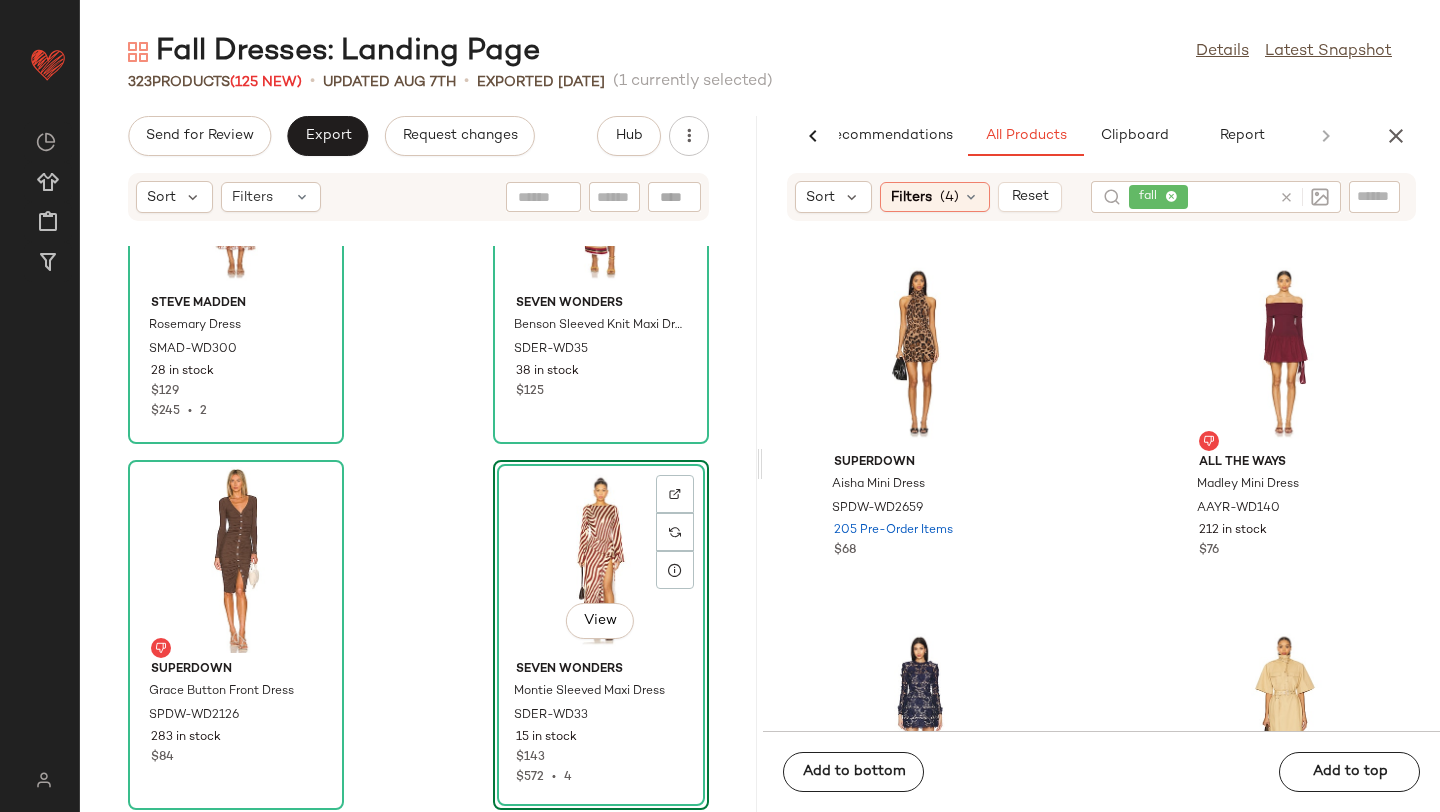scroll, scrollTop: 21974, scrollLeft: 0, axis: vertical 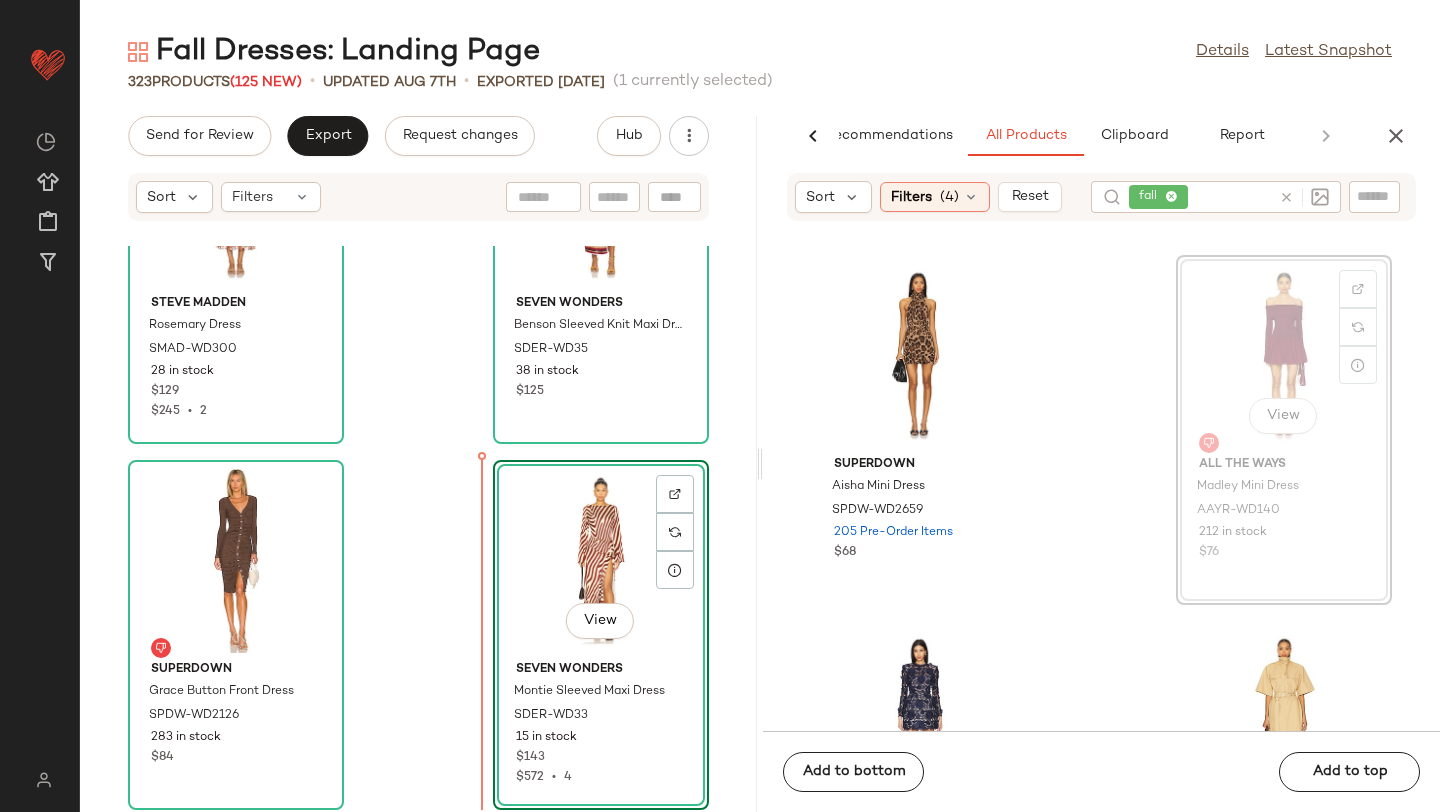 drag, startPoint x: 1225, startPoint y: 321, endPoint x: 437, endPoint y: 629, distance: 846.0544 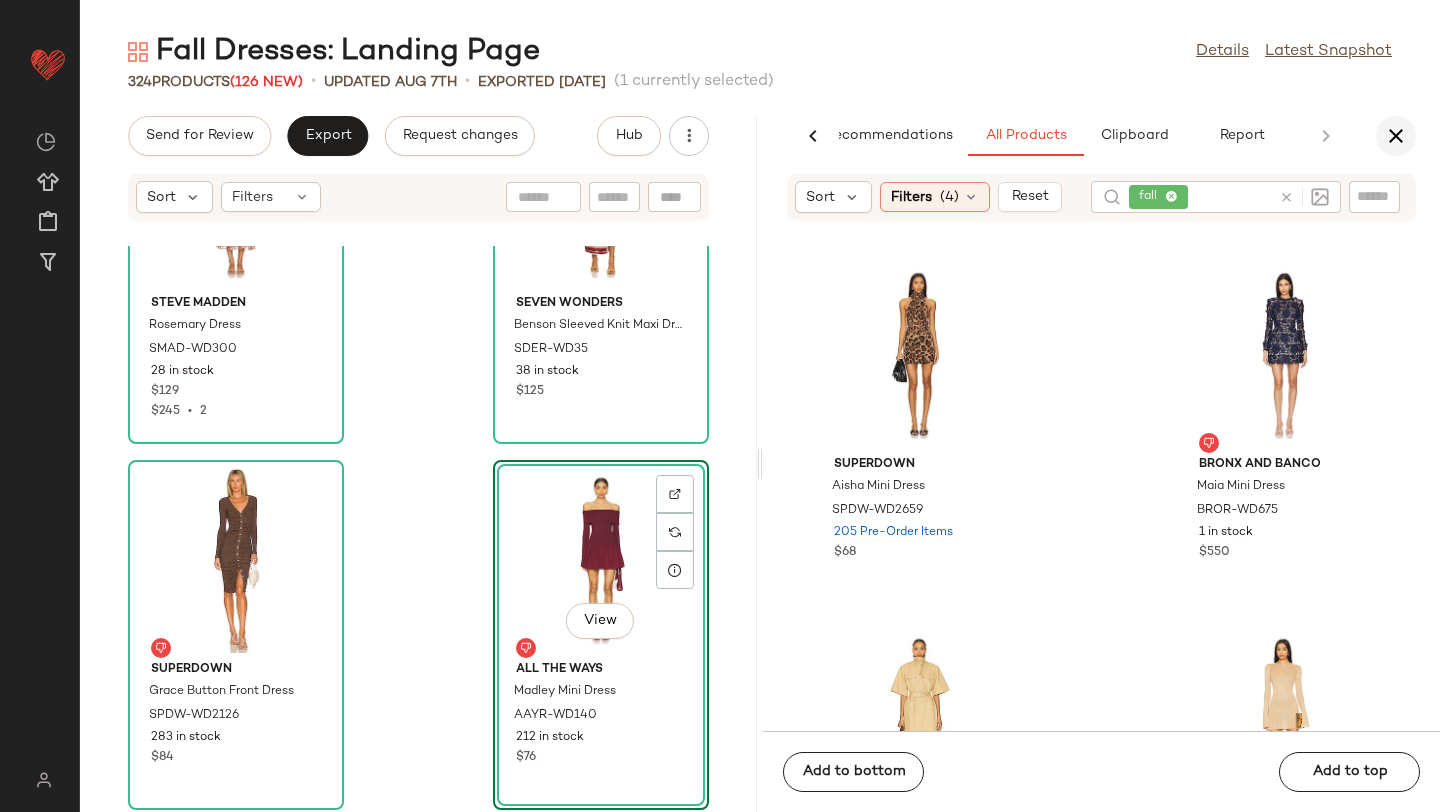 click at bounding box center [1396, 136] 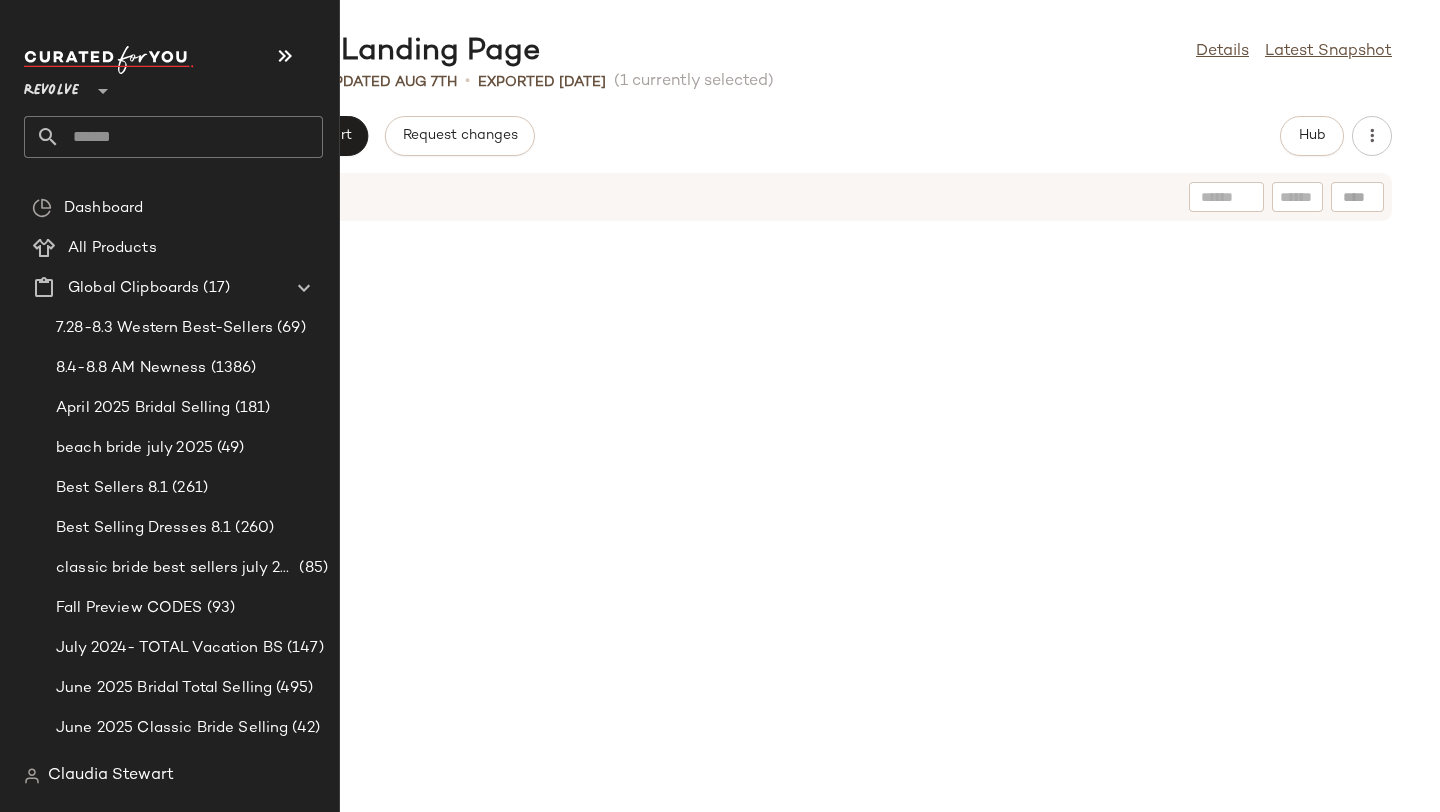 scroll, scrollTop: 748, scrollLeft: 0, axis: vertical 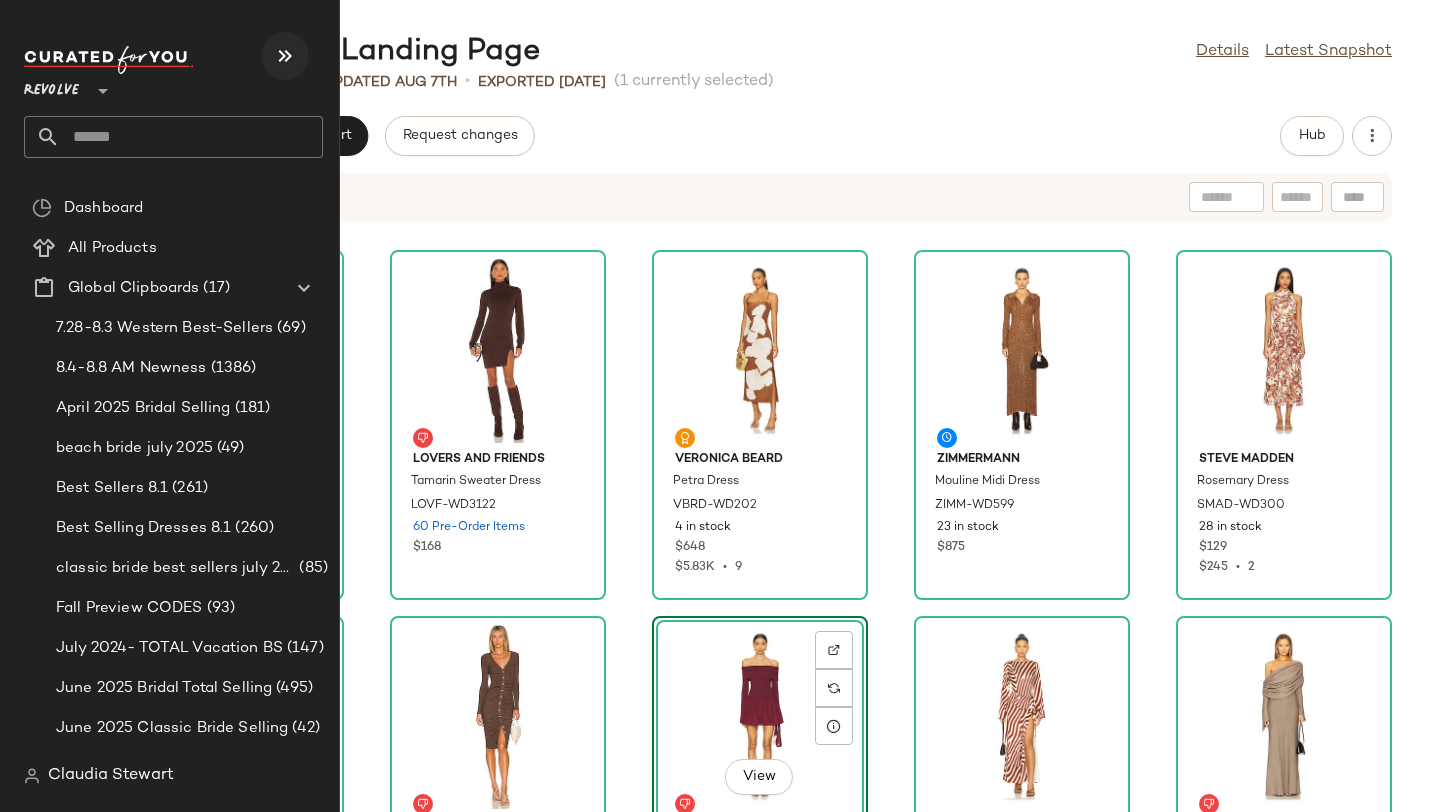 click at bounding box center [285, 56] 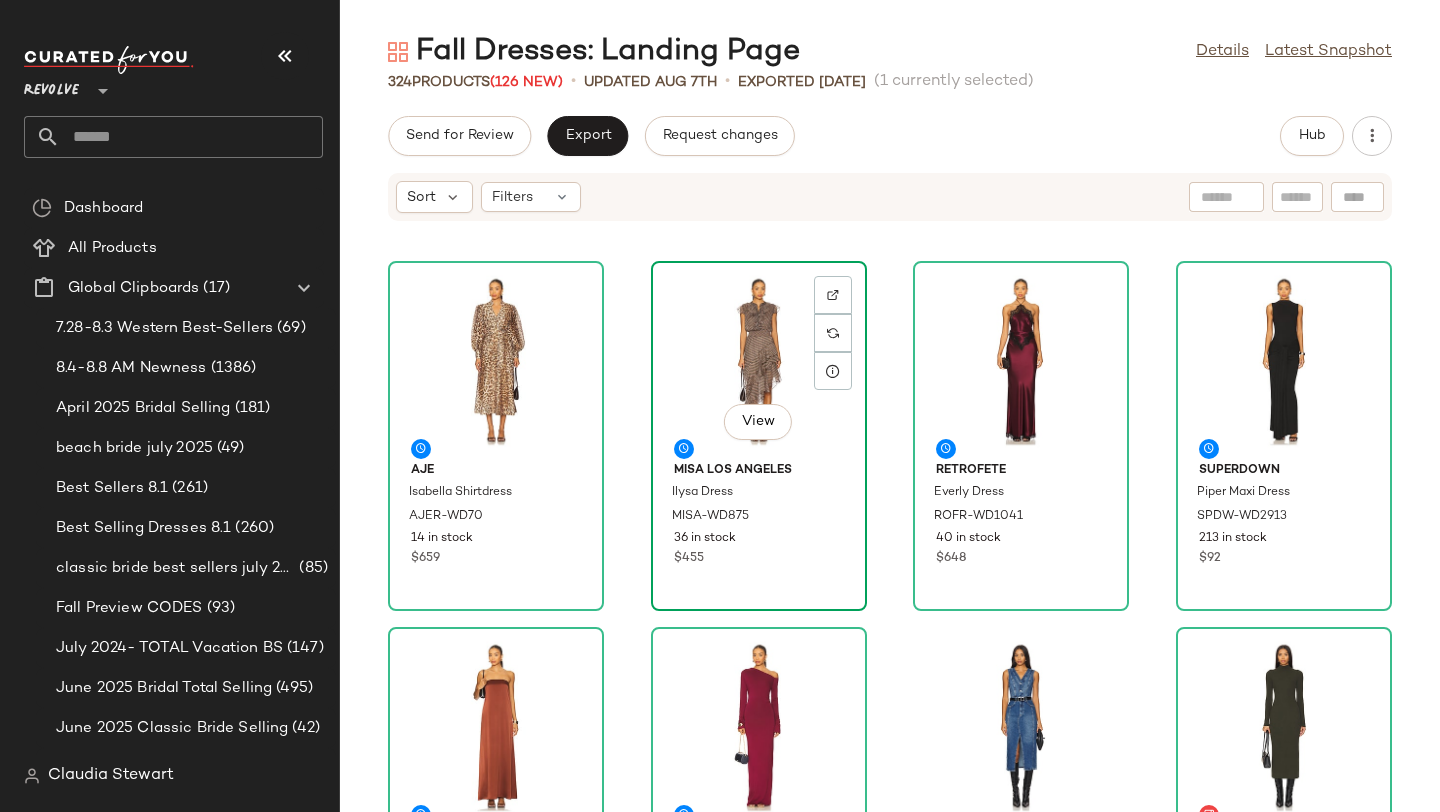 scroll, scrollTop: 2653, scrollLeft: 0, axis: vertical 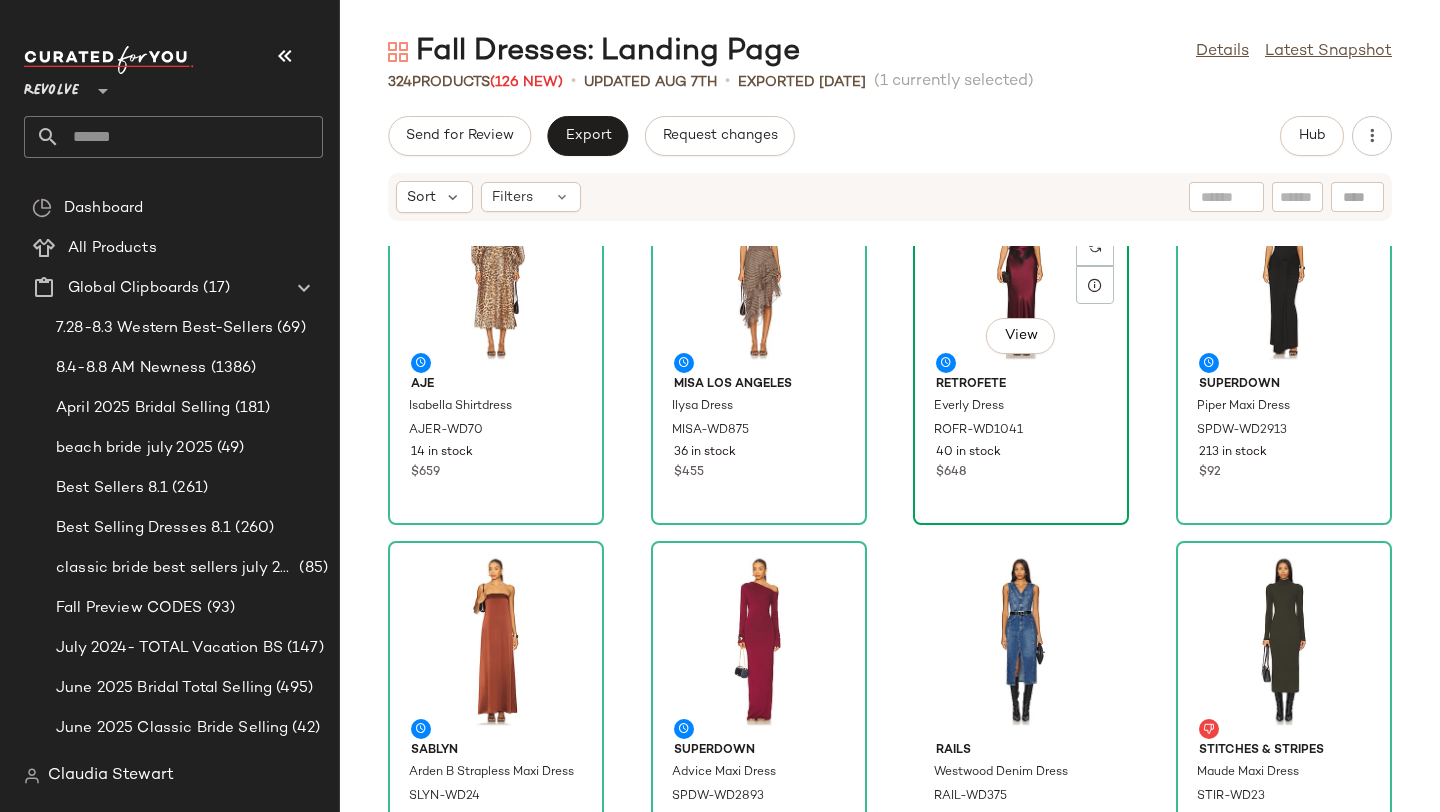 click on "View  retrofete Everly Dress ROFR-WD1041 40 in stock $648" at bounding box center [1021, 350] 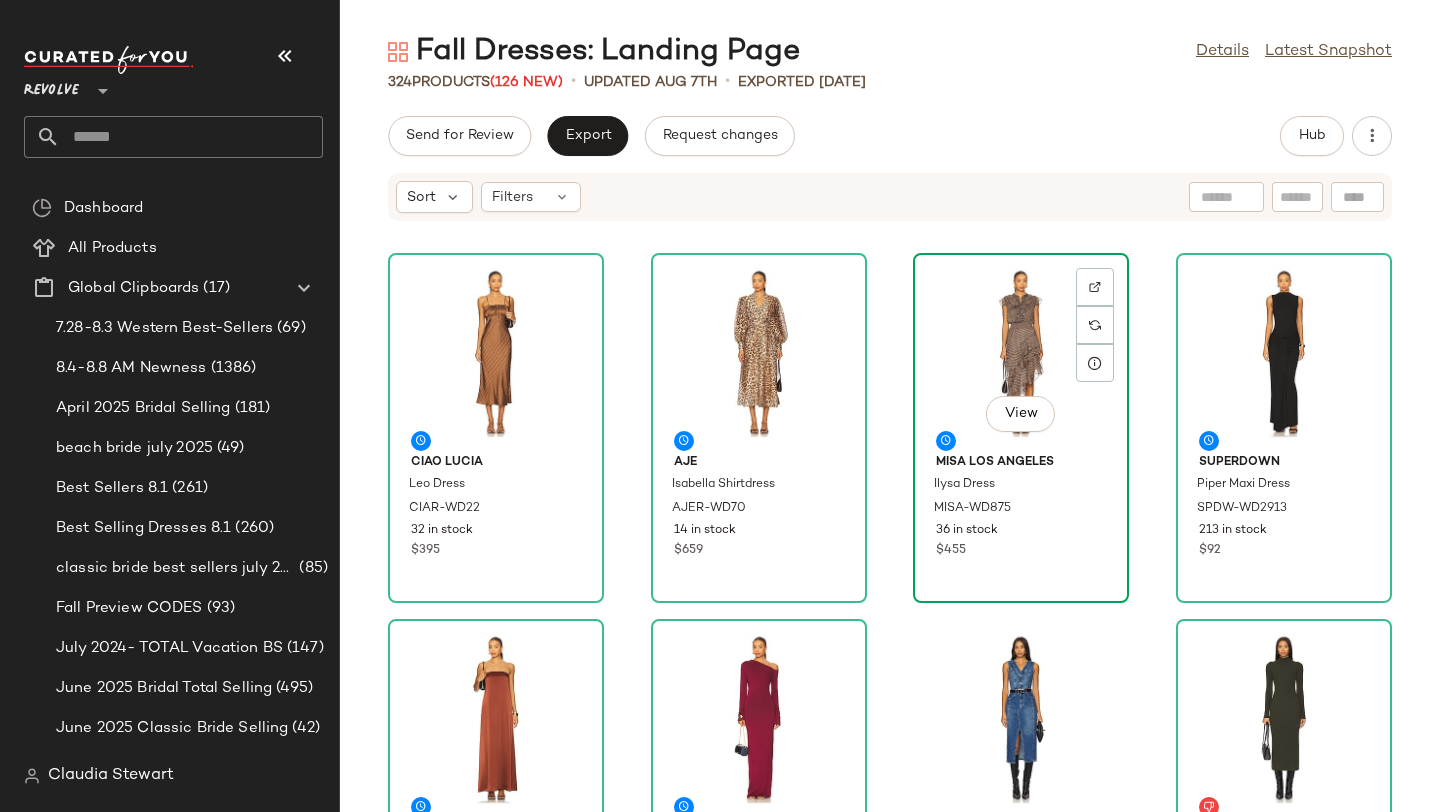 scroll, scrollTop: 2577, scrollLeft: 0, axis: vertical 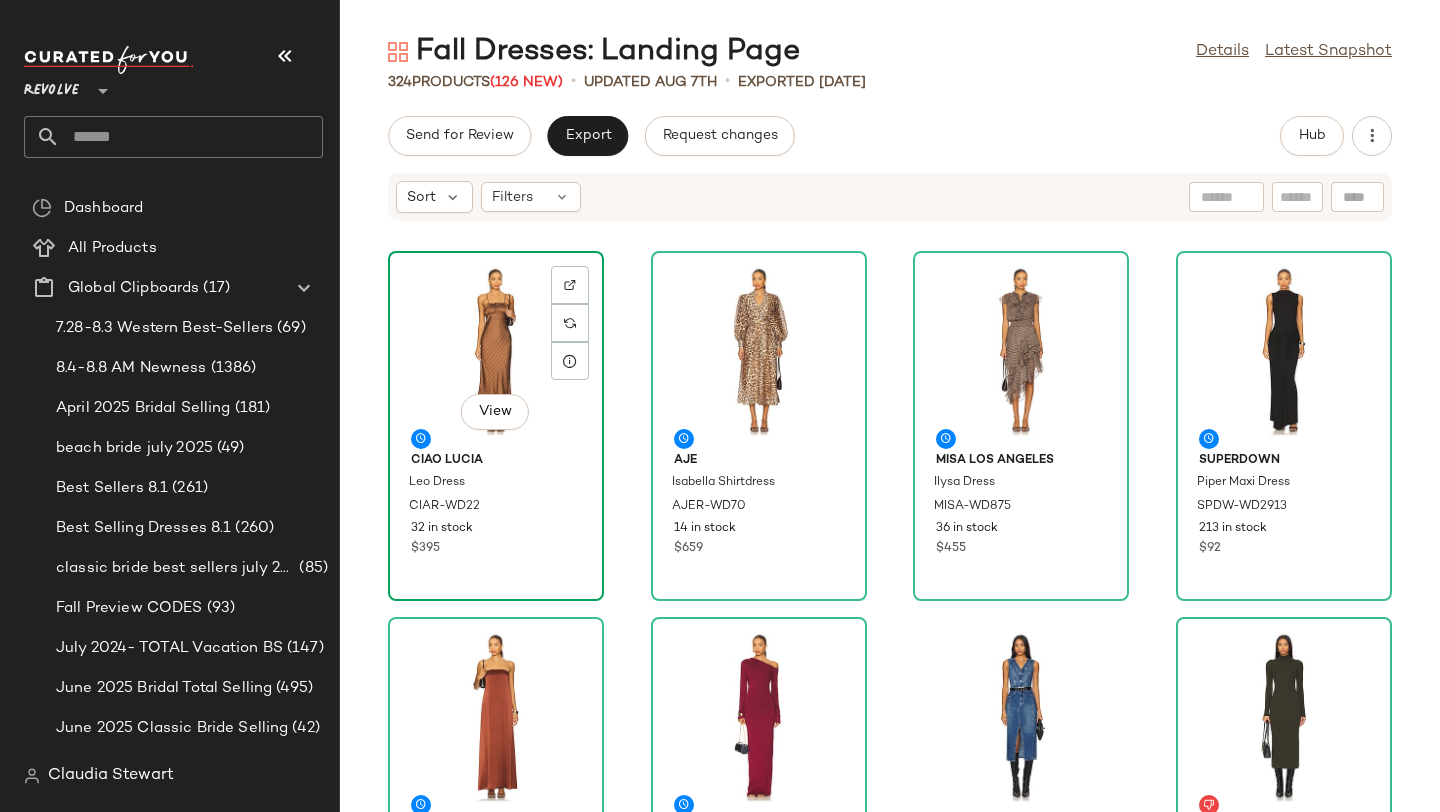 click on "Ciao [PERSON] Dress CIAR-WD22 32 in stock $395" at bounding box center [496, 502] 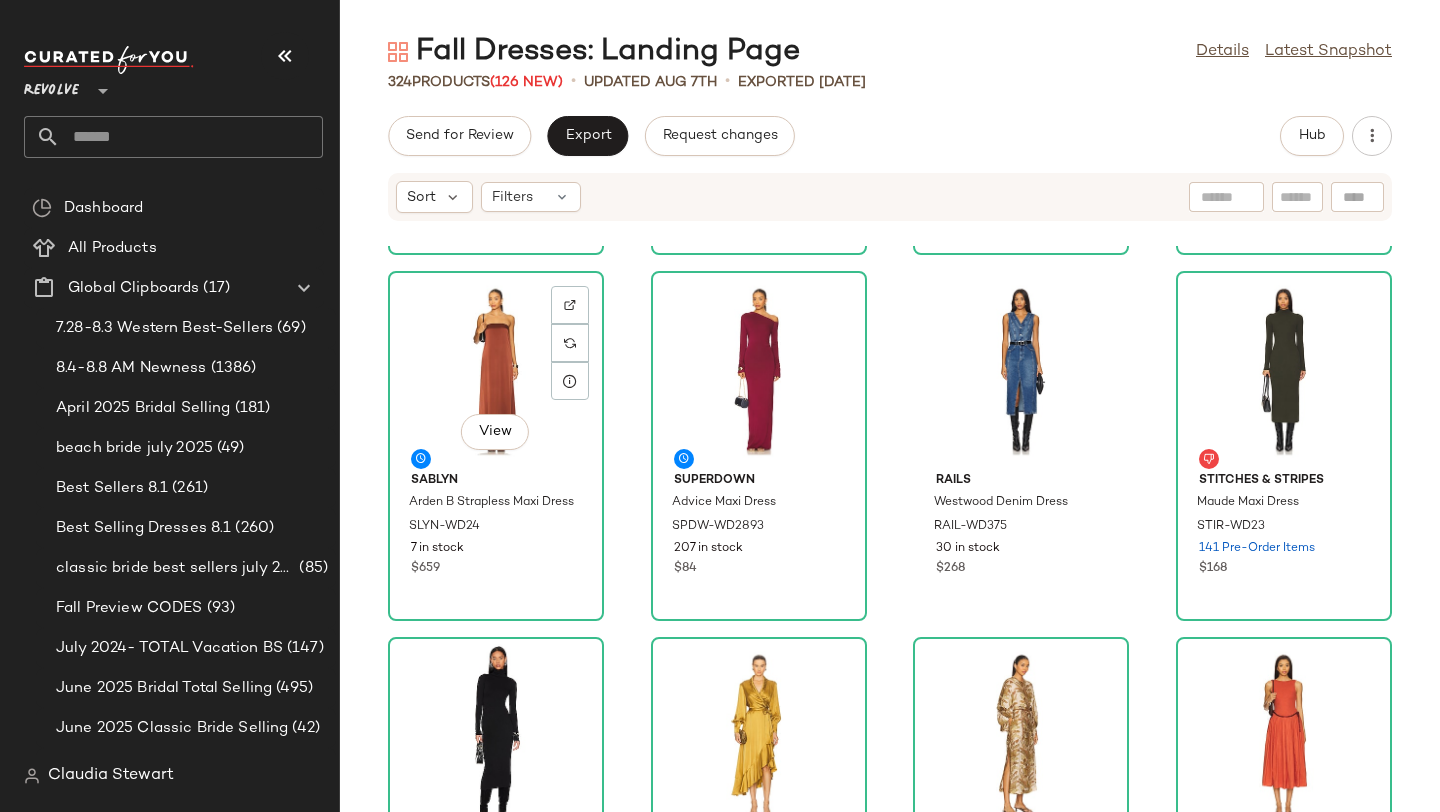 scroll, scrollTop: 2920, scrollLeft: 0, axis: vertical 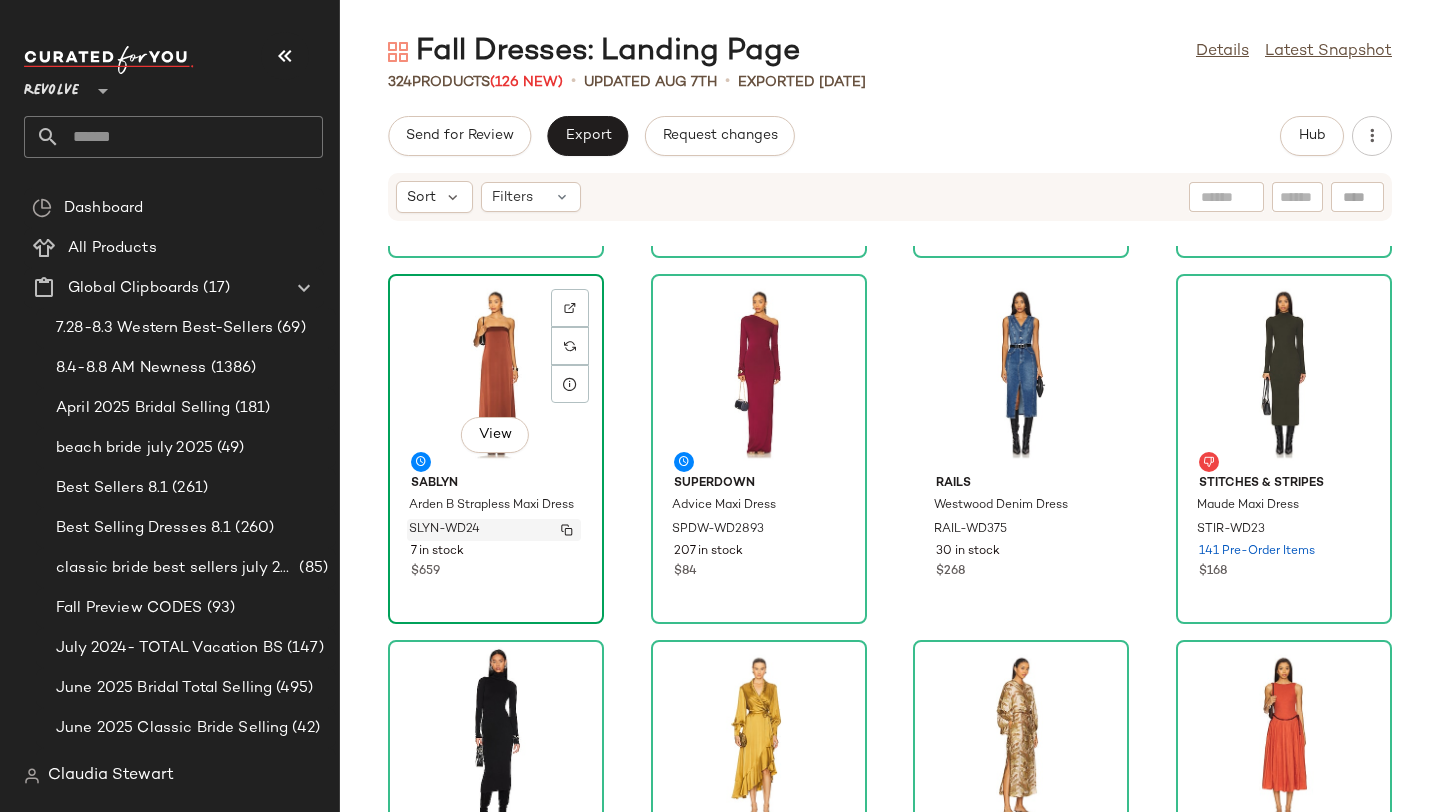 click on "SLYN-WD24" at bounding box center (494, 530) 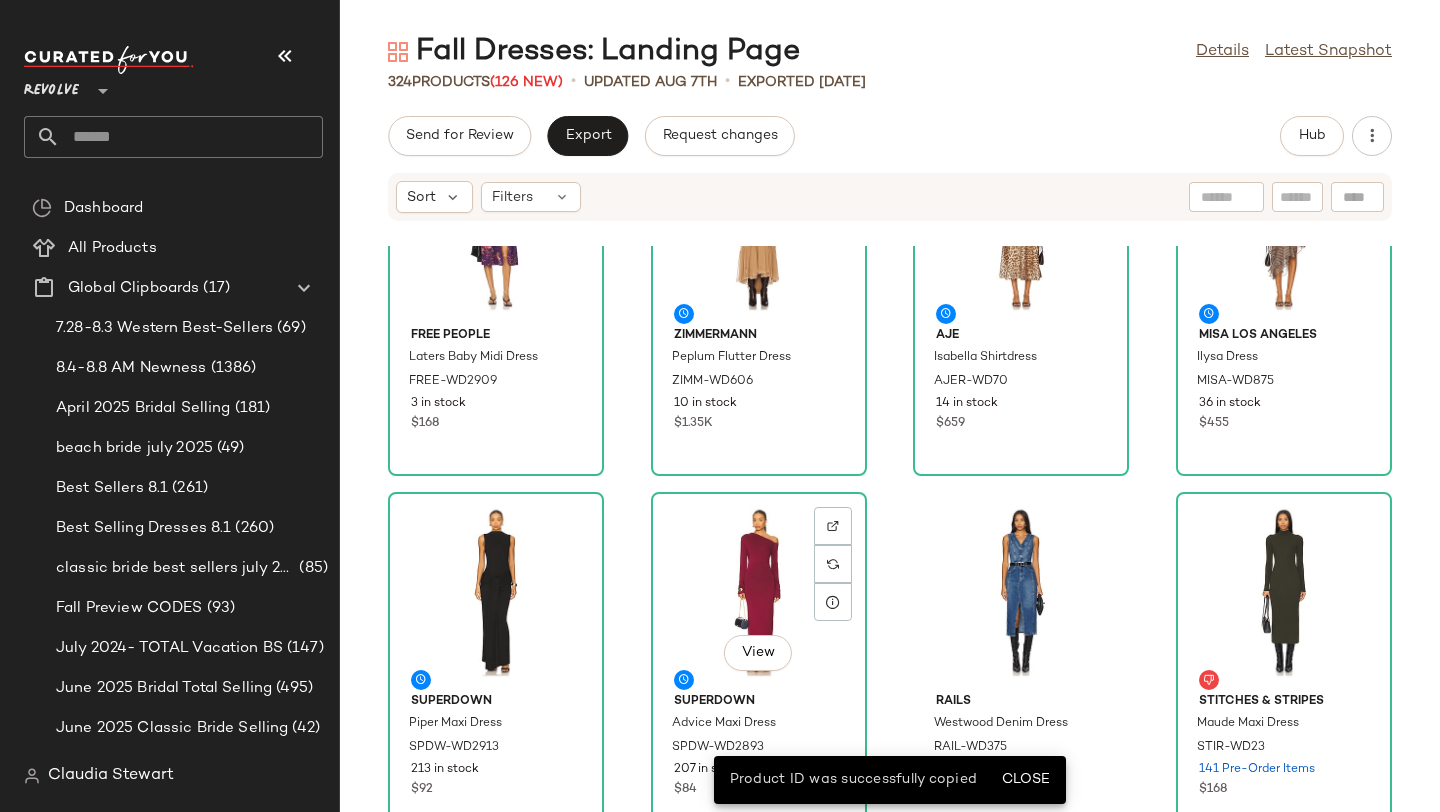 scroll, scrollTop: 2701, scrollLeft: 0, axis: vertical 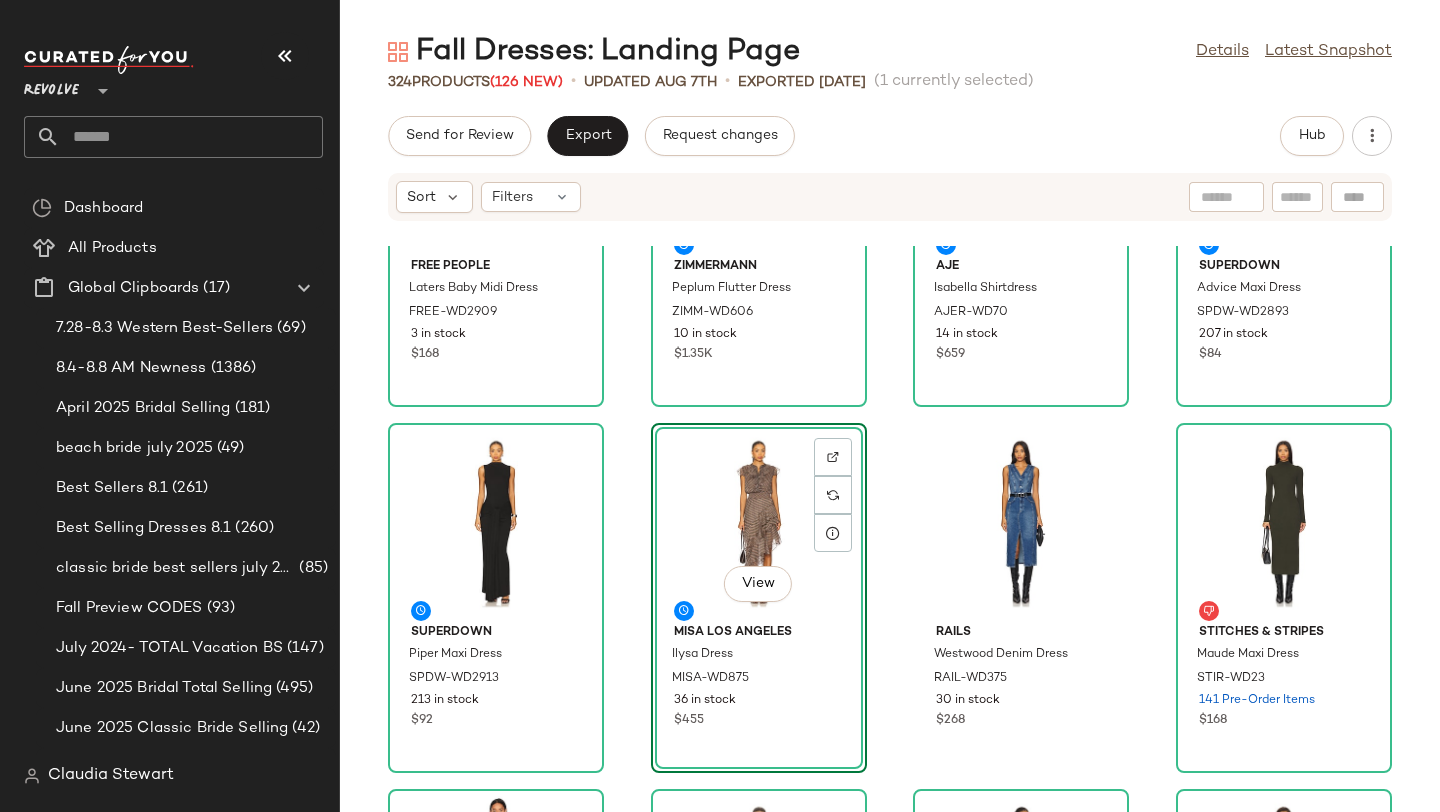 click on "Free People Laters Baby Midi Dress FREE-WD2909 3 in stock $168 Zimmermann Peplum Flutter Dress ZIMM-WD606 10 in stock $1.35K Aje Isabella Shirtdress AJER-WD70 14 in stock $659 superdown Advice Maxi Dress SPDW-WD2893 207 in stock $84 superdown Piper Maxi Dress SPDW-WD2913 213 in stock $92 View MISA Los Angeles Ilysa Dress MISA-WD875 36 in stock $455 Rails Westwood Denim Dress RAIL-WD375 30 in stock $268 Stitches & Stripes Maude Maxi Dress STIR-WD23 141 Pre-Order Items $168 AFRM x REVOLVE Imgoen Dress AFFM-WD204 69 in stock $88 Zimmermann Silk Wrap Midi Dress ZIMM-WD601 22 in stock $725 Zimmermann Ascension Midi Dress ZIMM-WD614 22 in stock $850 Free People Nightingale Solid Midi Dress FREE-WD3030 67 in stock $168 Sabina Musayev Tinka Dress SBNA-WD229 4 in stock $345 OW Collection Ella Shirt Dress OWIR-WD21 155 in stock $110 $220 • 2 MORE TO COME Emma Strapless Maxi Dress MOTO-WD306 4 in stock $92 $92 • 1 House of Harlow 1960 x REVOLVE Giovanna Mini Dress HOOF-WD762 45 in stock $228" 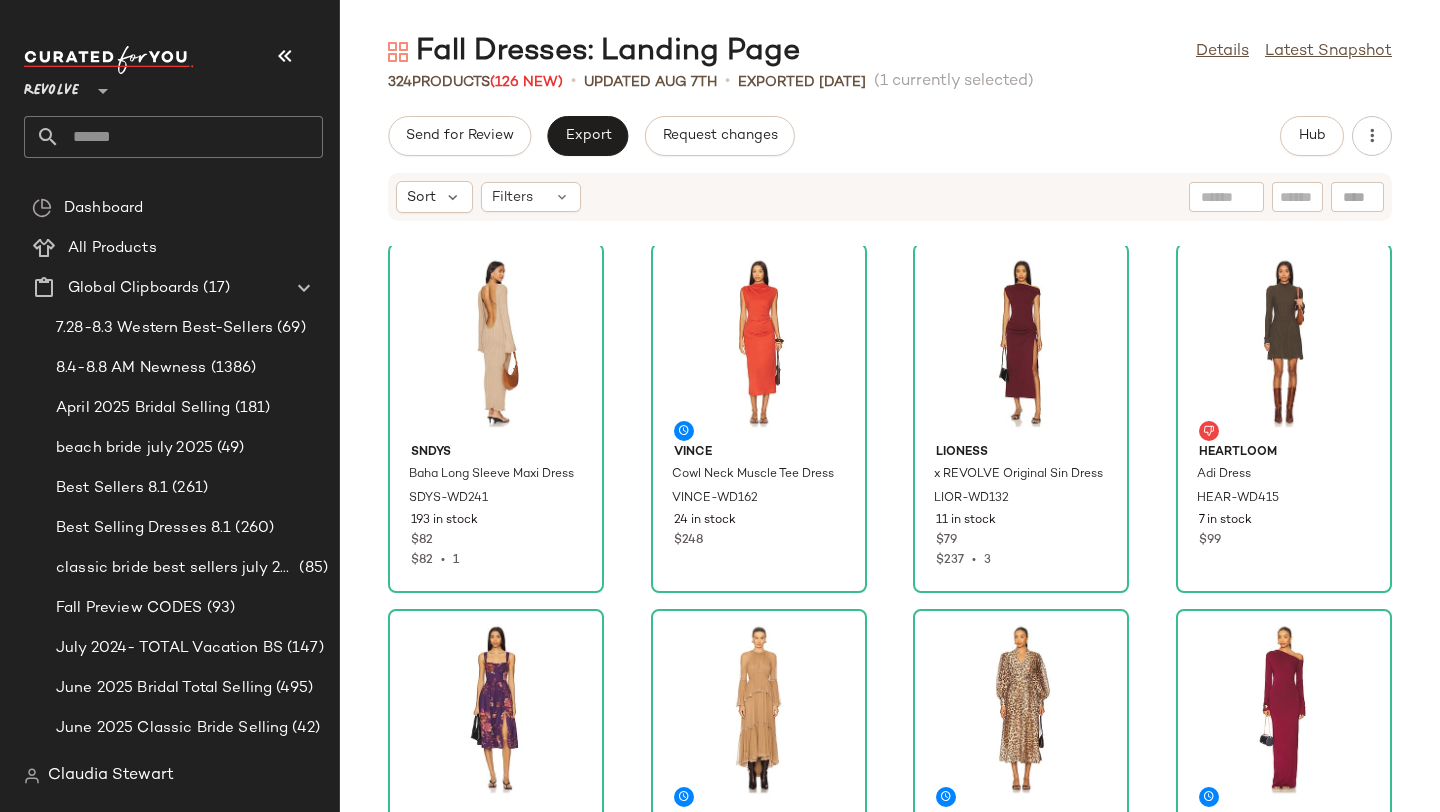 scroll, scrollTop: 2217, scrollLeft: 0, axis: vertical 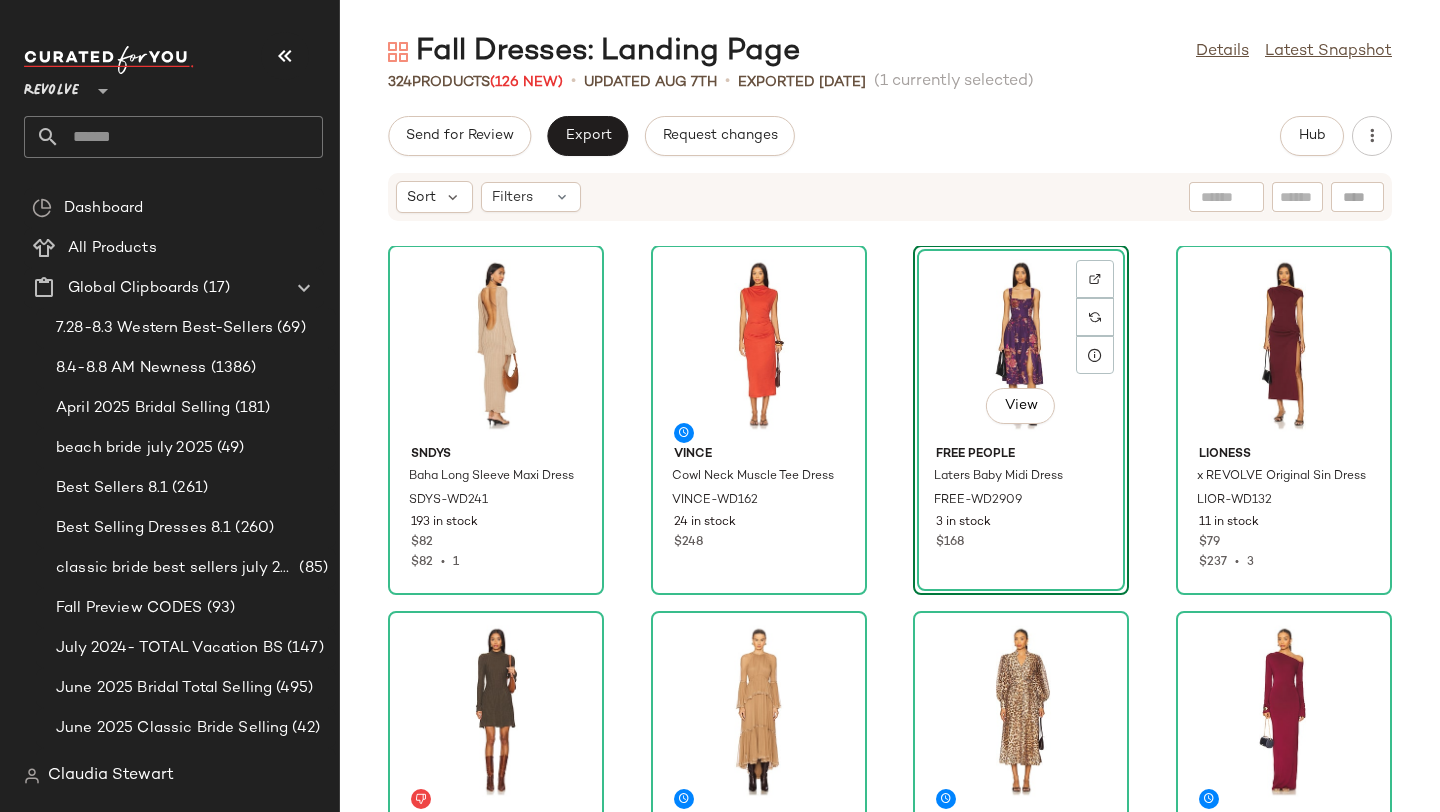 click on "SNDYS Baha Long Sleeve Maxi Dress SDYS-WD241 193 in stock $82 $82  •  1 Vince Cowl Neck Muscle Tee Dress VINCE-WD162 24 in stock $248  View  Free People Laters Baby Midi Dress FREE-WD2909 3 in stock $168 LIONESS x REVOLVE Original Sin Dress LIOR-WD132 11 in stock $79 $237  •  3 HEARTLOOM Adi Dress HEAR-WD415 7 in stock $99 Zimmermann Peplum Flutter Dress ZIMM-WD606 10 in stock $1.35K Aje Isabella Shirtdress AJER-WD70 14 in stock $659 superdown Advice Maxi Dress SPDW-WD2893 207 in stock $84 superdown Piper Maxi Dress SPDW-WD2913 213 in stock $92 Rails Westwood Denim Dress RAIL-WD375 30 in stock $268 MISA Los Angeles Ilysa Dress MISA-WD875 36 in stock $455 Stitches & Stripes Maude Maxi Dress STIR-WD23 141 Pre-Order Items $168 AFRM x REVOLVE Imgoen Dress AFFM-WD204 69 in stock $88 Zimmermann Silk Wrap Midi Dress ZIMM-WD601 22 in stock $725 Zimmermann Ascension Midi Dress ZIMM-WD614 22 in stock $850 Free People Nightingale Solid Midi Dress FREE-WD3030 67 in stock $168" 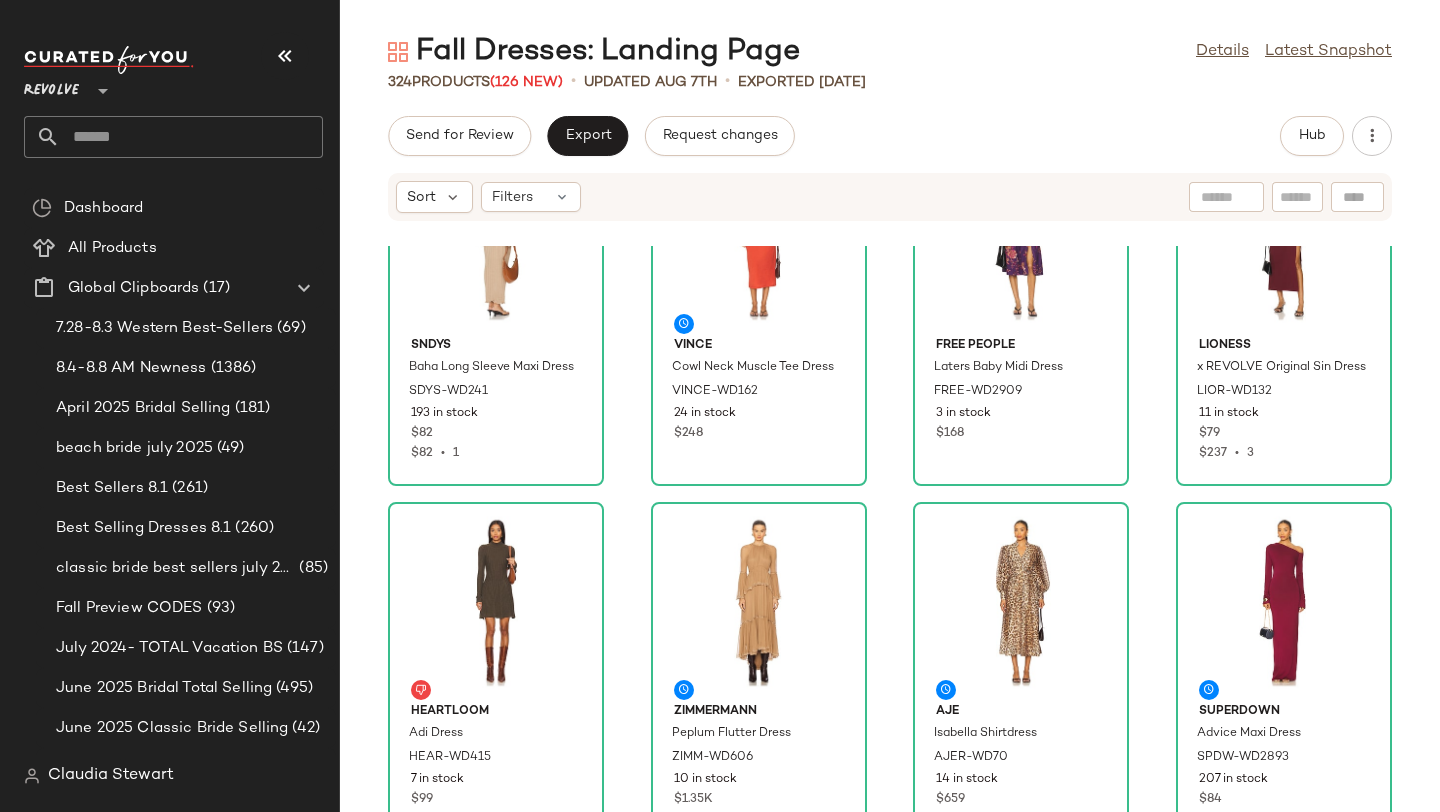 scroll, scrollTop: 2330, scrollLeft: 0, axis: vertical 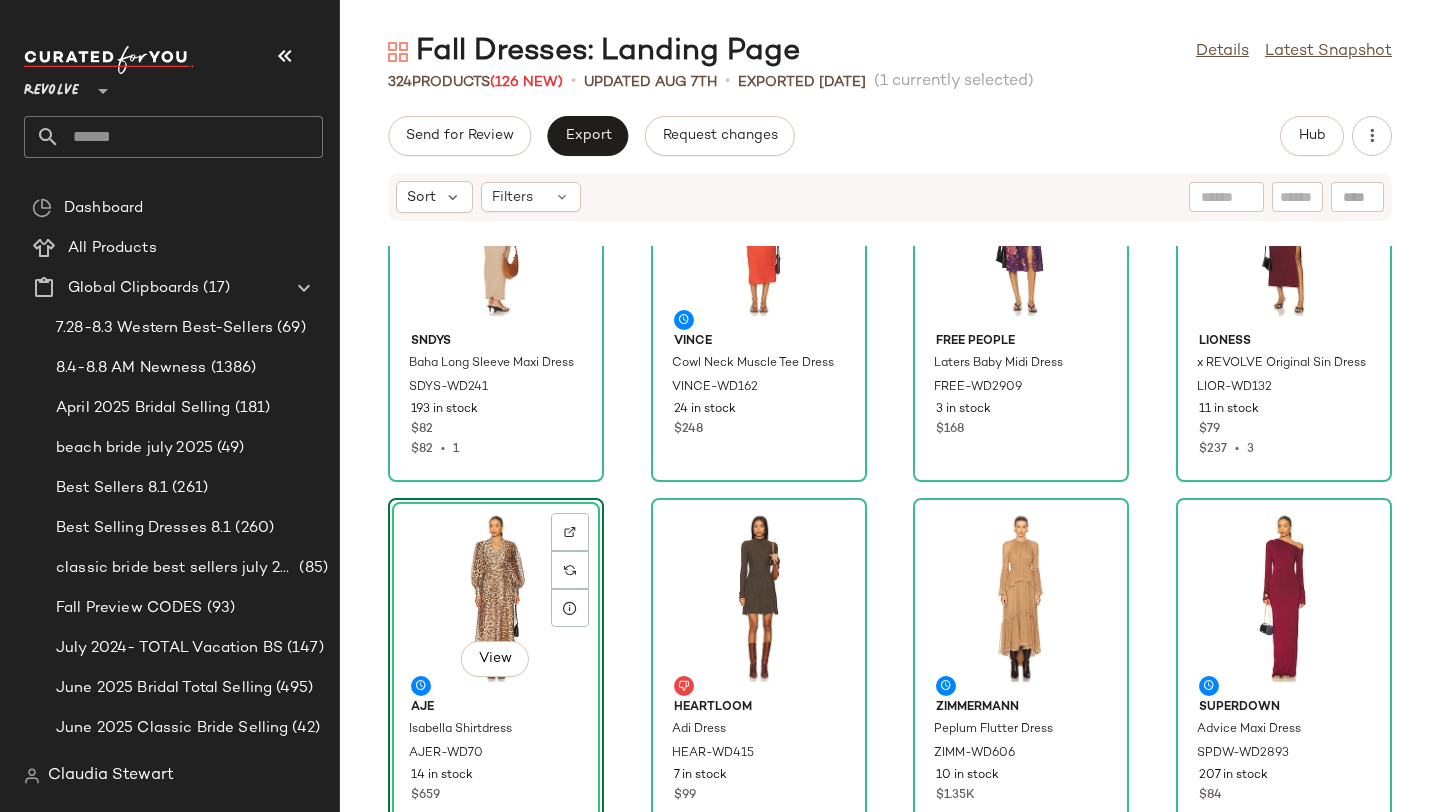 click on "SNDYS Baha Long Sleeve Maxi Dress SDYS-WD241 193 in stock $82 $82  •  1 Vince Cowl Neck Muscle Tee Dress VINCE-WD162 24 in stock $248 Free People Laters Baby Midi Dress FREE-WD2909 3 in stock $168 LIONESS x REVOLVE Original Sin Dress LIOR-WD132 11 in stock $79 $237  •  3  View  Aje Isabella Shirtdress AJER-WD70 14 in stock $659 HEARTLOOM Adi Dress HEAR-WD415 7 in stock $99 Zimmermann Peplum Flutter Dress ZIMM-WD606 10 in stock $1.35K superdown Advice Maxi Dress SPDW-WD2893 207 in stock $84 superdown Piper Maxi Dress SPDW-WD2913 213 in stock $92 Rails Westwood Denim Dress RAIL-WD375 30 in stock $268 MISA Los Angeles Ilysa Dress MISA-WD875 36 in stock $455 Stitches & Stripes Maude Maxi Dress STIR-WD23 141 Pre-Order Items $168 AFRM x REVOLVE Imgoen Dress AFFM-WD204 69 in stock $88 Zimmermann Silk Wrap Midi Dress ZIMM-WD601 22 in stock $725 Zimmermann Ascension Midi Dress ZIMM-WD614 22 in stock $850 Free People Nightingale Solid Midi Dress FREE-WD3030 67 in stock $168" 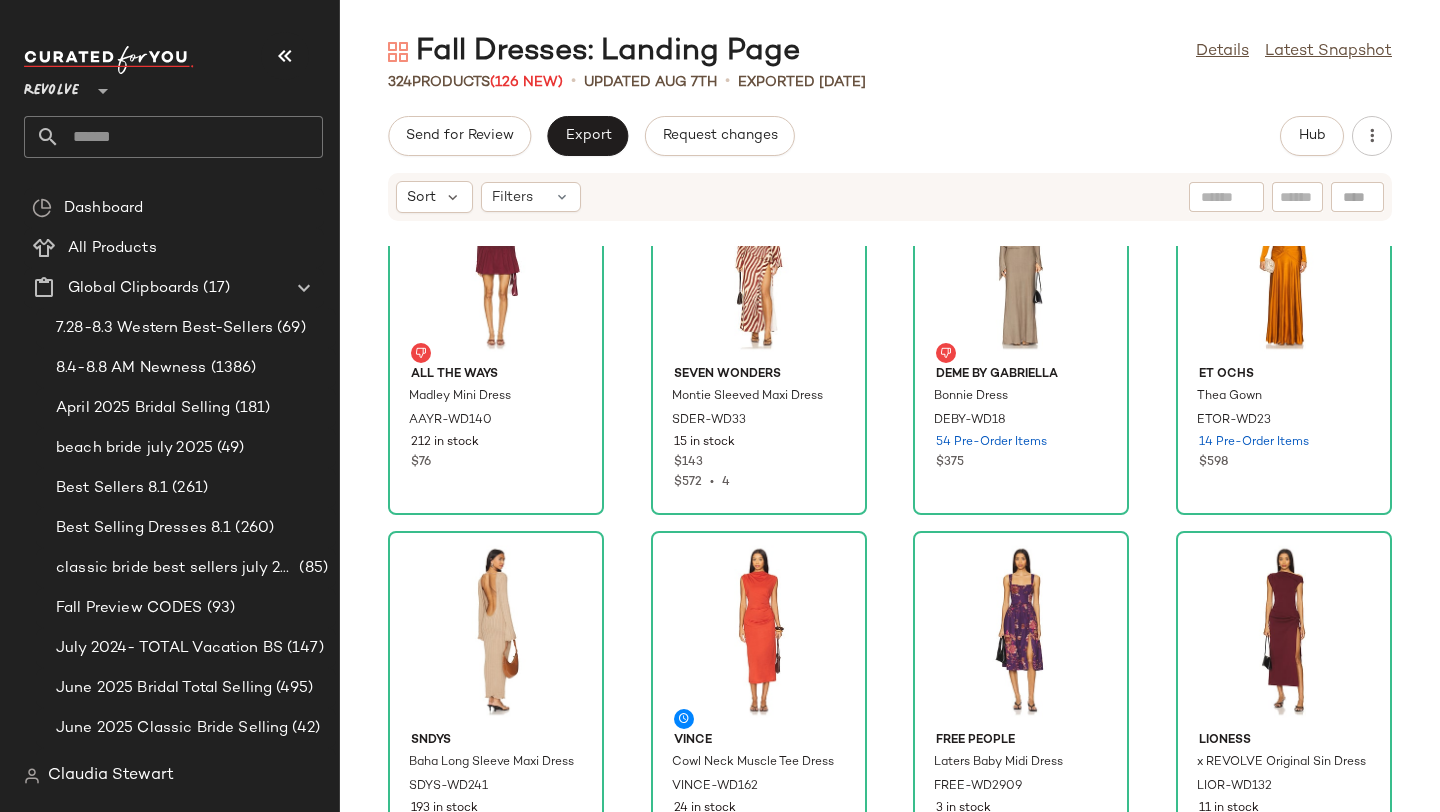 scroll, scrollTop: 1857, scrollLeft: 0, axis: vertical 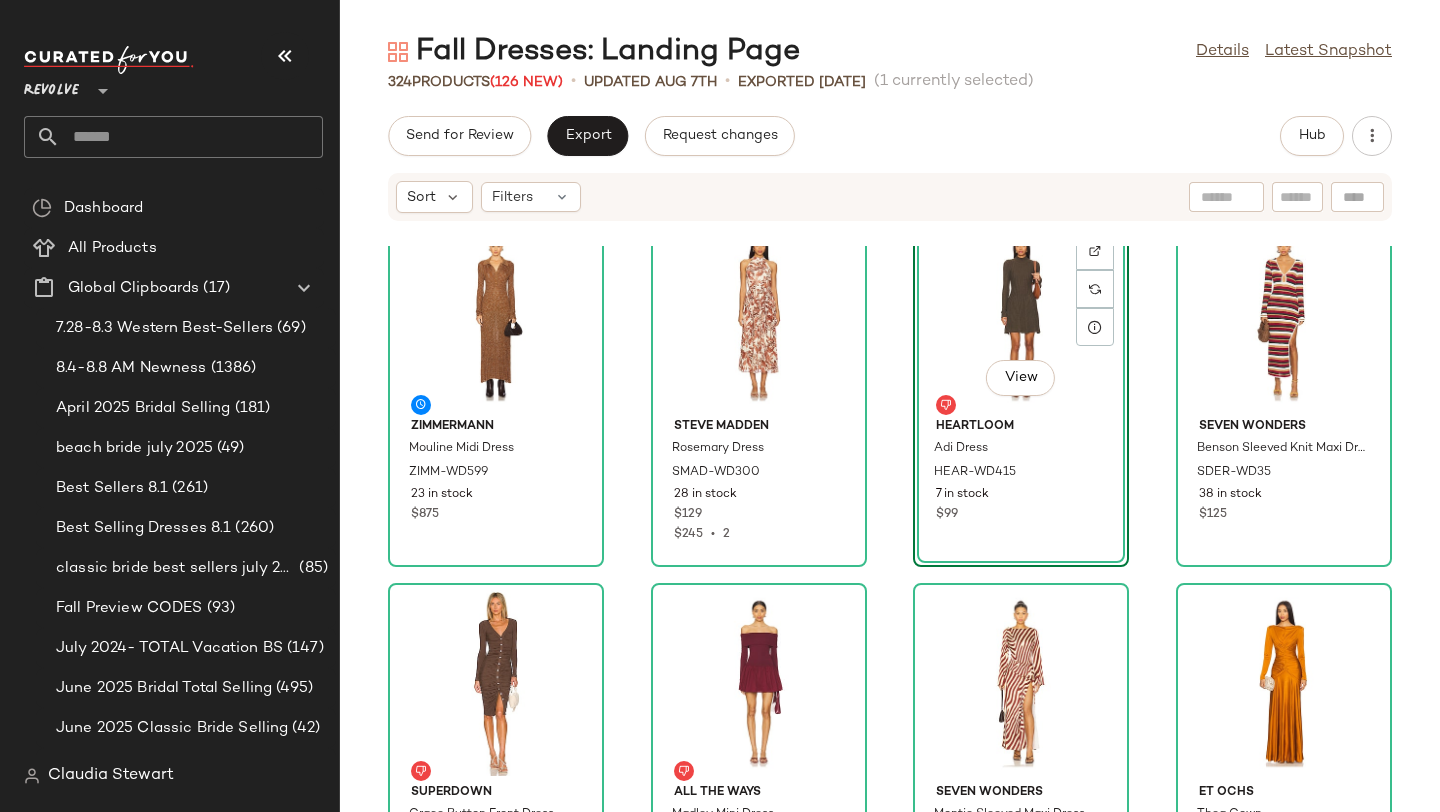 click on "Zimmermann Mouline Midi Dress ZIMM-WD599 23 in stock $875 Steve Madden Rosemary Dress SMAD-WD300 28 in stock $129 $245  •  2  View  HEARTLOOM Adi Dress HEAR-WD415 7 in stock $99 SEVEN WONDERS Benson Sleeved Knit Maxi Dress SDER-WD35 38 in stock $125 superdown Grace Button Front Dress SPDW-WD2126 283 in stock $84 ALL THE WAYS Madley Mini Dress AAYR-WD140 212 in stock $76 SEVEN WONDERS Montie Sleeved Maxi Dress SDER-WD33 15 in stock $143 $572  •  4 ET OCHS Thea Gown ETOR-WD23 14 Pre-Order Items $598 SNDYS Baha Long Sleeve Maxi Dress SDYS-WD241 193 in stock $82 $82  •  1 Vince Cowl Neck Muscle Tee Dress VINCE-WD162 24 in stock $248 Free People Laters Baby Midi Dress FREE-WD2909 3 in stock $168 LIONESS x REVOLVE Original Sin Dress LIOR-WD132 11 in stock $79 $237  •  3 Aje Isabella Shirtdress AJER-WD70 14 in stock $659 Deme by Gabriella Bonnie Dress DEBY-WD18 54 Pre-Order Items $375 Zimmermann Peplum Flutter Dress ZIMM-WD606 10 in stock $1.35K superdown Advice Maxi Dress SPDW-WD2893 207 in stock $84" 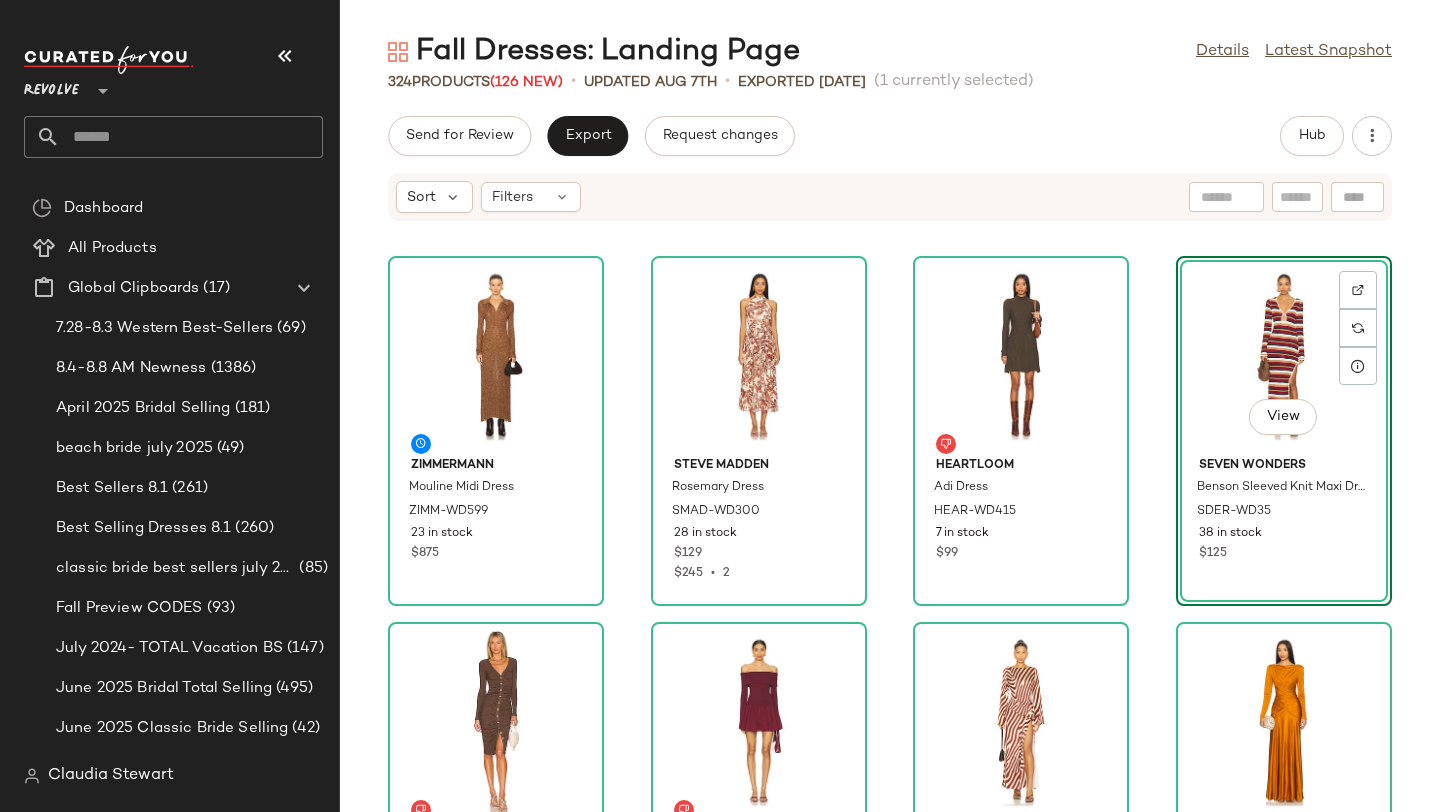 scroll, scrollTop: 1474, scrollLeft: 0, axis: vertical 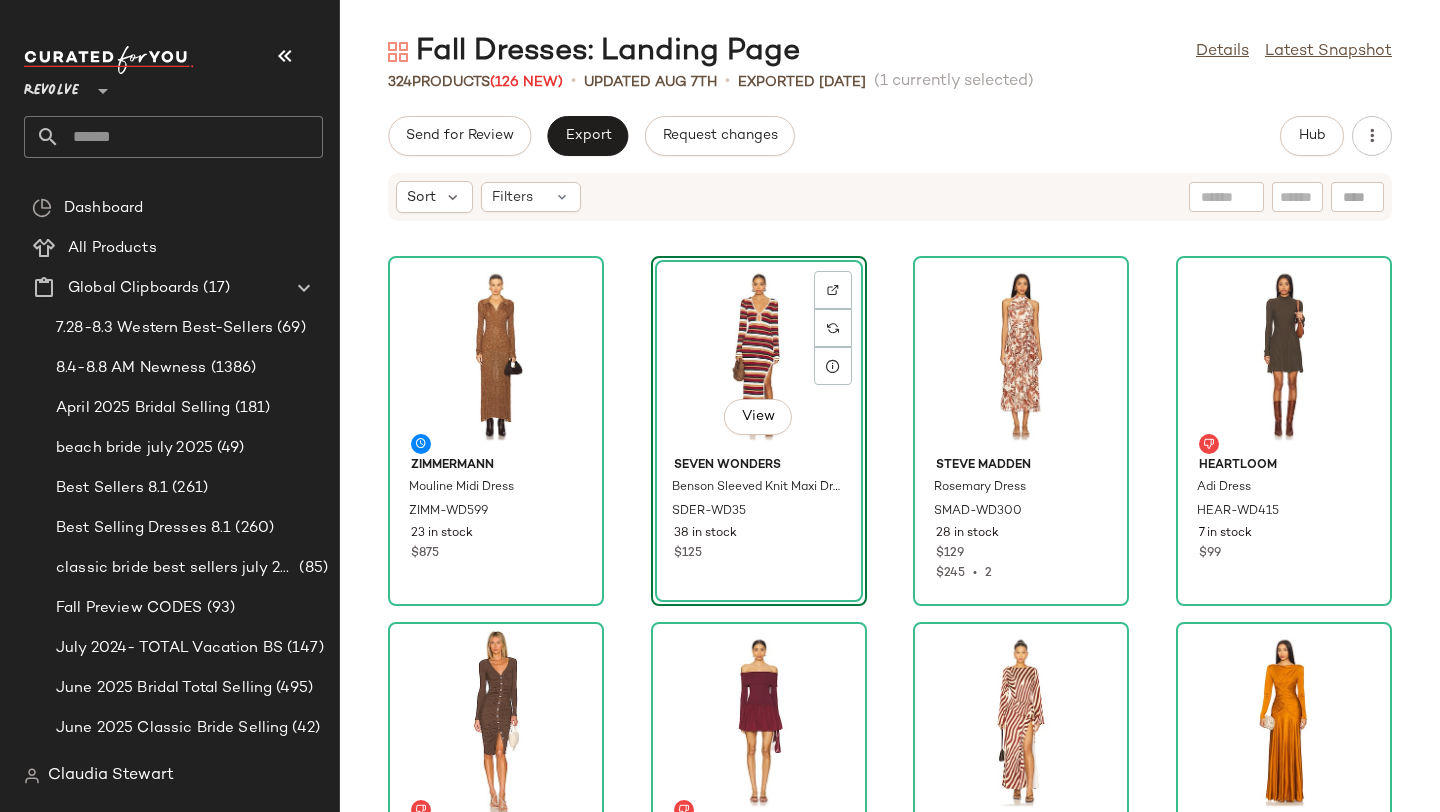 click on "Zimmermann Mouline Midi Dress ZIMM-WD599 23 in stock $875 View SEVEN WONDERS Benson Sleeved Knit Maxi Dress SDER-WD35 38 in stock $125 Steve Madden Rosemary Dress SMAD-WD300 28 in stock $129 $245 • 2 HEARTLOOM Adi Dress HEAR-WD415 7 in stock $99 superdown Grace Button Front Dress SPDW-WD2126 283 in stock $84 ALL THE WAYS Madley Mini Dress AAYR-WD140 212 in stock $76 SEVEN WONDERS Montie Sleeved Maxi Dress SDER-WD33 15 in stock $143 $572 • 4 ET OCHS Thea Gown ETOR-WD23 14 Pre-Order Items $598 SNDYS Baha Long Sleeve Maxi Dress SDYS-WD241 193 in stock $82 $82 • 1 Vince Cowl Neck Muscle Tee Dress VINCE-WD162 24 in stock $248 Free People Laters Baby Midi Dress FREE-WD2909 3 in stock $168 LIONESS x REVOLVE Original Sin Dress LIOR-WD132 11 in stock $79 $237 • 3 Aje Isabella Shirtdress AJER-WD70 14 in stock $659 Deme by Gabriella Bonnie Dress DEBY-WD18 54 Pre-Order Items $375 Zimmermann Peplum Flutter Dress ZIMM-WD606 10 in stock $1.35K superdown Advice Maxi Dress SPDW-WD2893 207 in stock $84" 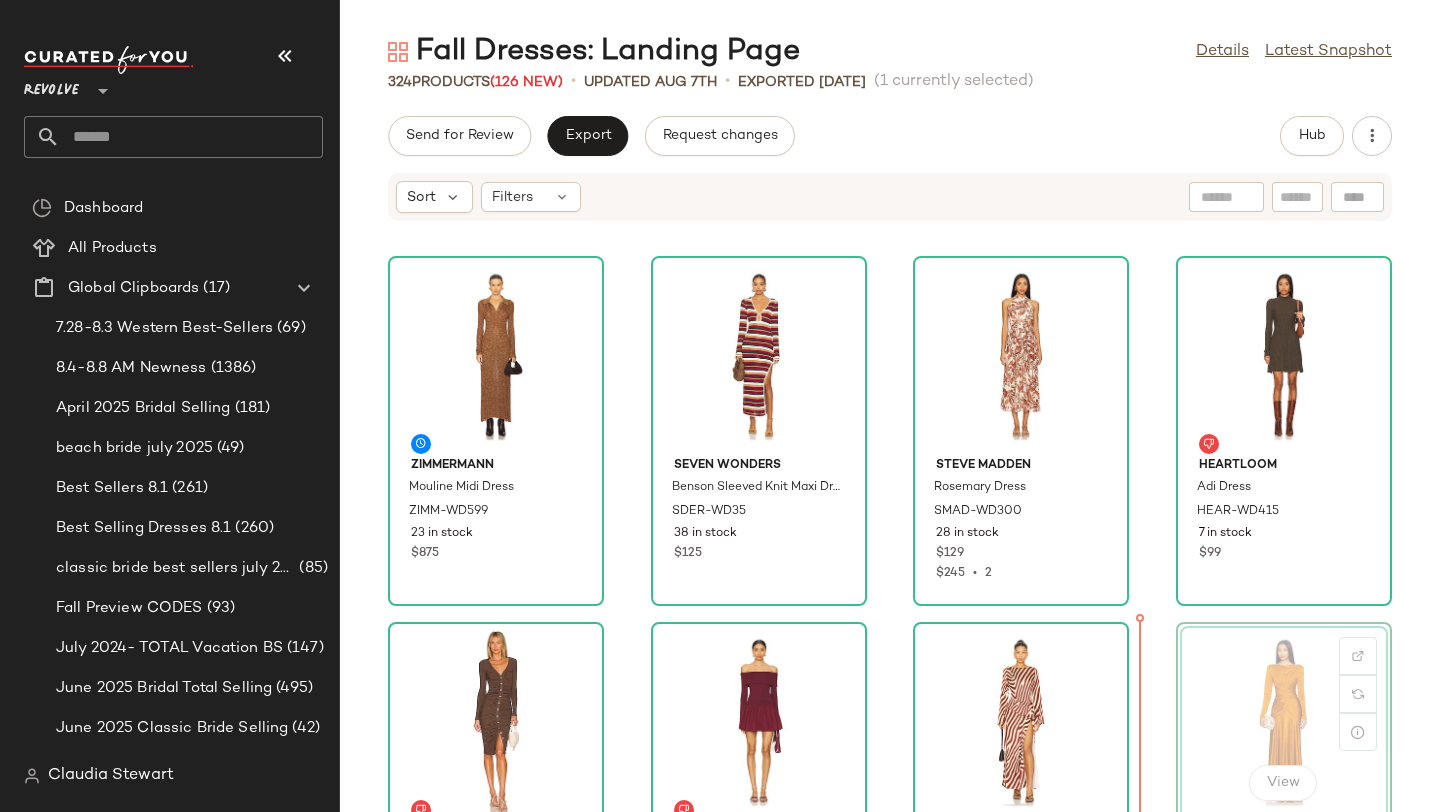 scroll, scrollTop: 1476, scrollLeft: 0, axis: vertical 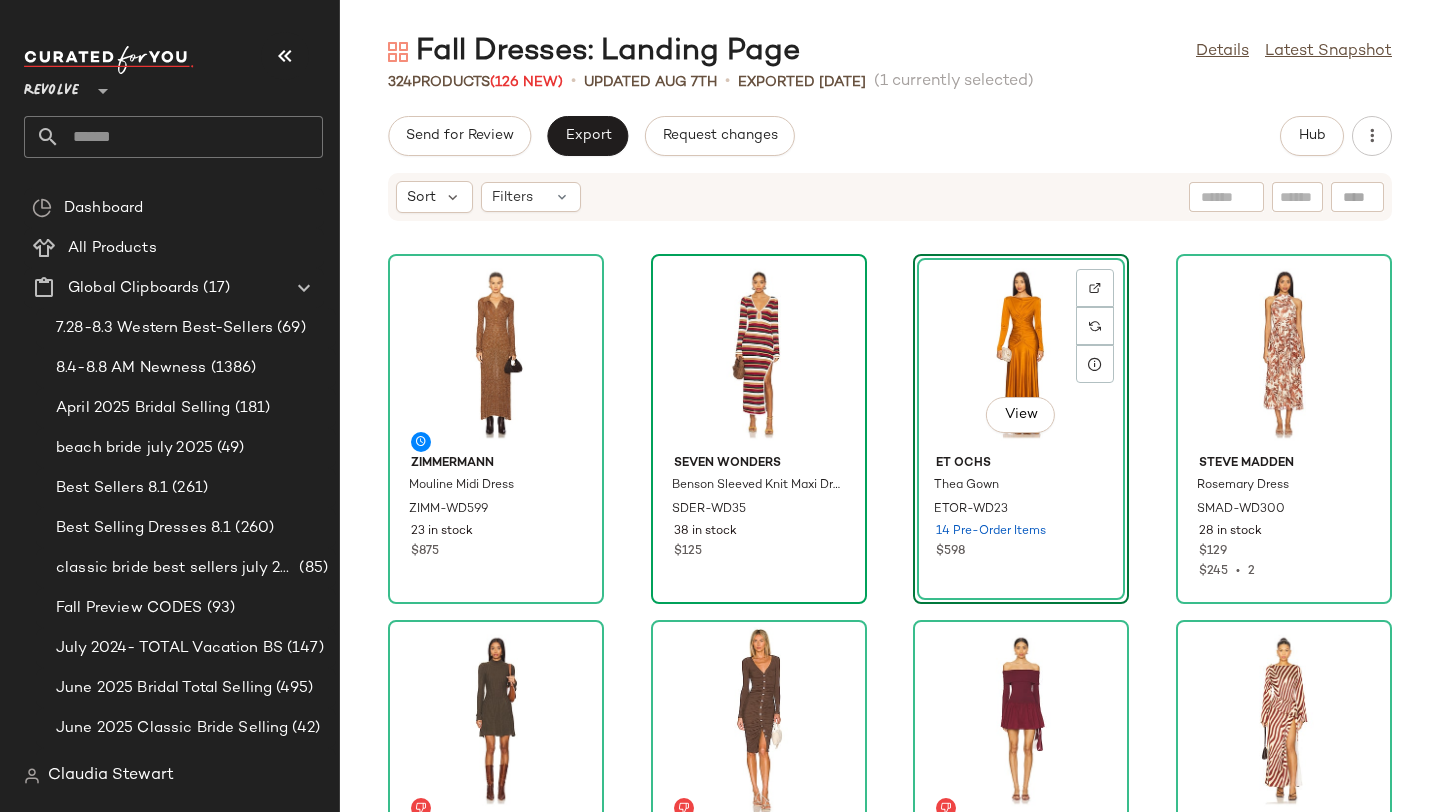 click on "SEVEN WONDERS Benson Sleeved Knit Maxi Dress SDER-WD35 38 in stock $125" at bounding box center (759, 505) 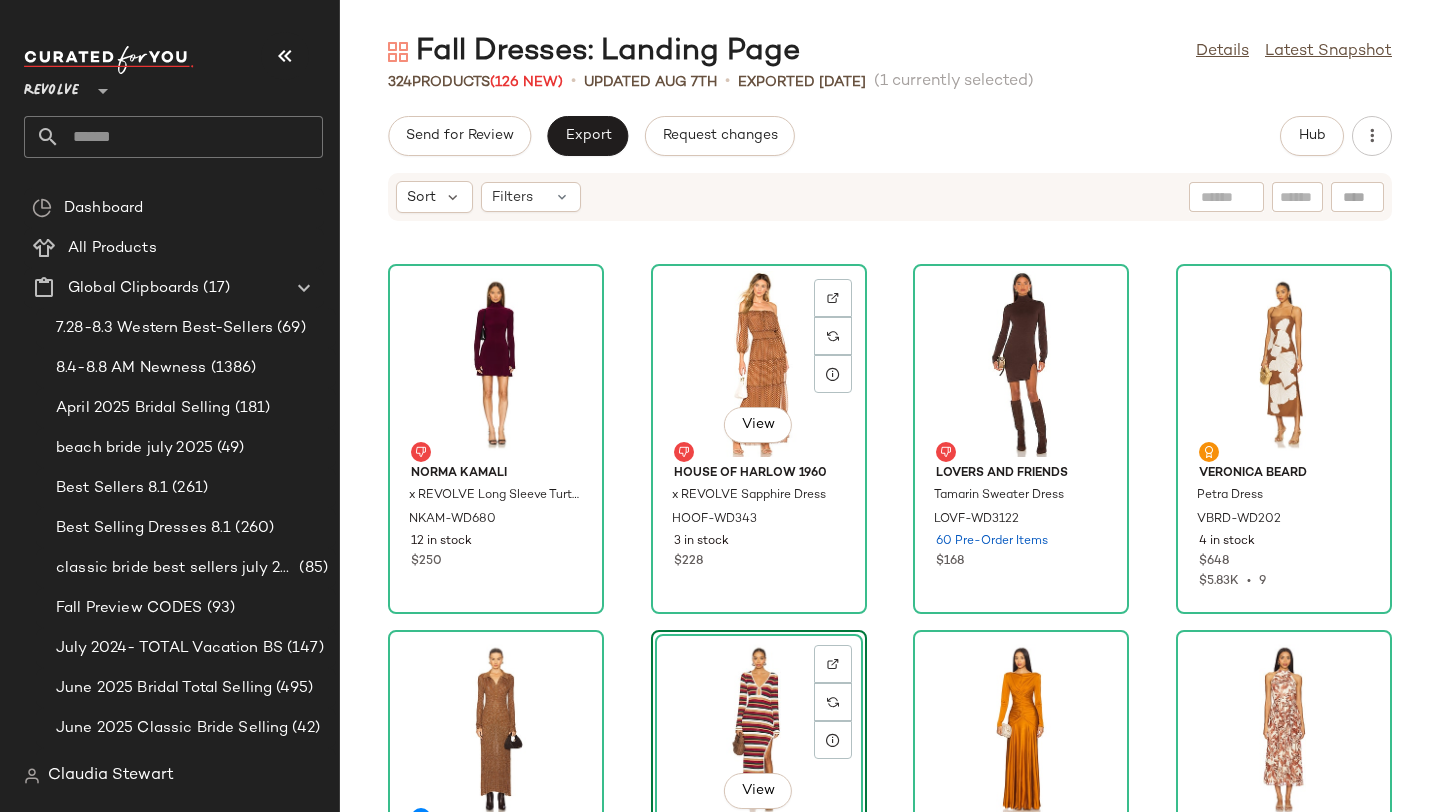 scroll, scrollTop: 1103, scrollLeft: 0, axis: vertical 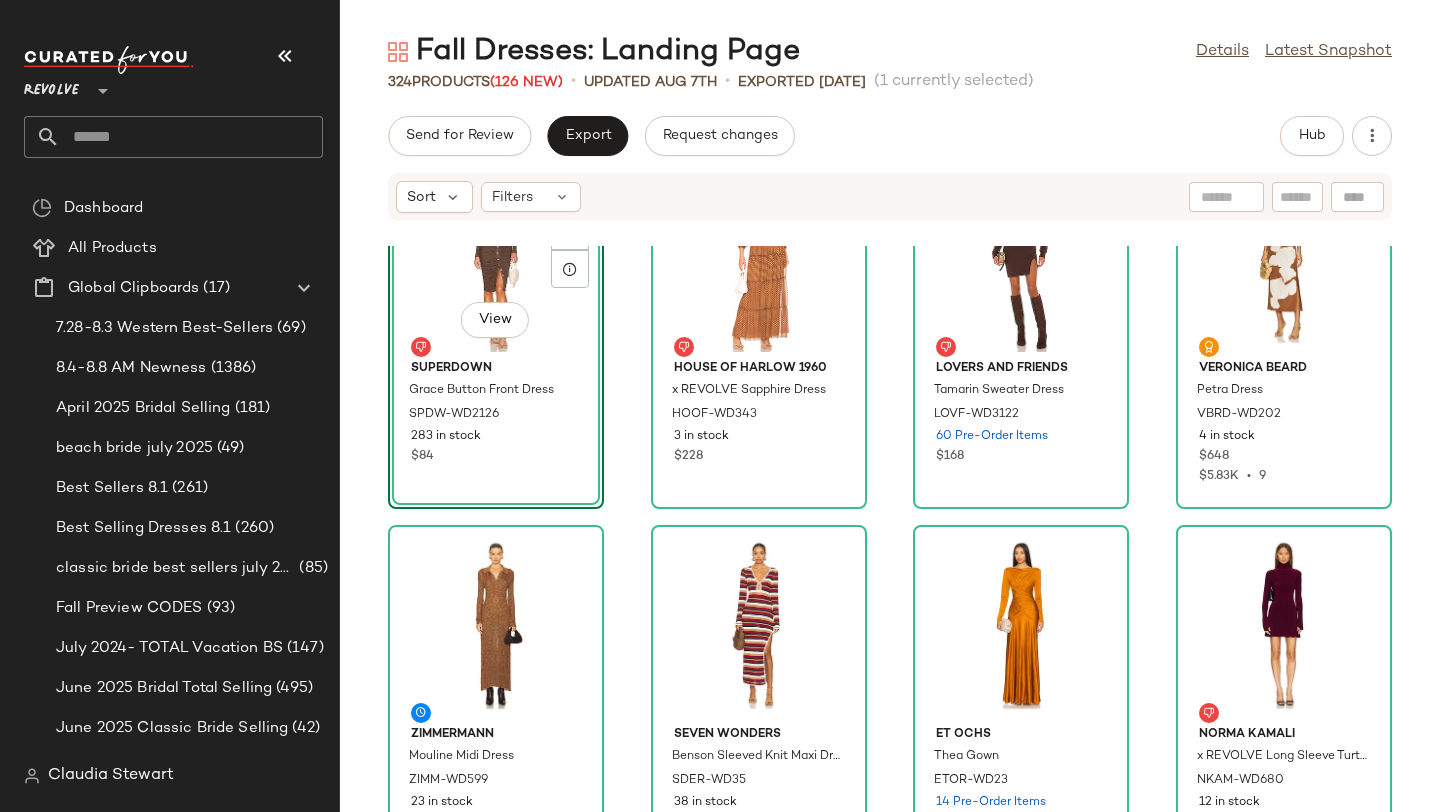 click on "View superdown Grace Button Front Dress SPDW-WD2126 283 in stock $84 House of Harlow 1960 x REVOLVE Sapphire Dress HOOF-WD343 3 in stock $228 Lovers and Friends Tamarin Sweater Dress LOVF-WD3122 60 Pre-Order Items $168 Veronica Beard Petra Dress VBRD-WD202 4 in stock $648 $5.83K • 9 Zimmermann Mouline Midi Dress ZIMM-WD599 23 in stock $875 SEVEN WONDERS Benson Sleeved Knit Maxi Dress SDER-WD35 38 in stock $125 ET OCHS Thea Gown ETOR-WD23 14 Pre-Order Items $598 Norma Kamali x REVOLVE Long Sleeve Turtleneck Fishtail Mini Dress NKAM-WD680 12 in stock $250 Steve Madden Rosemary Dress SMAD-WD300 28 in stock $129 $245 • 2 HEARTLOOM Adi Dress HEAR-WD415 7 in stock $99 ALL THE WAYS Madley Mini Dress AAYR-WD140 212 in stock $76 SEVEN WONDERS Montie Sleeved Maxi Dress SDER-WD33 15 in stock $143 $572 • 4 SNDYS Baha Long Sleeve Maxi Dress SDYS-WD241 193 in stock $82 $82 • 1 Vince Cowl Neck Muscle Tee Dress VINCE-WD162 24 in stock $248 Free People Laters Baby Midi Dress FREE-WD2909 3 in stock $168 $79 3" 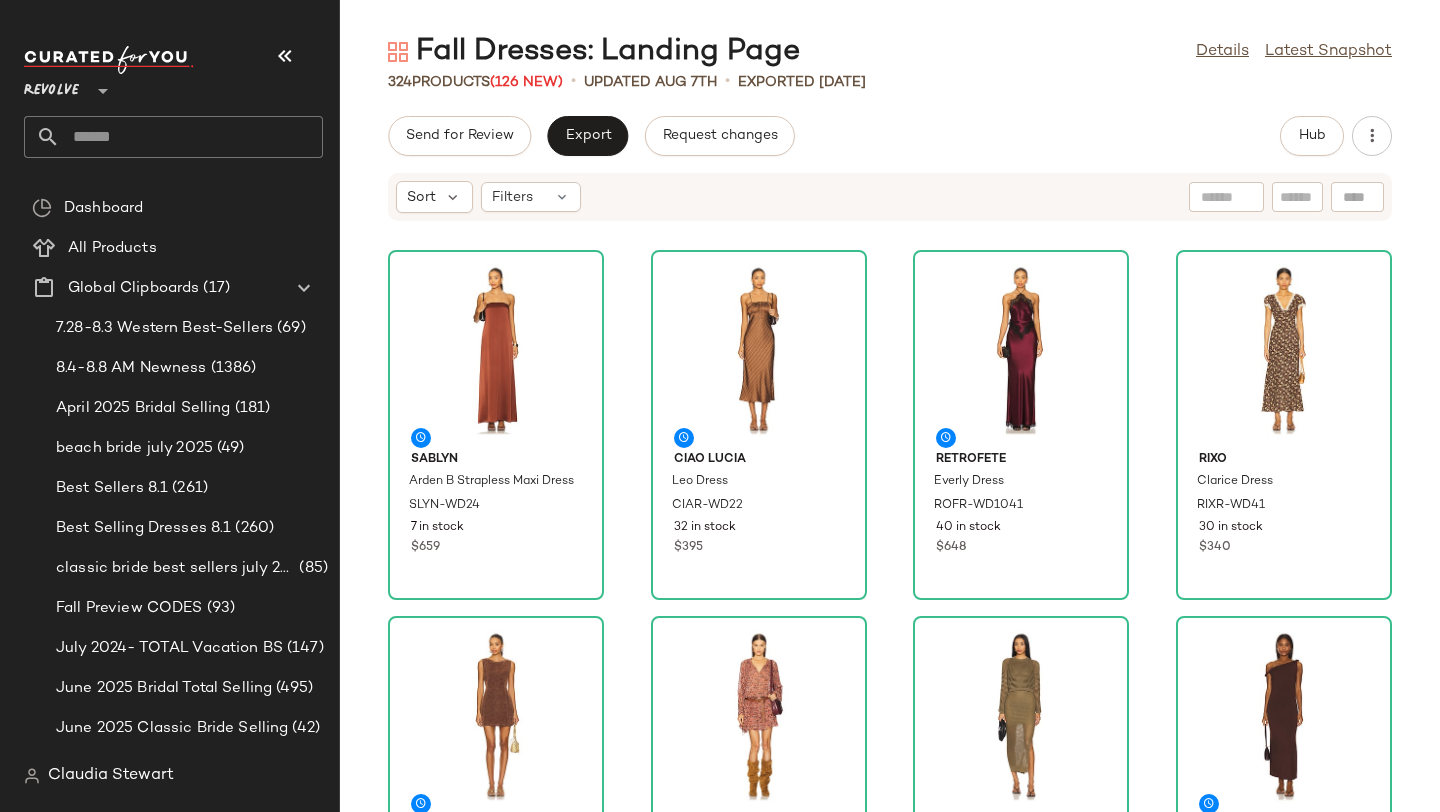scroll, scrollTop: 283, scrollLeft: 0, axis: vertical 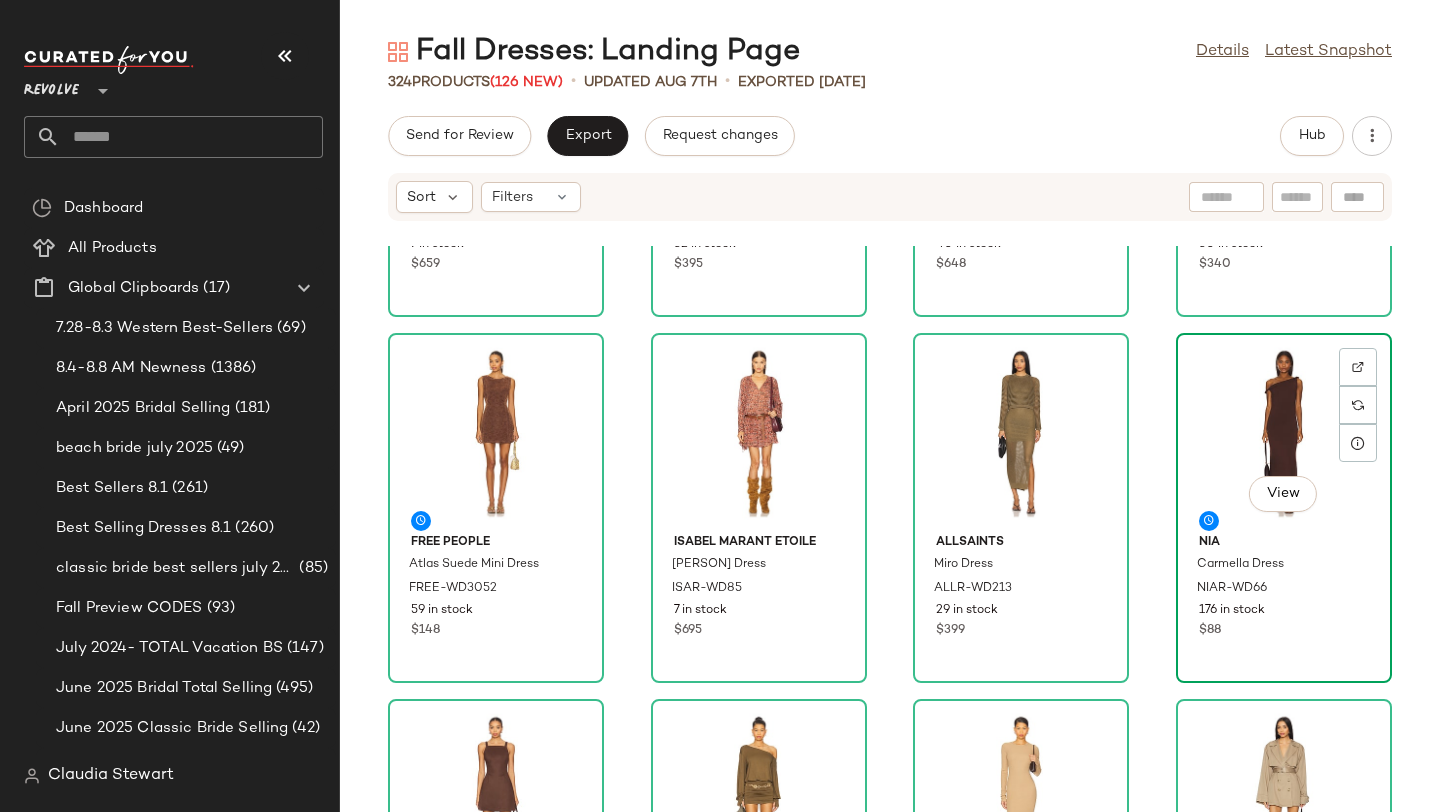 click on "View" 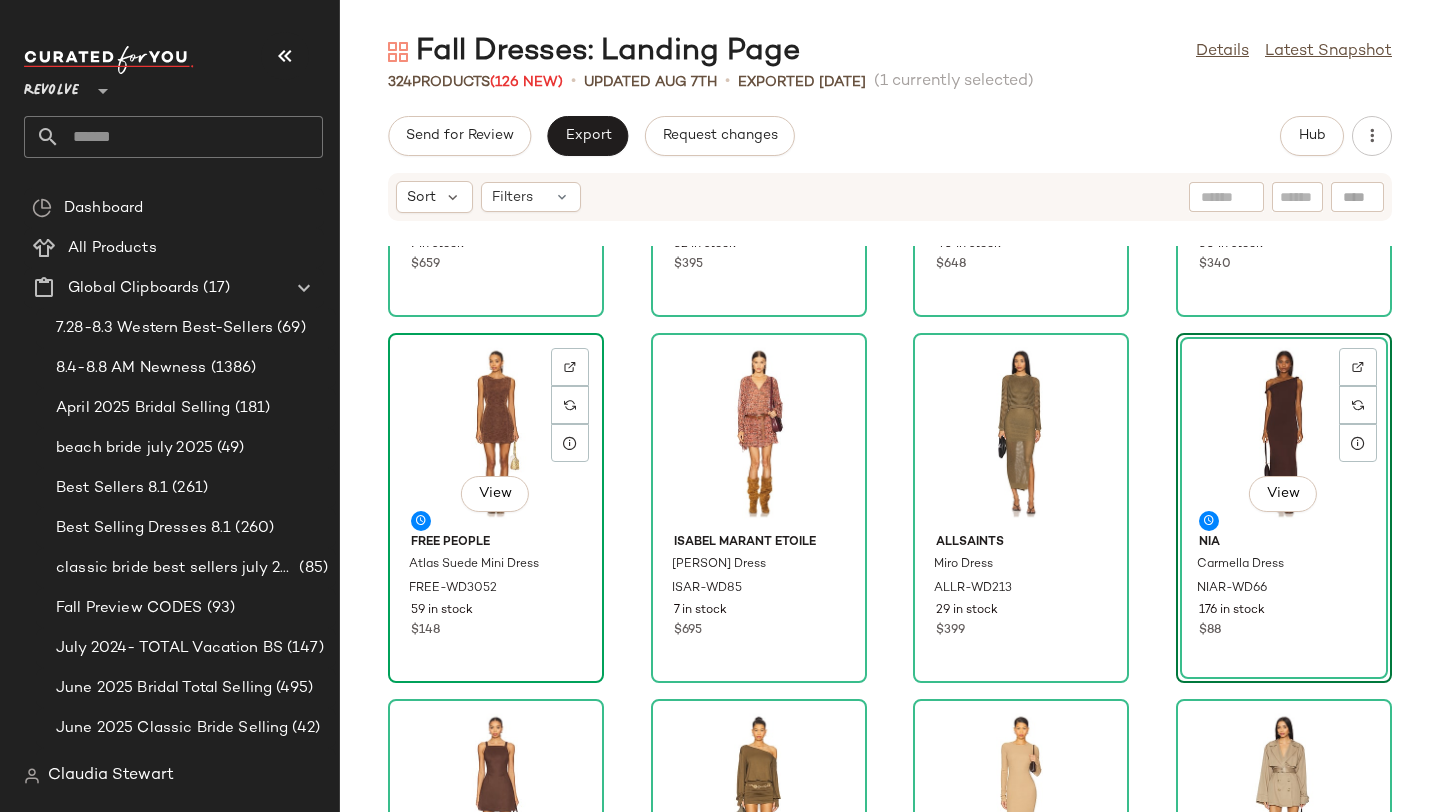 click on "View" 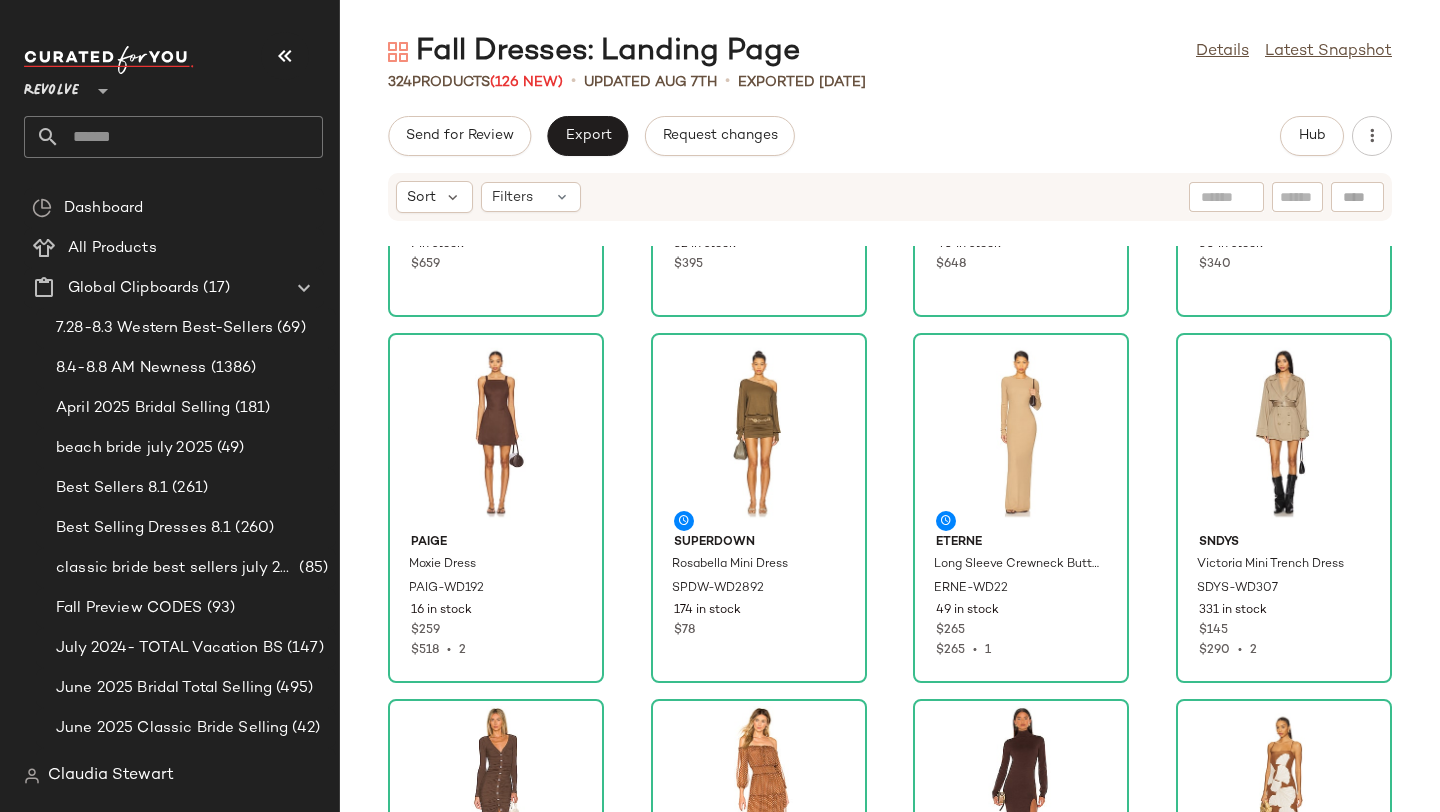 click on "SABLYN Arden B Strapless Maxi Dress SLYN-WD24 7 in stock $659 Ciao Lucia Leo Dress CIAR-WD22 32 in stock $395 retrofete Everly Dress ROFR-WD1041 40 in stock $648 RIXO Clarice Dress RIXR-WD41 30 in stock $340 PAIGE Moxie Dress PAIG-WD192 16 in stock $259 $518  •  2 superdown Rosabella Mini Dress SPDW-WD2892 174 in stock $78 Eterne Long Sleeve Crewneck Butter Rib Maxi Dress ERNE-WD22 49 in stock $265 $265  •  1 SNDYS Victoria Mini Trench Dress SDYS-WD307 331 in stock $145 $290  •  2 superdown Grace Button Front Dress SPDW-WD2126 283 in stock $84 House of Harlow 1960 x REVOLVE Sapphire Dress HOOF-WD343 3 in stock $228 Lovers and Friends Tamarin Sweater Dress LOVF-WD3122 60 Pre-Order Items $168 Veronica Beard Petra Dress VBRD-WD202 4 in stock $648 $5.83K  •  9 Zimmermann Mouline Midi Dress ZIMM-WD599 23 in stock $875 SEVEN WONDERS Benson Sleeved Knit Maxi Dress SDER-WD35 38 in stock $125 ET OCHS Thea Gown ETOR-WD23 14 Pre-Order Items $598 Norma Kamali x REVOLVE Long Sleeve Turtleneck Fishtail Mini Dress" 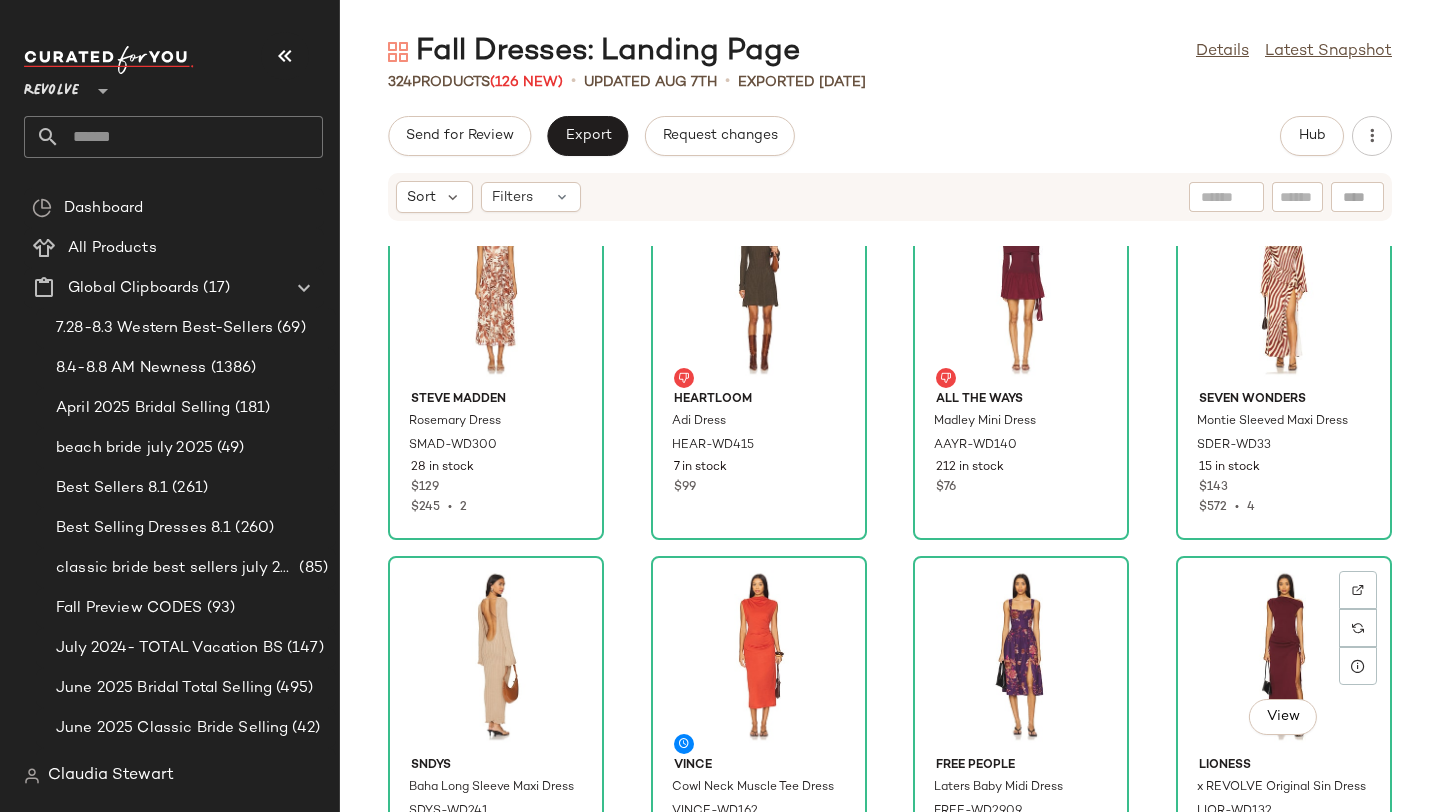 scroll, scrollTop: 1897, scrollLeft: 0, axis: vertical 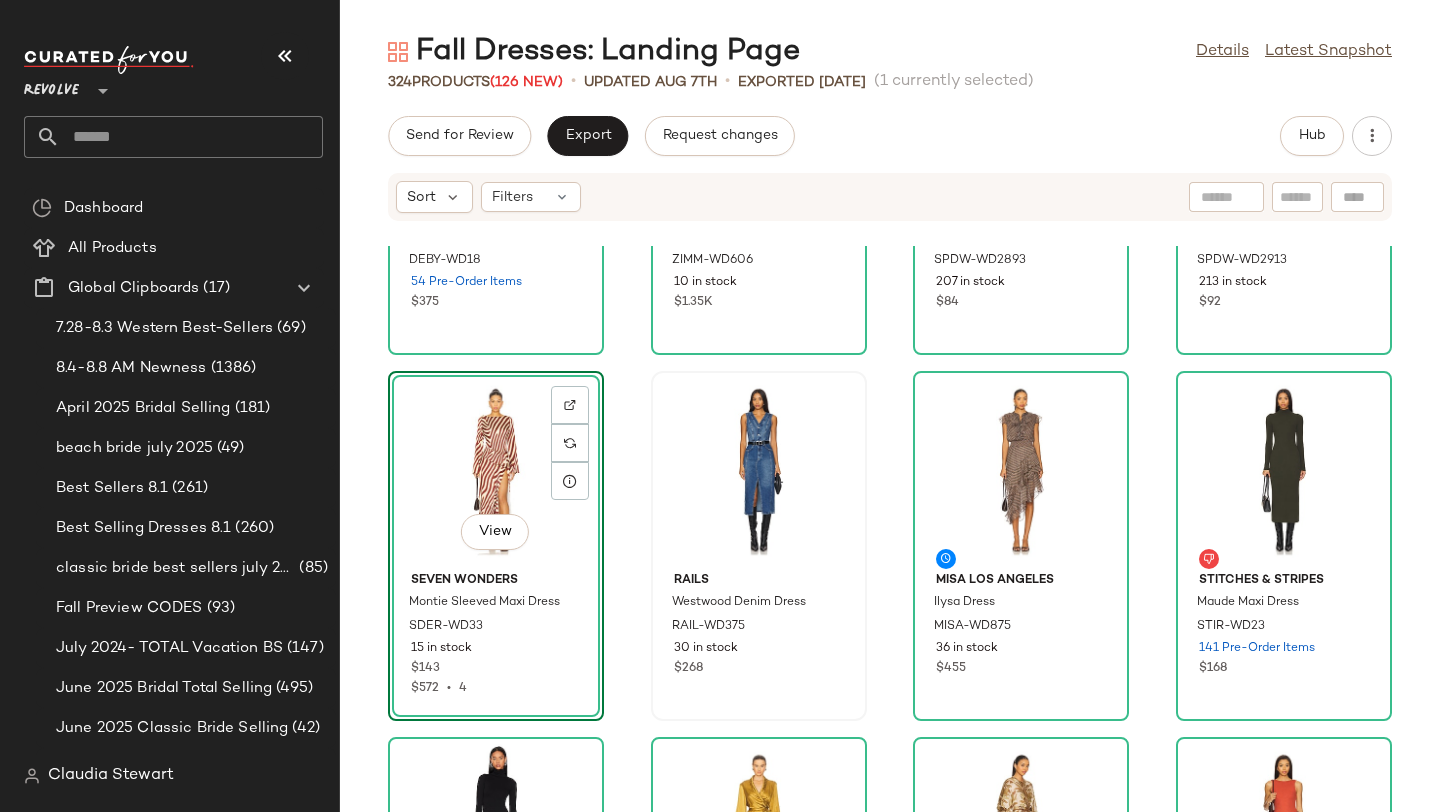 click on "Deme by Gabriella Bonnie Dress DEBY-WD18 54 Pre-Order Items $375 Zimmermann Peplum Flutter Dress ZIMM-WD606 10 in stock $1.35K superdown Advice Maxi Dress SPDW-WD2893 207 in stock $84 superdown Piper Maxi Dress SPDW-WD2913 213 in stock $92  View  SEVEN WONDERS Montie Sleeved Maxi Dress SDER-WD33 15 in stock $143 $572  •  4 Rails Westwood Denim Dress RAIL-WD375 30 in stock $268 MISA Los Angeles Ilysa Dress MISA-WD875 36 in stock $455 Stitches & Stripes Maude Maxi Dress STIR-WD23 141 Pre-Order Items $168 AFRM x REVOLVE Imgoen Dress AFFM-WD204 69 in stock $88 Zimmermann Silk Wrap Midi Dress ZIMM-WD601 22 in stock $725 Zimmermann Ascension Midi Dress ZIMM-WD614 22 in stock $850 Free People Nightingale Solid Midi Dress FREE-WD3030 67 in stock $168 Sabina Musayev Tinka Dress SBNA-WD229 4 in stock $345 OW Collection Ella Shirt Dress OWIR-WD21 155 in stock $110 $220  •  2 MORE TO COME Emma Strapless Maxi Dress MOTO-WD306 4 in stock $92 $92  •  1 House of Harlow 1960 x REVOLVE Giovanna Mini Dress HOOF-WD762 $228" 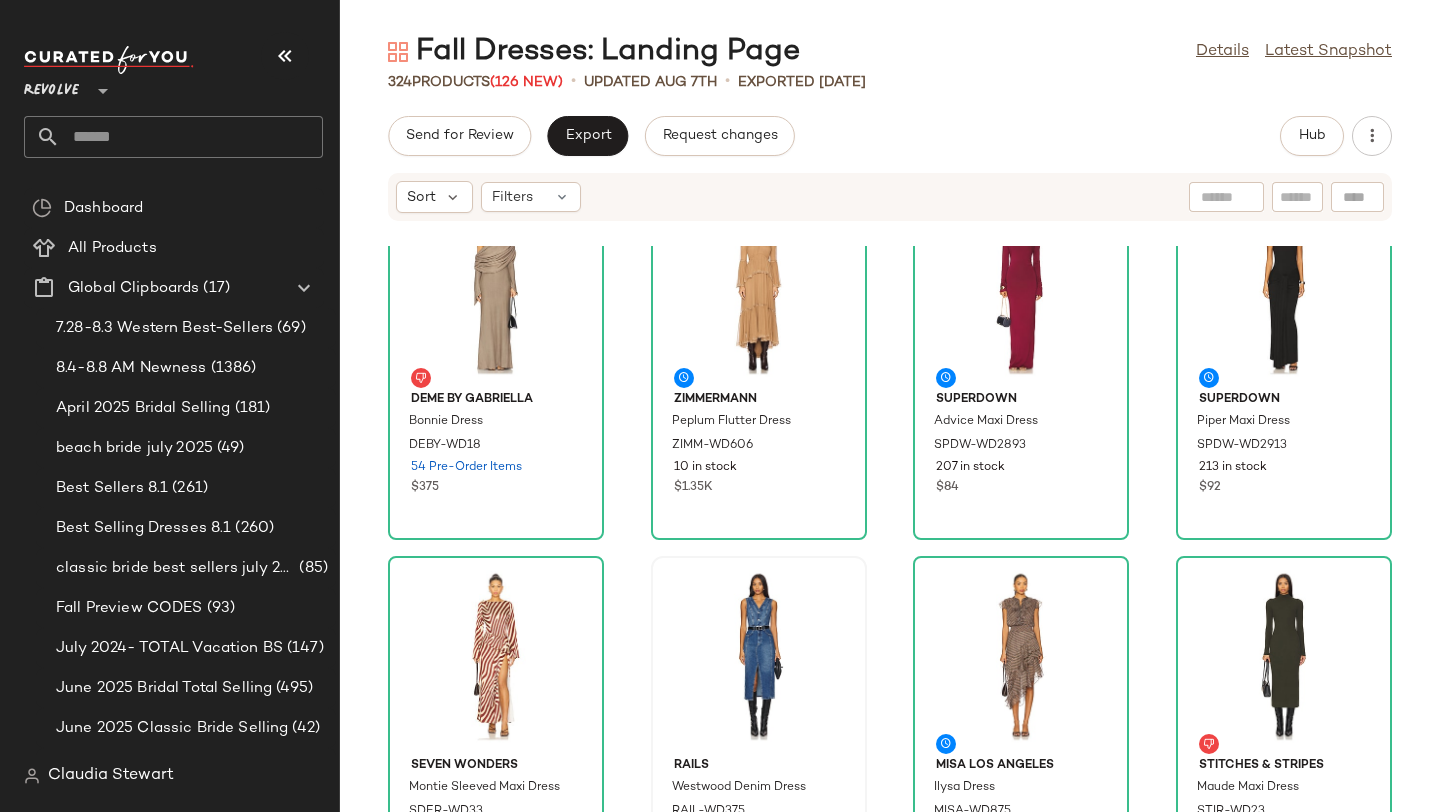 scroll, scrollTop: 2561, scrollLeft: 0, axis: vertical 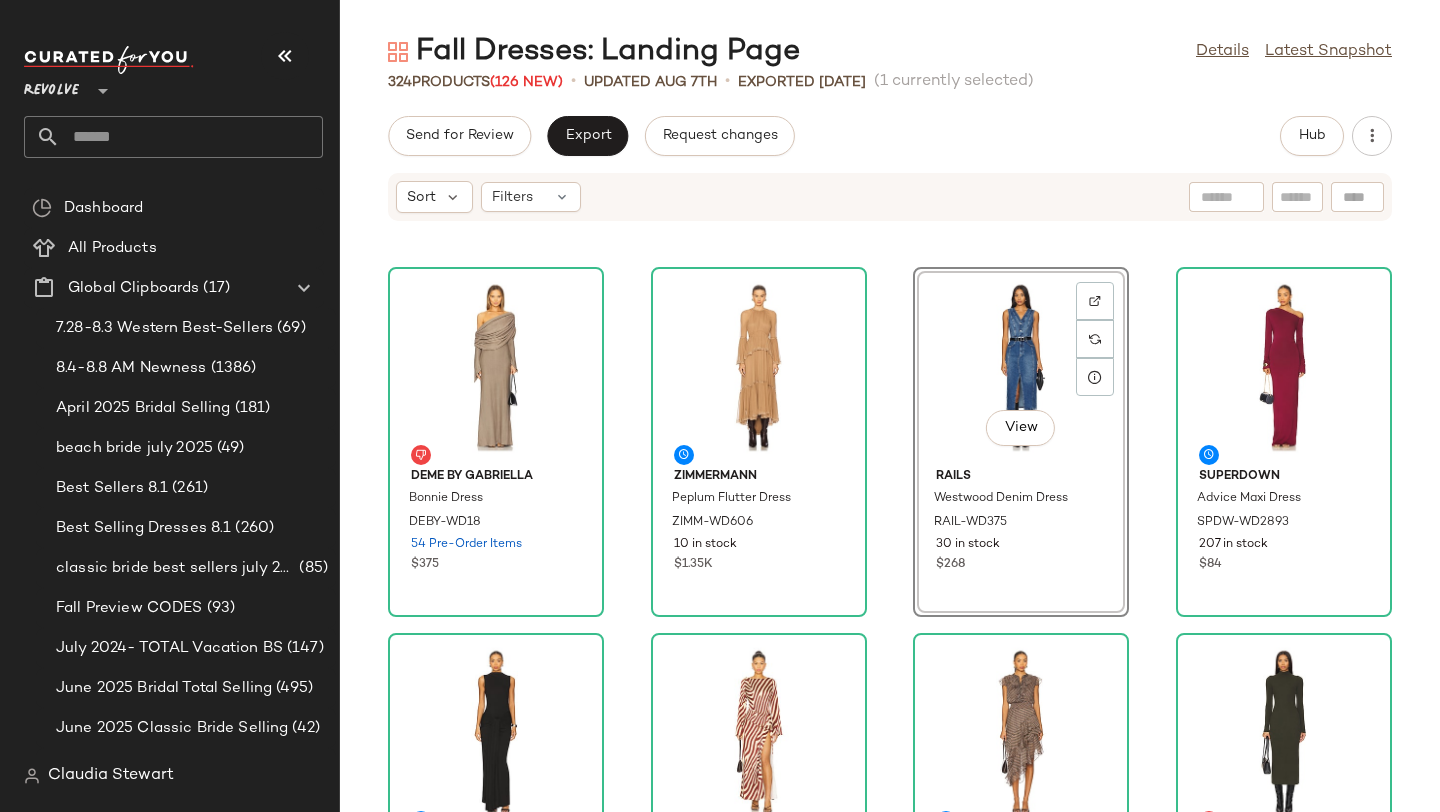 click on "Deme by Gabriella Bonnie Dress DEBY-WD18 54 Pre-Order Items $375 Zimmermann Peplum Flutter Dress ZIMM-WD606 10 in stock $1.35K View Rails Westwood Denim Dress RAIL-WD375 30 in stock $268 superdown Advice Maxi Dress SPDW-WD2893 207 in stock $84 superdown Piper Maxi Dress SPDW-WD2913 213 in stock $92 SEVEN WONDERS Montie Sleeved Maxi Dress SDER-WD33 15 in stock $143 $572 • 4 MISA Los Angeles Ilysa Dress MISA-WD875 36 in stock $455 Stitches & Stripes Maude Maxi Dress STIR-WD23 141 Pre-Order Items $168 AFRM x REVOLVE Imgoen Dress AFFM-WD204 69 in stock $88 Zimmermann Silk Wrap Midi Dress ZIMM-WD601 22 in stock $725 Zimmermann Ascension Midi Dress ZIMM-WD614 22 in stock $850 Free People Nightingale Solid Midi Dress FREE-WD3030 67 in stock $168 Sabina Musayev Tinka Dress SBNA-WD229 4 in stock $345 OW Collection Ella Shirt Dress OWIR-WD21 155 in stock $110 $220 • 2 MORE TO COME Emma Strapless Maxi Dress MOTO-WD306 4 in stock $92 $92 • 1 House of Harlow 1960 x REVOLVE Giovanna Mini Dress HOOF-WD762 $228" 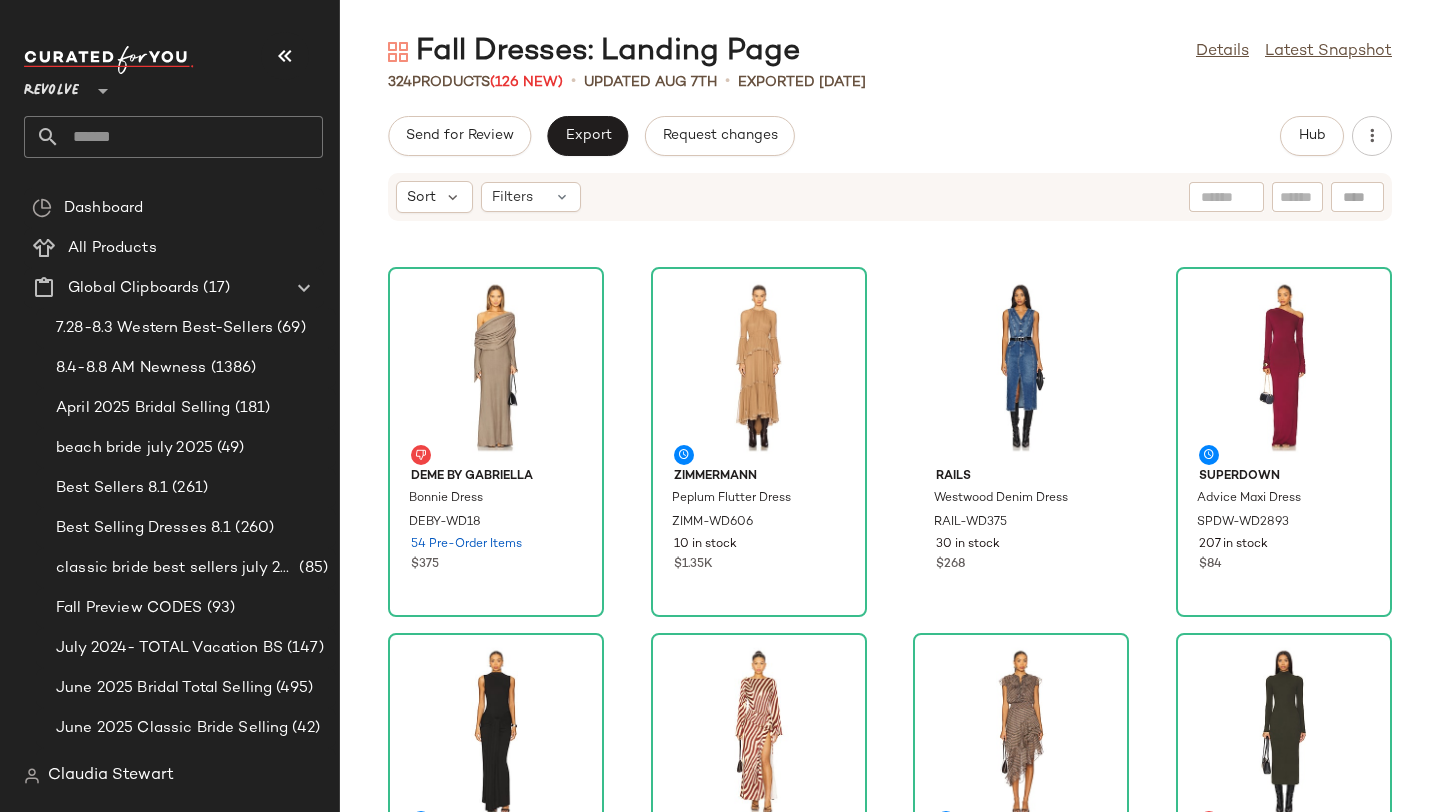 click on "Deme by Gabriella Bonnie Dress DEBY-WD18 54 Pre-Order Items $375 Zimmermann Peplum Flutter Dress ZIMM-WD606 10 in stock $1.35K Rails Westwood Denim Dress RAIL-WD375 30 in stock $268 superdown Advice Maxi Dress SPDW-WD2893 207 in stock $84 superdown Piper Maxi Dress SPDW-WD2913 213 in stock $92 SEVEN WONDERS Montie Sleeved Maxi Dress SDER-WD33 15 in stock $143 $572 • 4 MISA Los Angeles Ilysa Dress MISA-WD875 36 in stock $455 Stitches & Stripes Maude Maxi Dress STIR-WD23 141 Pre-Order Items $168 AFRM x REVOLVE Imgoen Dress AFFM-WD204 69 in stock $88 Zimmermann Silk Wrap Midi Dress ZIMM-WD601 22 in stock $725 Zimmermann Ascension Midi Dress ZIMM-WD614 22 in stock $850 Free People Nightingale Solid Midi Dress FREE-WD3030 67 in stock $168 Sabina Musayev Tinka Dress SBNA-WD229 4 in stock $345 OW Collection Ella Shirt Dress OWIR-WD21 155 in stock $110 $220 • 2 MORE TO COME Emma Strapless Maxi Dress MOTO-WD306 4 in stock $92 $92 • 1 House of Harlow 1960 x REVOLVE Giovanna Mini Dress HOOF-WD762 45 in stock" 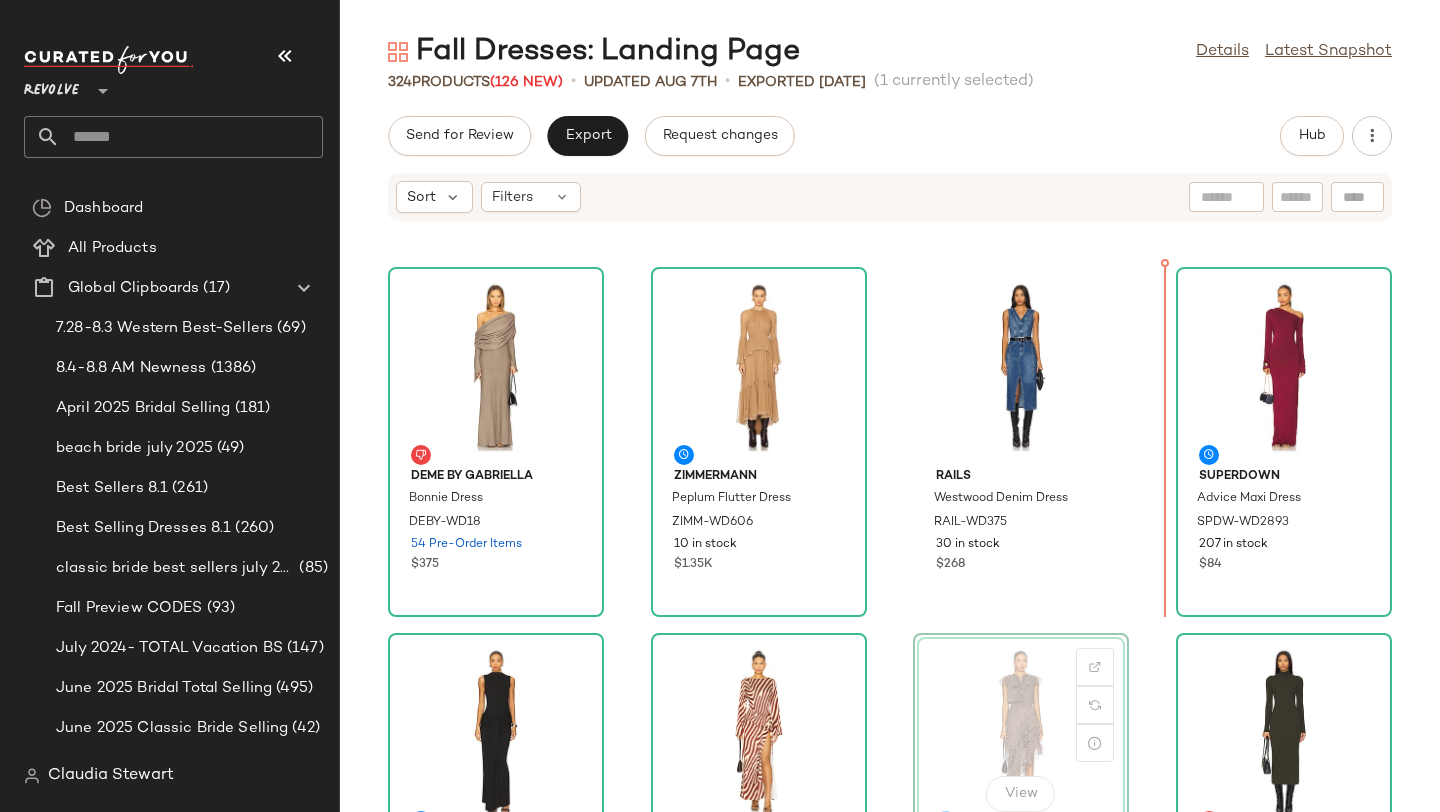 scroll, scrollTop: 2563, scrollLeft: 0, axis: vertical 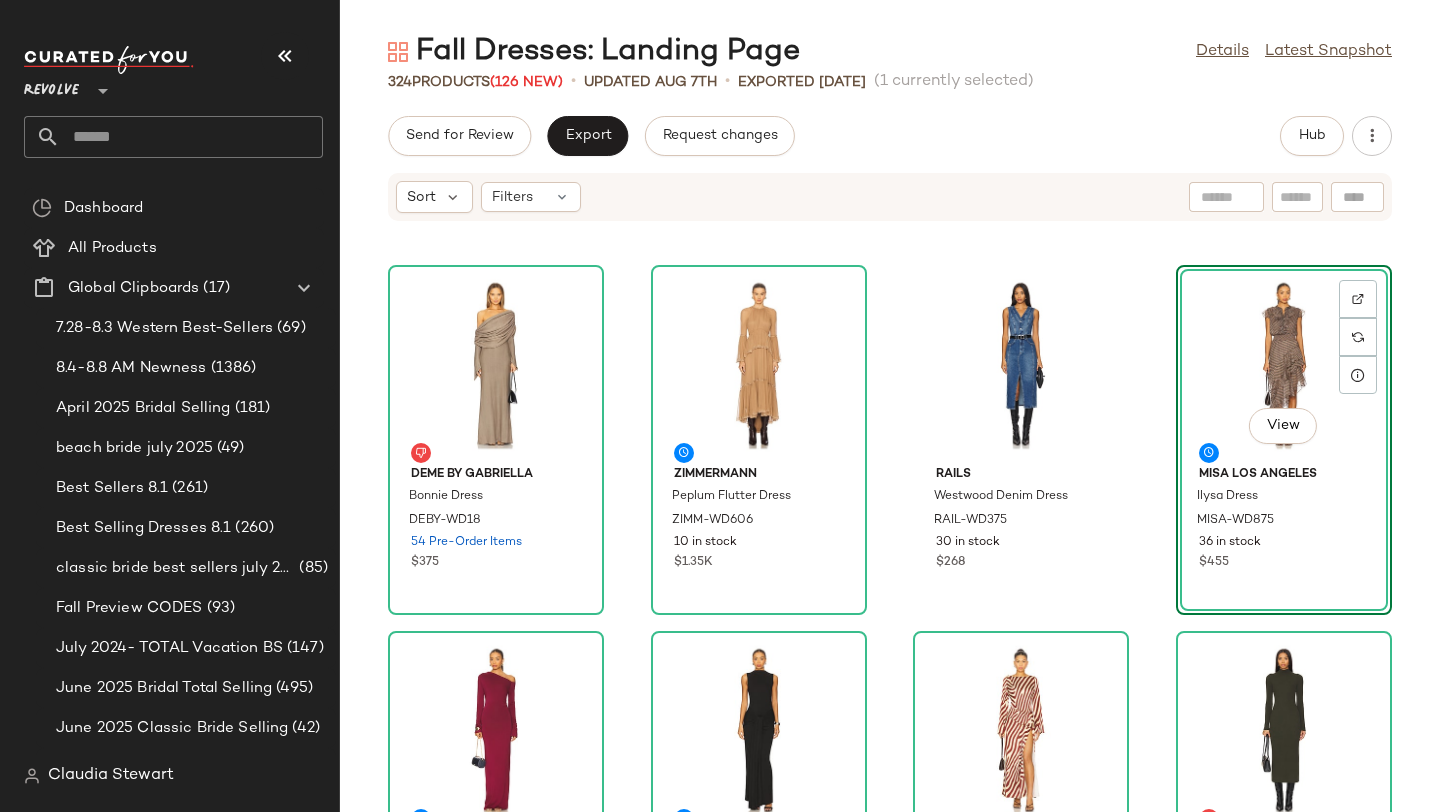 click on "Deme by Gabriella Bonnie Dress DEBY-WD18 54 Pre-Order Items $375 Zimmermann Peplum Flutter Dress ZIMM-WD606 10 in stock $1.35K Rails Westwood Denim Dress RAIL-WD375 30 in stock $268  View  MISA Los Angeles Ilysa Dress MISA-WD875 36 in stock $455 superdown Advice Maxi Dress SPDW-WD2893 207 in stock $84 superdown Piper Maxi Dress SPDW-WD2913 213 in stock $92 SEVEN WONDERS Montie Sleeved Maxi Dress SDER-WD33 15 in stock $143 $572  •  4 Stitches & Stripes Maude Maxi Dress STIR-WD23 141 Pre-Order Items $168 AFRM x REVOLVE Imgoen Dress AFFM-WD204 69 in stock $88 Zimmermann Silk Wrap Midi Dress ZIMM-WD601 22 in stock $725 Zimmermann Ascension Midi Dress ZIMM-WD614 22 in stock $850 Free People Nightingale Solid Midi Dress FREE-WD3030 67 in stock $168 Sabina Musayev Tinka Dress SBNA-WD229 4 in stock $345 OW Collection Ella Shirt Dress OWIR-WD21 155 in stock $110 $220  •  2 MORE TO COME Emma Strapless Maxi Dress MOTO-WD306 4 in stock $92 $92  •  1 House of Harlow 1960 x REVOLVE Giovanna Mini Dress HOOF-WD762 $228" 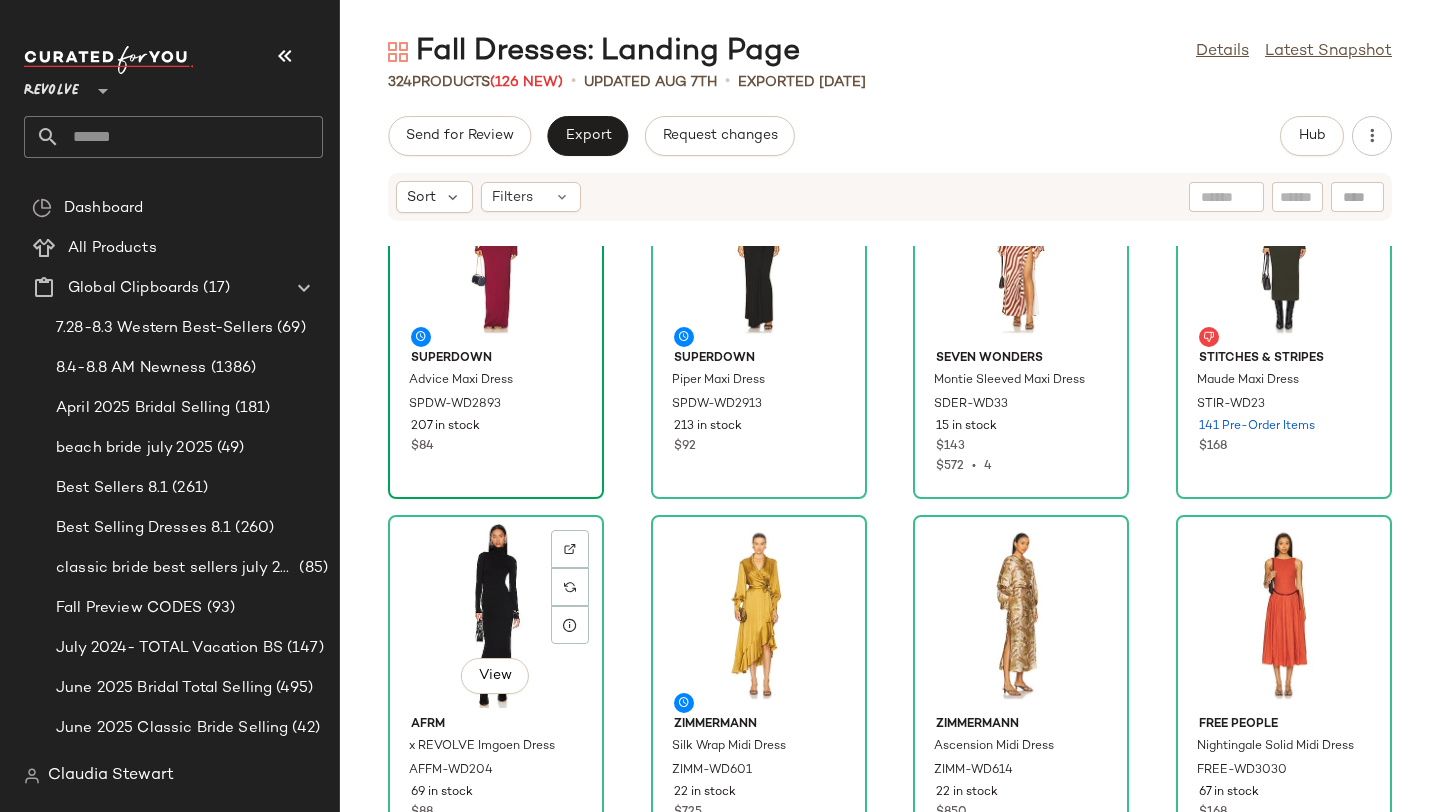 scroll, scrollTop: 3047, scrollLeft: 0, axis: vertical 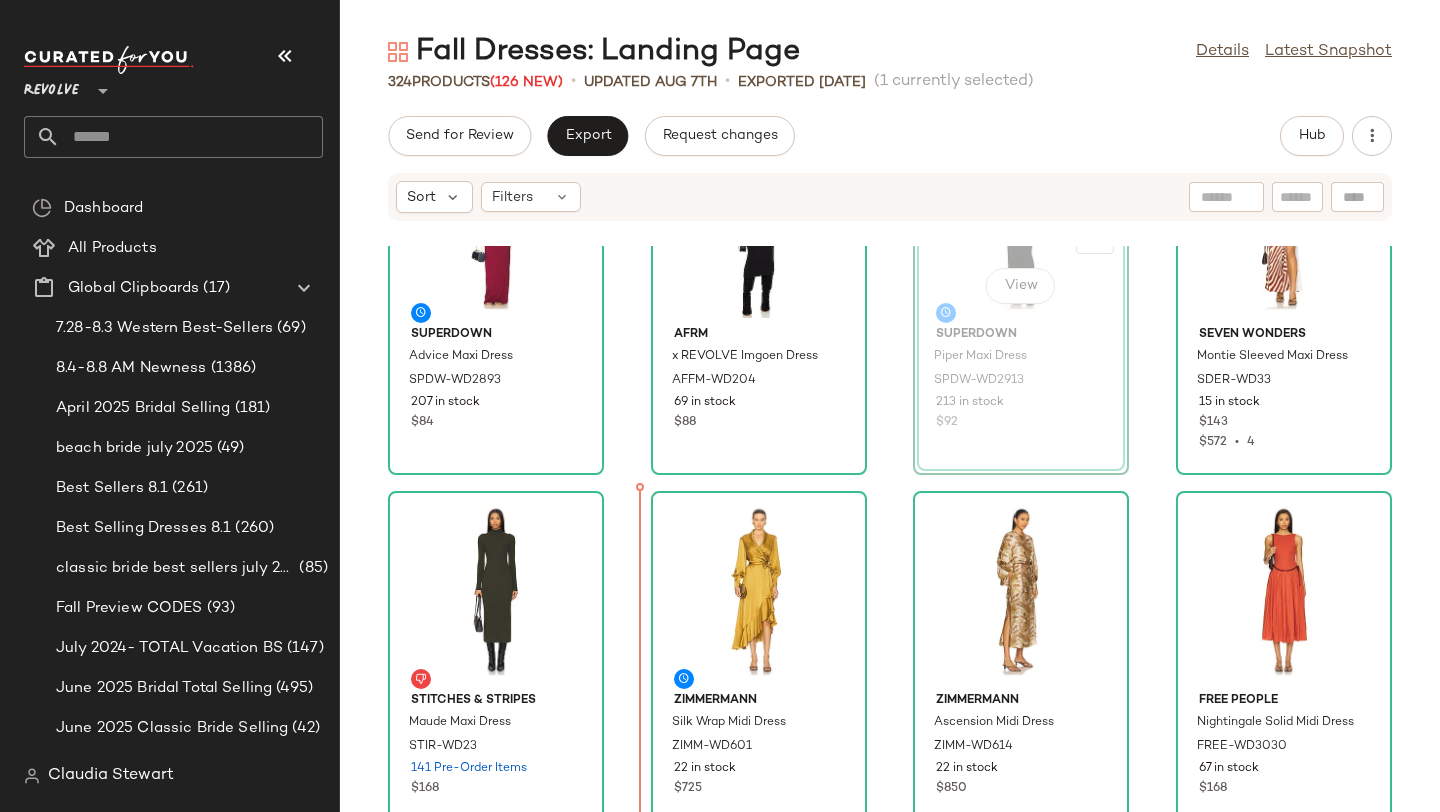 drag, startPoint x: 995, startPoint y: 375, endPoint x: 983, endPoint y: 382, distance: 13.892444 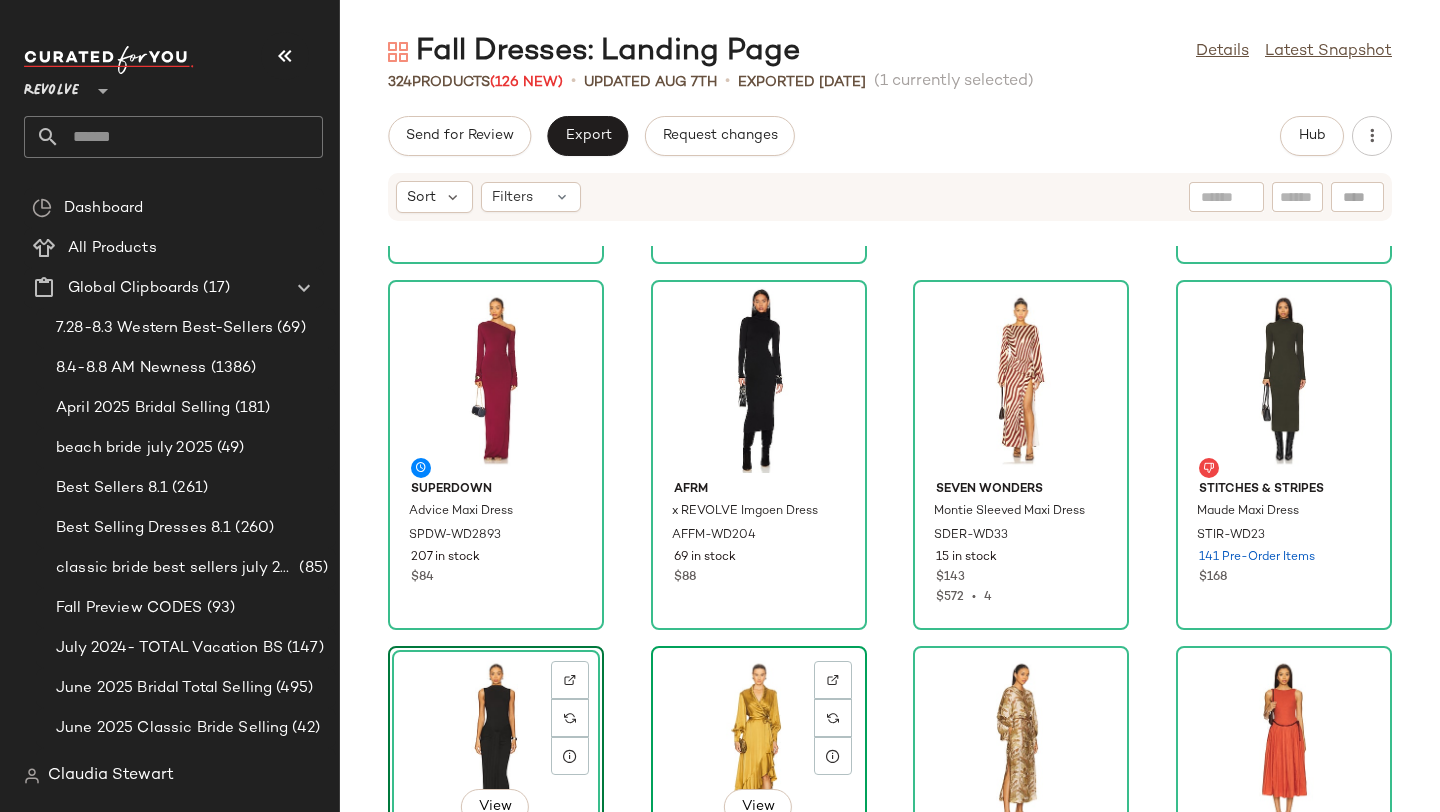 scroll, scrollTop: 2814, scrollLeft: 0, axis: vertical 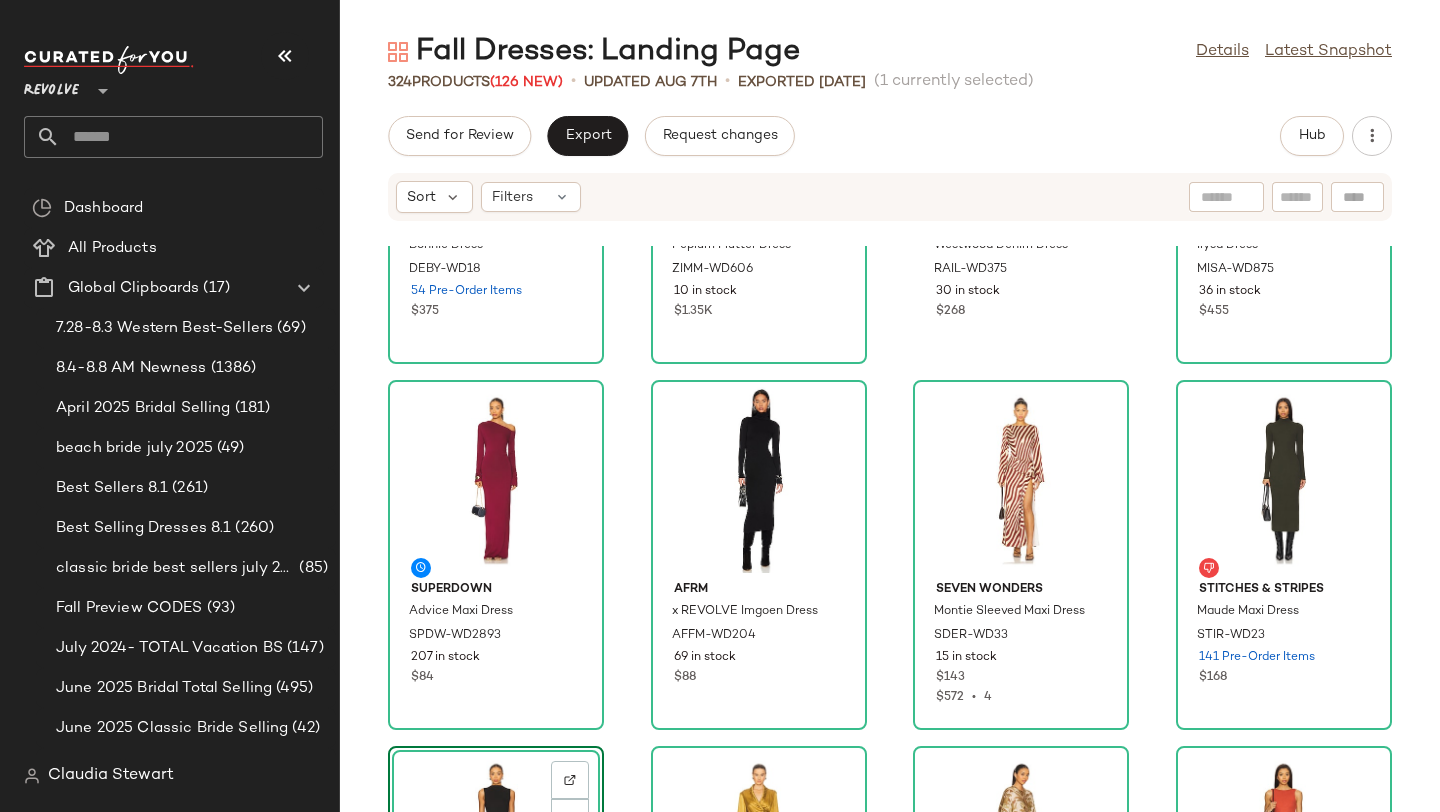click on "Deme by Gabriella Bonnie Dress DEBY-WD18 54 Pre-Order Items $375 Zimmermann Peplum Flutter Dress ZIMM-WD606 10 in stock $1.35K Rails Westwood Denim Dress RAIL-WD375 30 in stock $268 MISA Los Angeles Ilysa Dress MISA-WD875 36 in stock $455 superdown Advice Maxi Dress SPDW-WD2893 207 in stock $84 AFRM x REVOLVE Imgoen Dress AFFM-WD204 69 in stock $88 SEVEN WONDERS Montie Sleeved Maxi Dress SDER-WD33 15 in stock $143 $572  •  4 Stitches & Stripes Maude Maxi Dress STIR-WD23 141 Pre-Order Items $168  View  superdown Piper Maxi Dress SPDW-WD2913 213 in stock $92 Zimmermann Silk Wrap Midi Dress ZIMM-WD601 22 in stock $725 Zimmermann Ascension Midi Dress ZIMM-WD614 22 in stock $850 Free People Nightingale Solid Midi Dress FREE-WD3030 67 in stock $168 Sabina Musayev Tinka Dress SBNA-WD229 4 in stock $345 OW Collection Ella Shirt Dress OWIR-WD21 155 in stock $110 $220  •  2 MORE TO COME Emma Strapless Maxi Dress MOTO-WD306 4 in stock $92 $92  •  1 House of Harlow 1960 x REVOLVE Giovanna Mini Dress HOOF-WD762 $228" 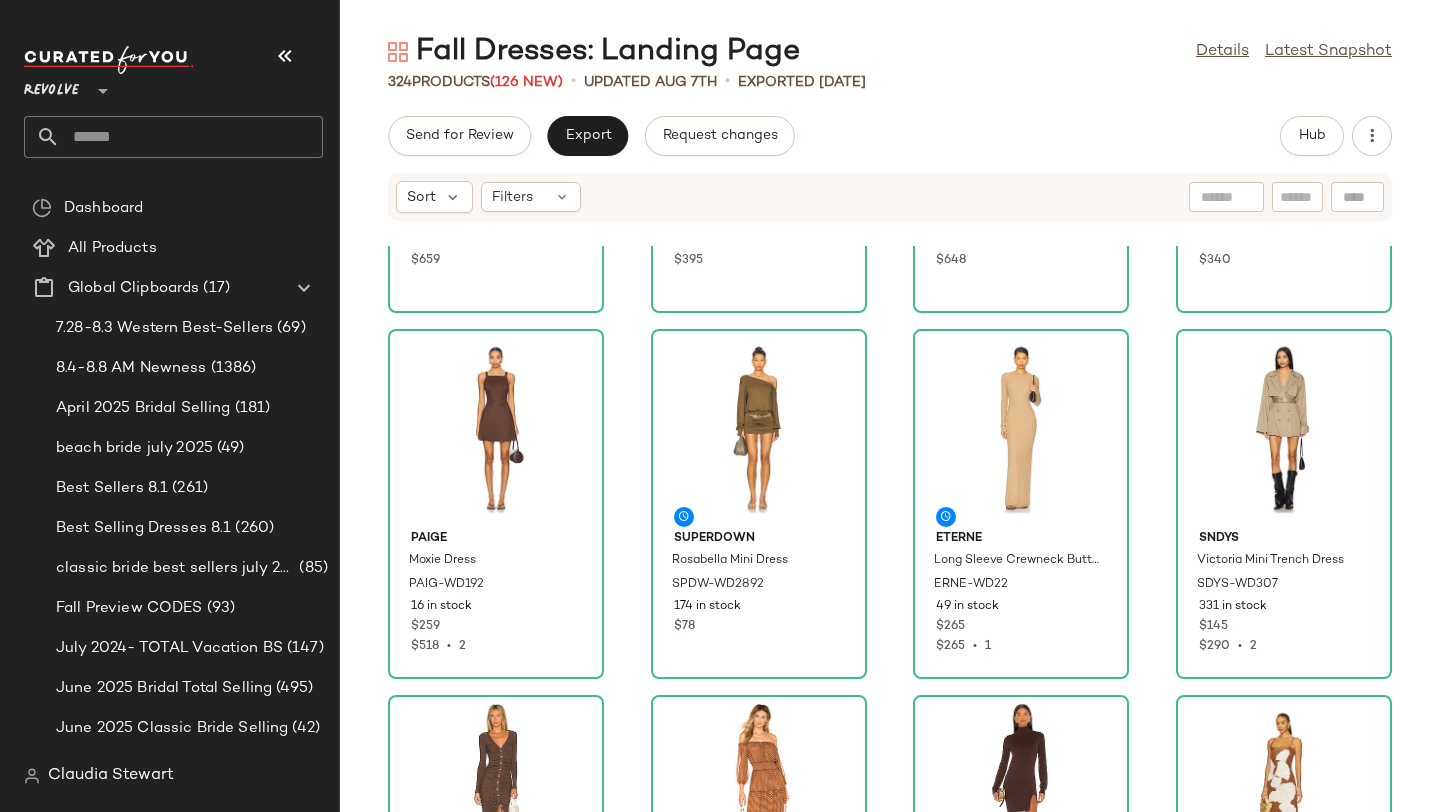 scroll, scrollTop: 0, scrollLeft: 0, axis: both 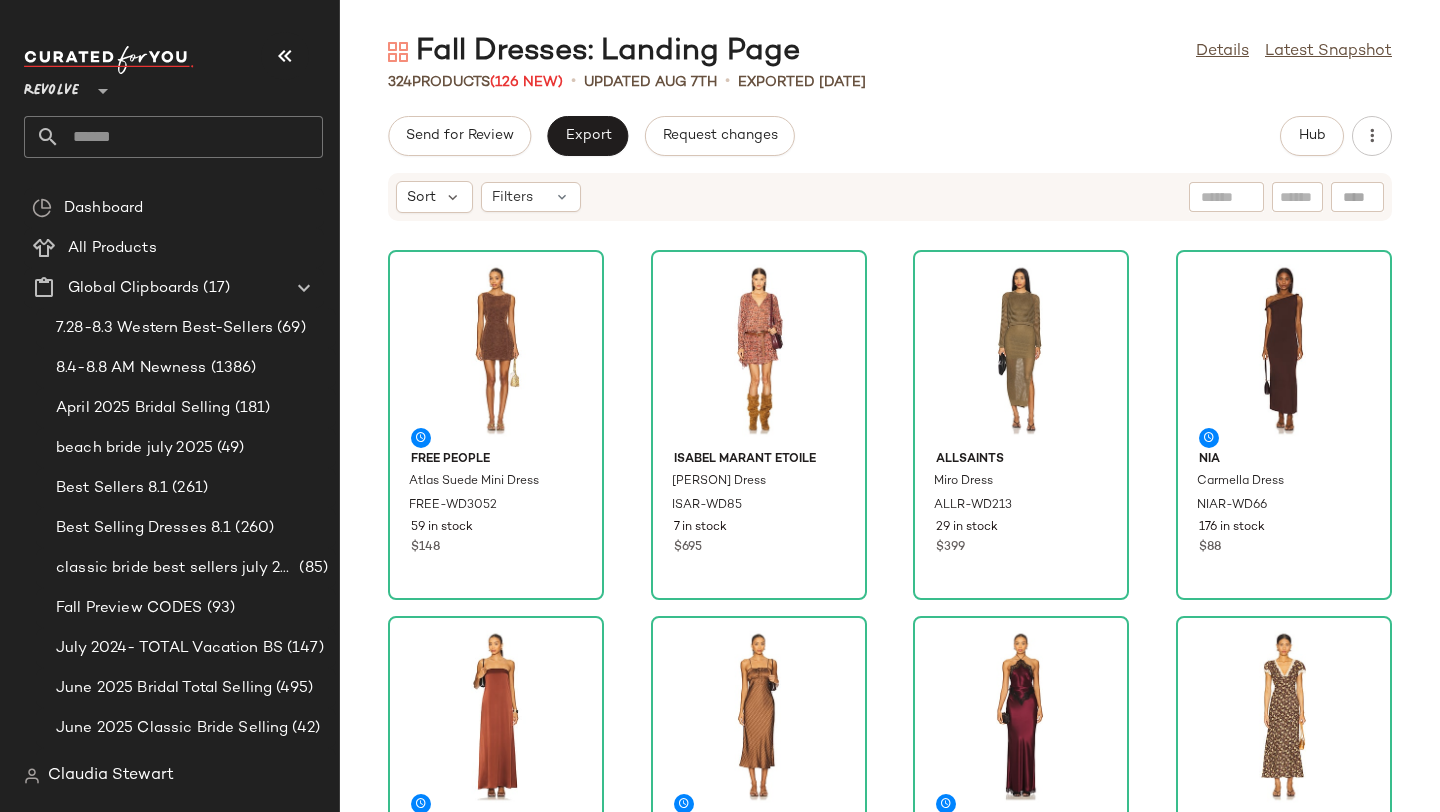 click on "Free People Atlas Suede Mini Dress FREE-WD3052 59 in stock $148 Isabel Marant Etoile Bess Dress ISAR-WD85 7 in stock $695 ALLSAINTS Miro Dress ALLR-WD213 29 in stock $399 NIA Carmella Dress NIAR-WD66 176 in stock $88 SABLYN Arden B Strapless Maxi Dress SLYN-WD24 7 in stock $659 Ciao Lucia Leo Dress CIAR-WD22 32 in stock $395 retrofete Everly Dress ROFR-WD1041 40 in stock $648 RIXO Clarice Dress RIXR-WD41 30 in stock $340 PAIGE Moxie Dress PAIG-WD192 16 in stock $259 $518  •  2 superdown Rosabella Mini Dress SPDW-WD2892 174 in stock $78 Eterne Long Sleeve Crewneck Butter Rib Maxi Dress ERNE-WD22 49 in stock $265 $265  •  1 SNDYS Victoria Mini Trench Dress SDYS-WD307 331 in stock $145 $290  •  2 superdown Grace Button Front Dress SPDW-WD2126 283 in stock $84 House of Harlow 1960 x REVOLVE Sapphire Dress HOOF-WD343 3 in stock $228 Lovers and Friends Tamarin Sweater Dress LOVF-WD3122 60 Pre-Order Items $168 Veronica Beard Petra Dress VBRD-WD202 4 in stock $648 $5.83K  •  9" 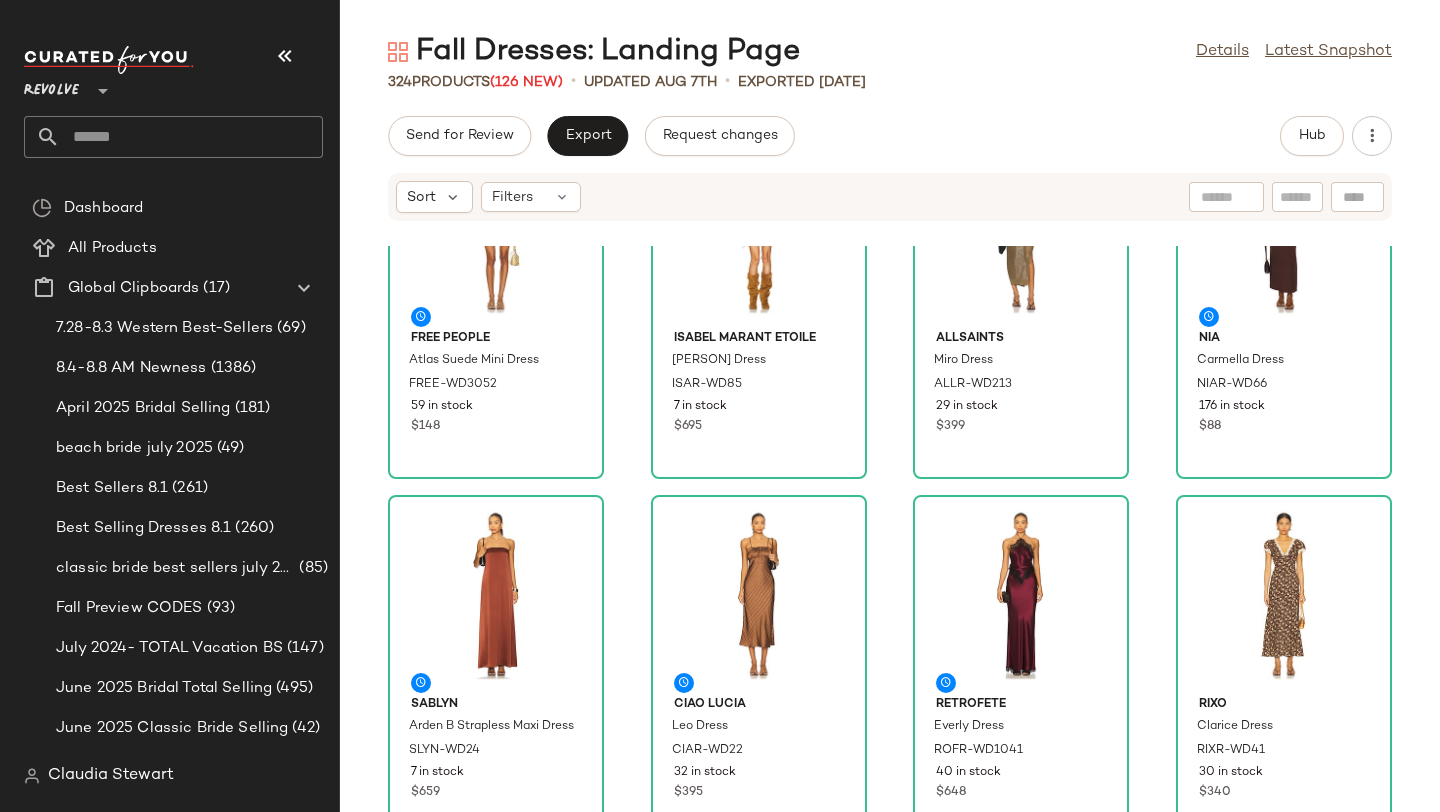 scroll, scrollTop: 0, scrollLeft: 0, axis: both 